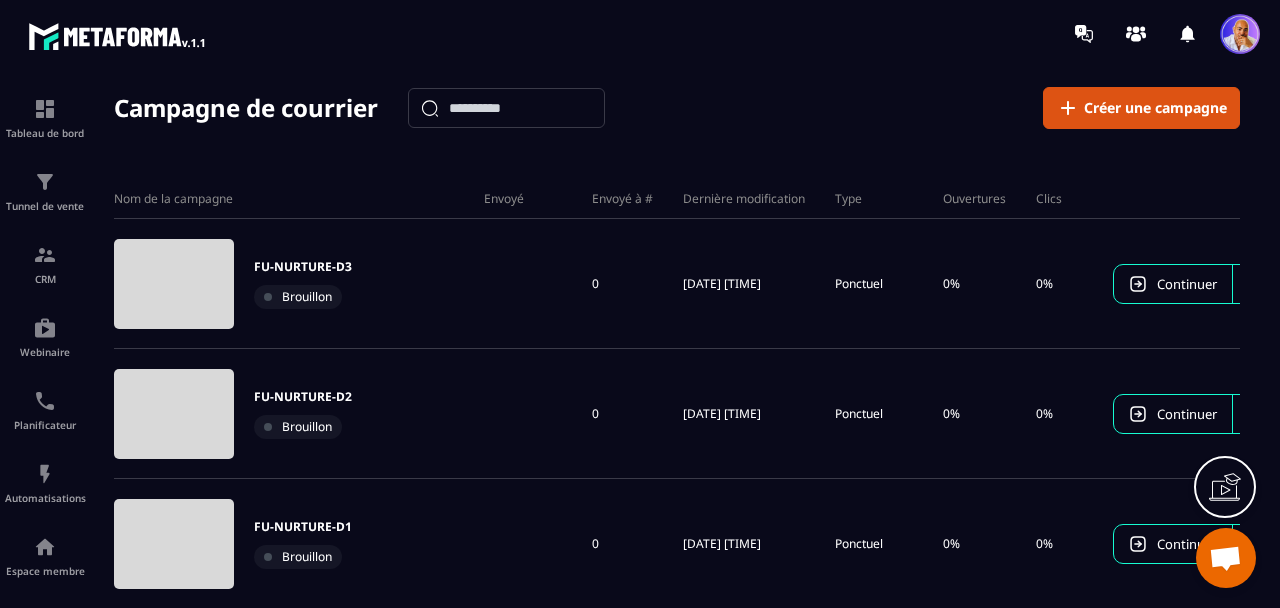 scroll, scrollTop: 0, scrollLeft: 0, axis: both 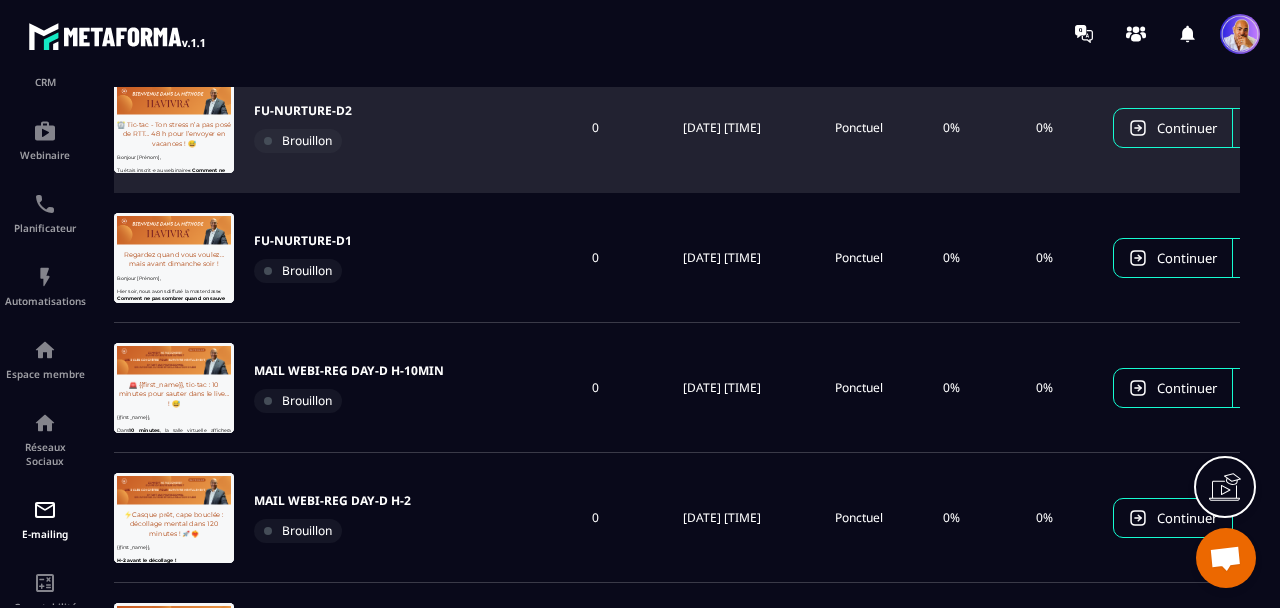 click on "FU-NURTURE-D2" at bounding box center [303, 111] 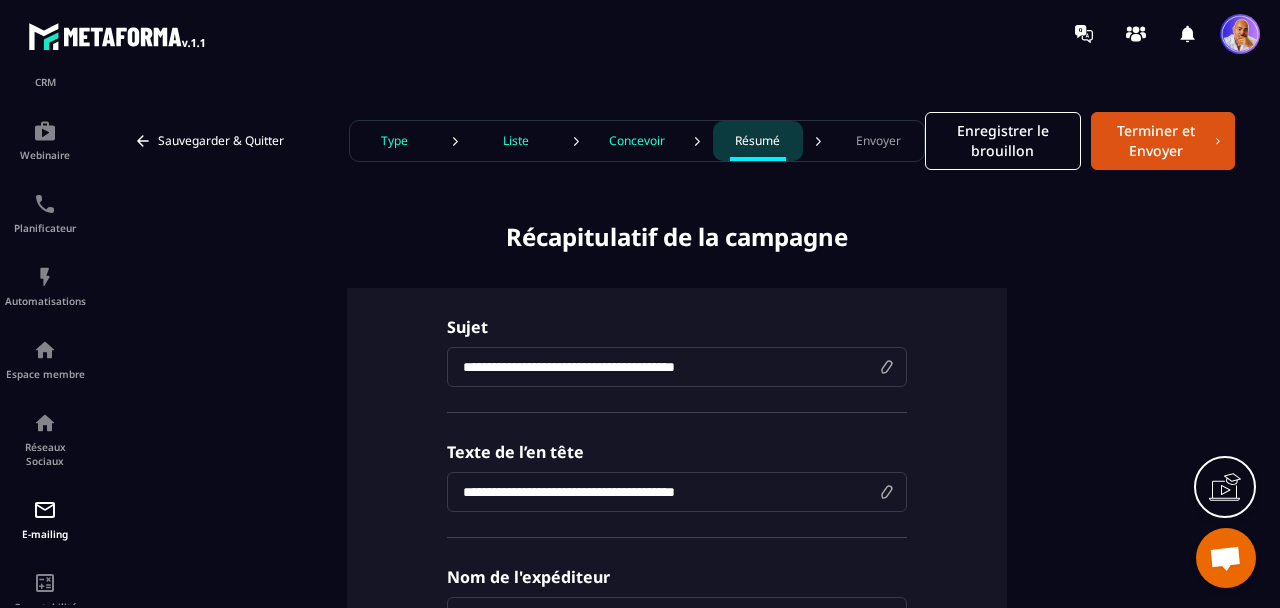 click on "Type" at bounding box center (394, 141) 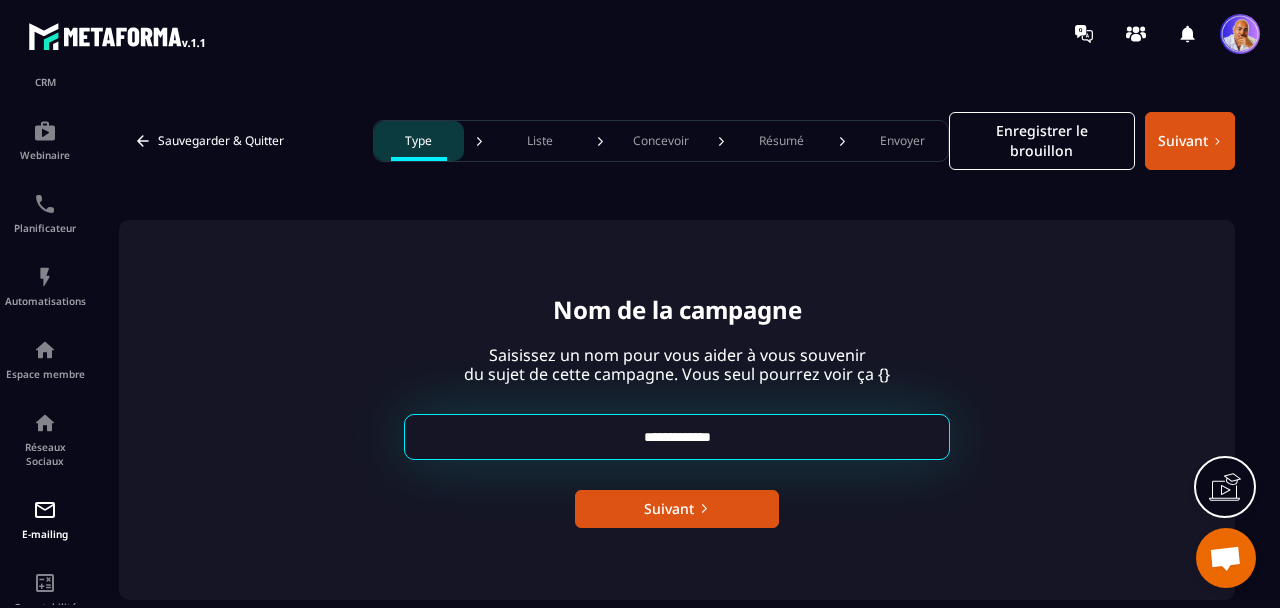click on "**********" at bounding box center [677, 437] 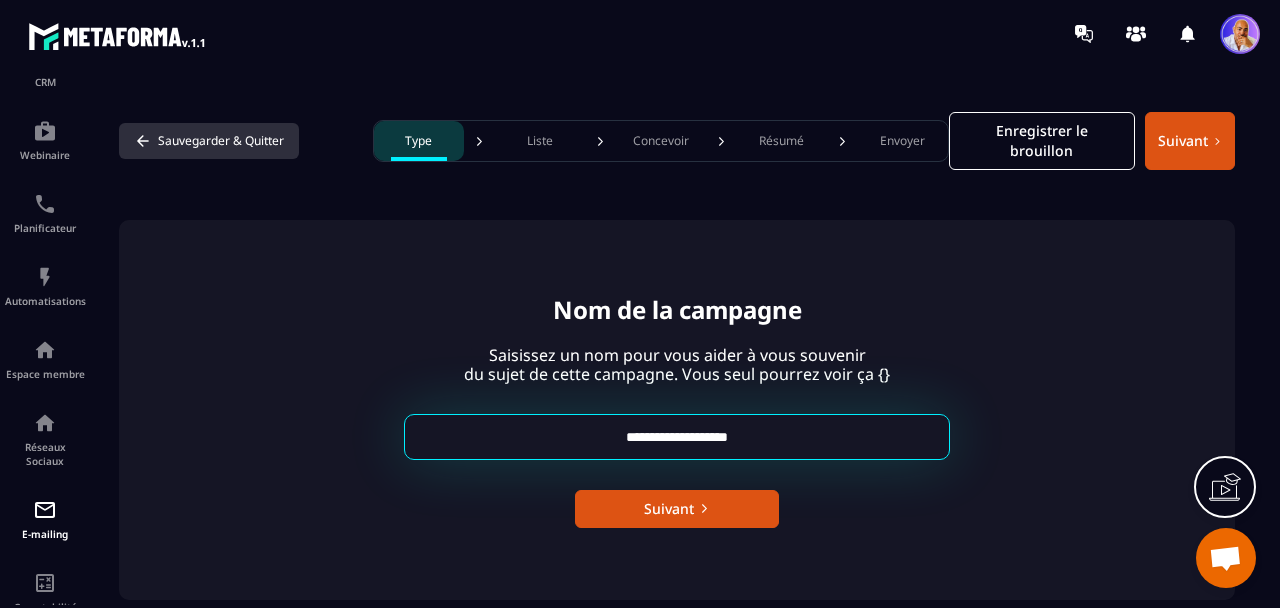 type on "**********" 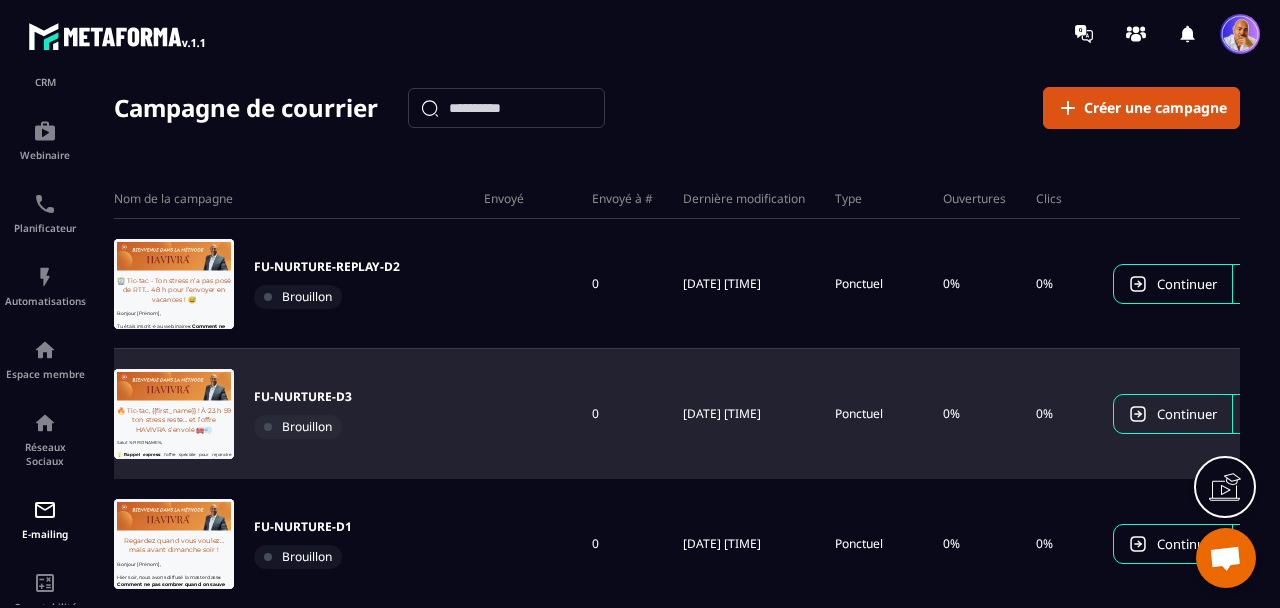 scroll, scrollTop: 0, scrollLeft: 0, axis: both 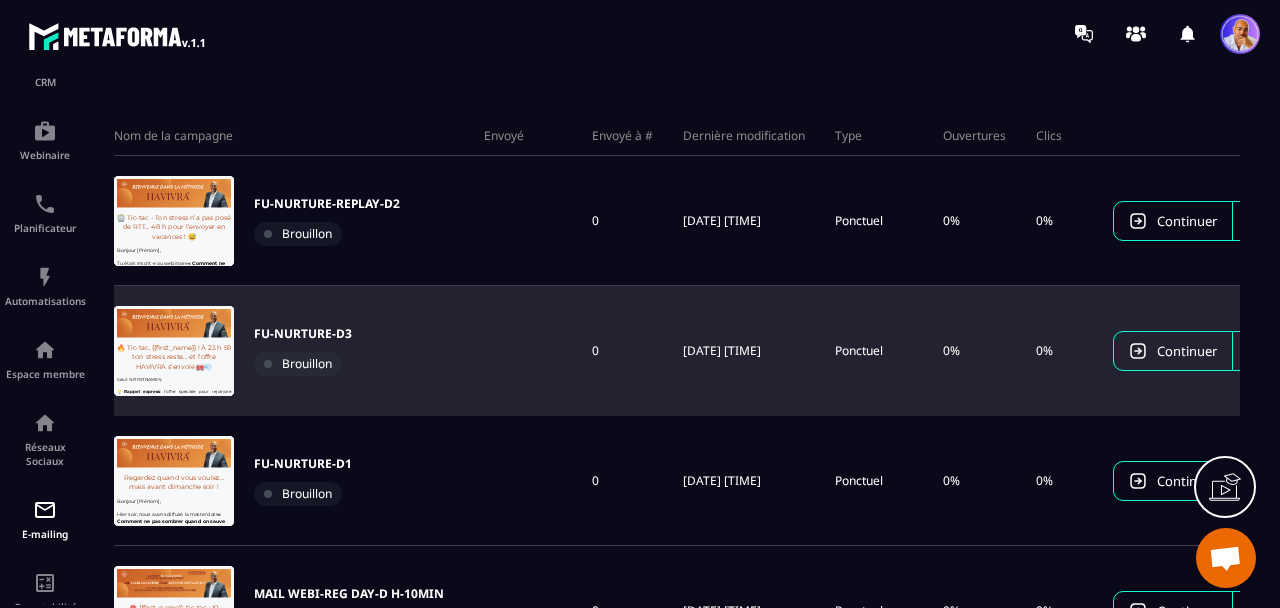 click on "FU-NURTURE-D3" at bounding box center (303, 334) 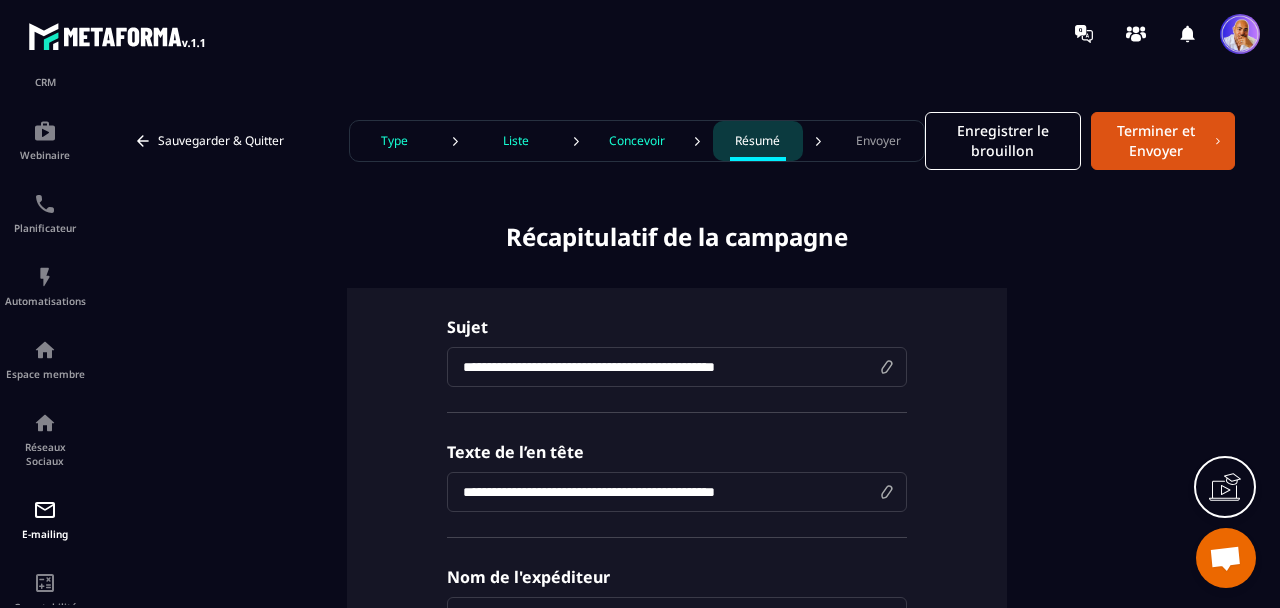 click on "Type" at bounding box center [395, 141] 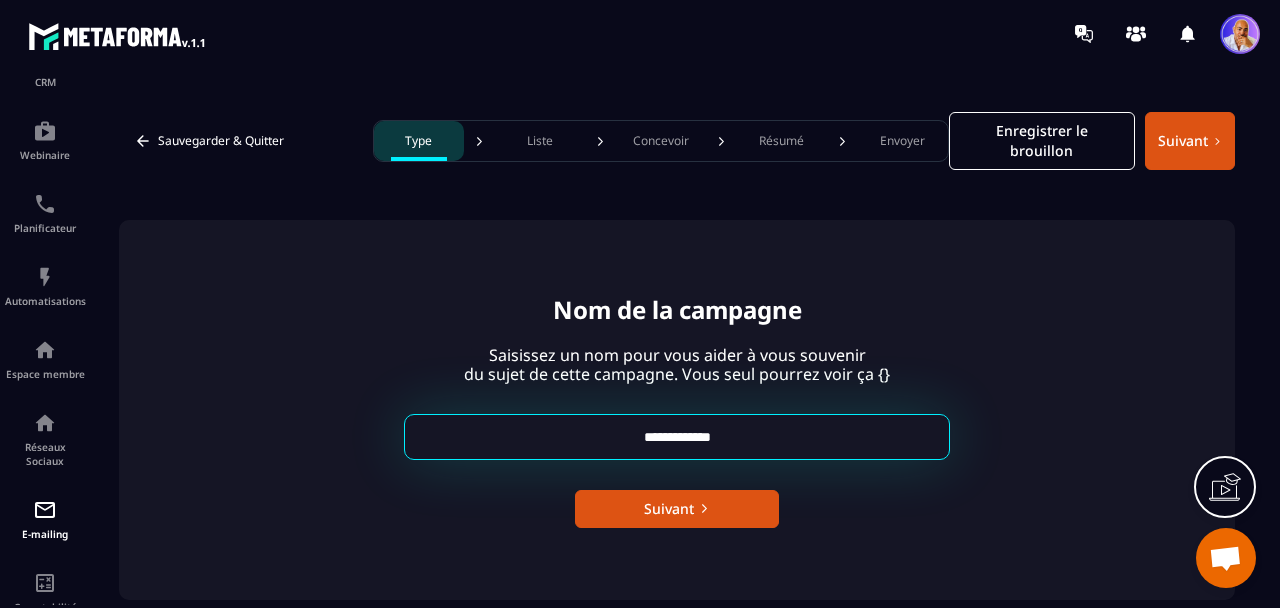 click on "**********" at bounding box center (677, 437) 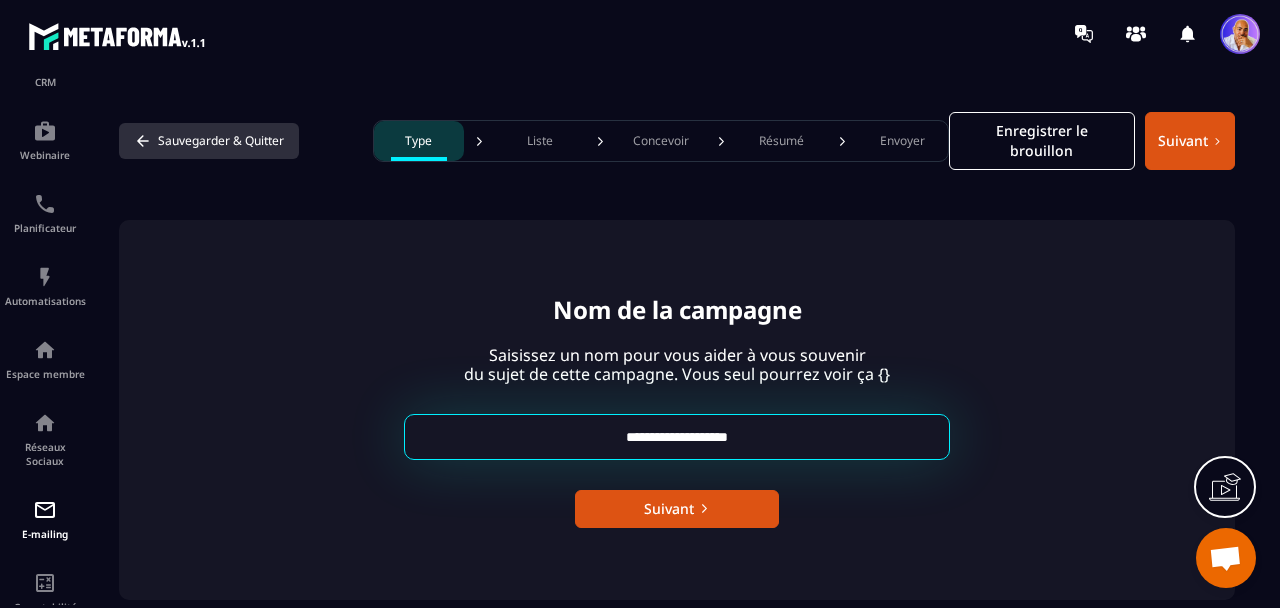 type on "**********" 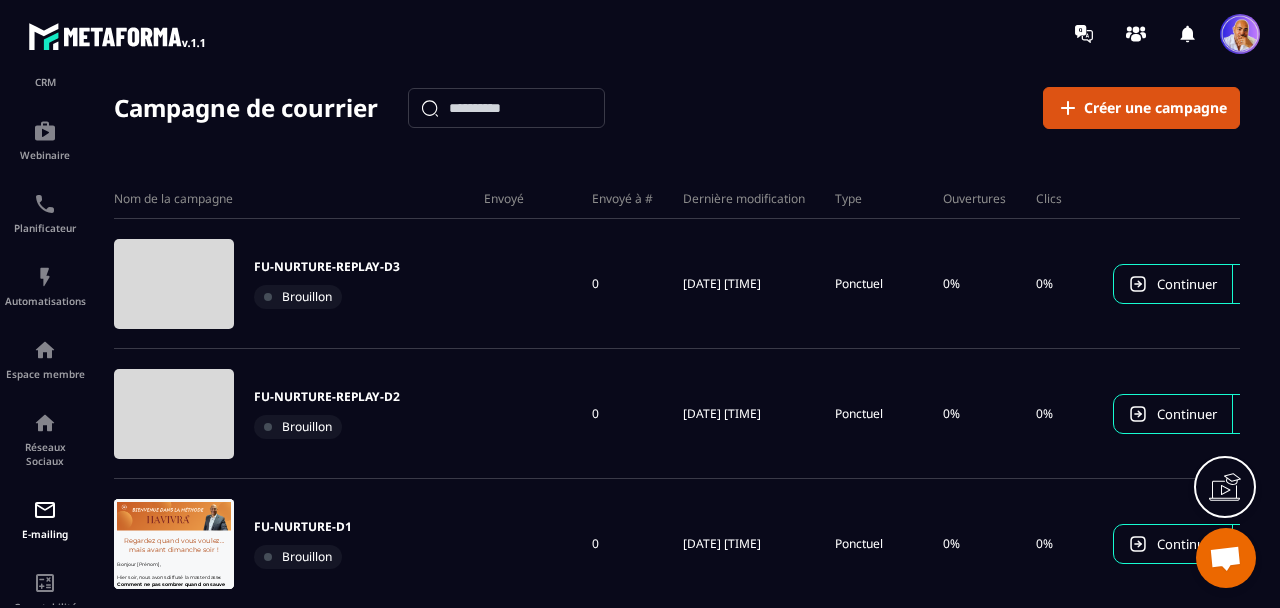 scroll, scrollTop: 0, scrollLeft: 0, axis: both 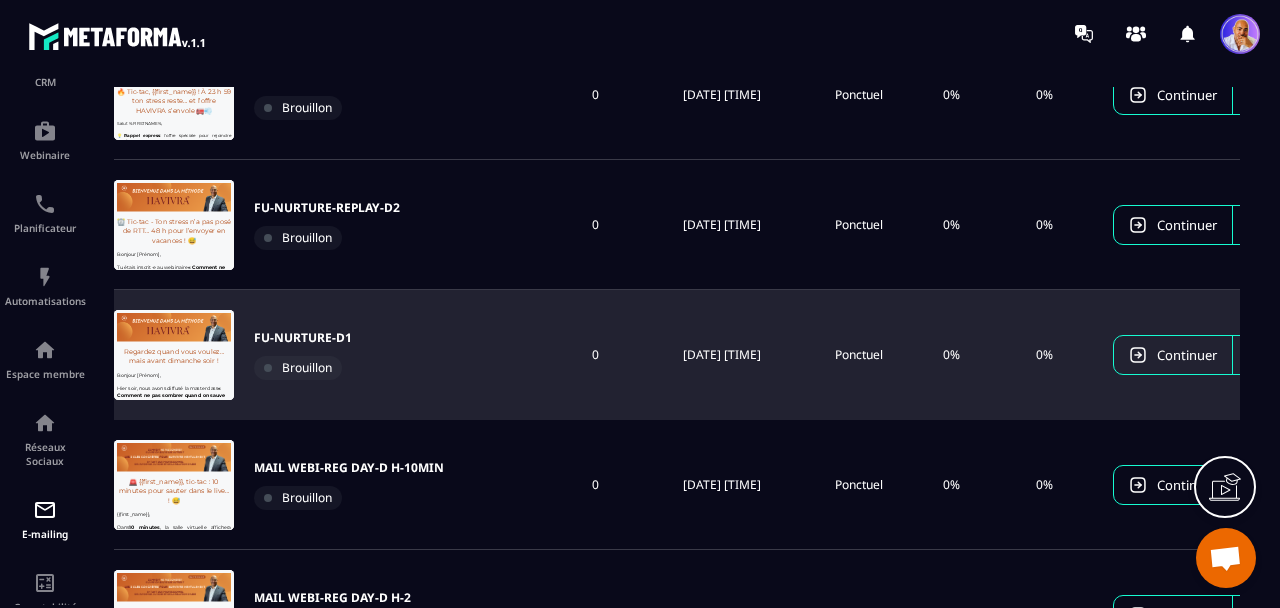 click on "FU-NURTURE-D1" at bounding box center [303, 338] 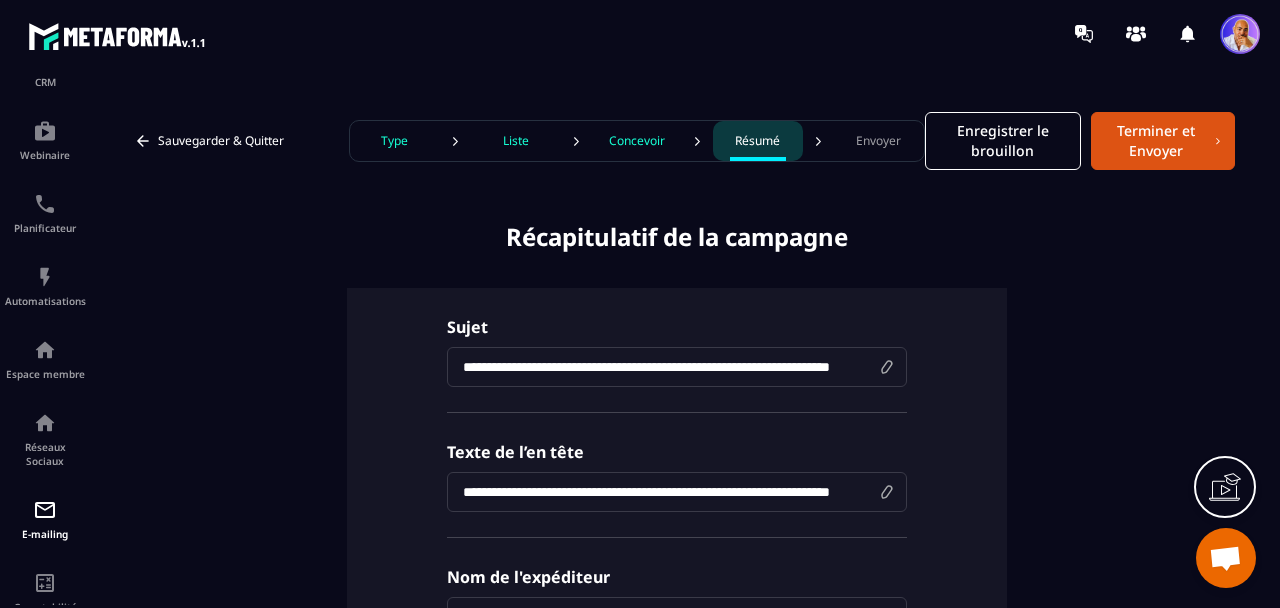 click on "Type" at bounding box center (394, 141) 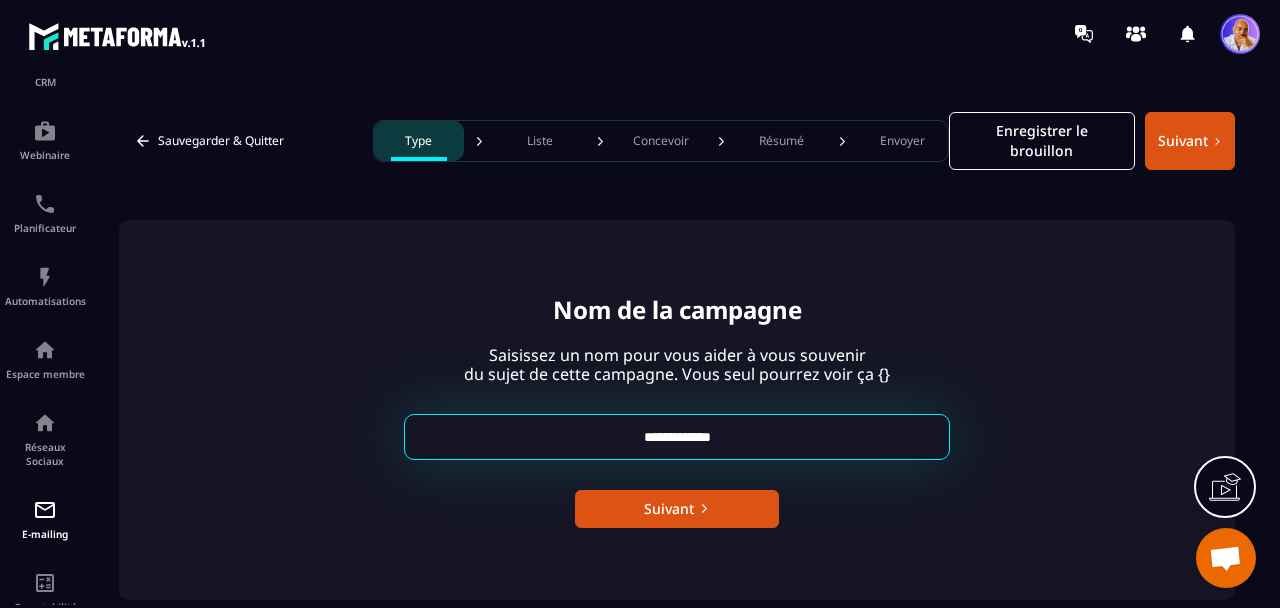 click on "**********" at bounding box center (677, 437) 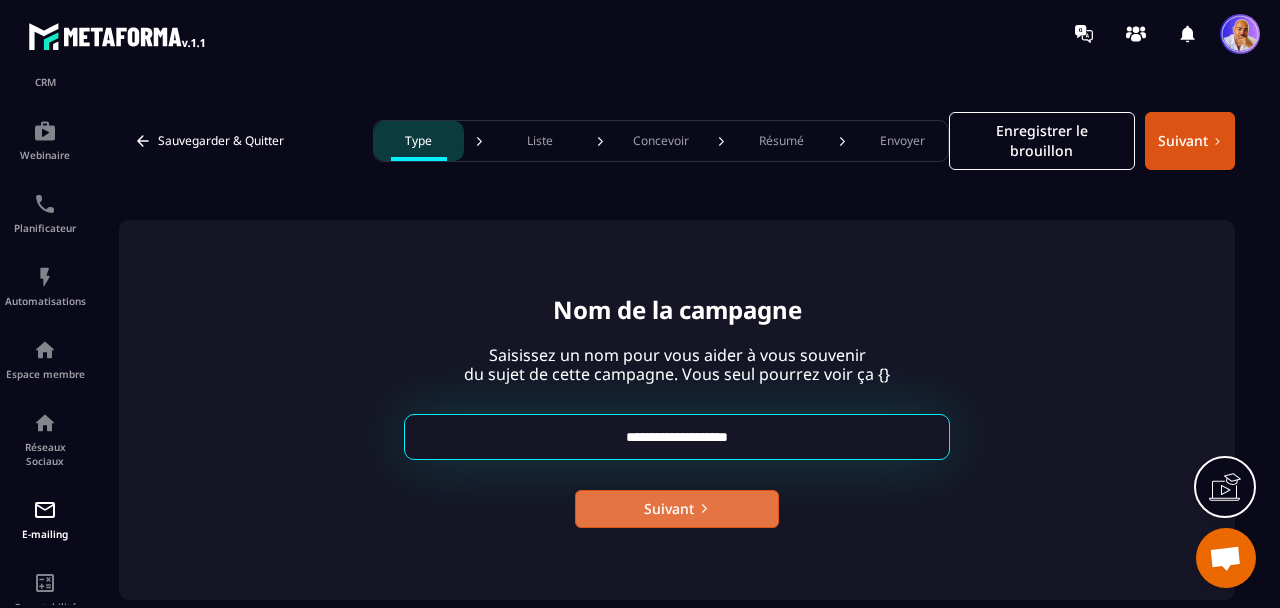 type on "**********" 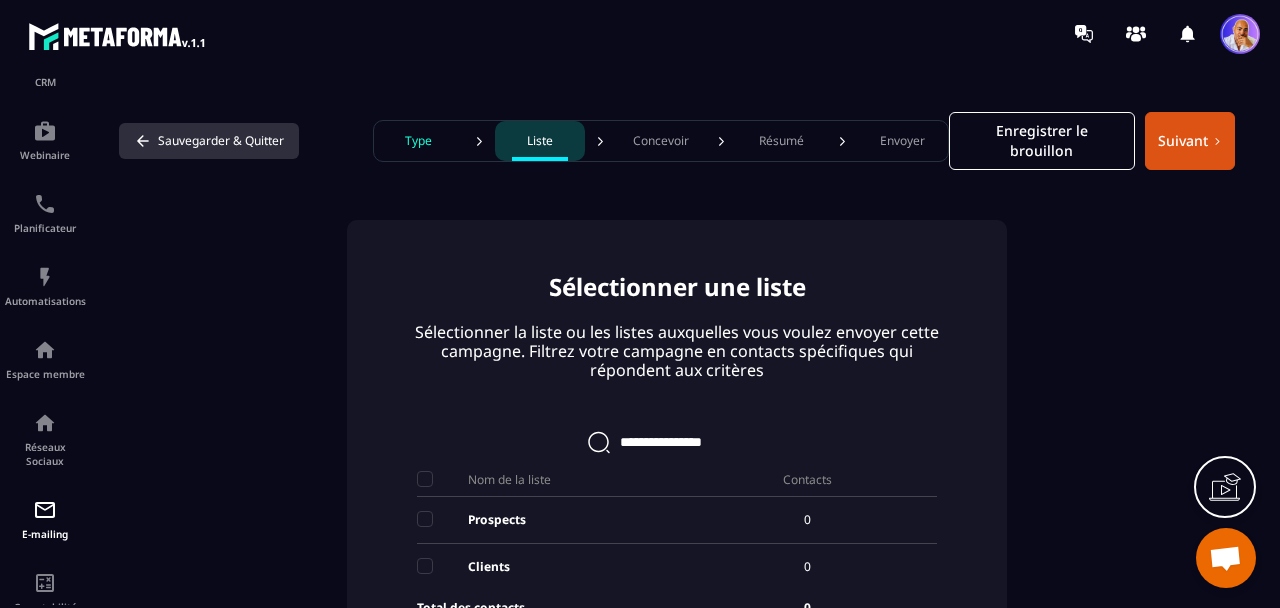 click on "Sauvegarder & Quitter" at bounding box center (209, 141) 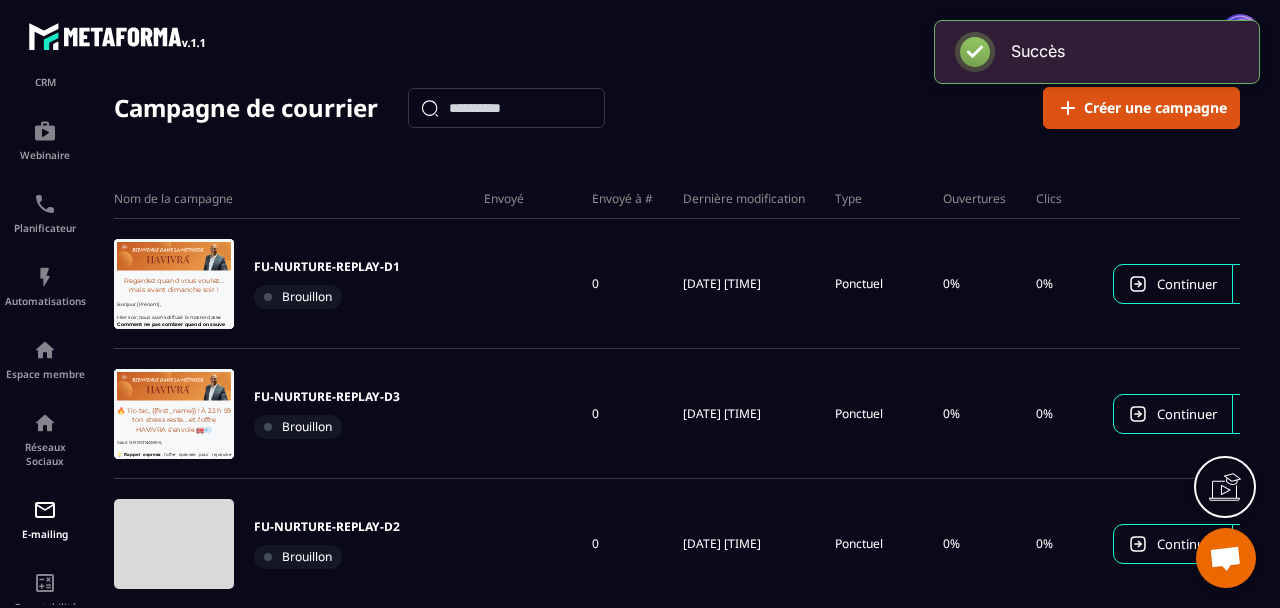 scroll, scrollTop: 0, scrollLeft: 0, axis: both 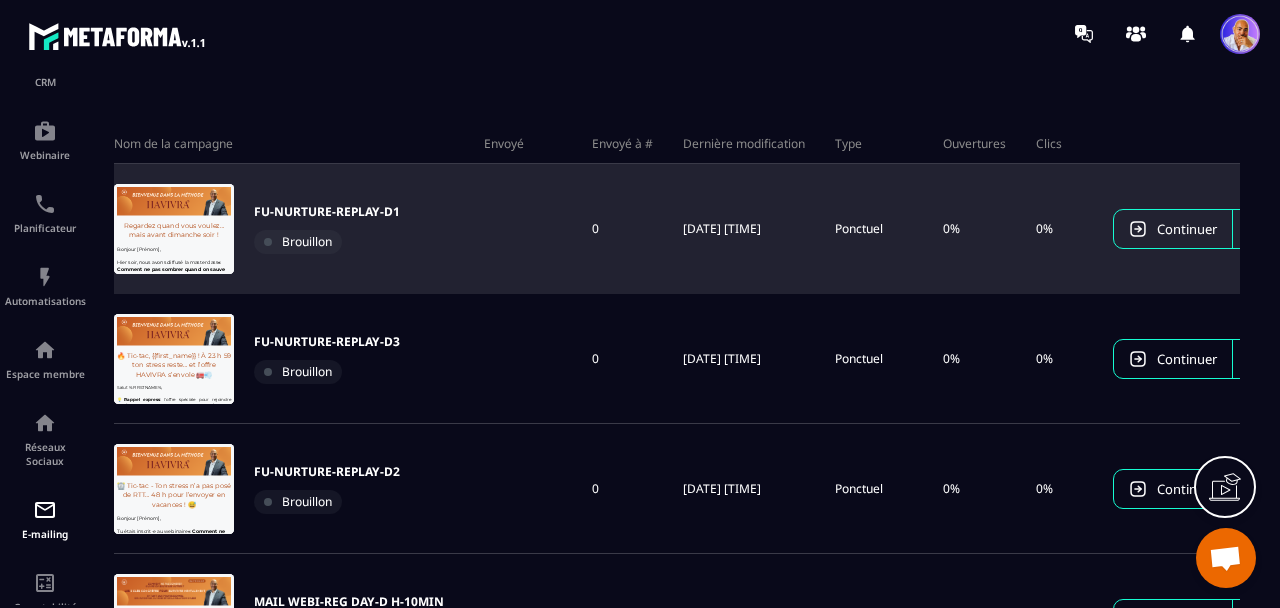 click on "FU-NURTURE-REPLAY-D1" at bounding box center (327, 212) 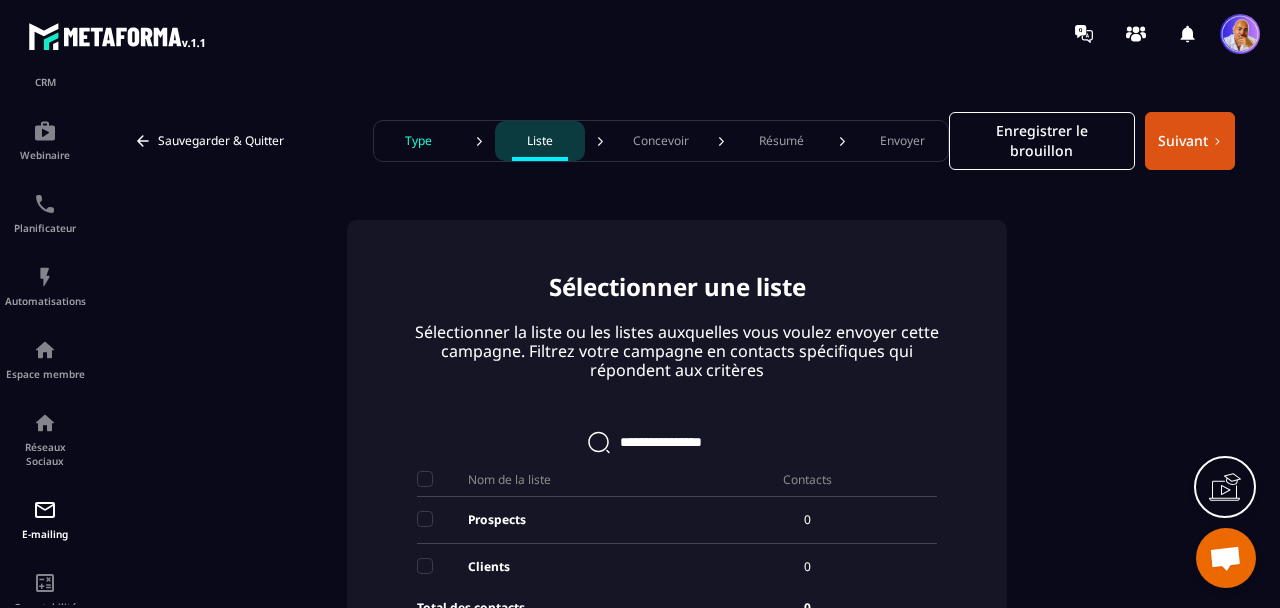 click on "Type" at bounding box center (418, 141) 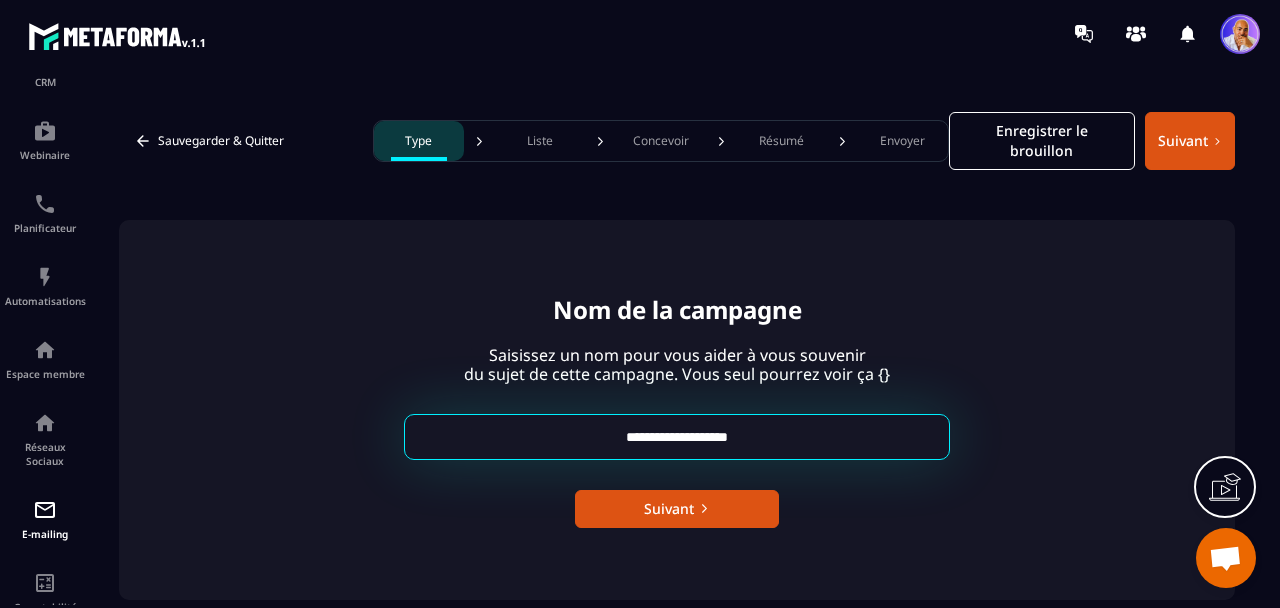 click on "**********" at bounding box center (677, 437) 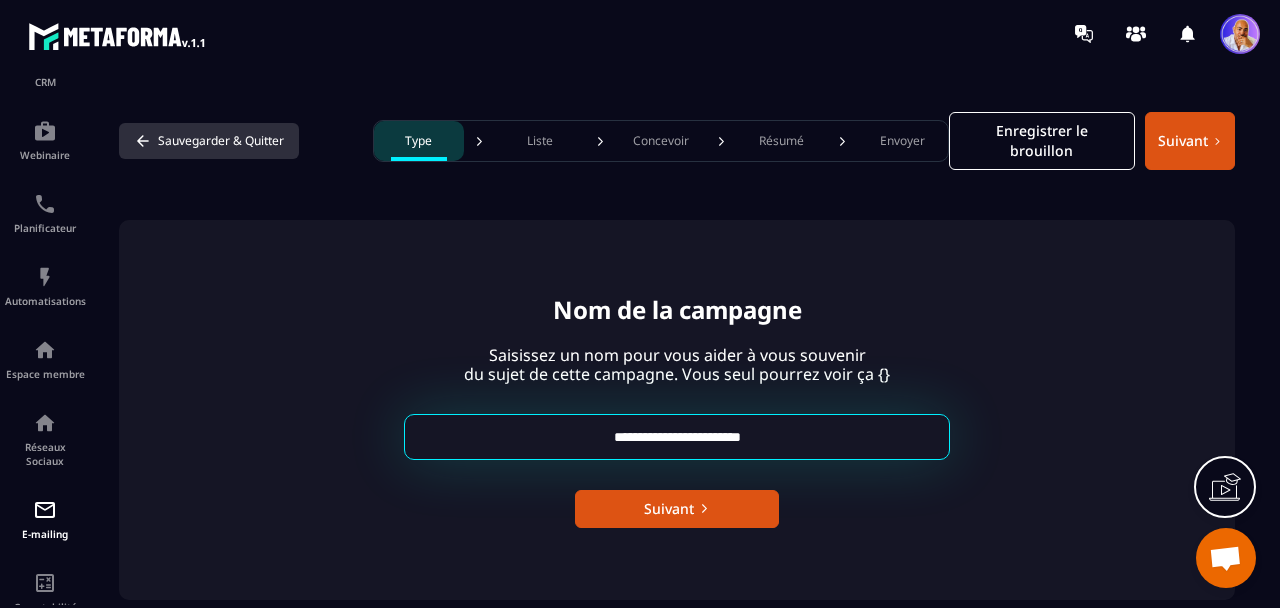 type on "**********" 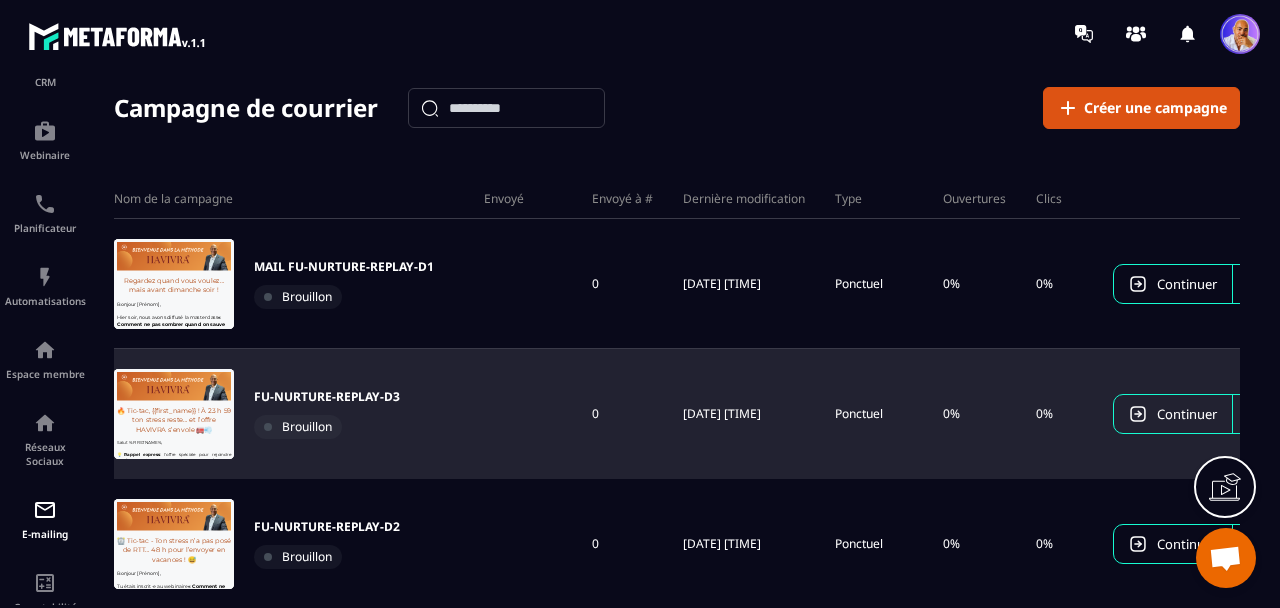 scroll, scrollTop: 0, scrollLeft: 0, axis: both 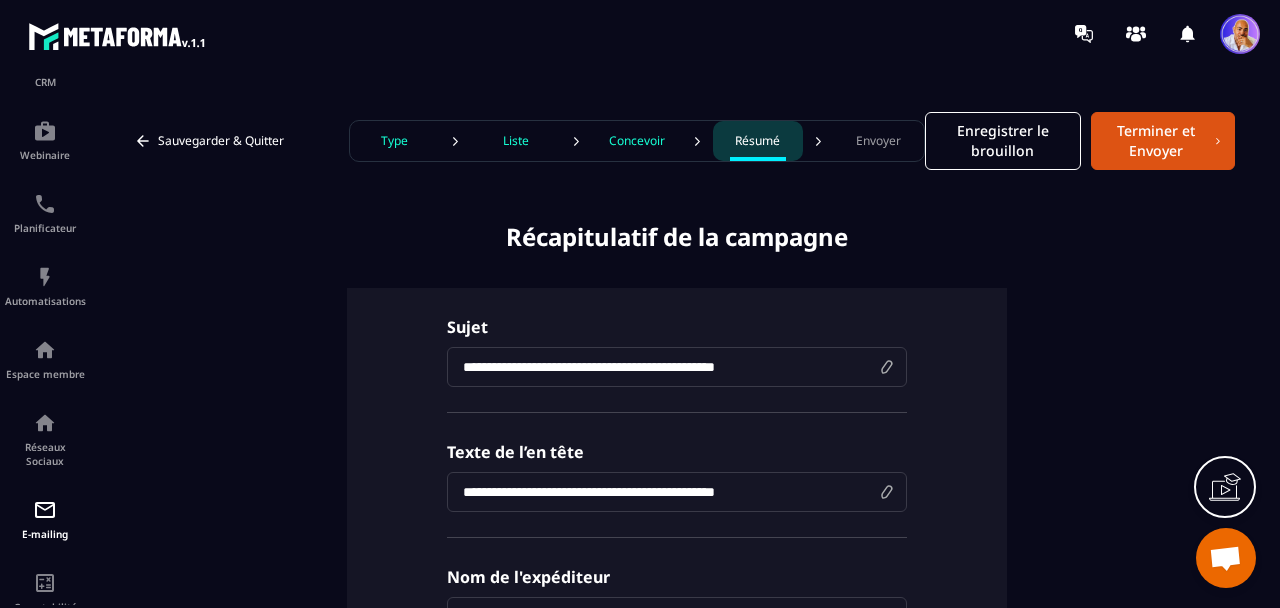 click on "Type" at bounding box center [394, 141] 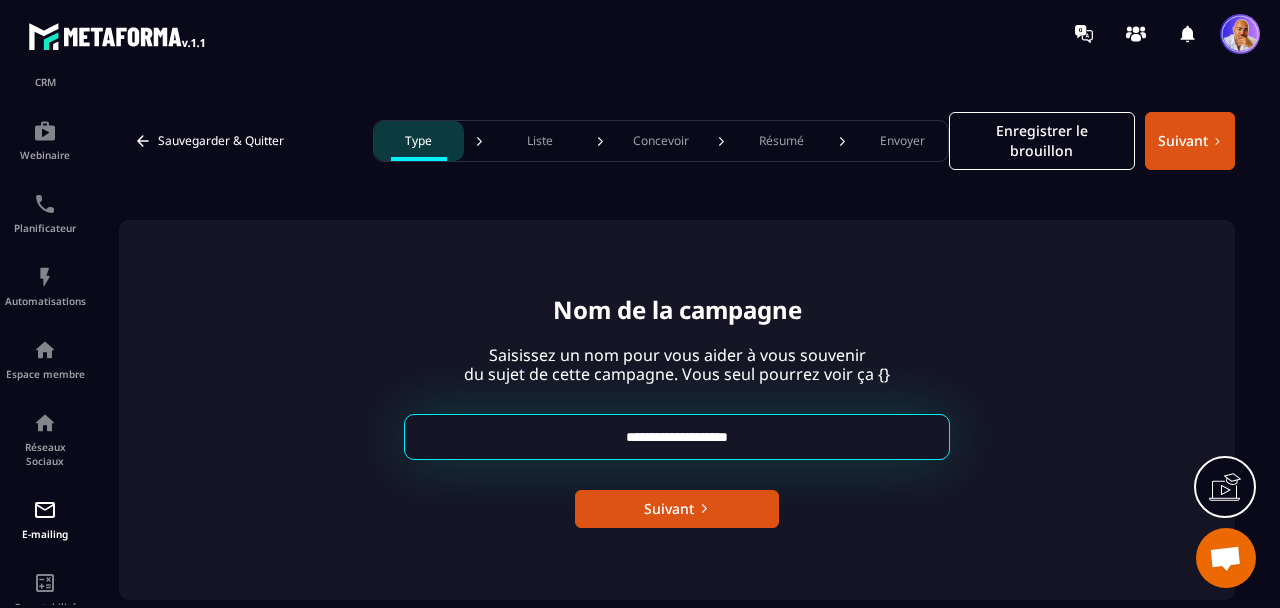 click on "**********" at bounding box center [677, 437] 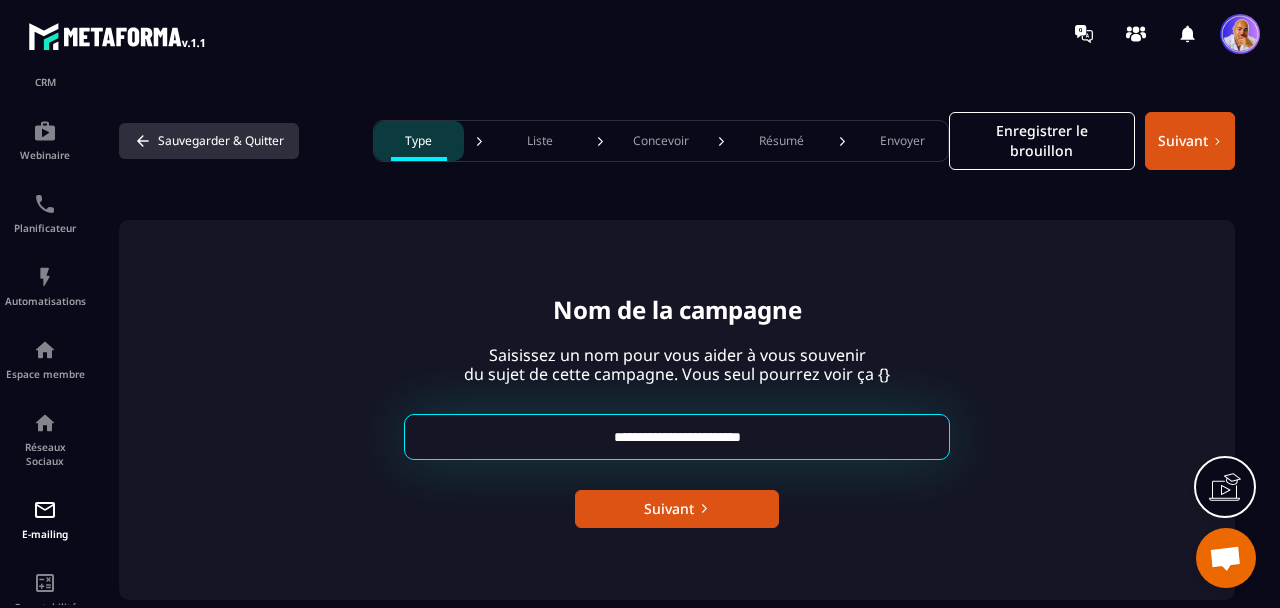 type on "**********" 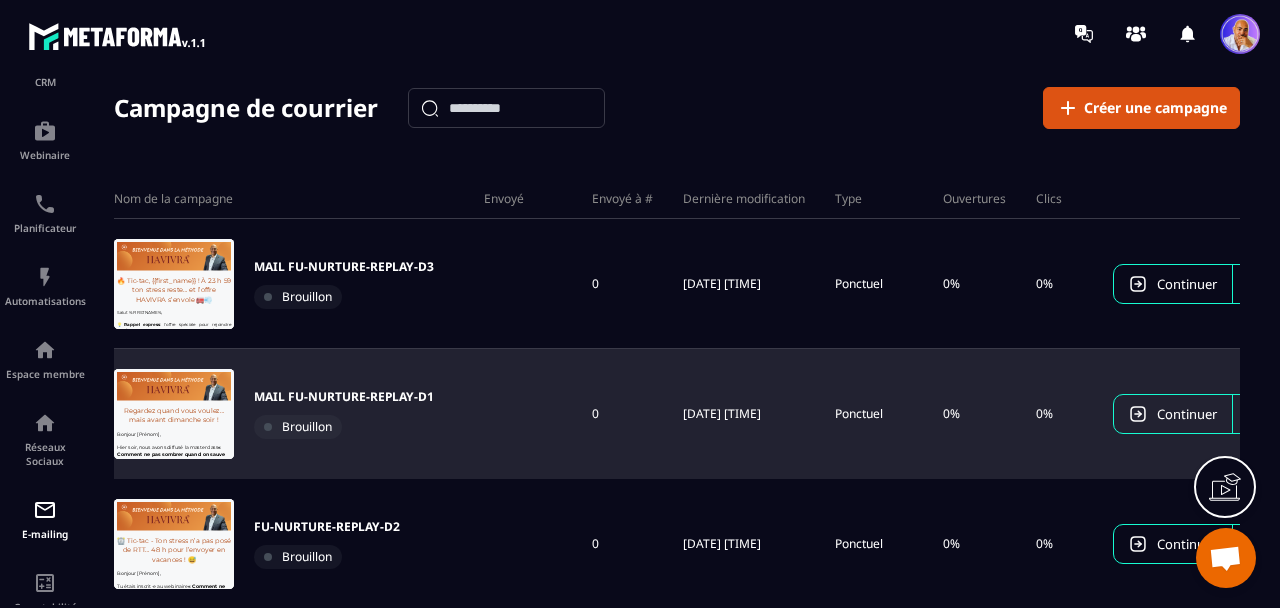 scroll, scrollTop: 0, scrollLeft: 0, axis: both 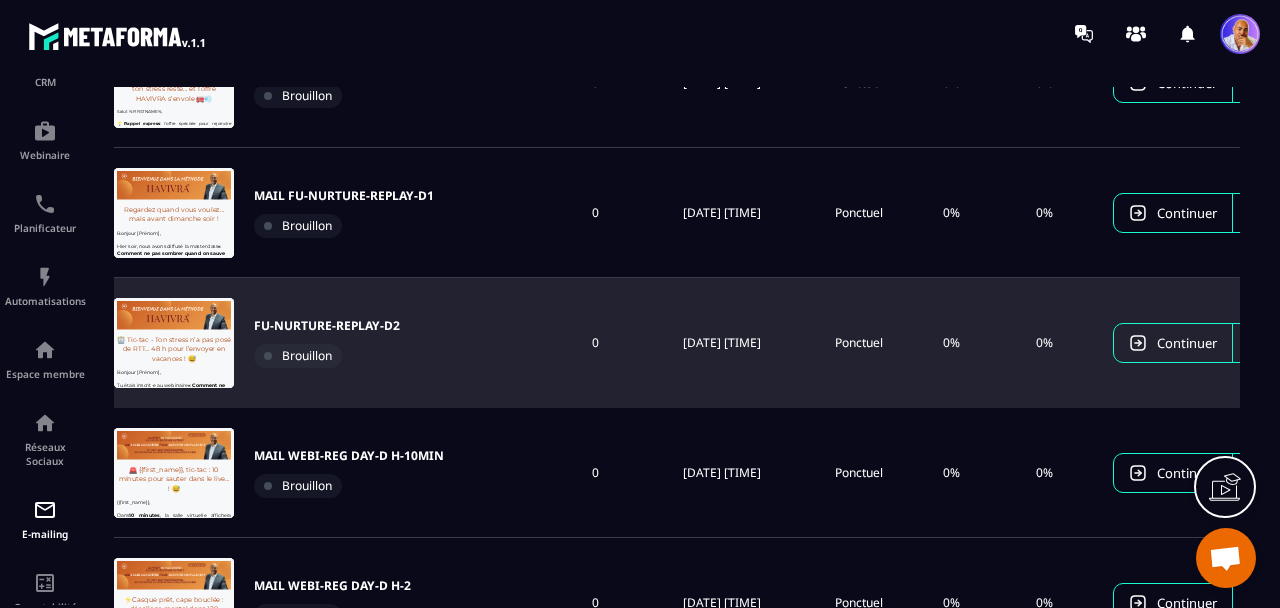 click on "FU-NURTURE-REPLAY-D2" at bounding box center (327, 326) 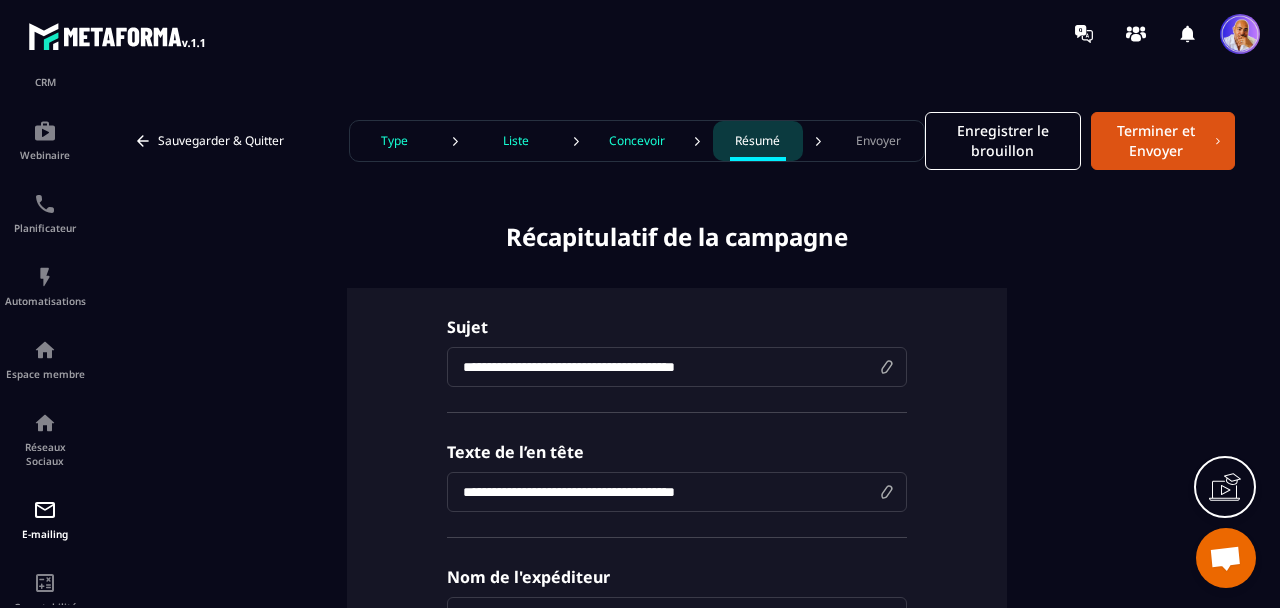 click on "Type" at bounding box center (394, 141) 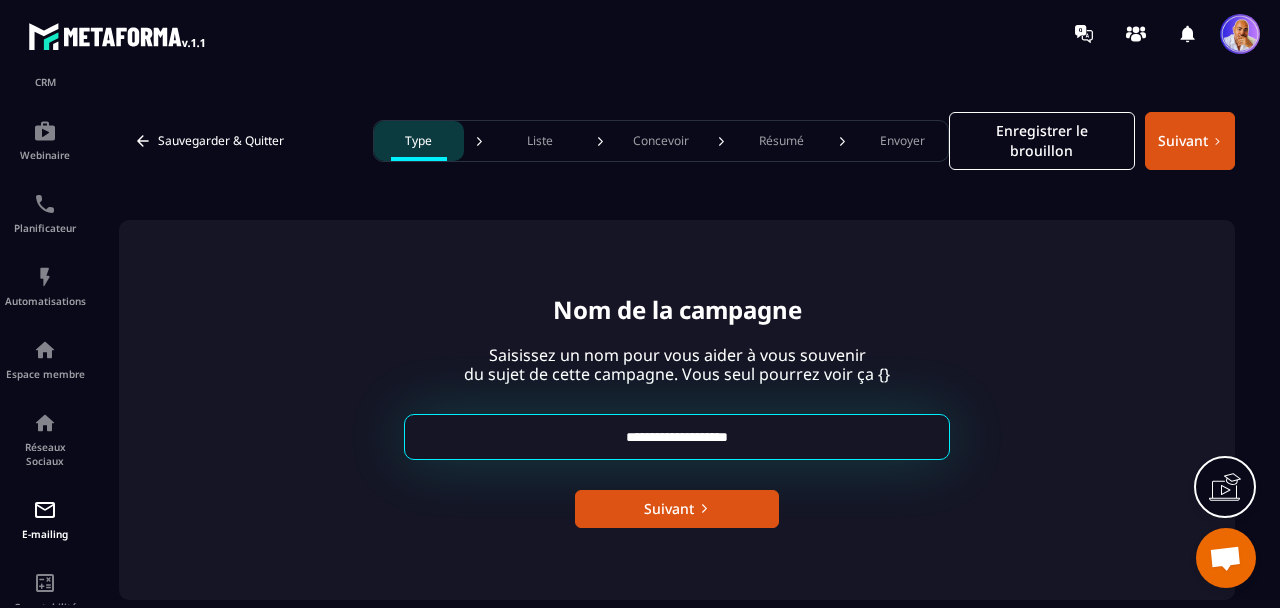 click on "**********" at bounding box center [677, 437] 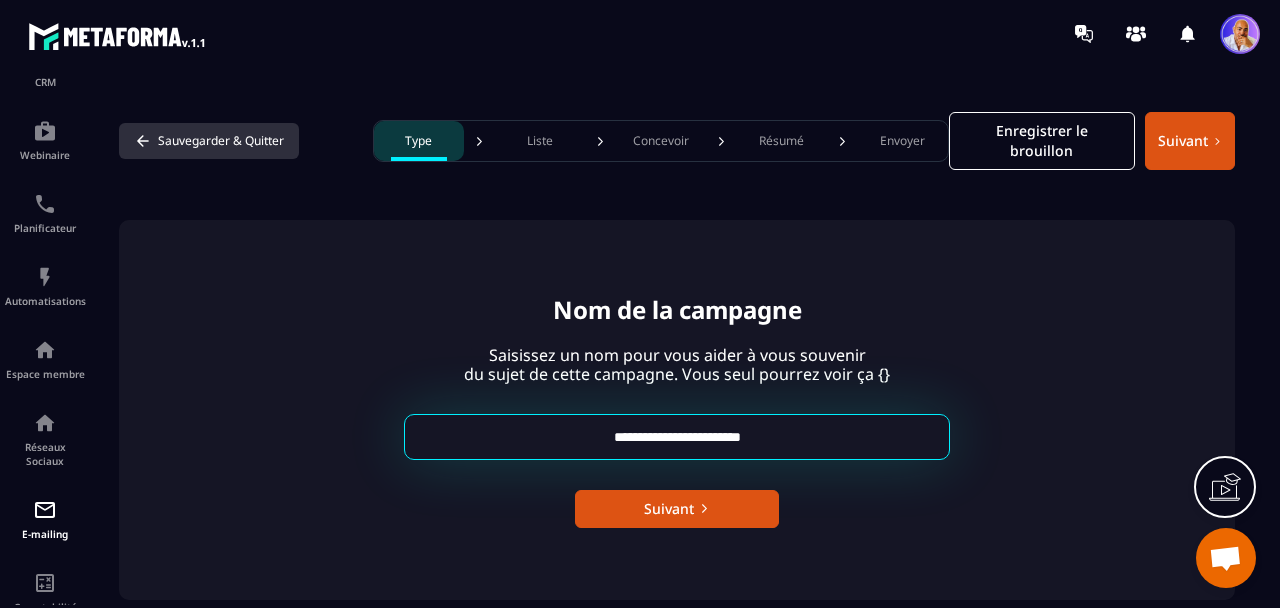 type on "**********" 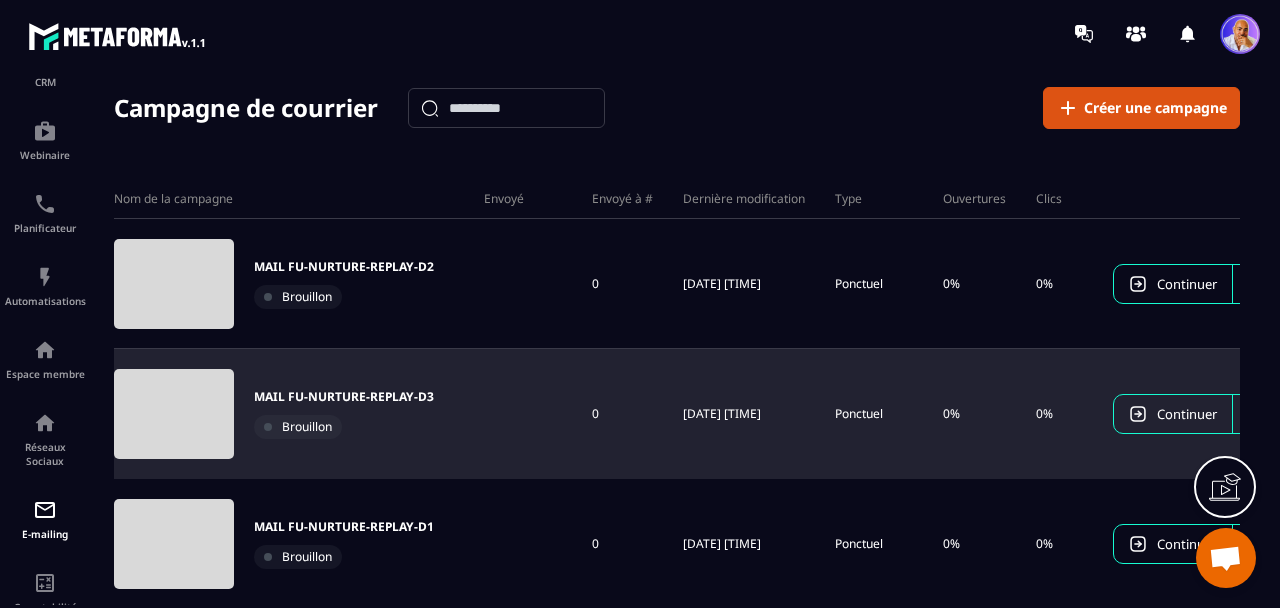 scroll, scrollTop: 0, scrollLeft: 0, axis: both 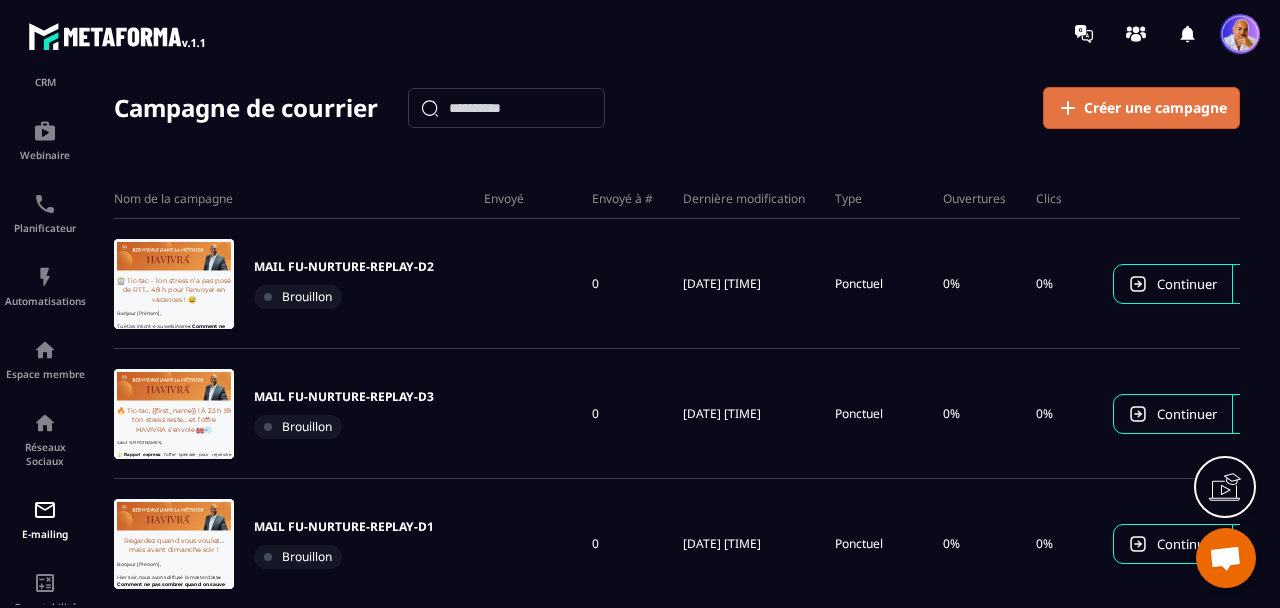 click on "Créer une campagne" at bounding box center (1155, 108) 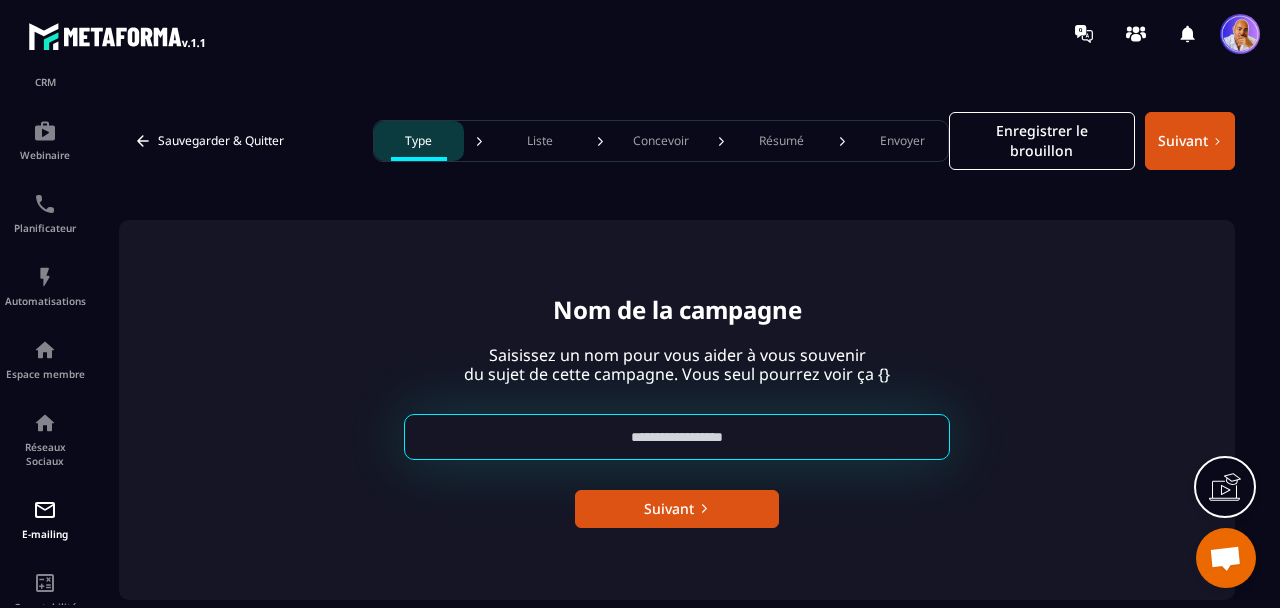 click at bounding box center [677, 437] 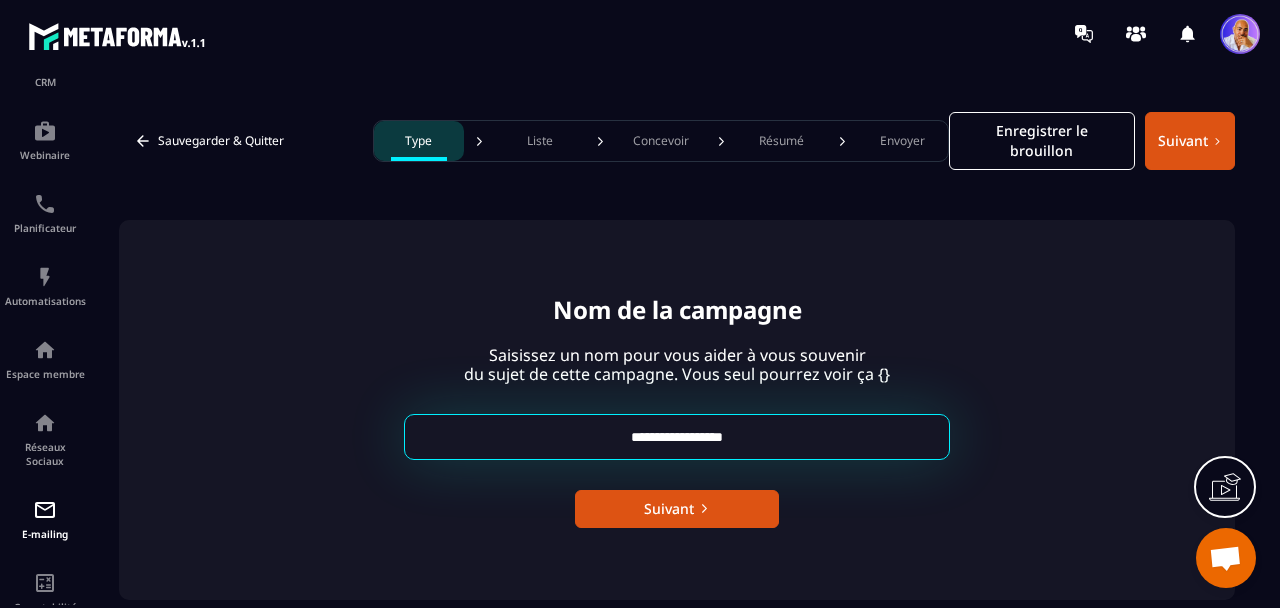 click on "**********" at bounding box center (677, 437) 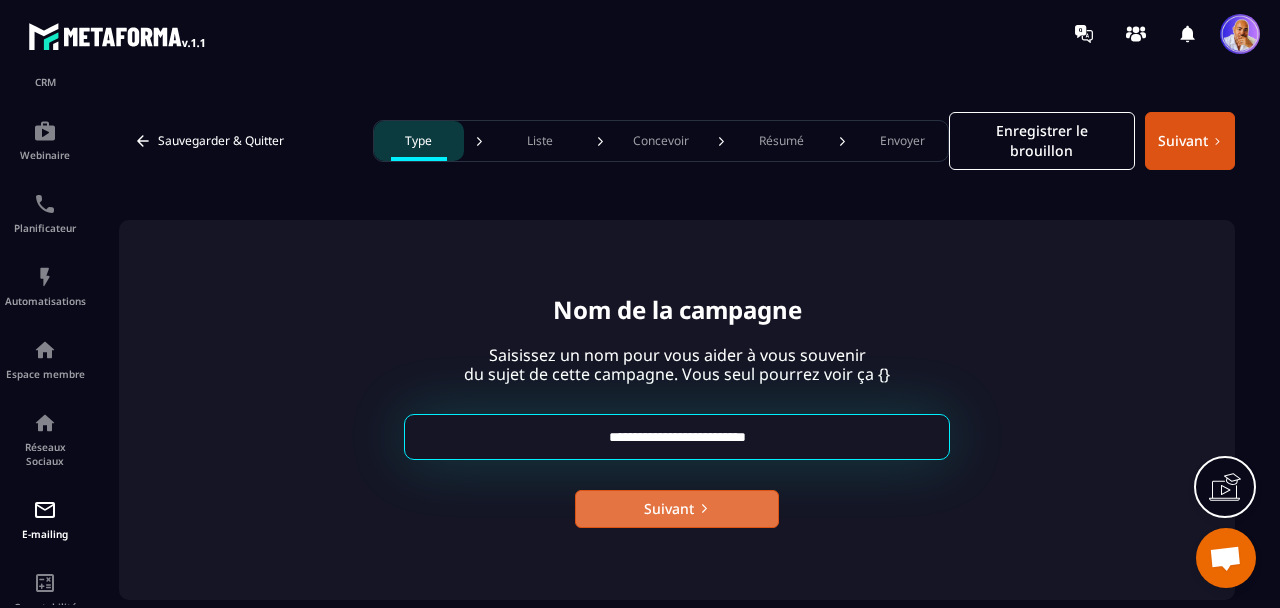 type on "**********" 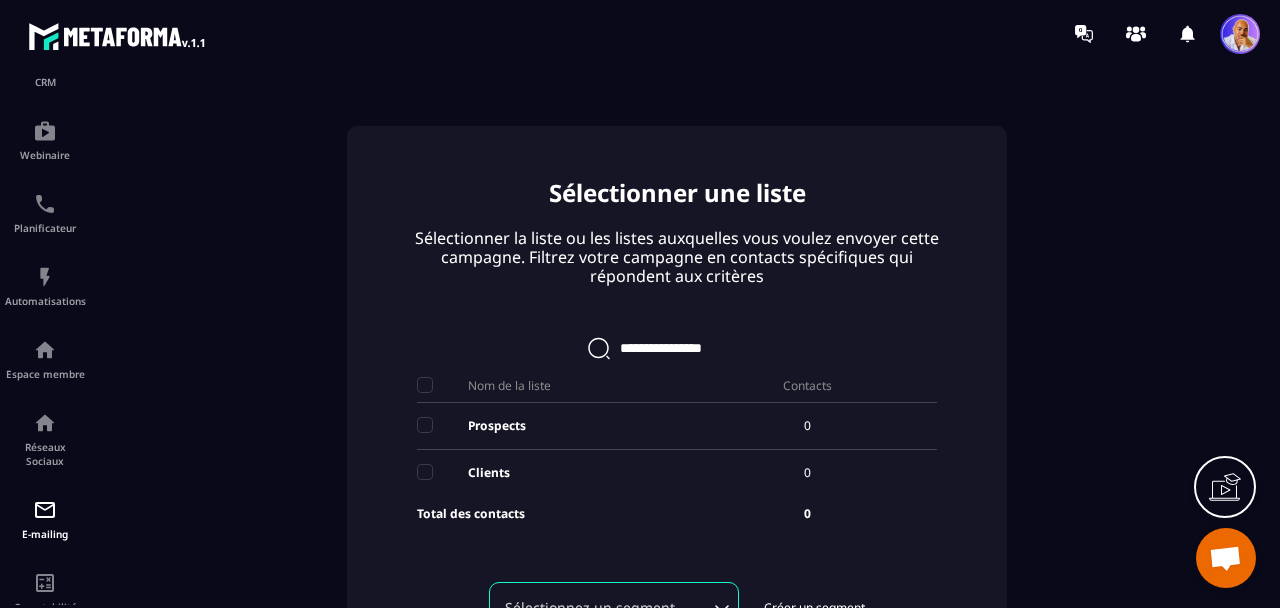 scroll, scrollTop: 140, scrollLeft: 0, axis: vertical 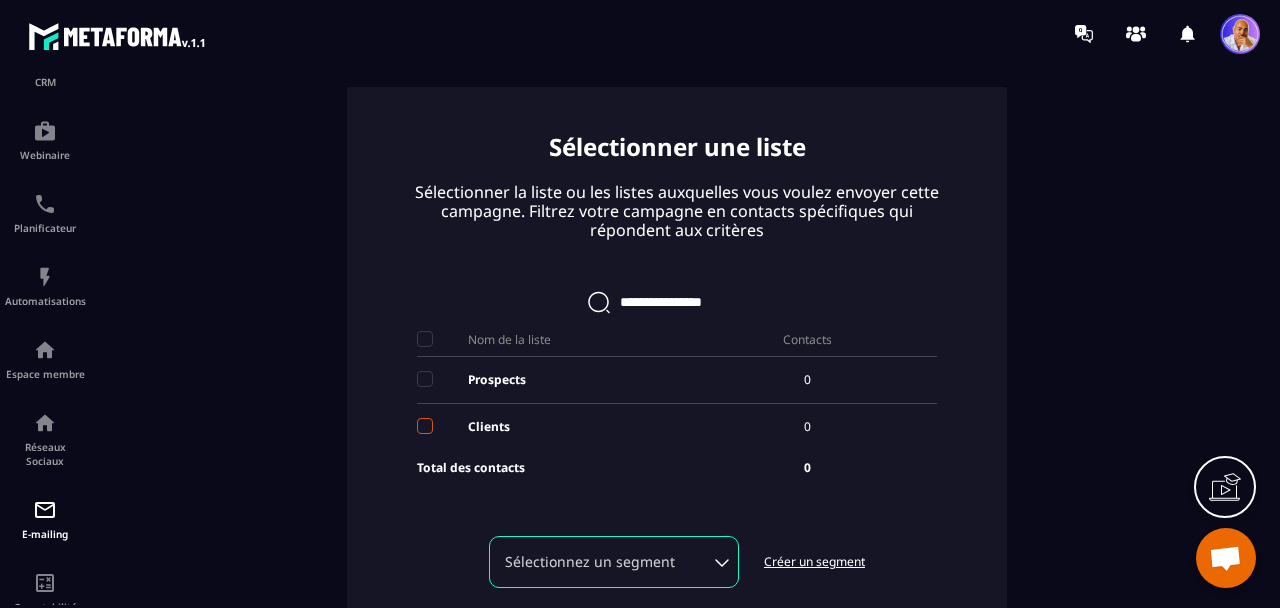 click at bounding box center [425, 426] 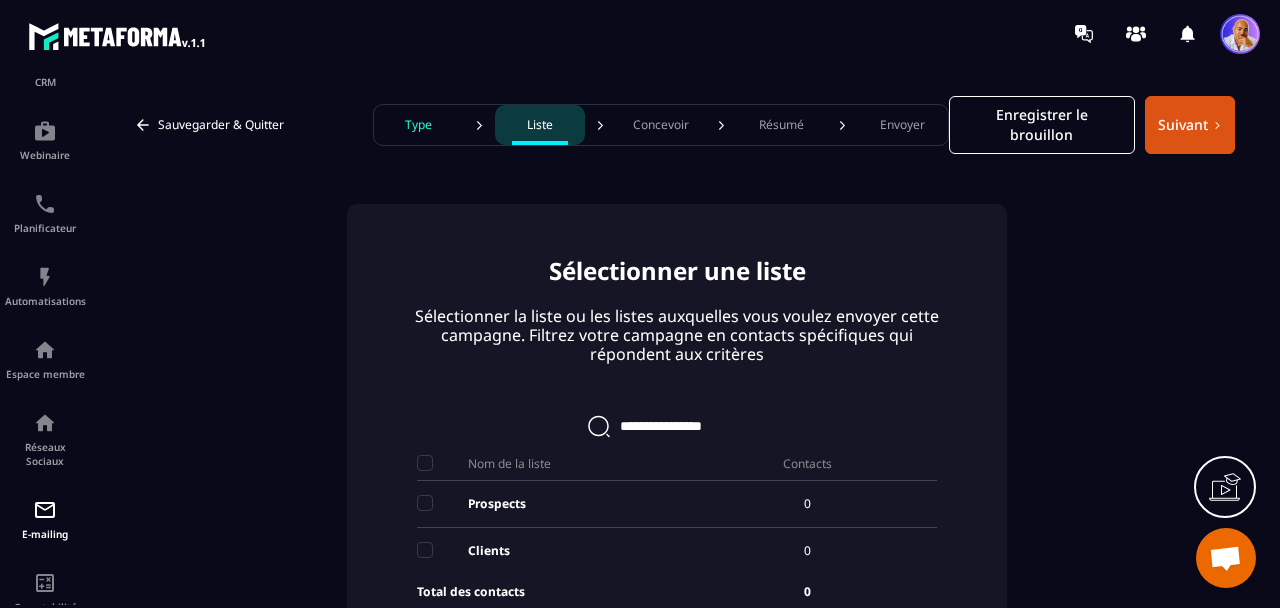 scroll, scrollTop: 7, scrollLeft: 0, axis: vertical 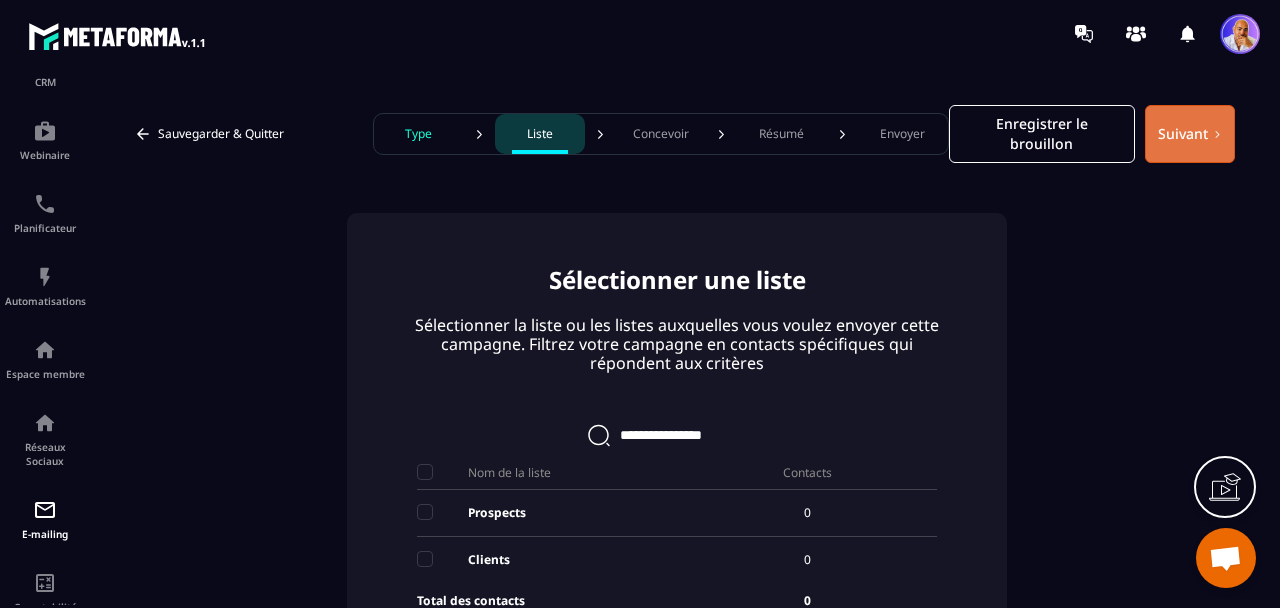 click on "Suivant" at bounding box center (1190, 134) 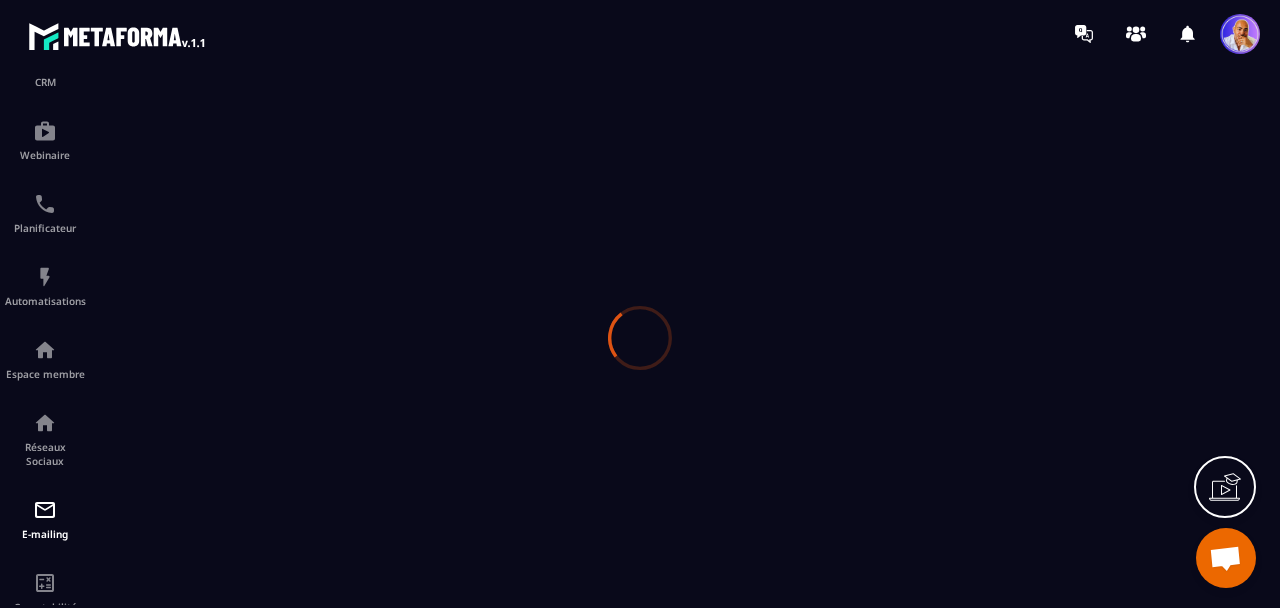 scroll, scrollTop: 0, scrollLeft: 0, axis: both 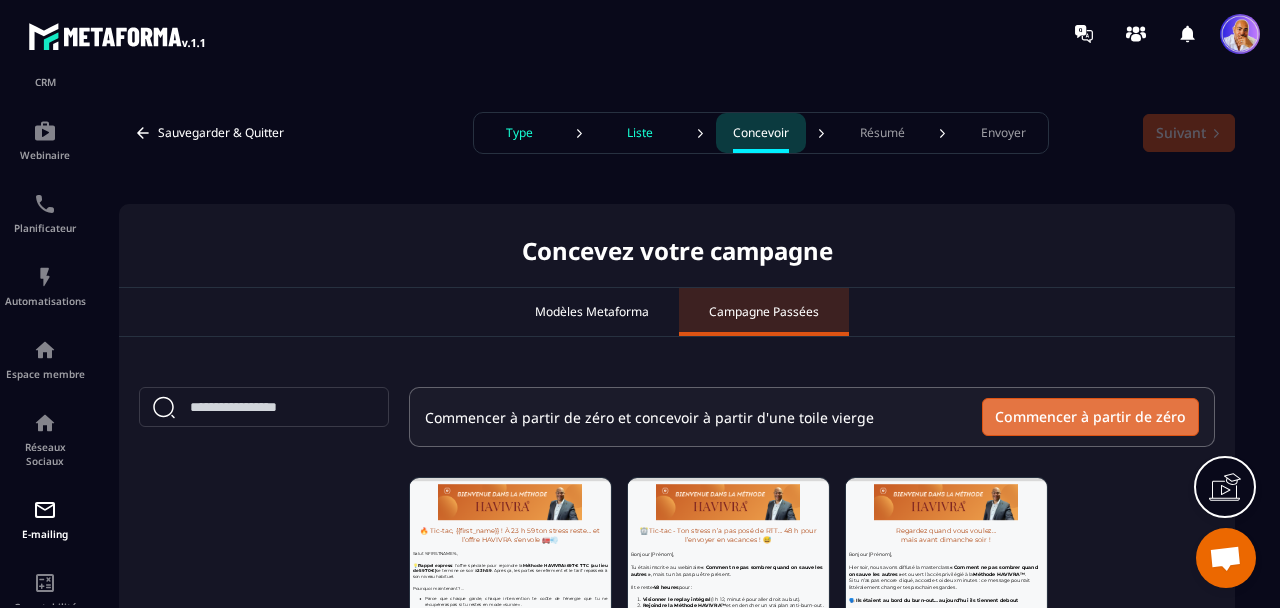 click on "Commencer à partir de zéro" at bounding box center [1090, 417] 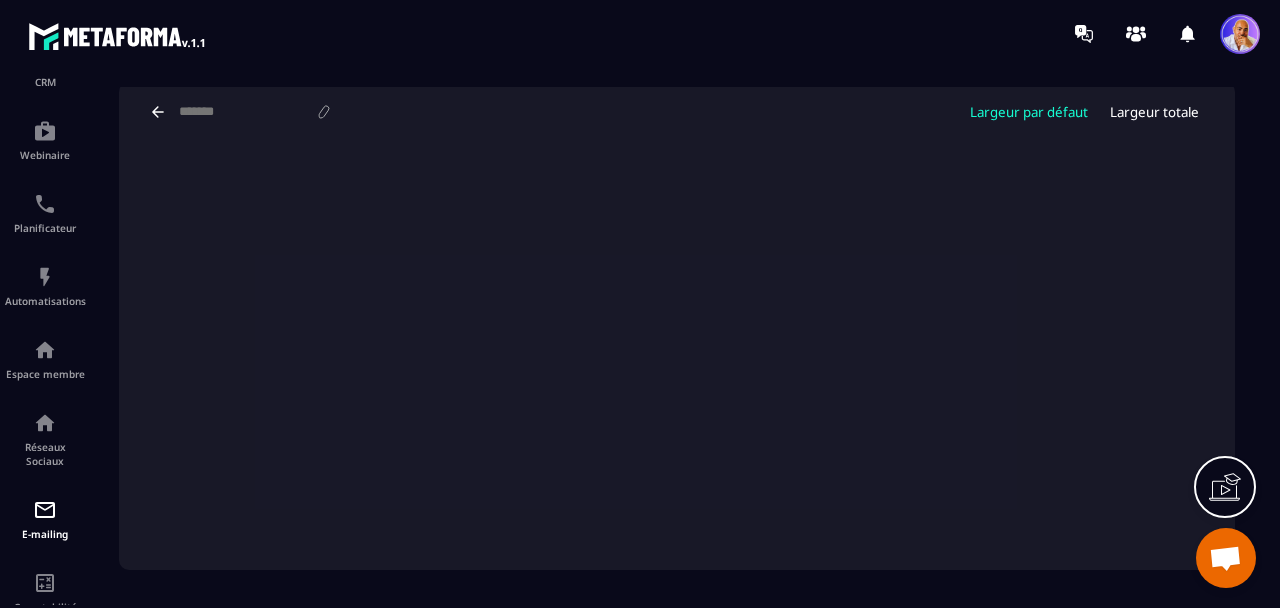 scroll, scrollTop: 143, scrollLeft: 0, axis: vertical 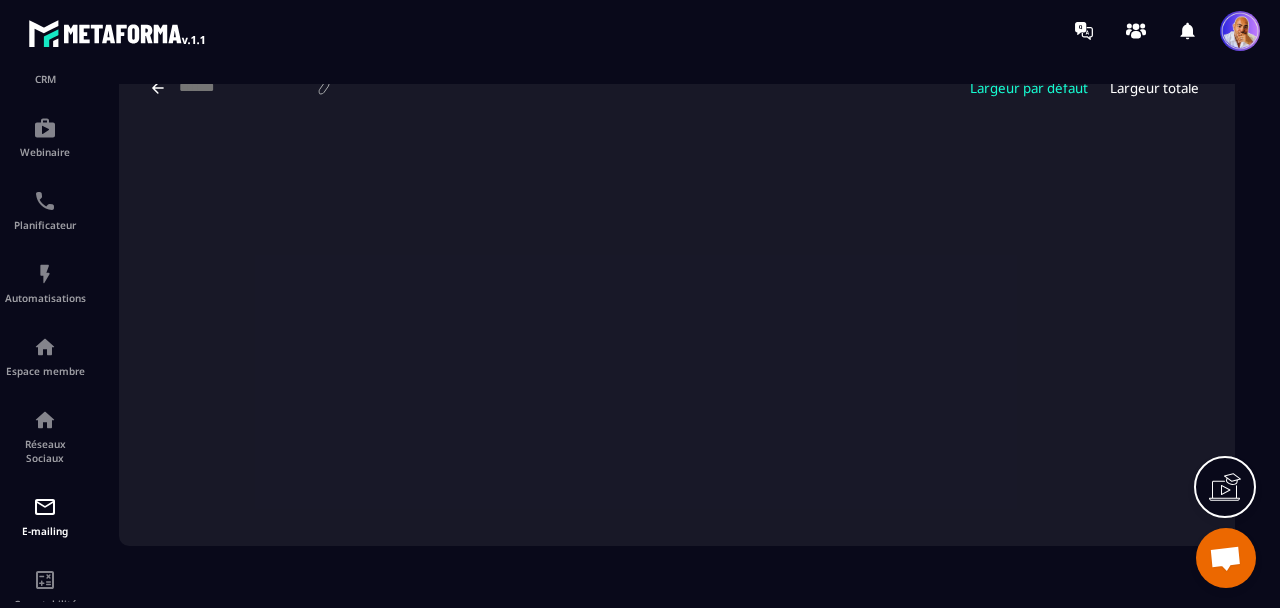 click on "Largeur totale" at bounding box center [1154, 88] 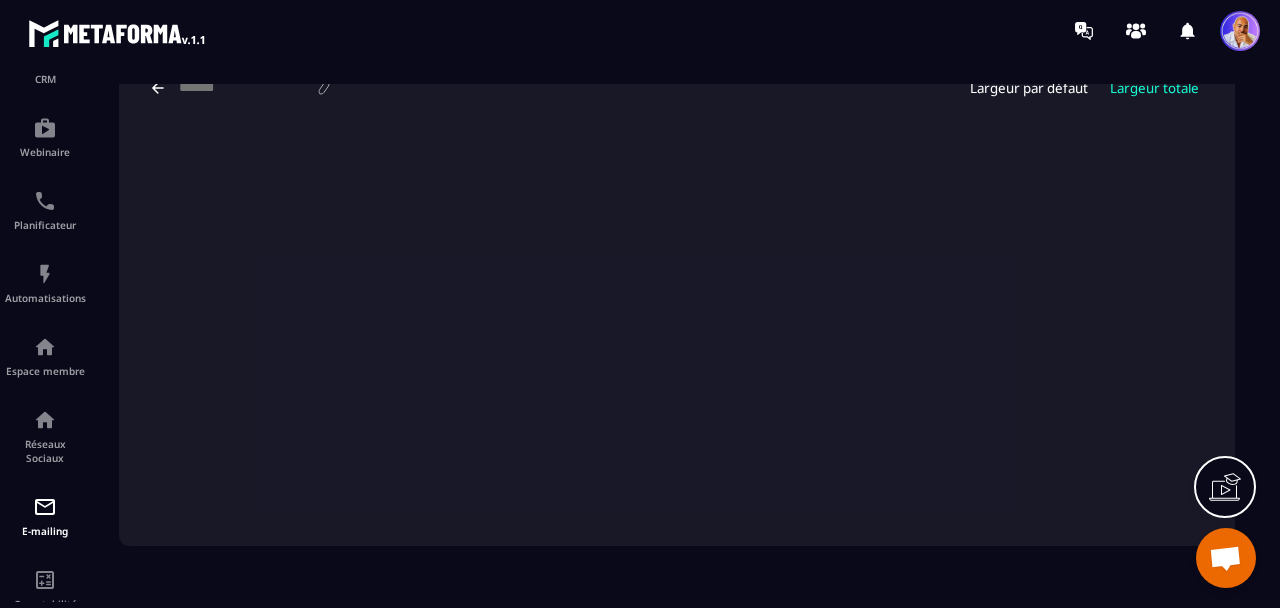 scroll, scrollTop: 12, scrollLeft: 0, axis: vertical 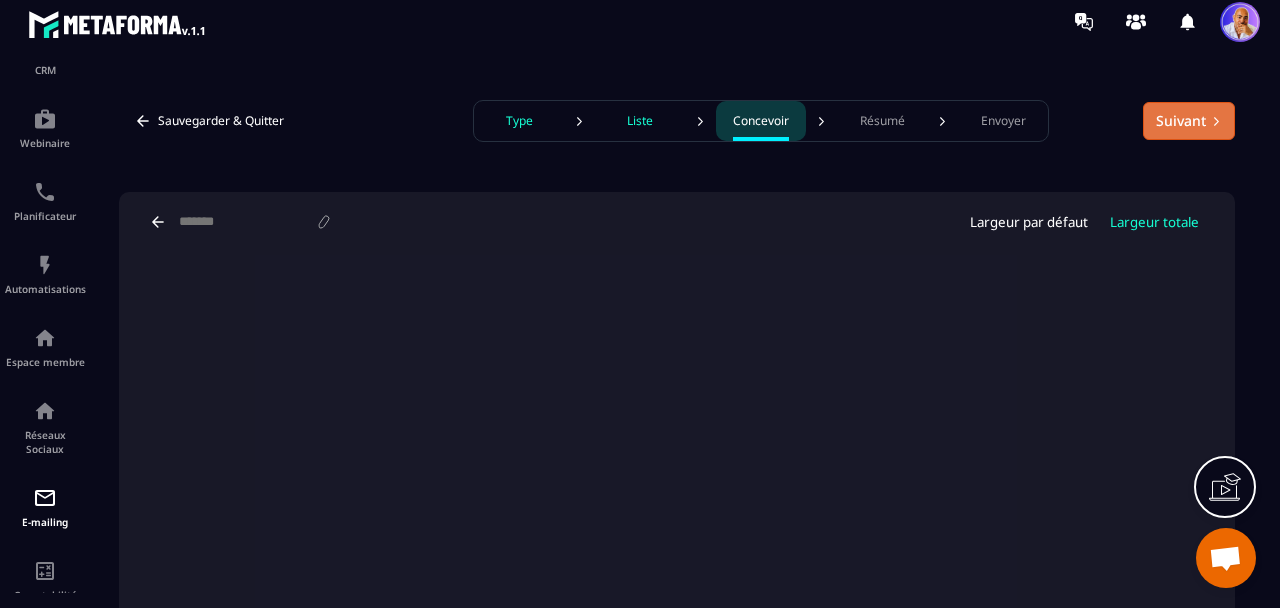 click on "Suivant" at bounding box center [1189, 121] 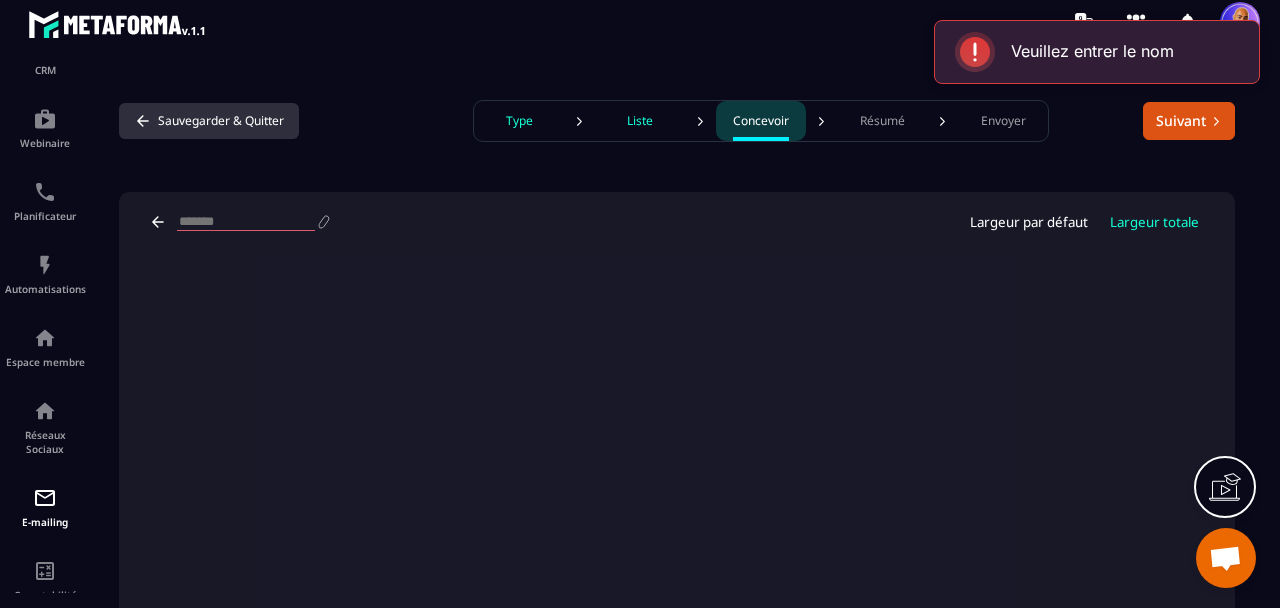 click on "Sauvegarder & Quitter" at bounding box center [209, 121] 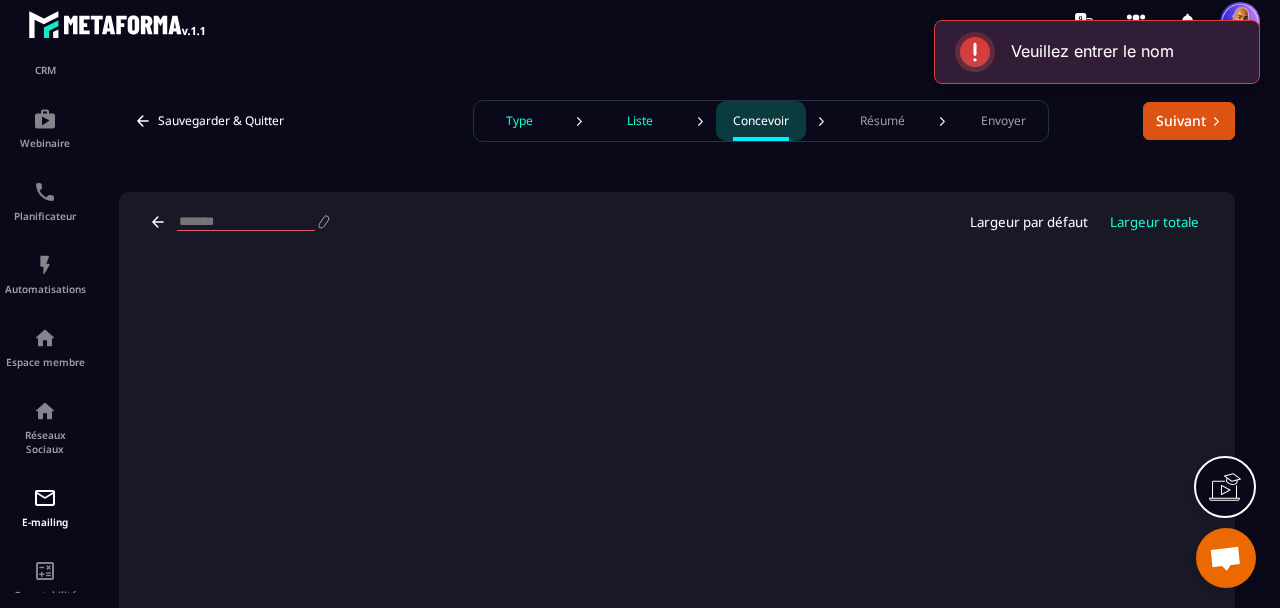 click at bounding box center (246, 222) 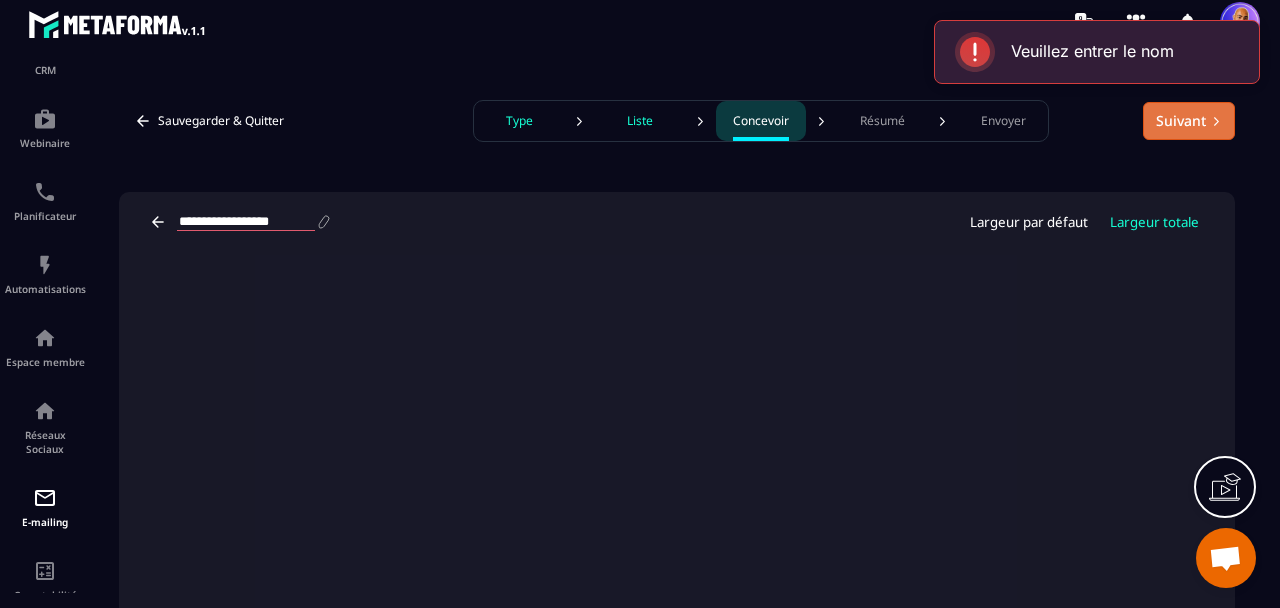 click on "Suivant" at bounding box center [1189, 121] 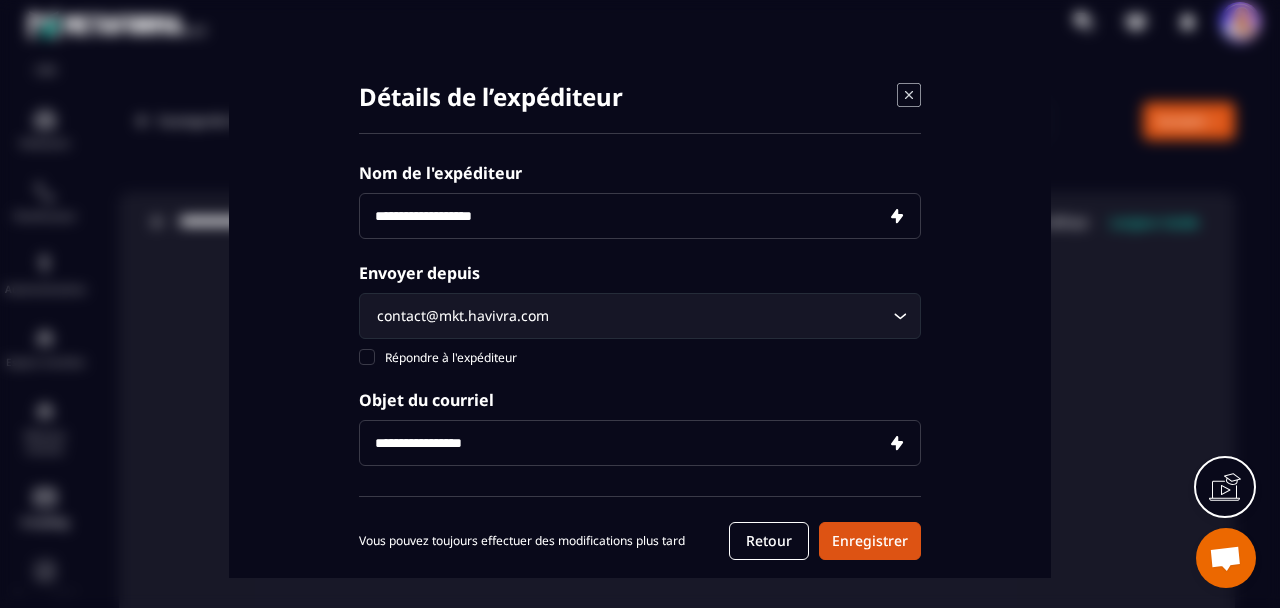 click at bounding box center (640, 216) 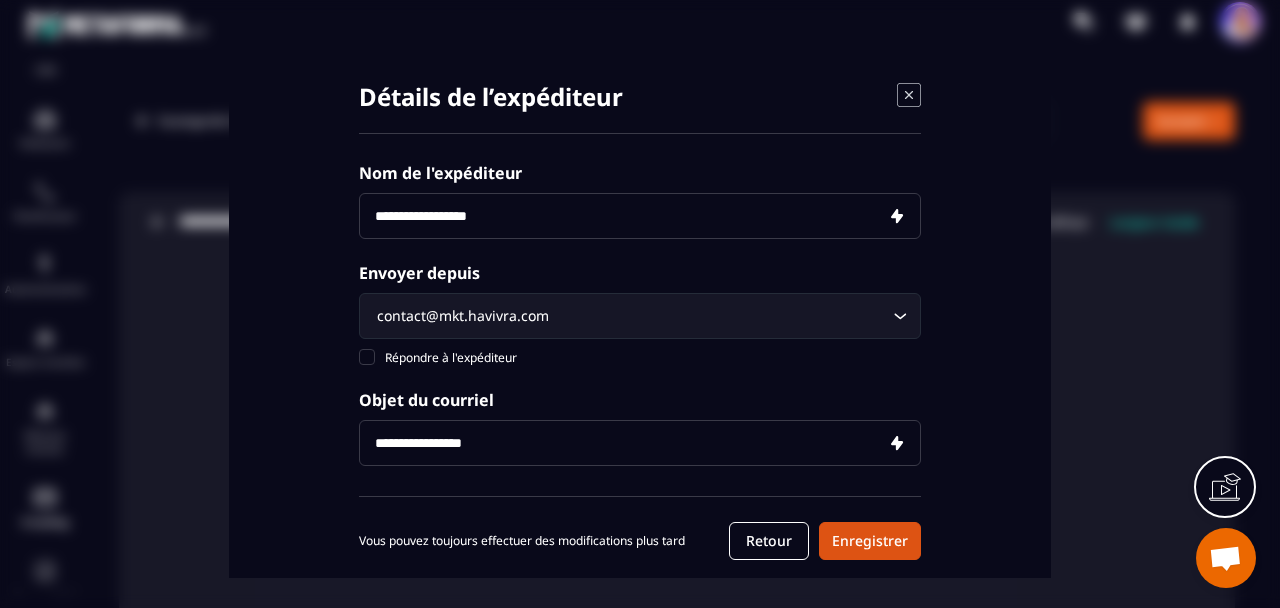 type on "**********" 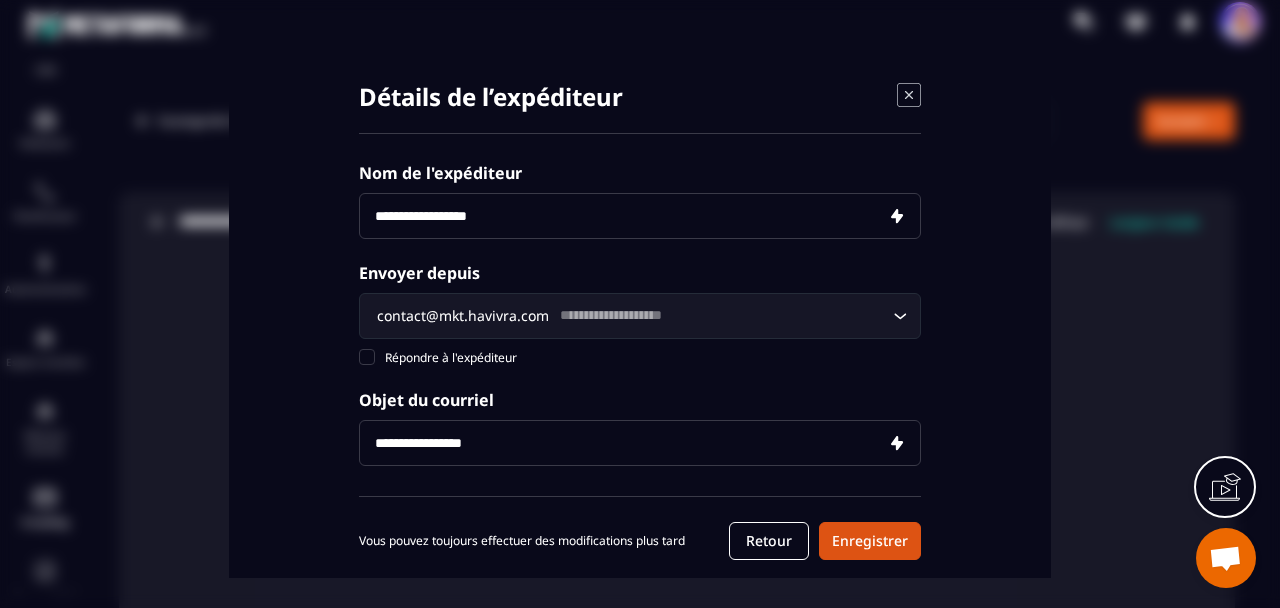 type 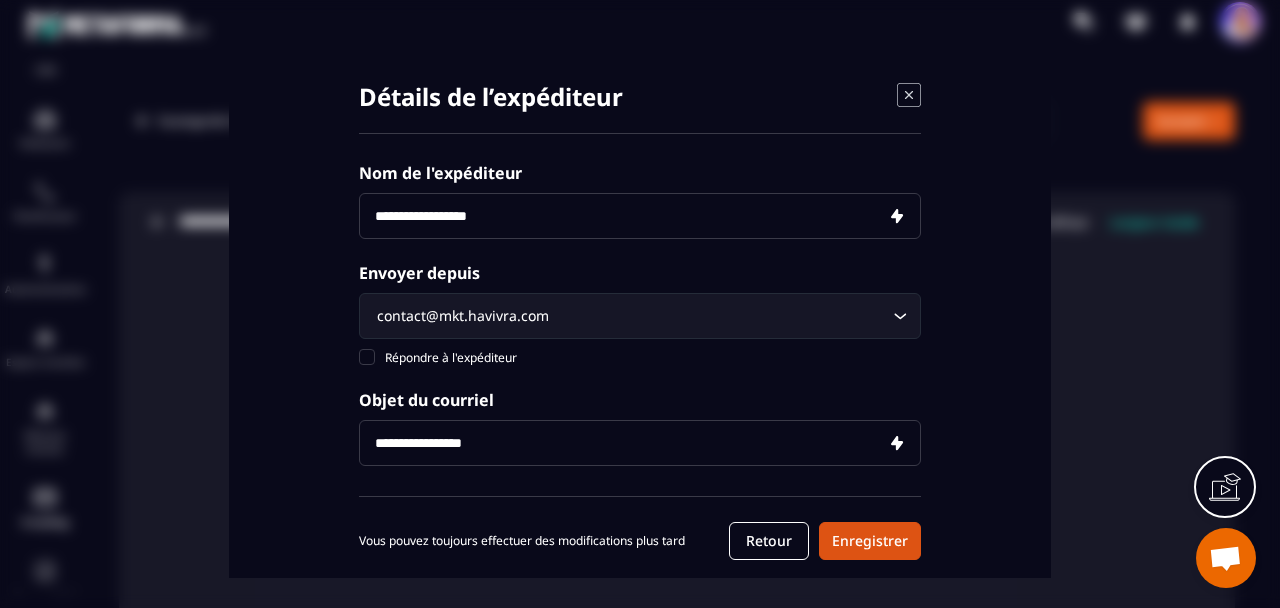drag, startPoint x: 522, startPoint y: 215, endPoint x: 473, endPoint y: 215, distance: 49 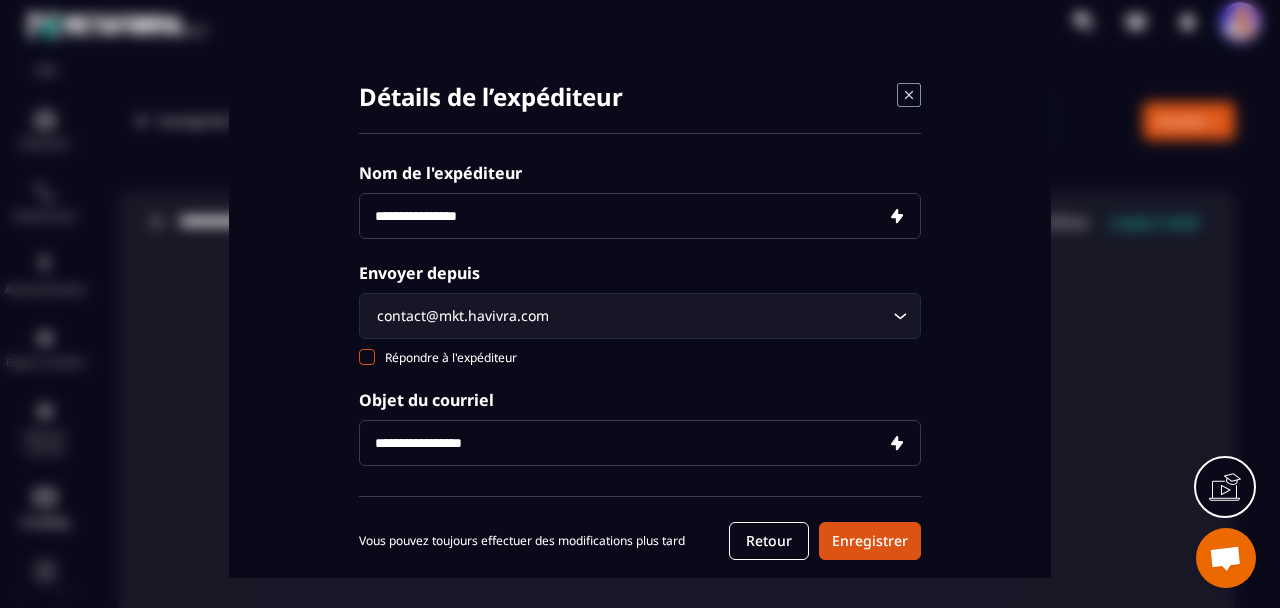 scroll, scrollTop: 32, scrollLeft: 0, axis: vertical 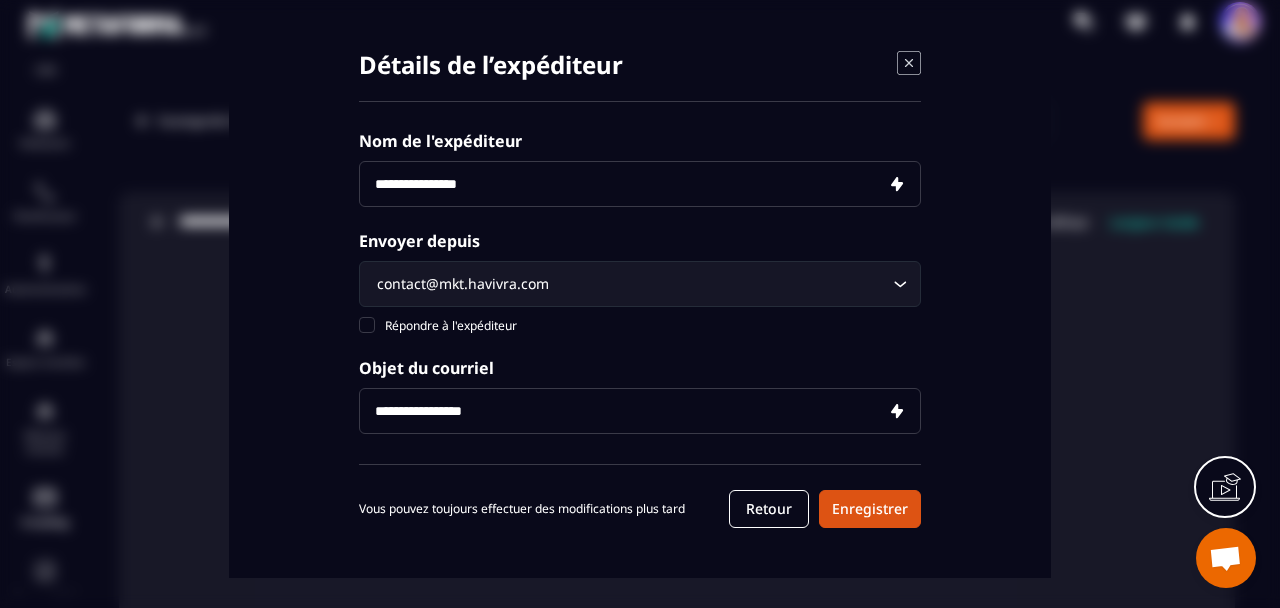 click at bounding box center (640, 411) 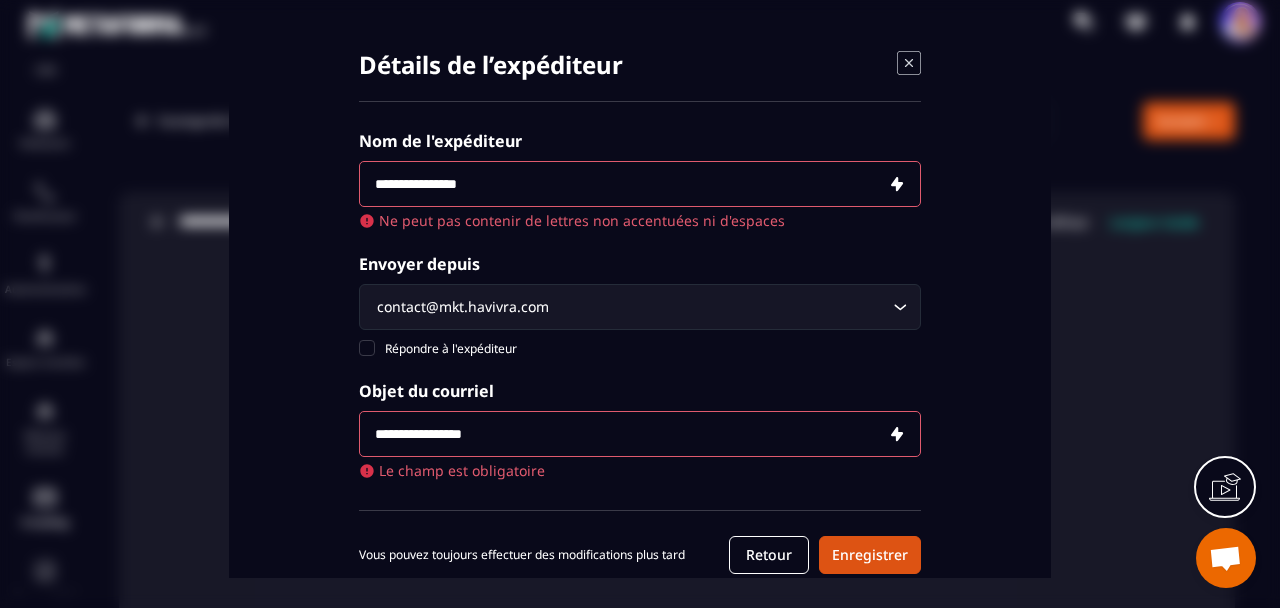 drag, startPoint x: 434, startPoint y: 184, endPoint x: 372, endPoint y: 184, distance: 62 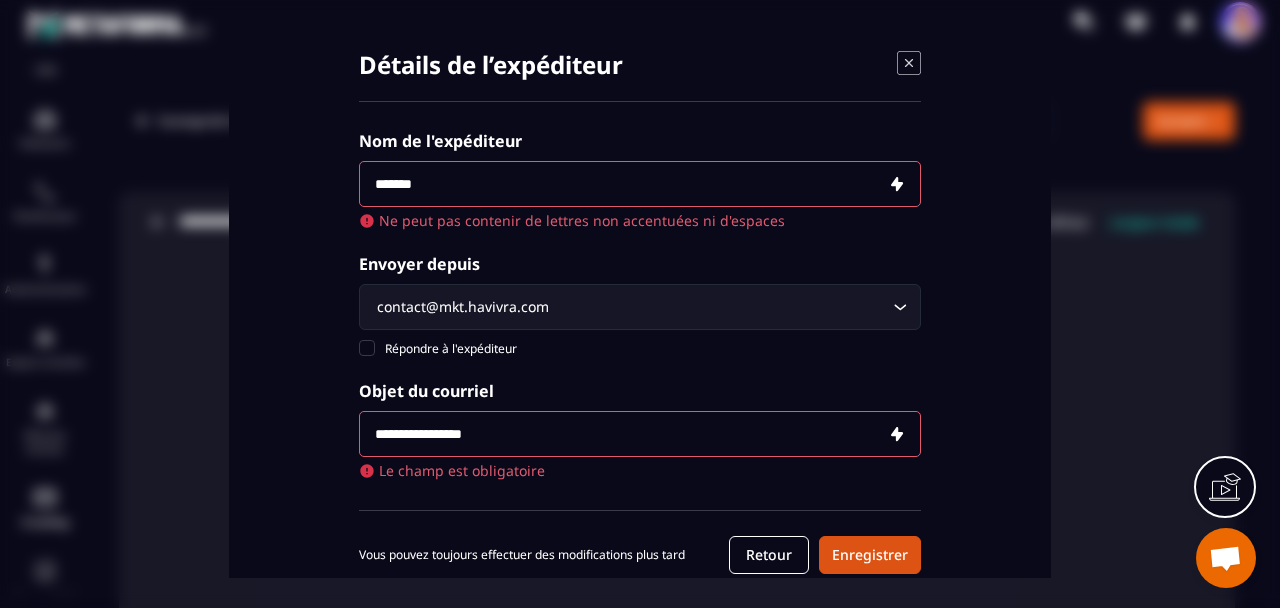 click at bounding box center [640, 184] 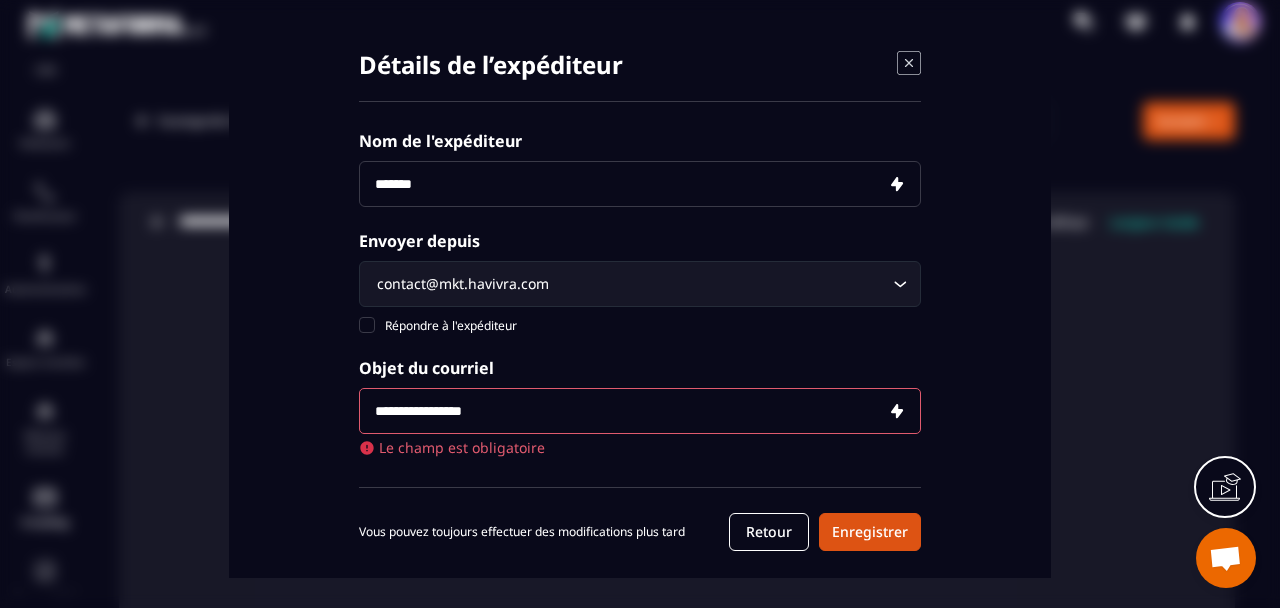 paste on "**********" 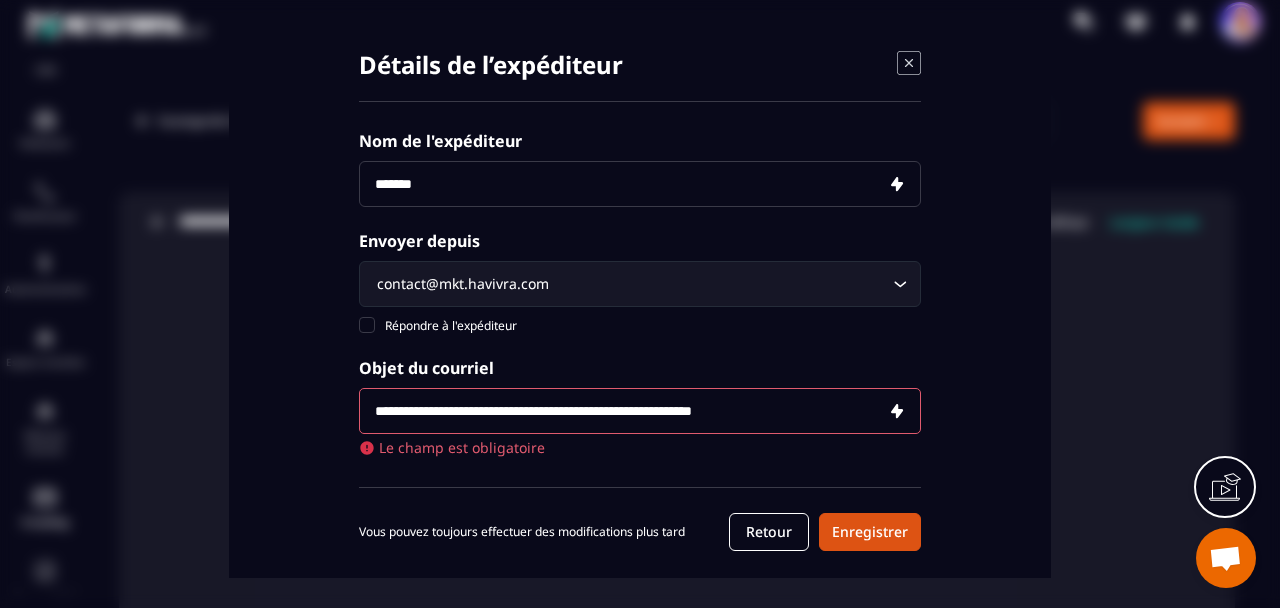 click on "**********" at bounding box center [640, 411] 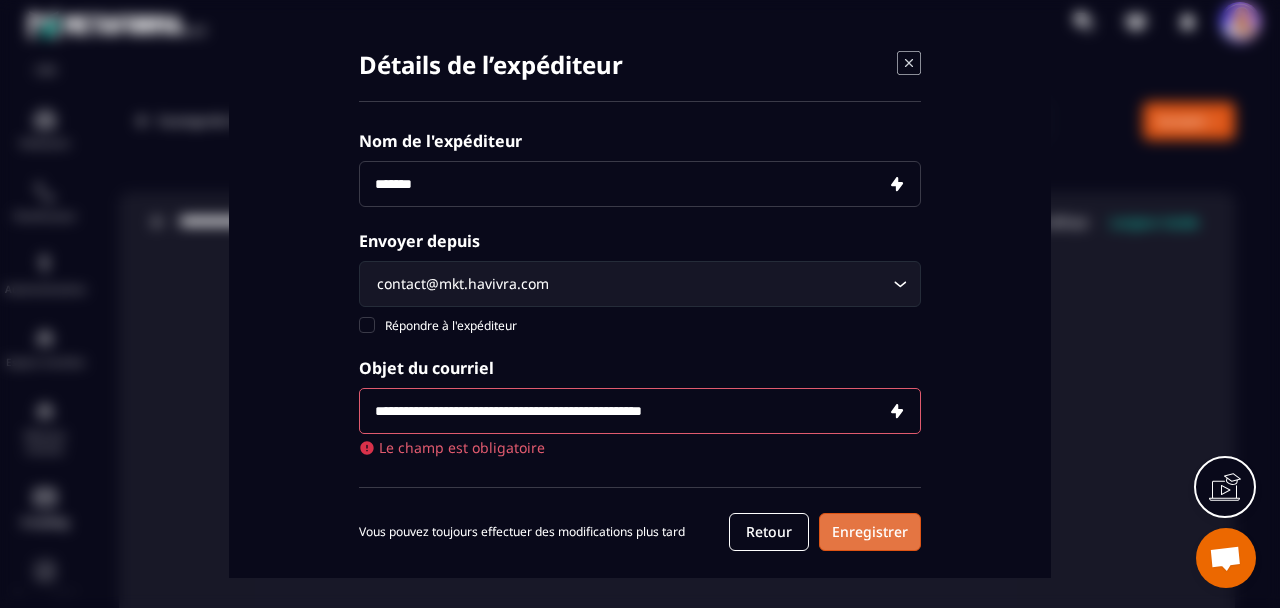 type on "**********" 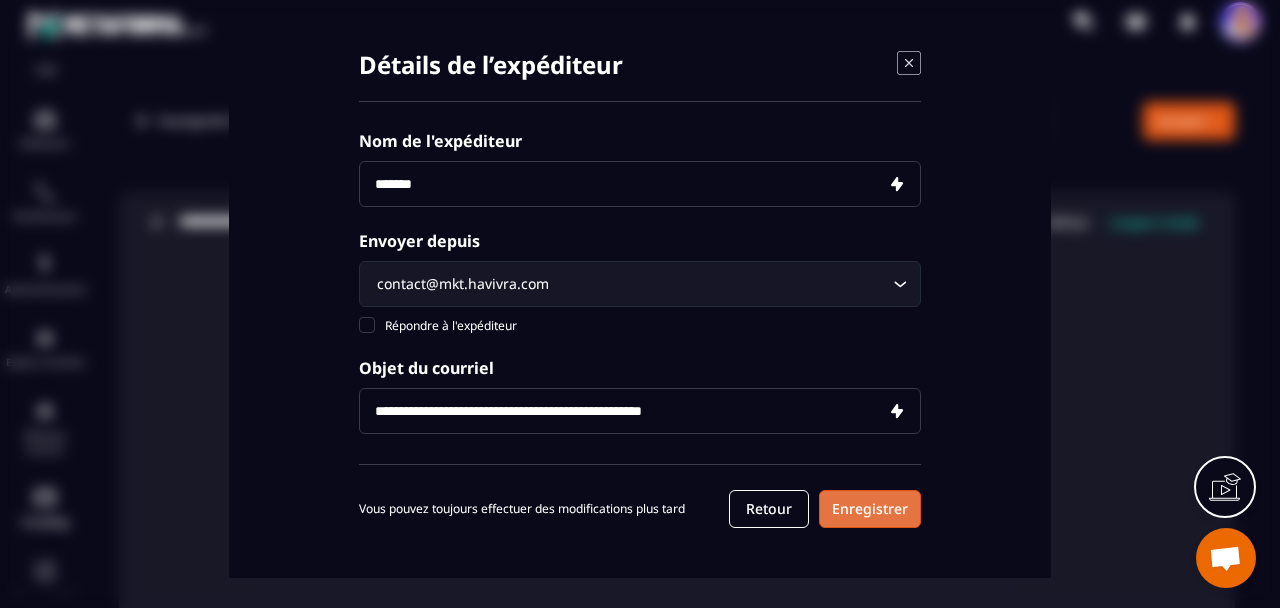 click on "Enregistrer" at bounding box center [870, 509] 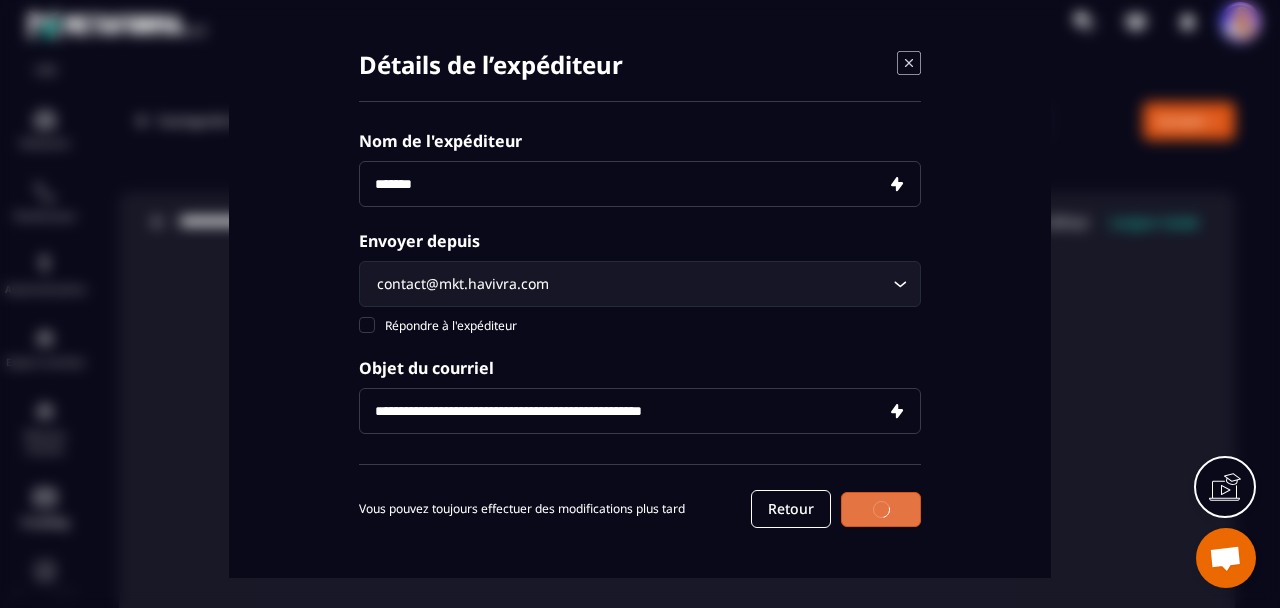 scroll, scrollTop: 31, scrollLeft: 0, axis: vertical 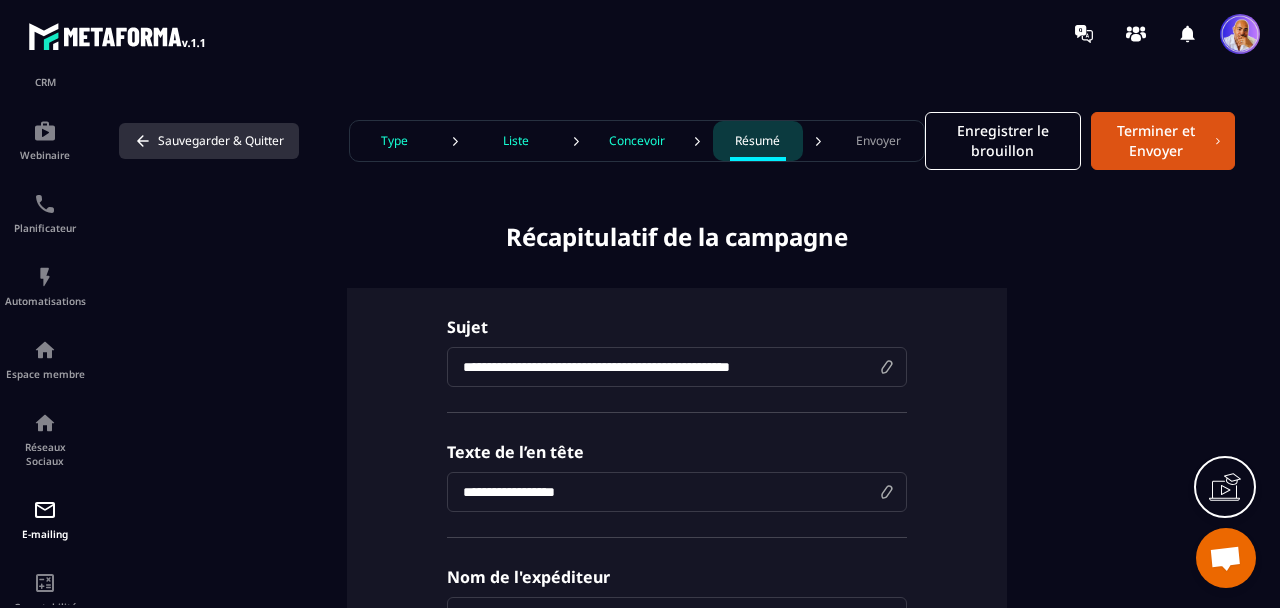 click 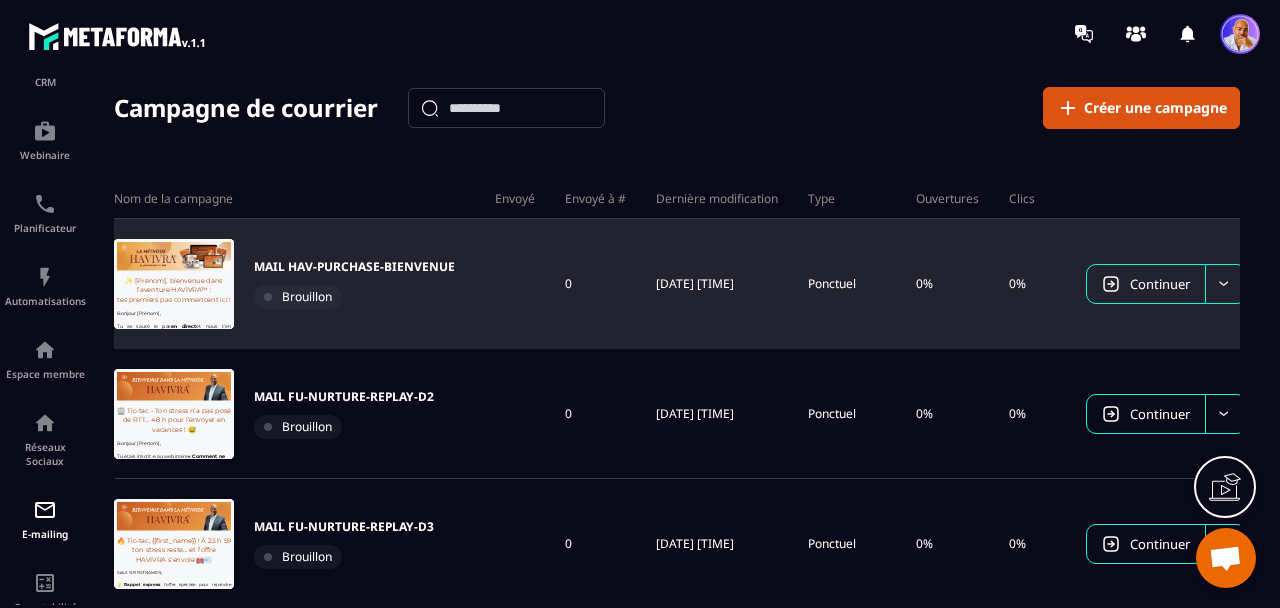scroll, scrollTop: 0, scrollLeft: 0, axis: both 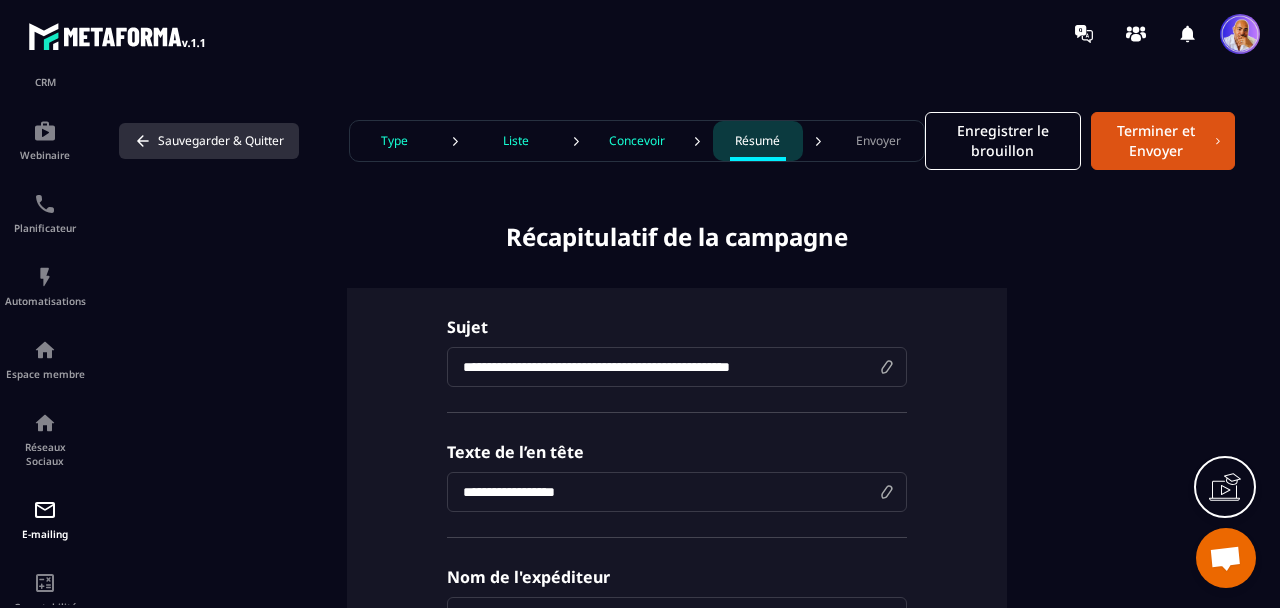 click 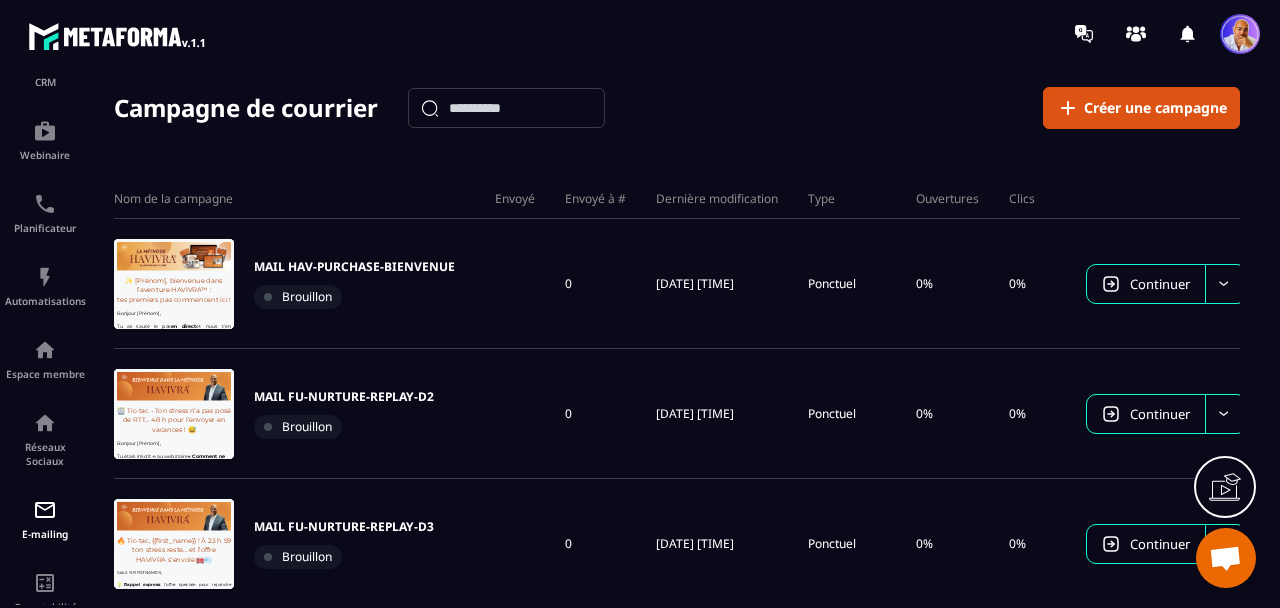 scroll, scrollTop: 0, scrollLeft: 0, axis: both 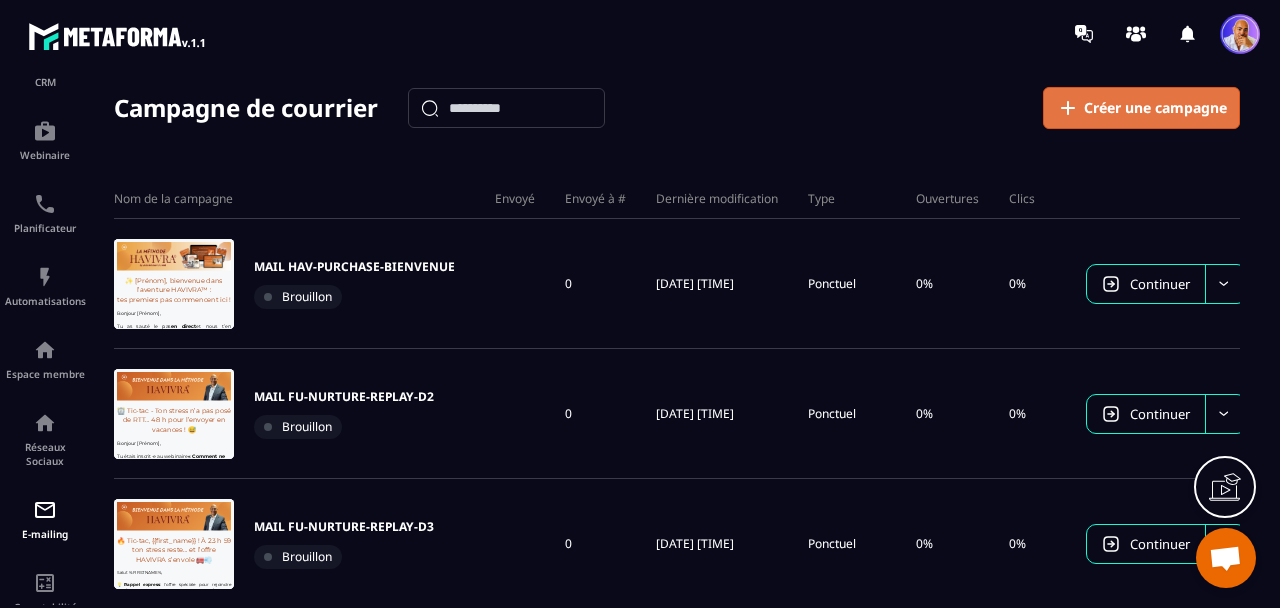 click on "Créer une campagne" at bounding box center [1155, 108] 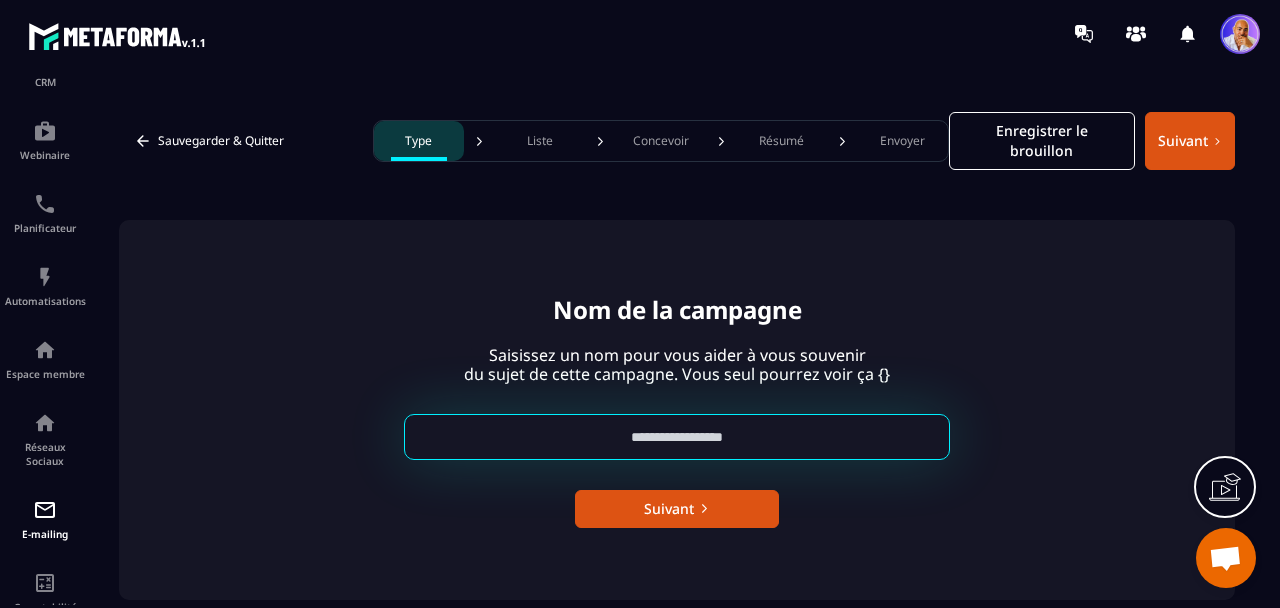 click at bounding box center (677, 437) 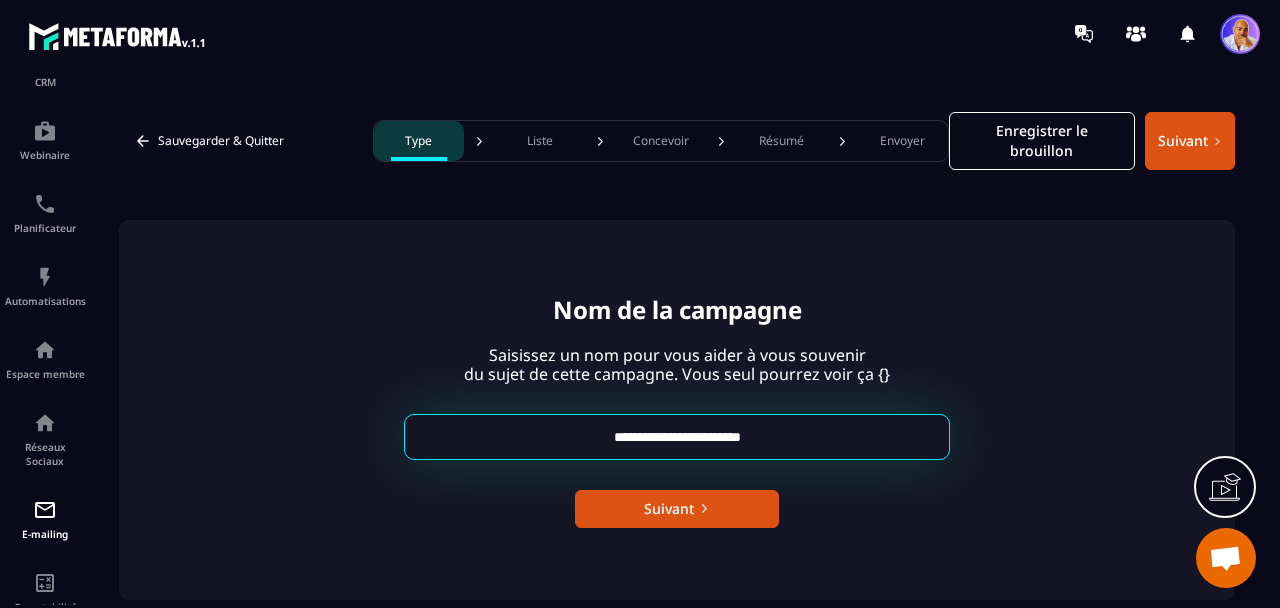 drag, startPoint x: 787, startPoint y: 434, endPoint x: 747, endPoint y: 434, distance: 40 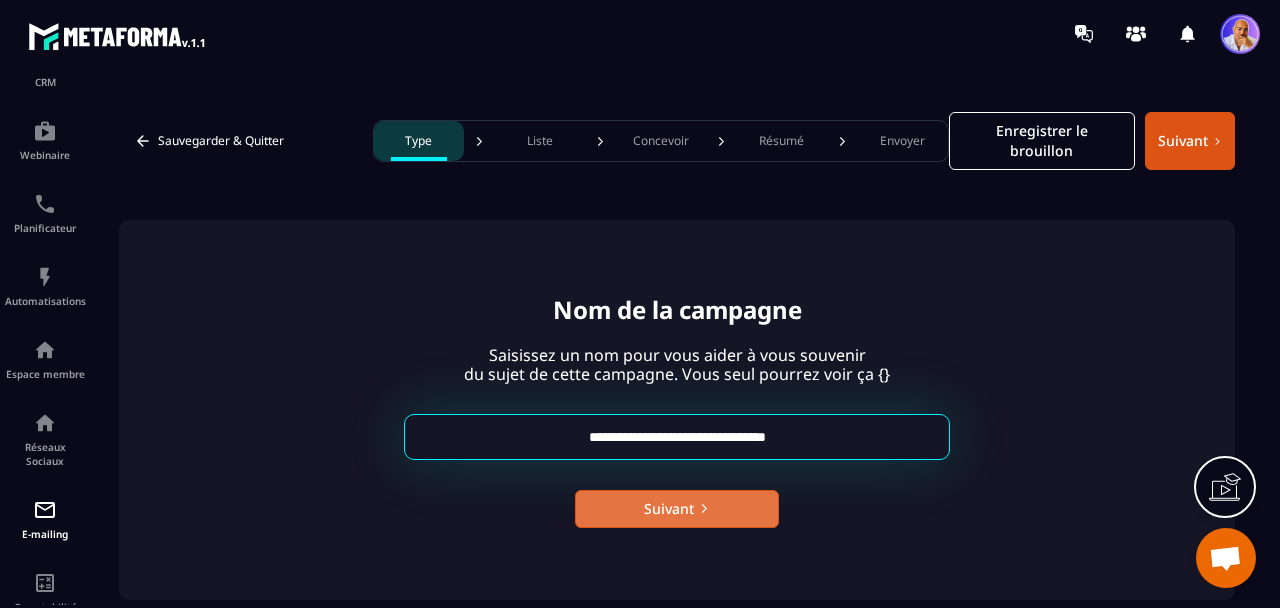 type on "**********" 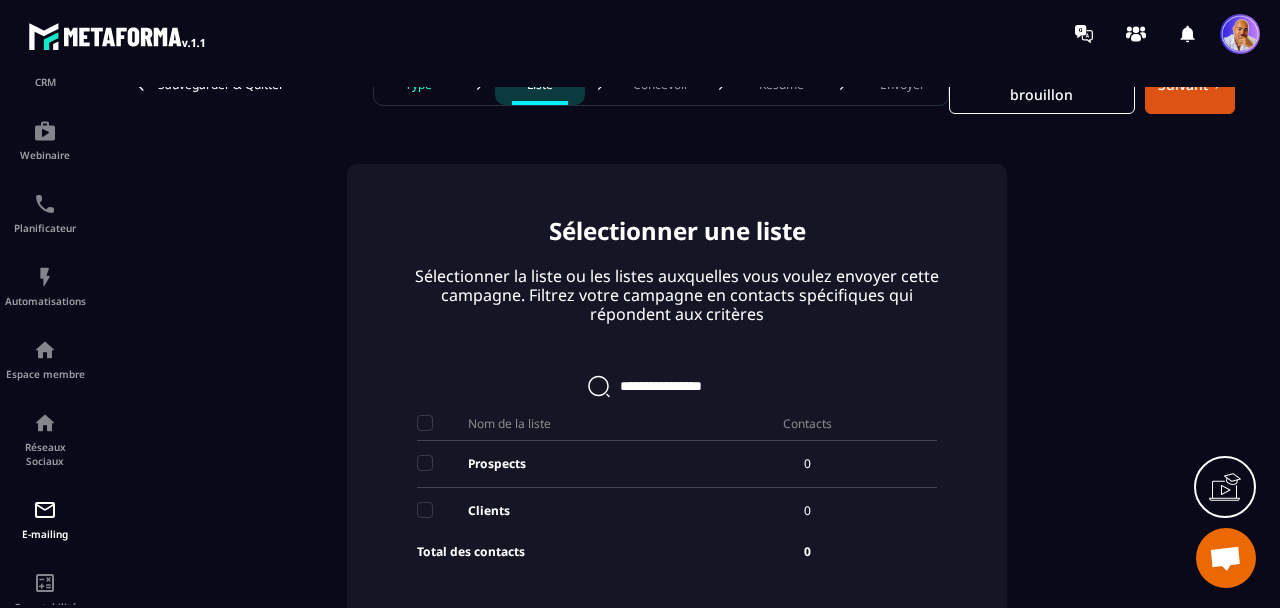 scroll, scrollTop: 71, scrollLeft: 0, axis: vertical 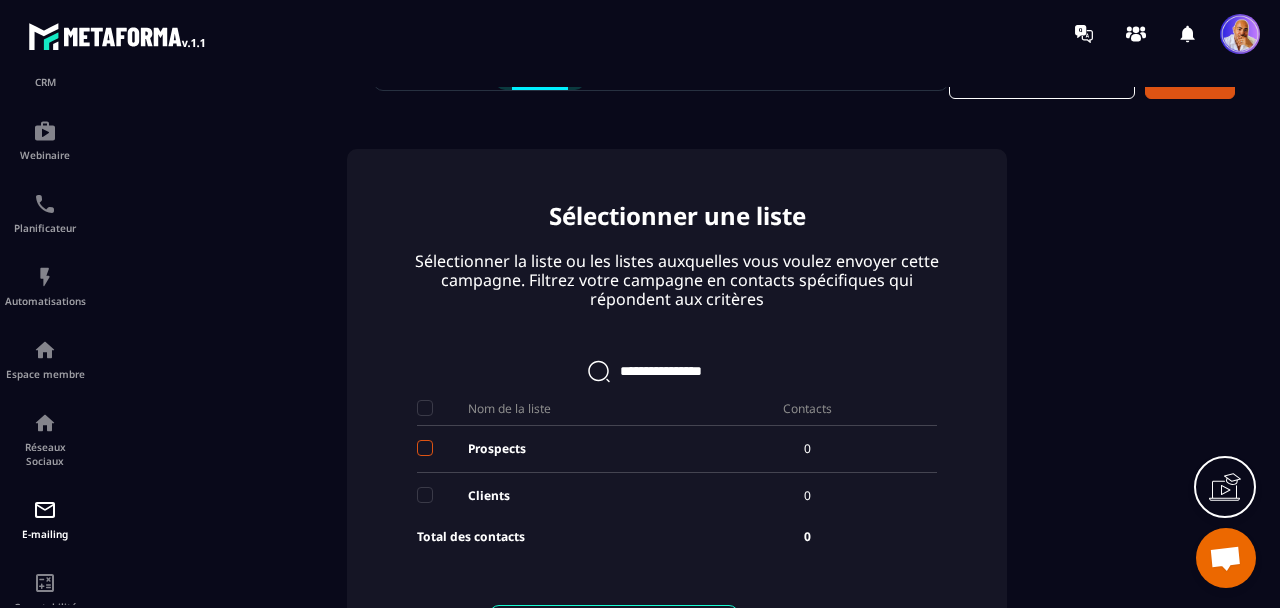 click at bounding box center (425, 448) 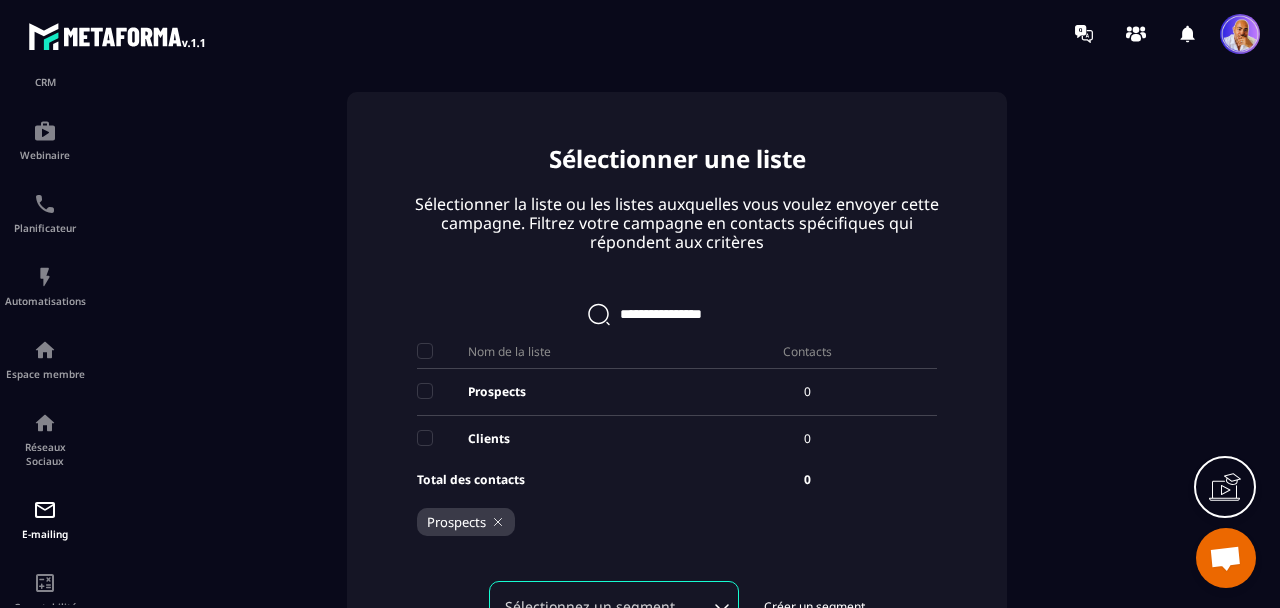 scroll, scrollTop: 0, scrollLeft: 0, axis: both 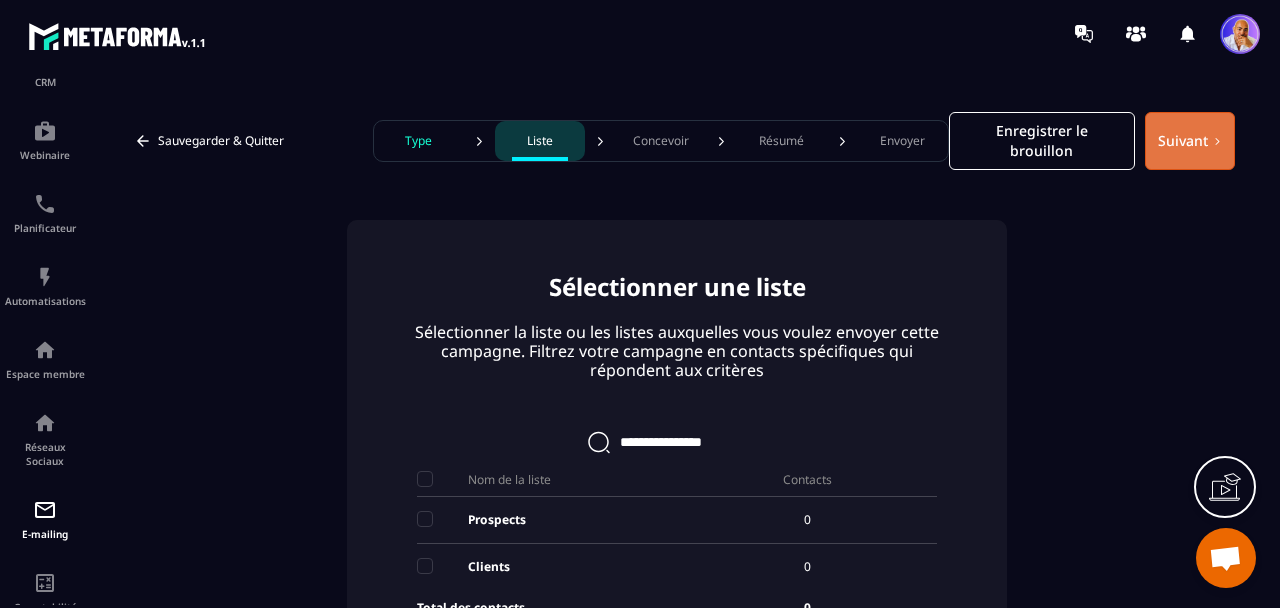click on "Suivant" at bounding box center [1190, 141] 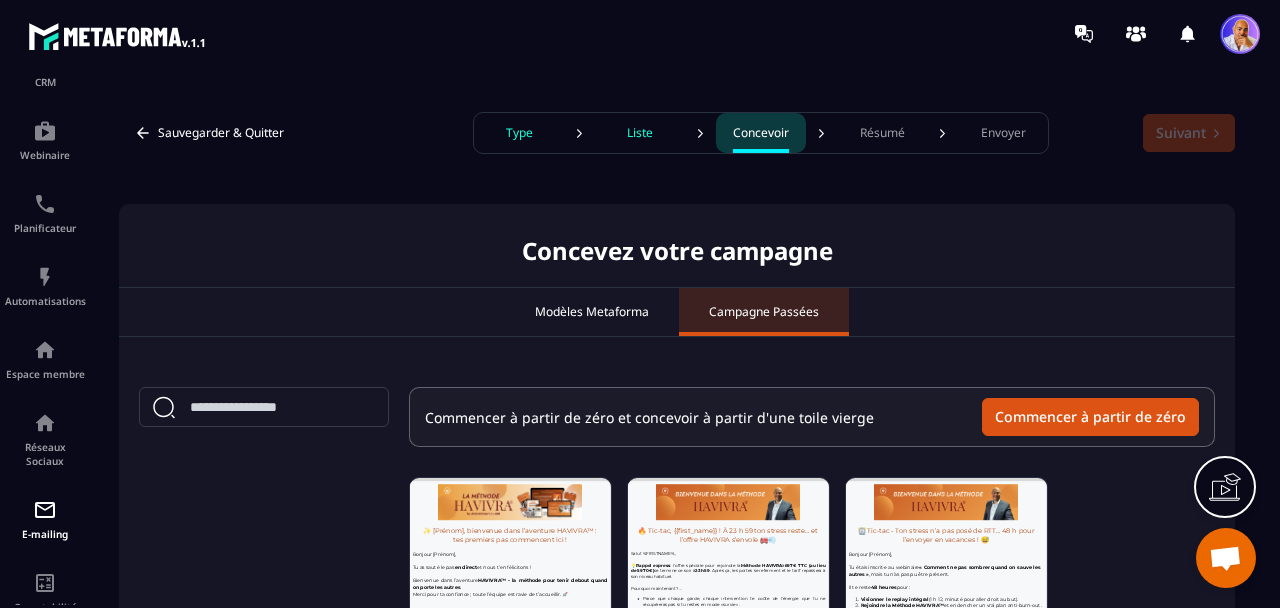 scroll, scrollTop: 0, scrollLeft: 0, axis: both 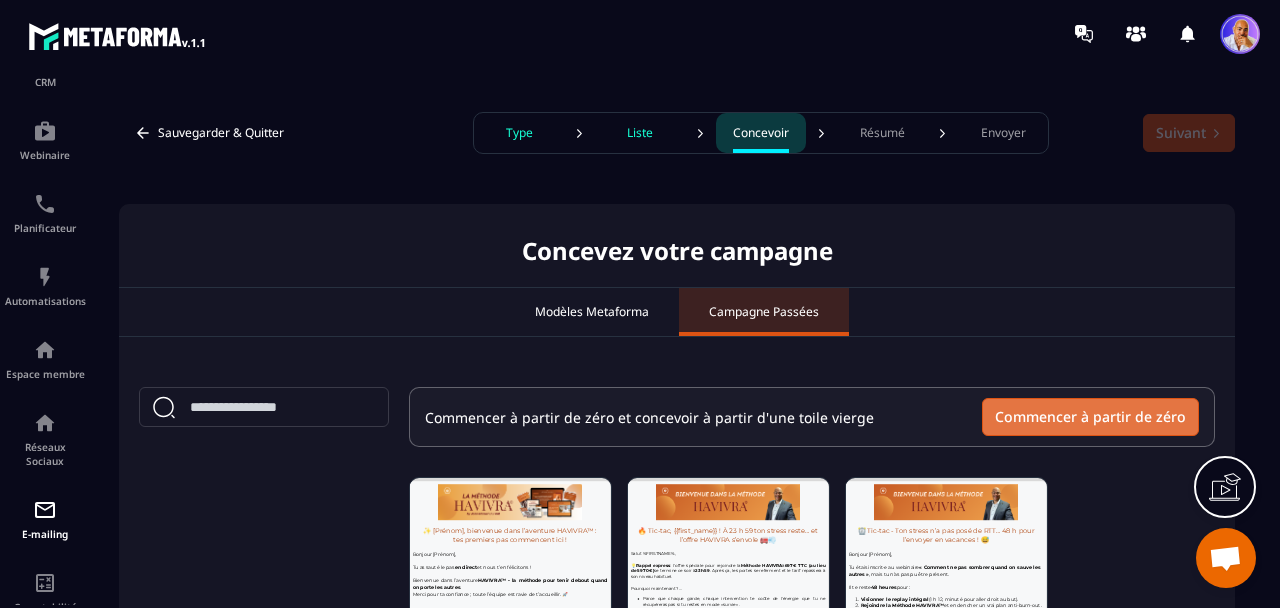 click on "Commencer à partir de zéro" at bounding box center (1090, 417) 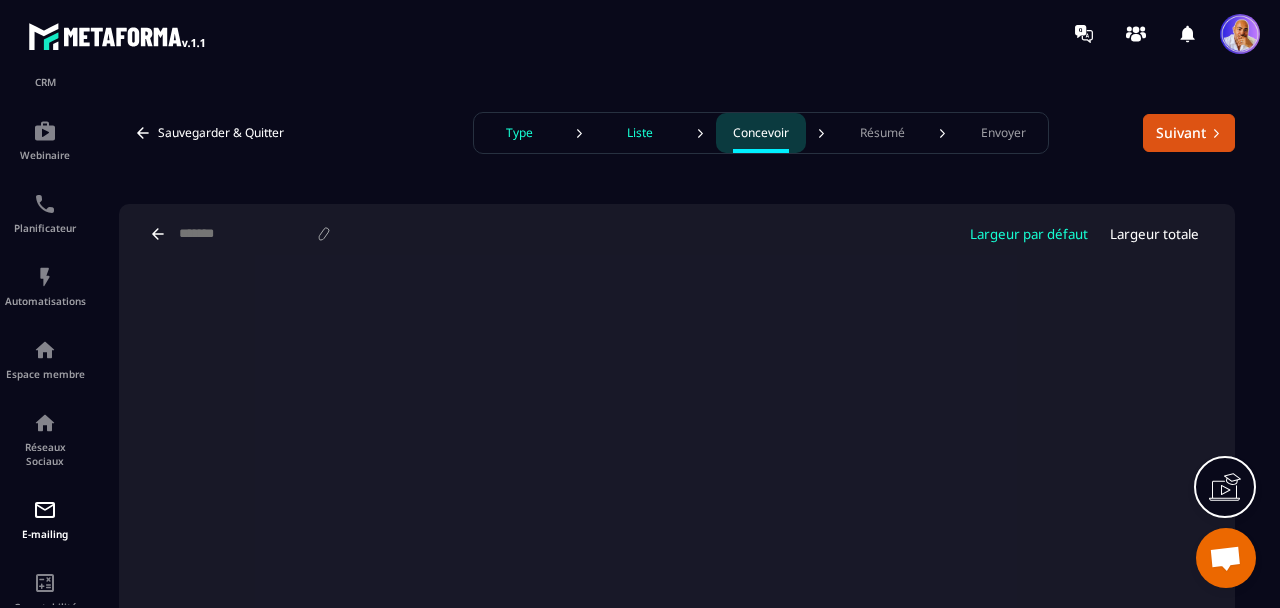 scroll, scrollTop: 63, scrollLeft: 0, axis: vertical 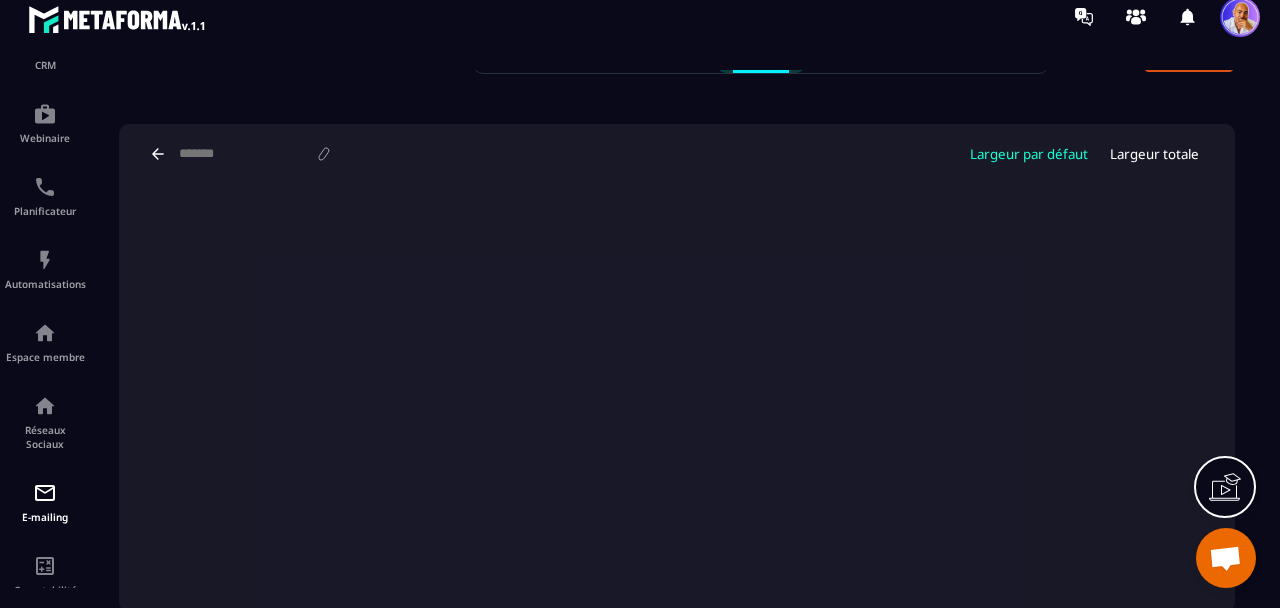click on "Largeur totale" at bounding box center [1154, 154] 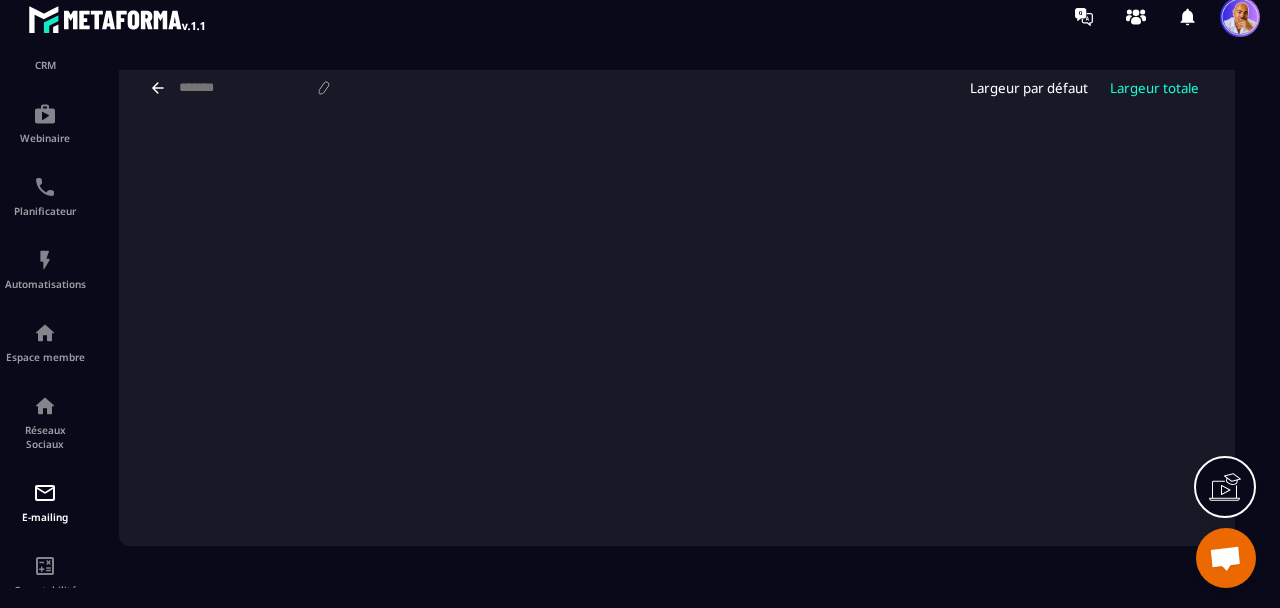 scroll, scrollTop: 0, scrollLeft: 0, axis: both 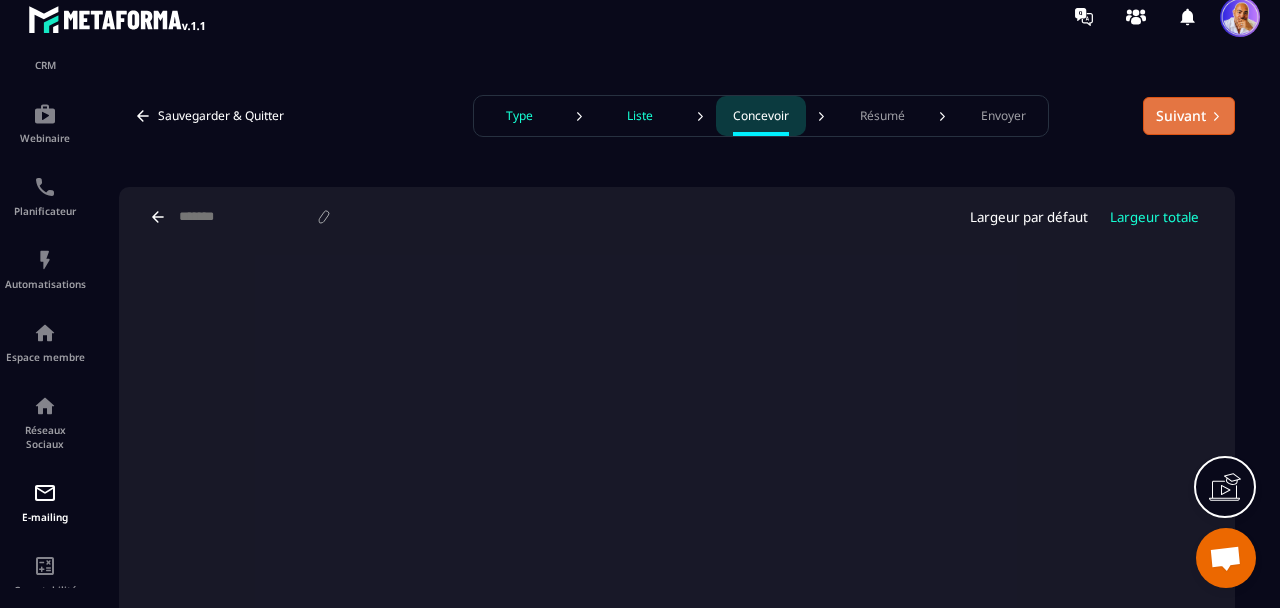 click on "Suivant" at bounding box center [1189, 116] 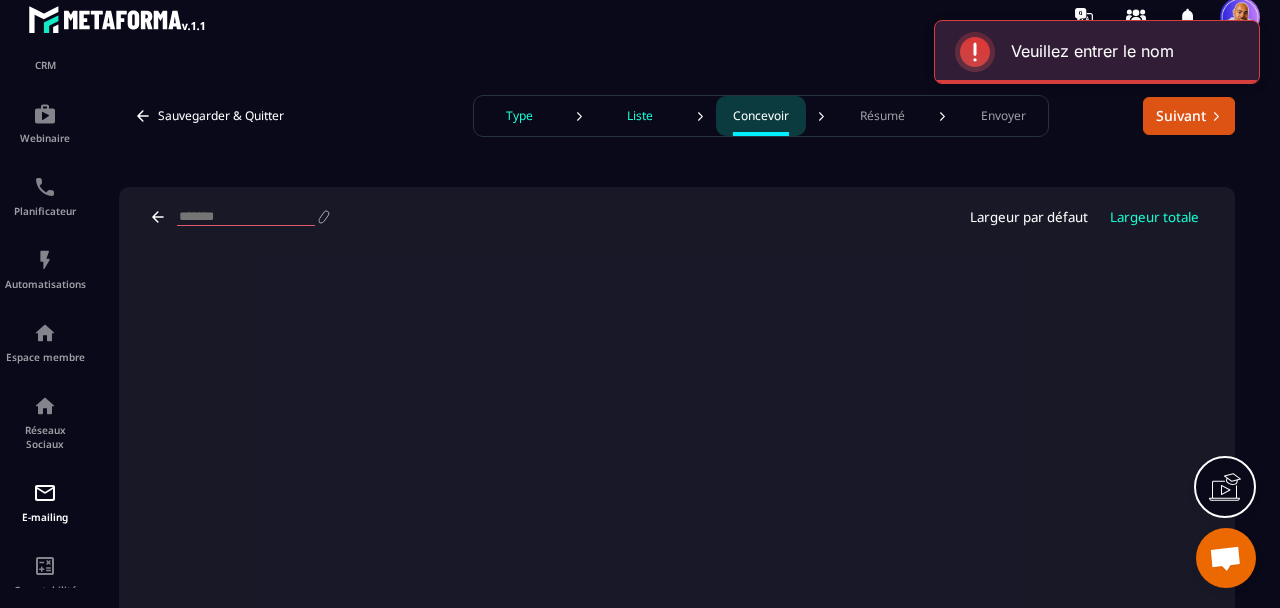 click at bounding box center (246, 217) 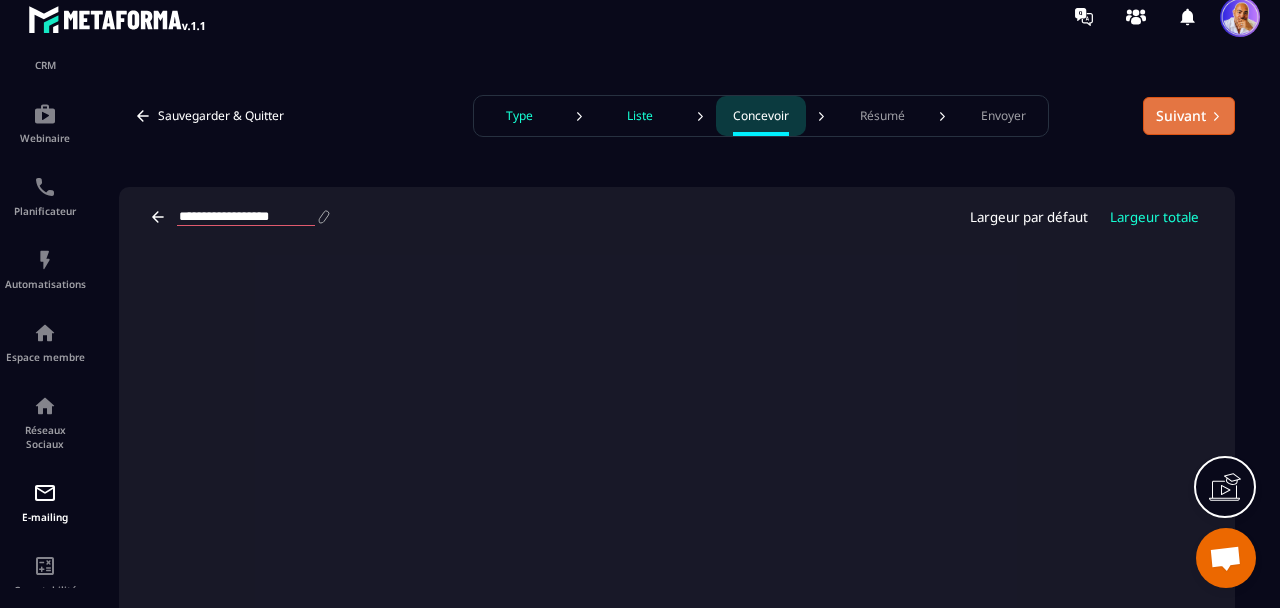 click on "Suivant" at bounding box center (1189, 116) 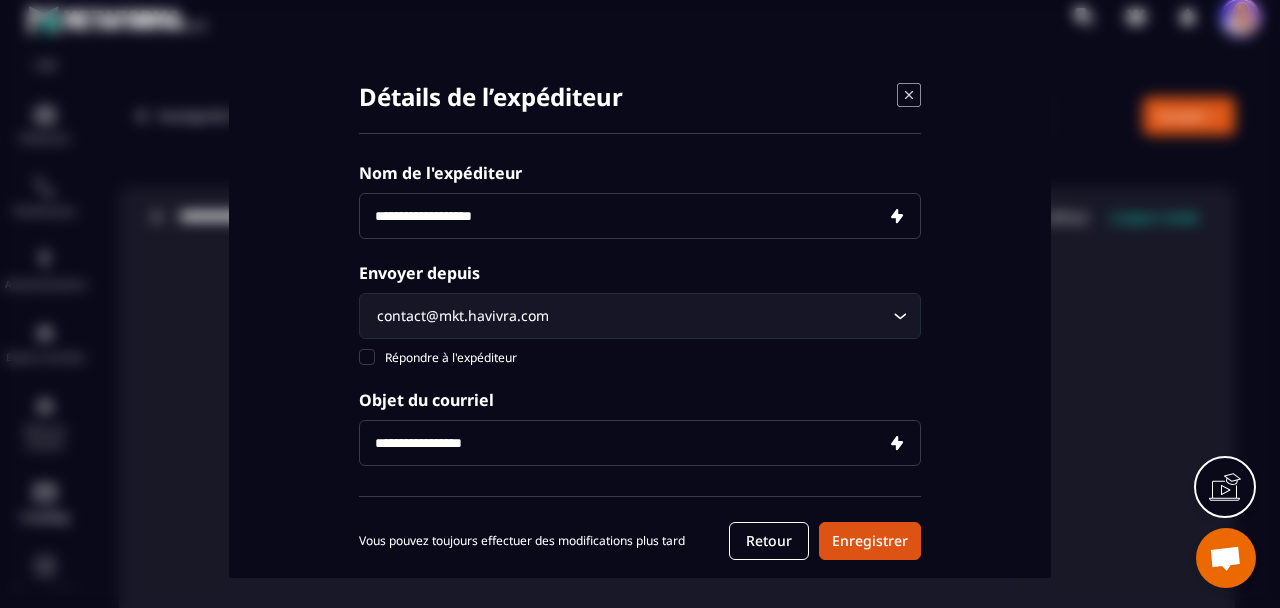 click at bounding box center (640, 216) 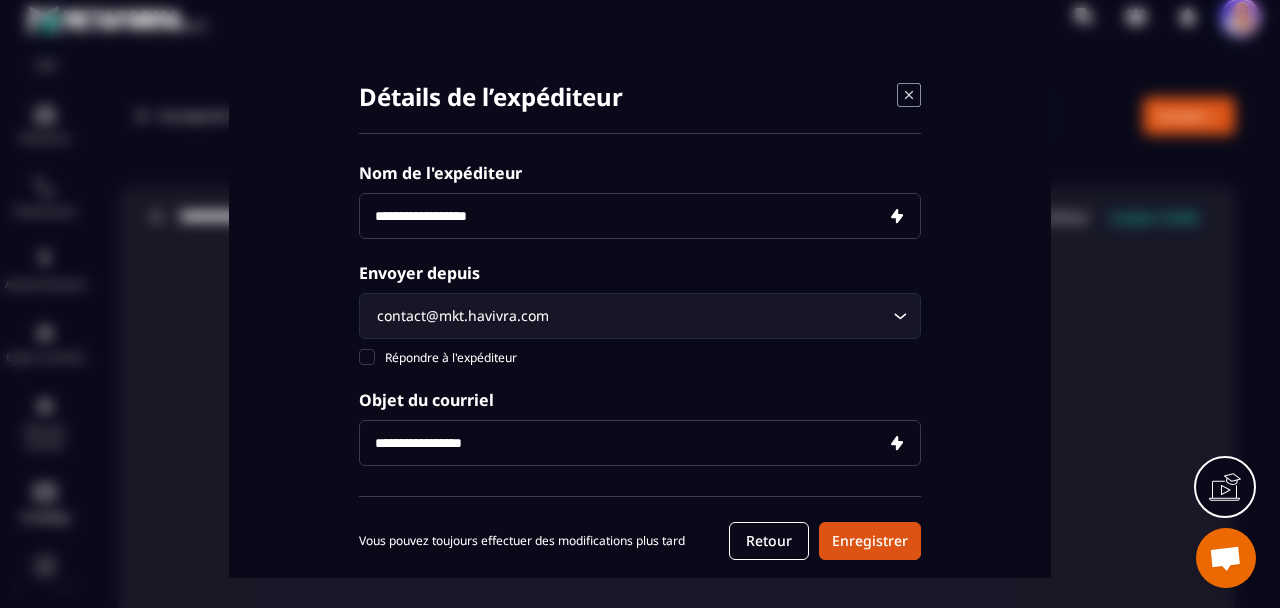 type on "**********" 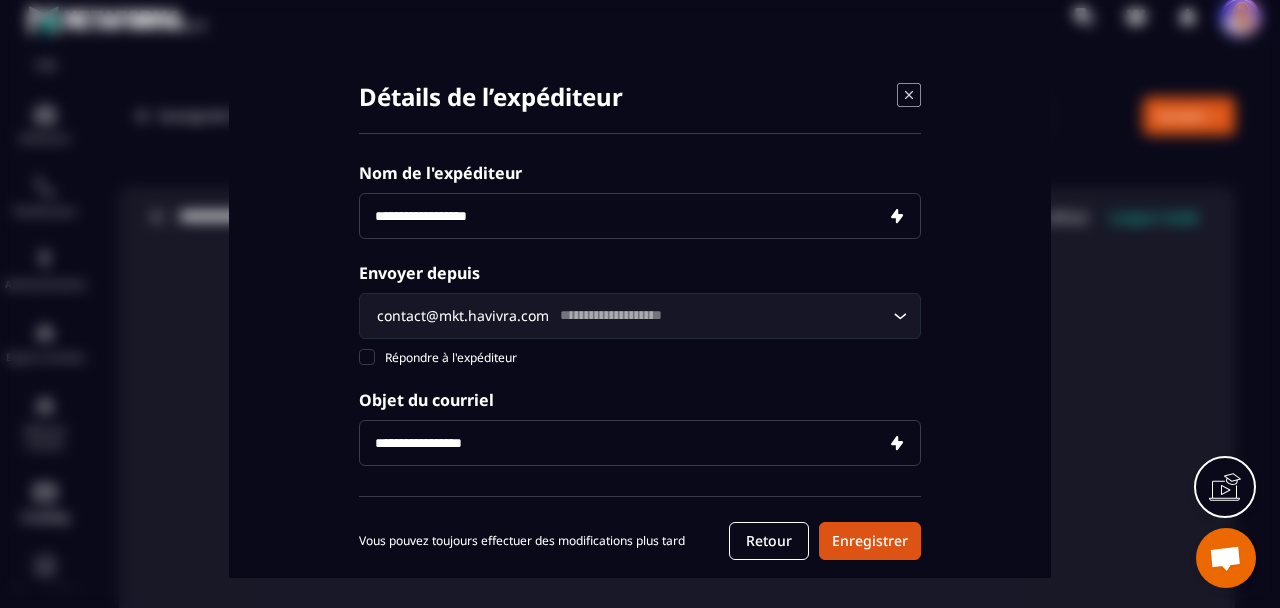 type 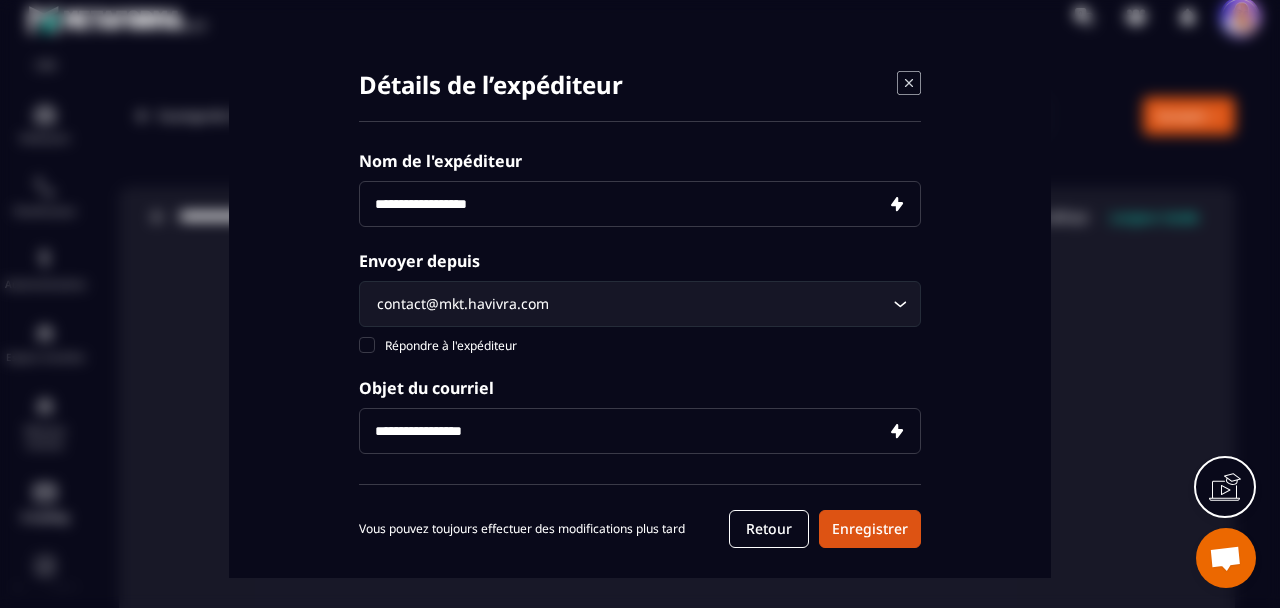scroll, scrollTop: 32, scrollLeft: 0, axis: vertical 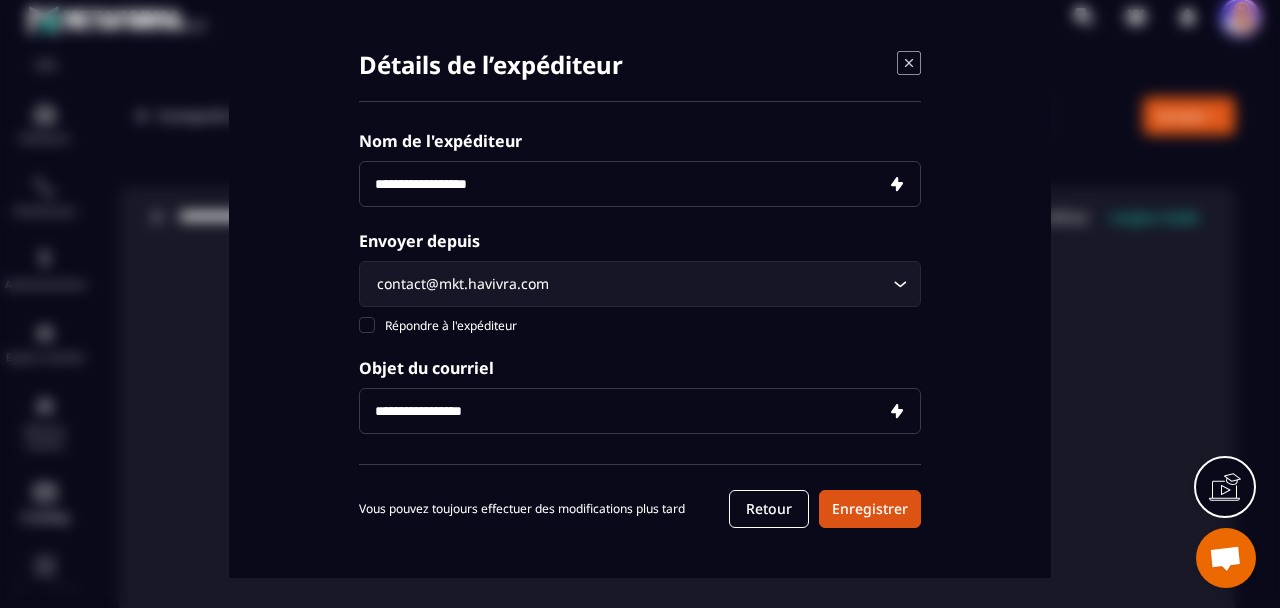 click at bounding box center [640, 411] 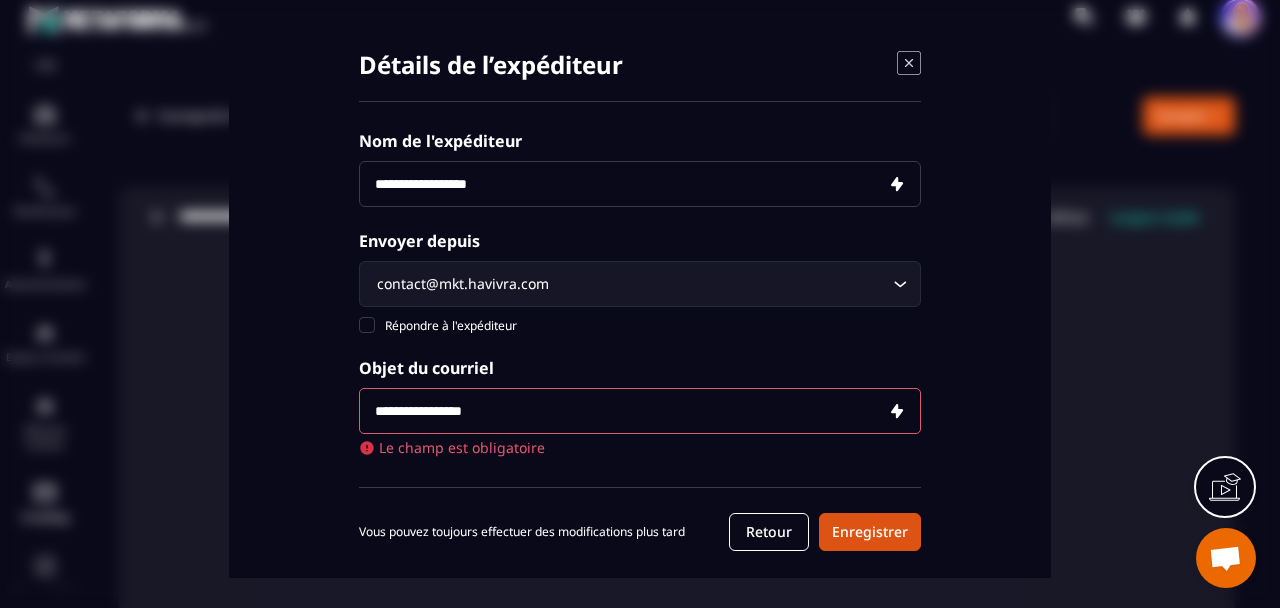paste on "**********" 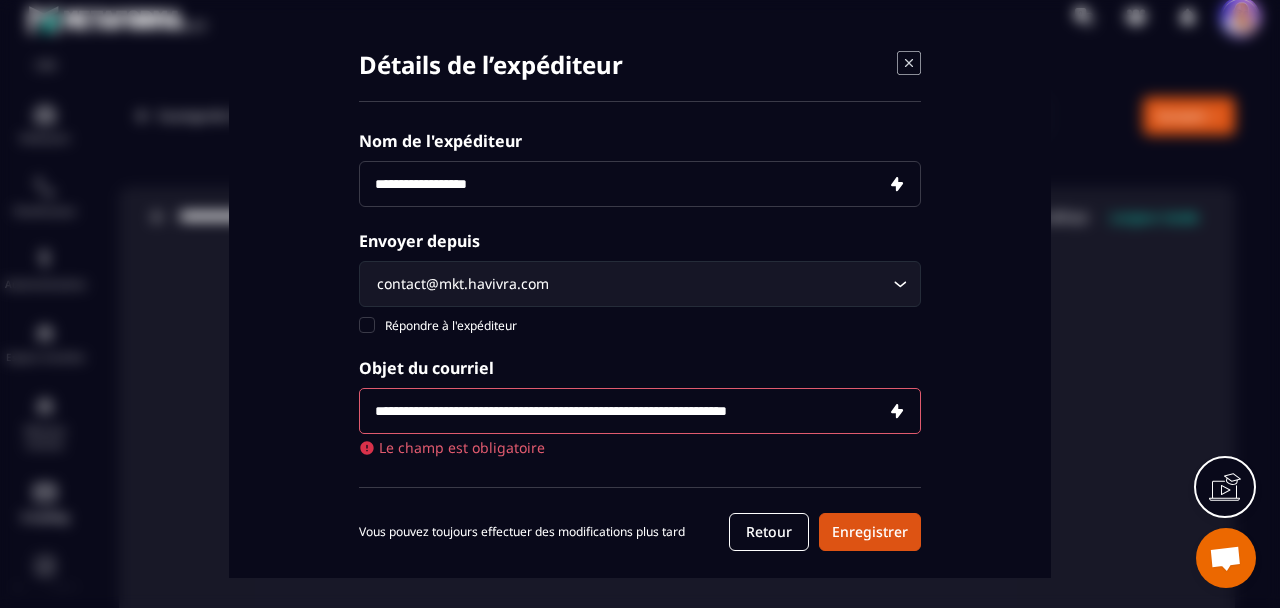 click on "**********" at bounding box center (640, 411) 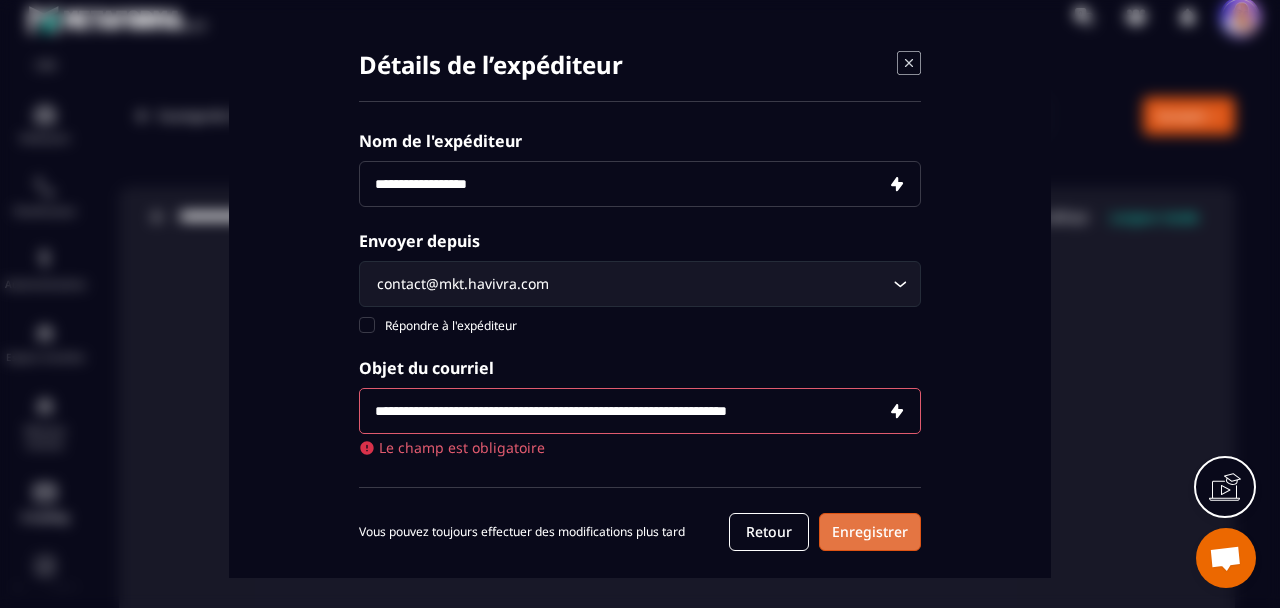 type on "**********" 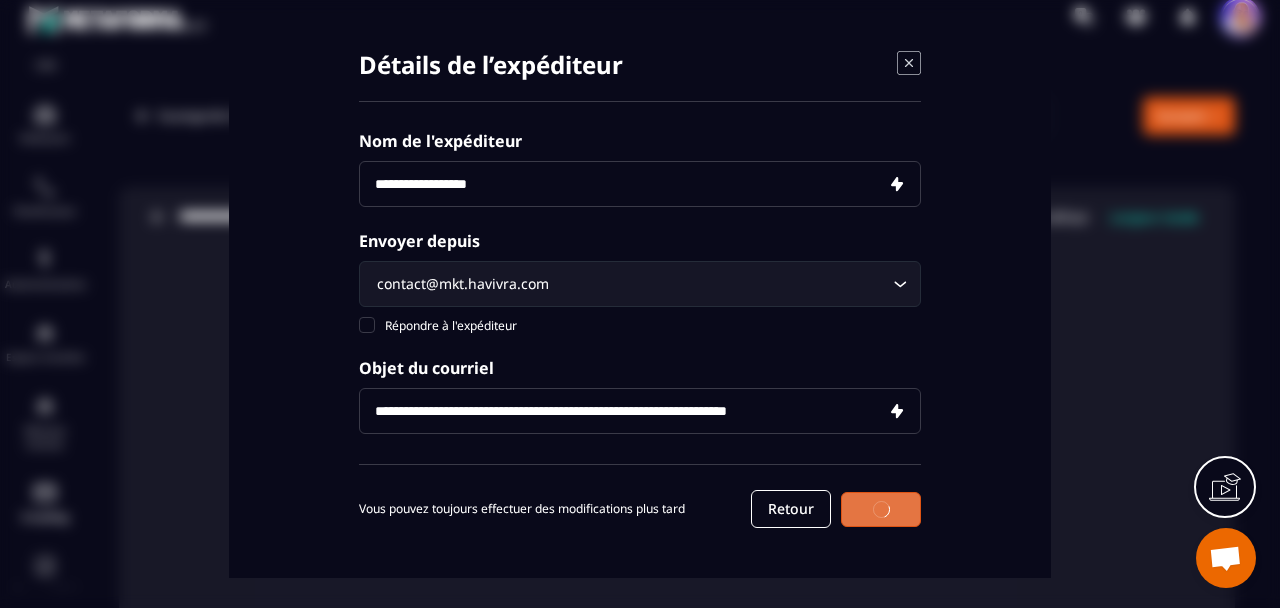 scroll, scrollTop: 31, scrollLeft: 0, axis: vertical 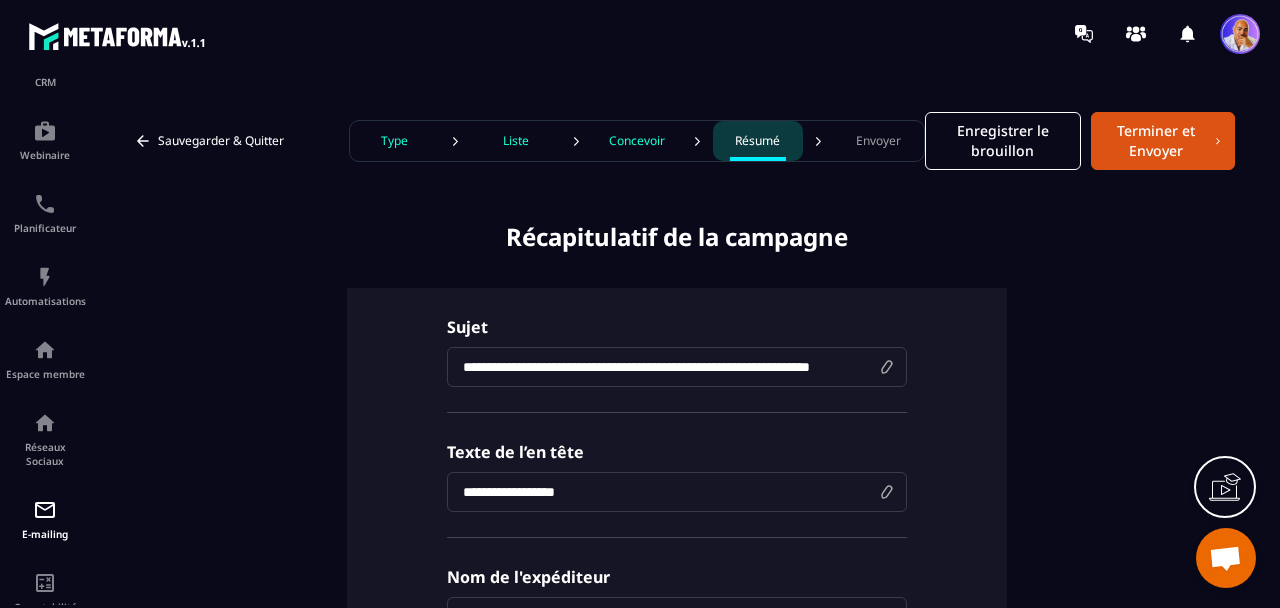 click on "Type" at bounding box center [394, 141] 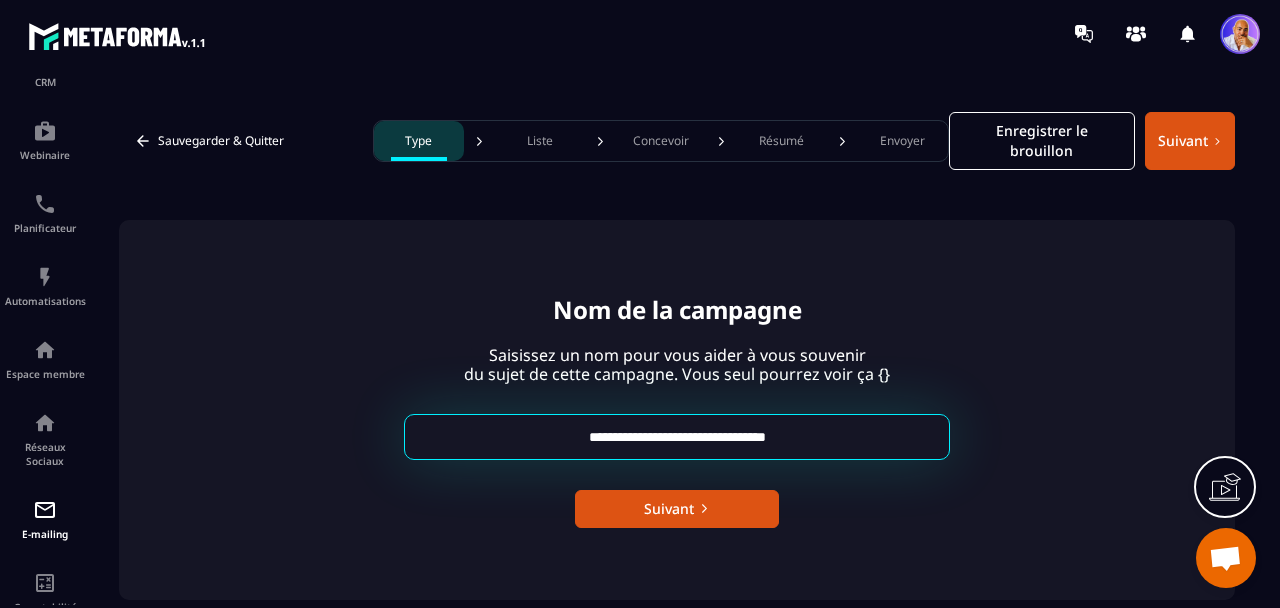 click on "**********" at bounding box center [677, 437] 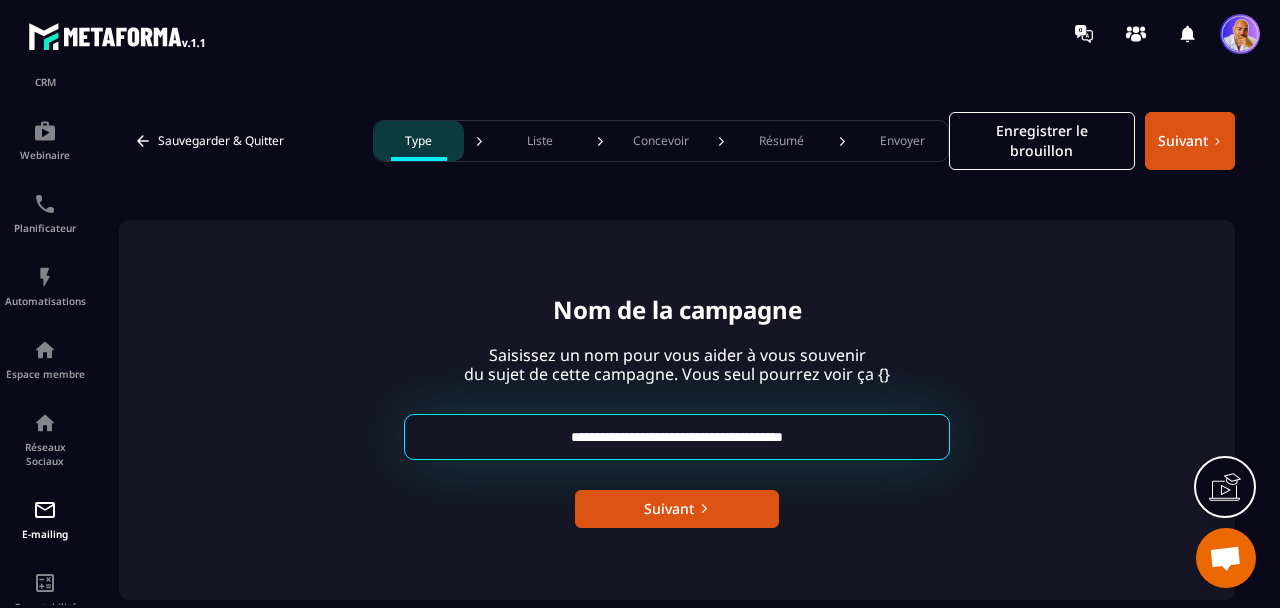 click on "**********" at bounding box center (677, 437) 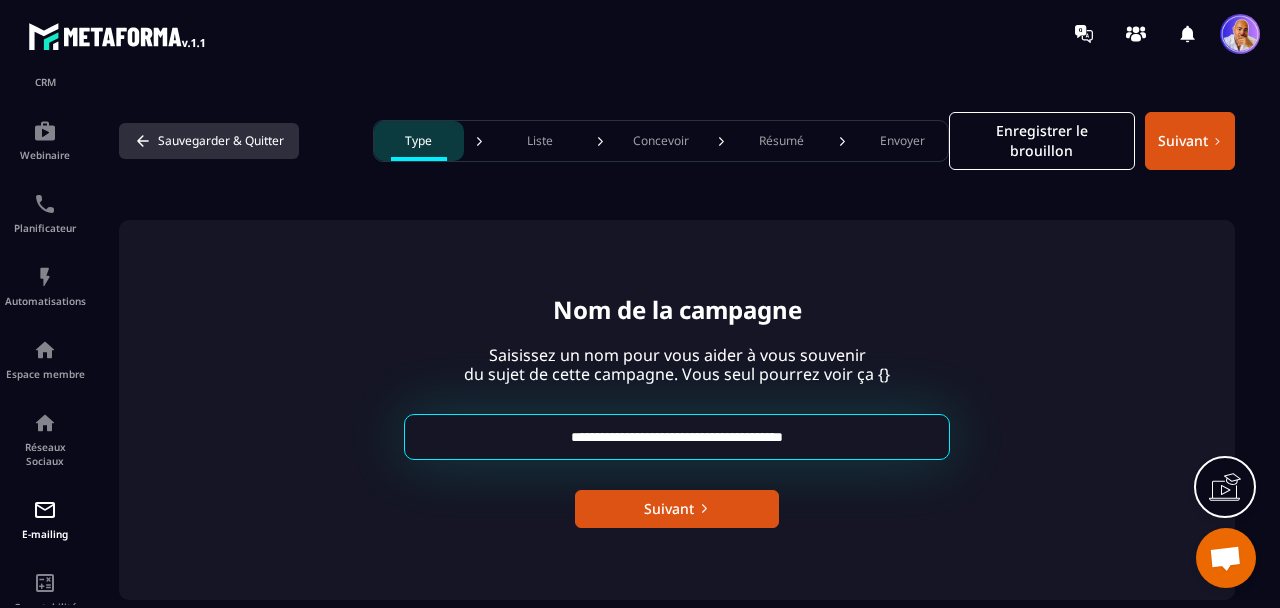 type on "**********" 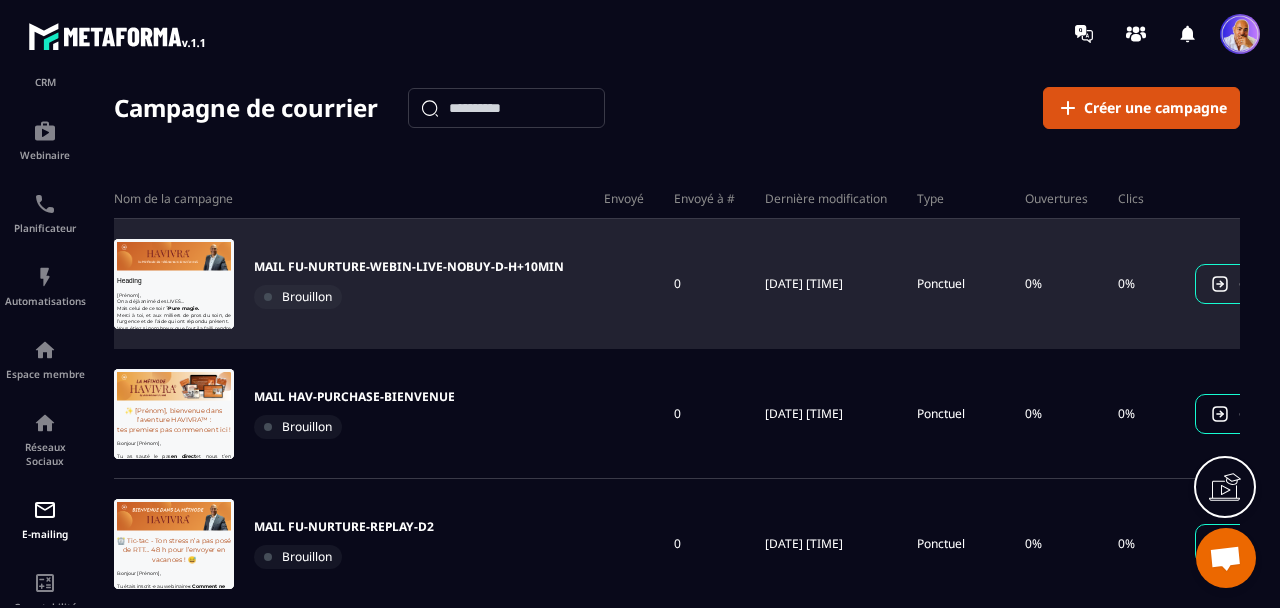 scroll, scrollTop: 0, scrollLeft: 0, axis: both 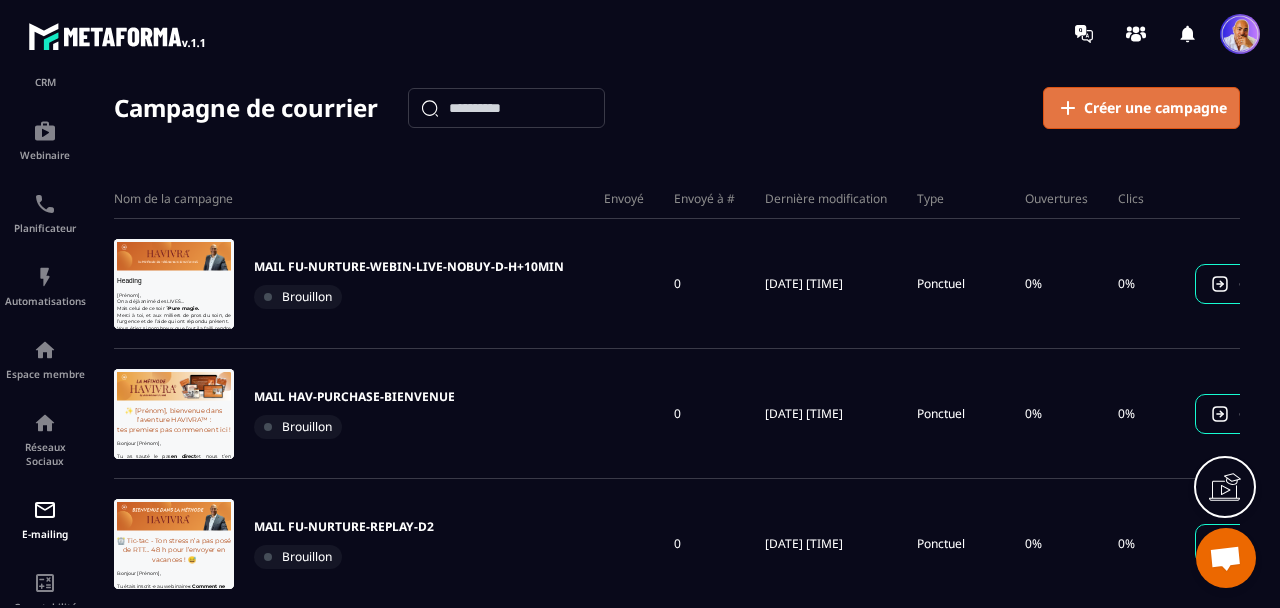 click on "Créer une campagne" at bounding box center [1155, 108] 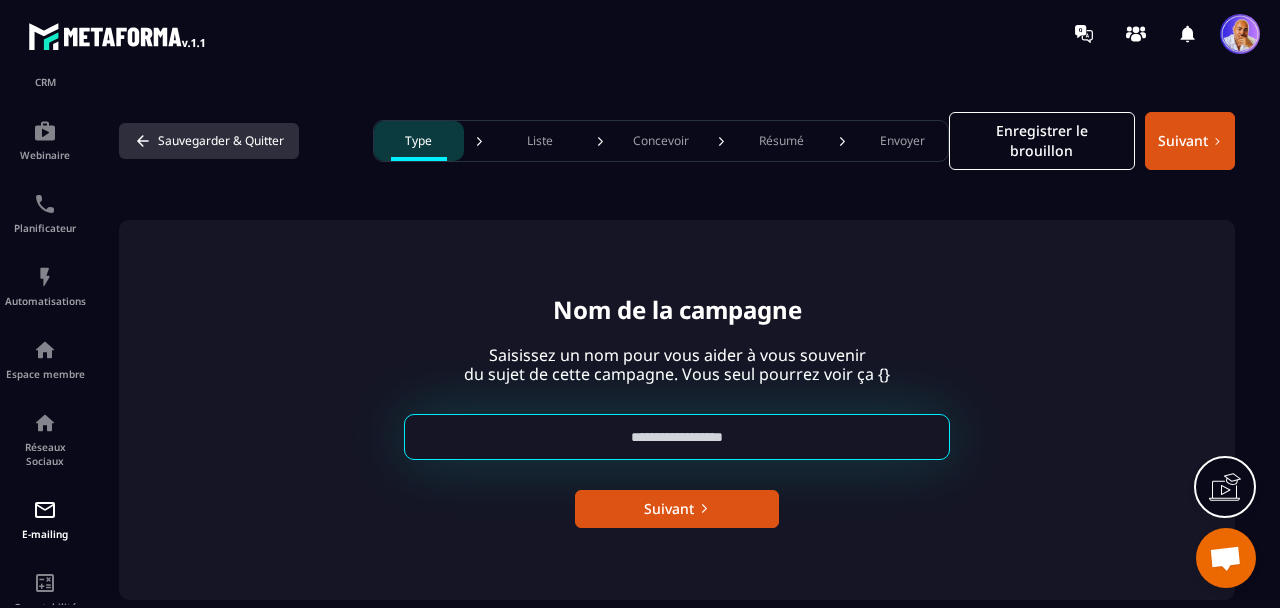 click on "Sauvegarder & Quitter" at bounding box center [209, 141] 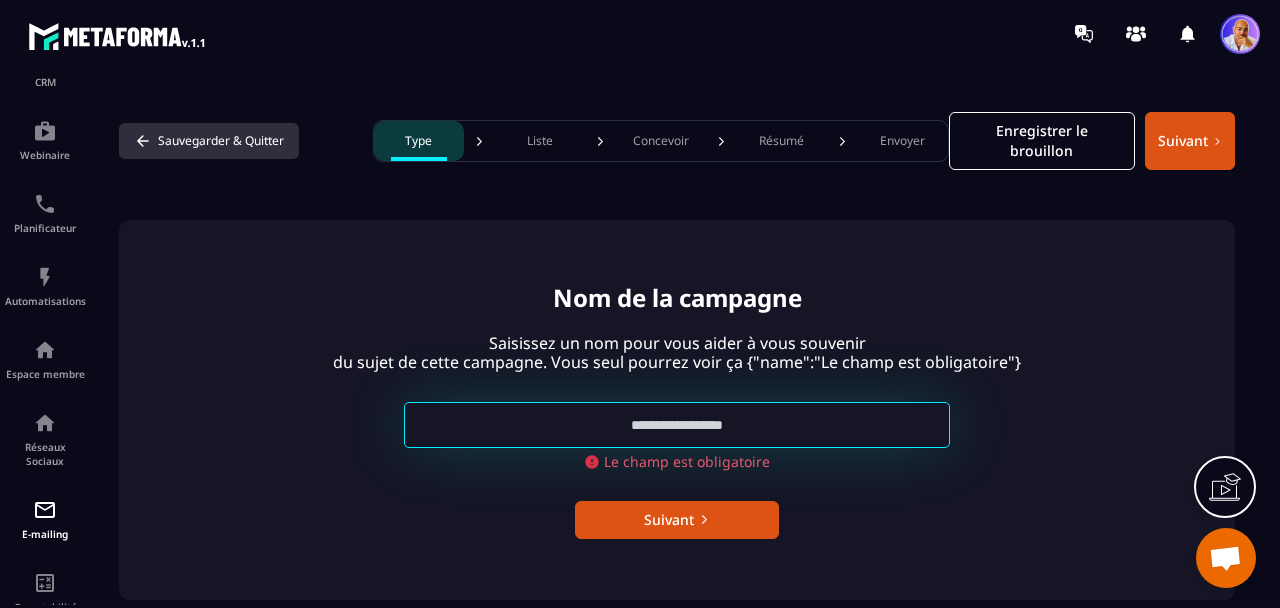 click 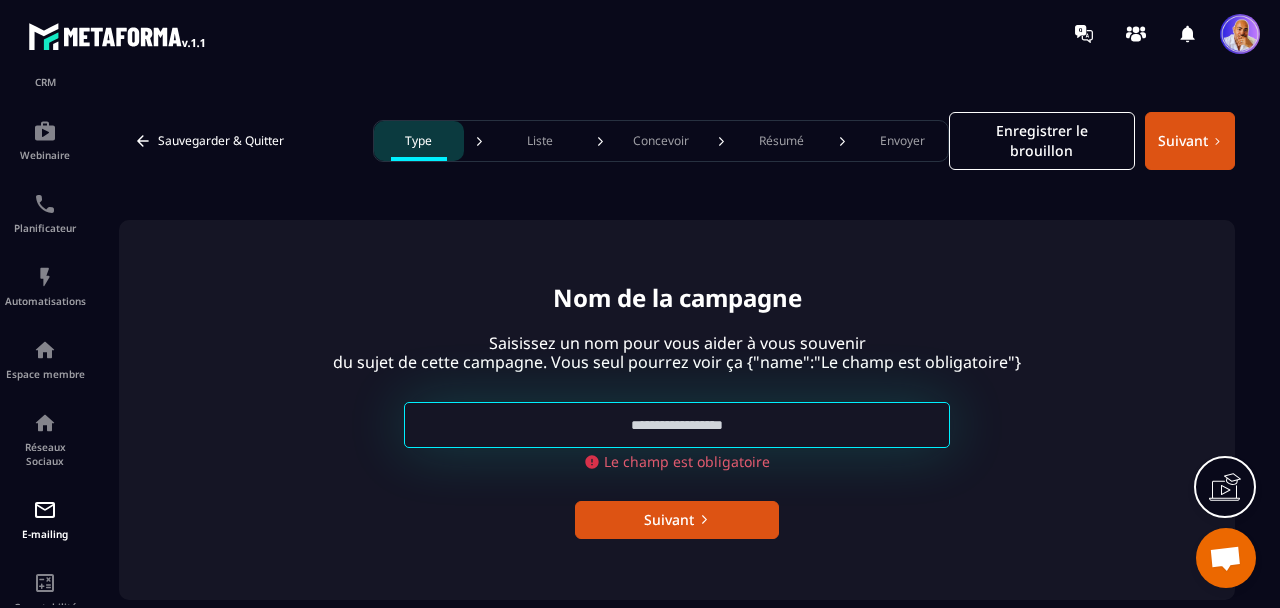 click at bounding box center [677, 425] 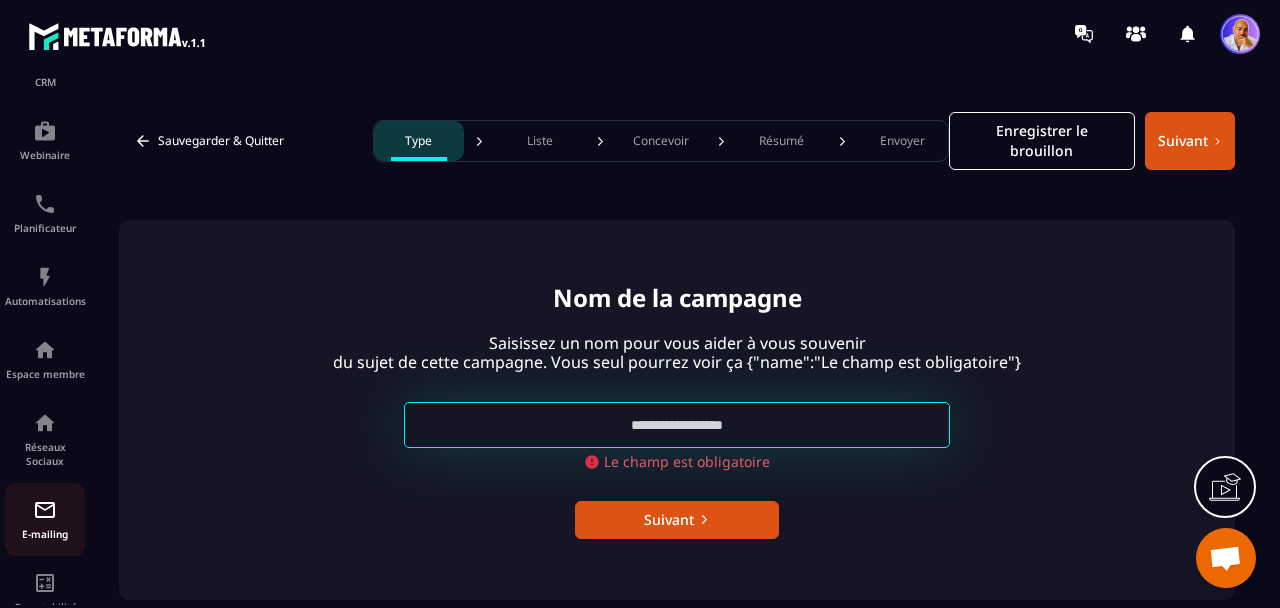 click at bounding box center (45, 510) 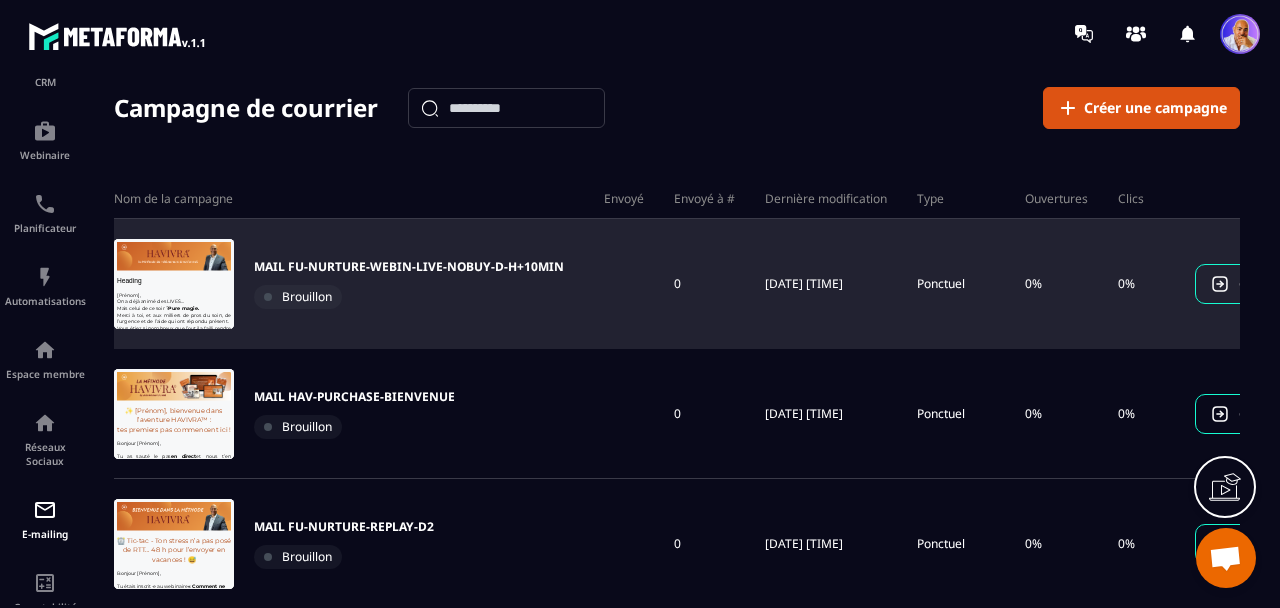 scroll, scrollTop: 0, scrollLeft: 0, axis: both 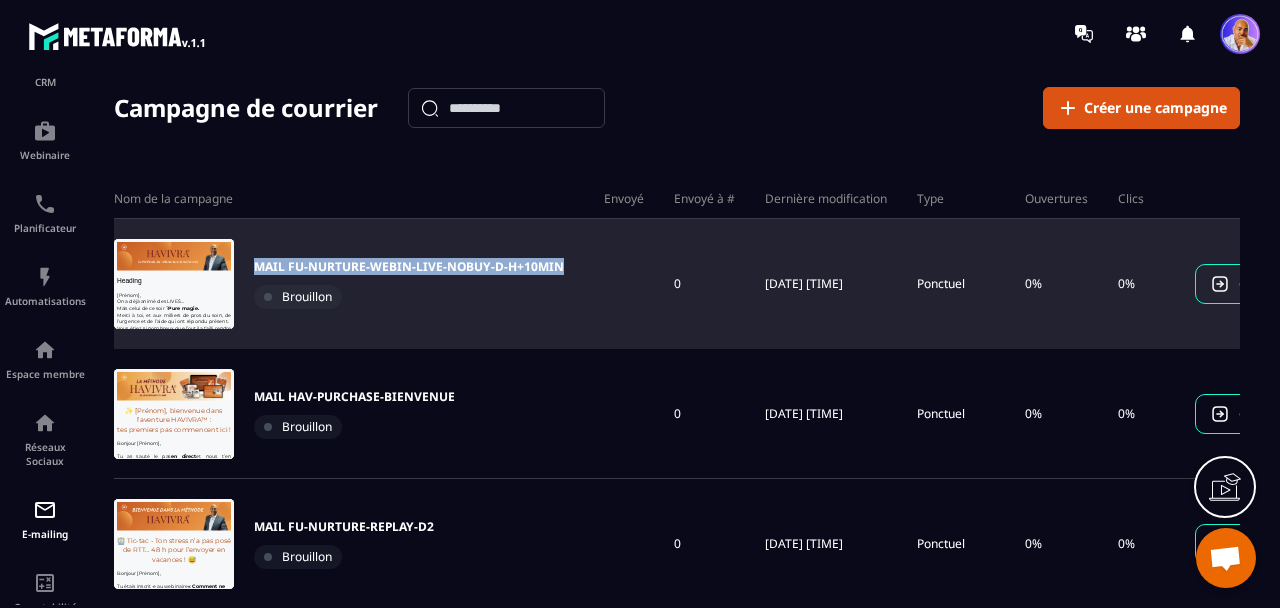 drag, startPoint x: 567, startPoint y: 266, endPoint x: 254, endPoint y: 268, distance: 313.00638 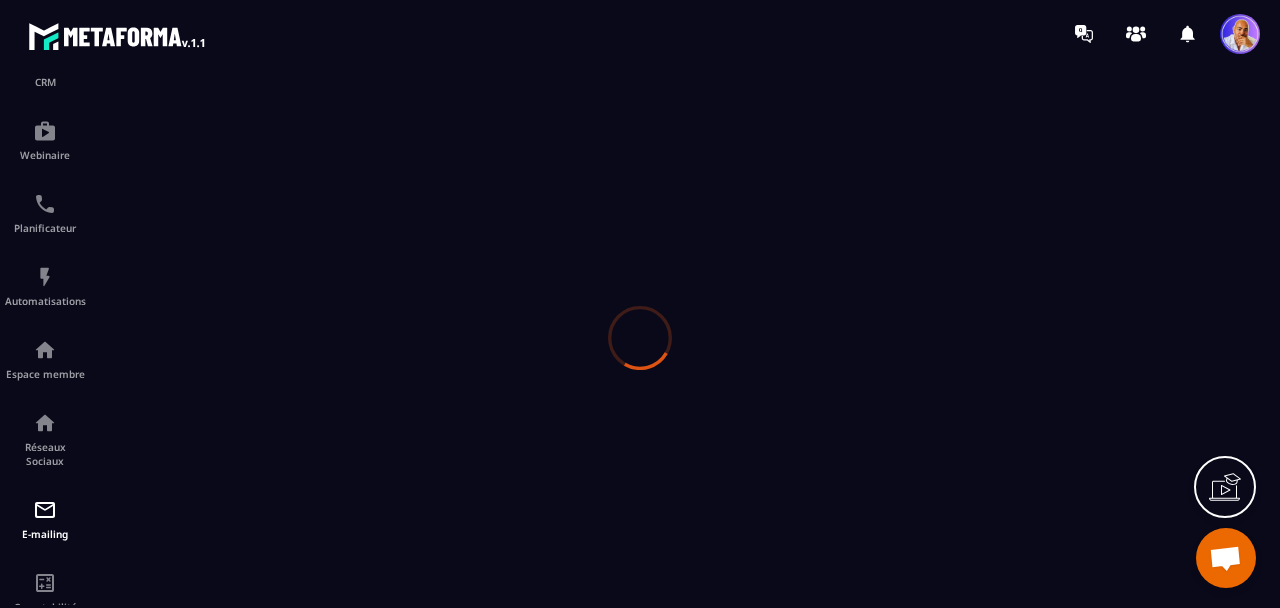 scroll, scrollTop: 0, scrollLeft: 0, axis: both 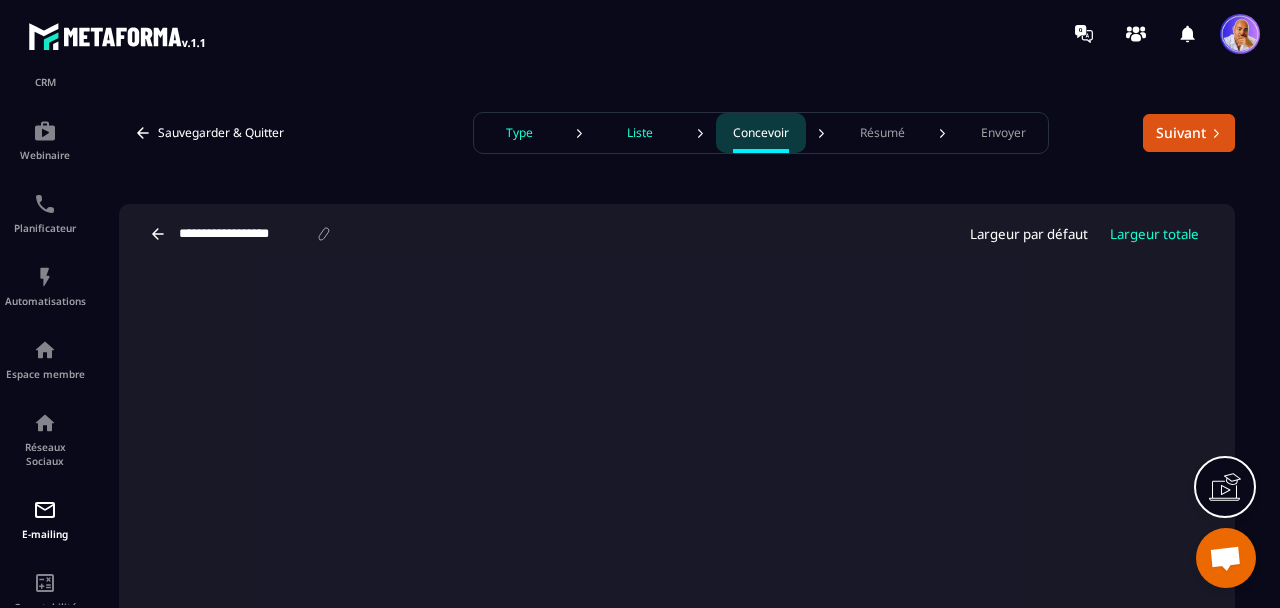 click on "Type" at bounding box center (519, 133) 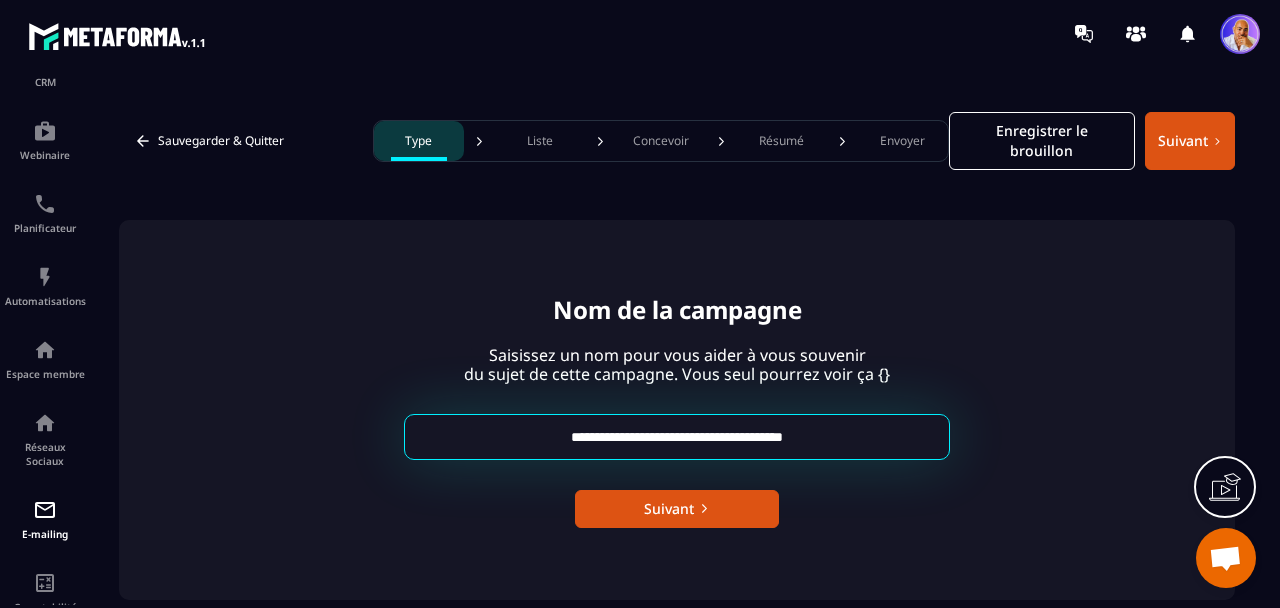 click on "**********" at bounding box center (677, 437) 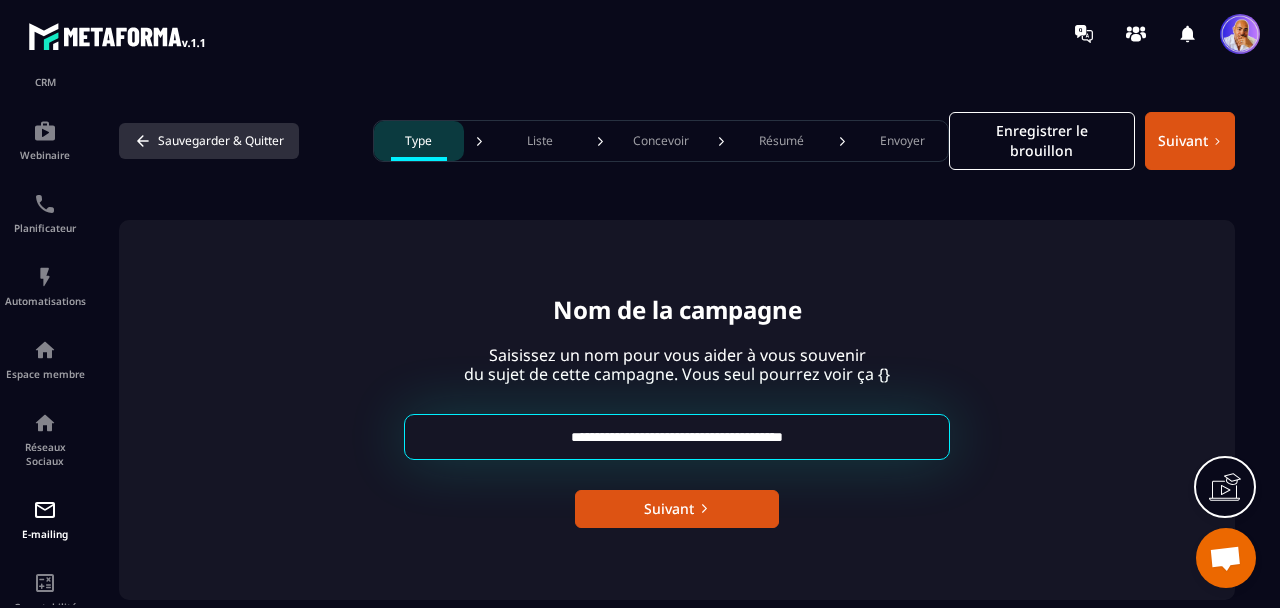 click 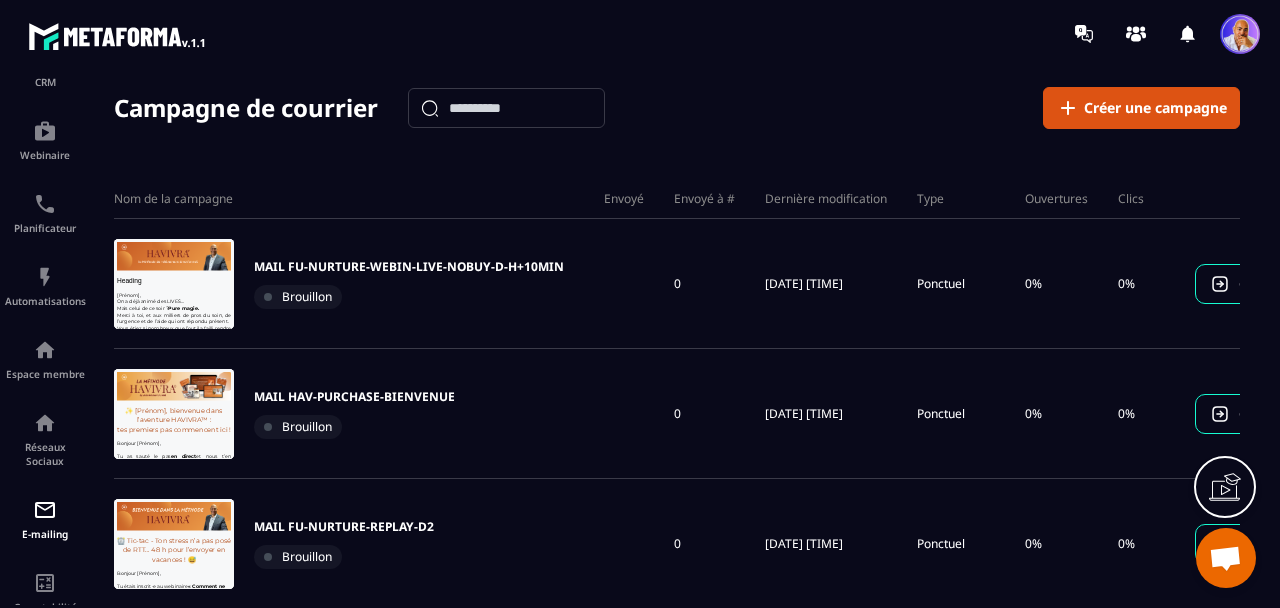scroll, scrollTop: 0, scrollLeft: 0, axis: both 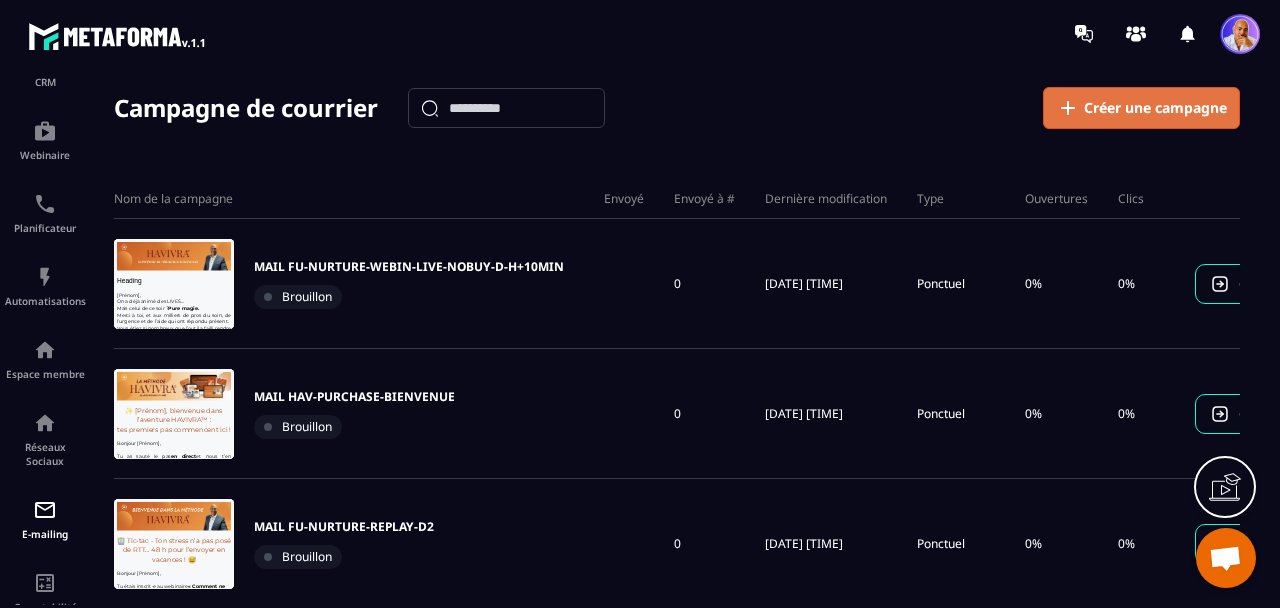 click on "Créer une campagne" at bounding box center [1155, 108] 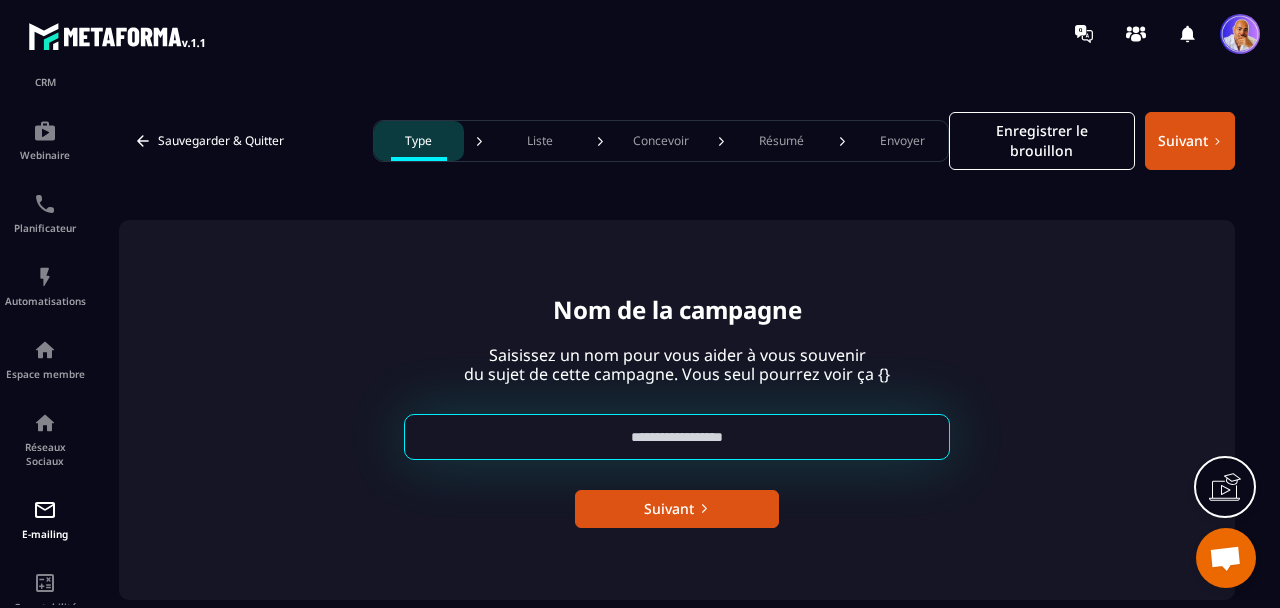 paste on "**********" 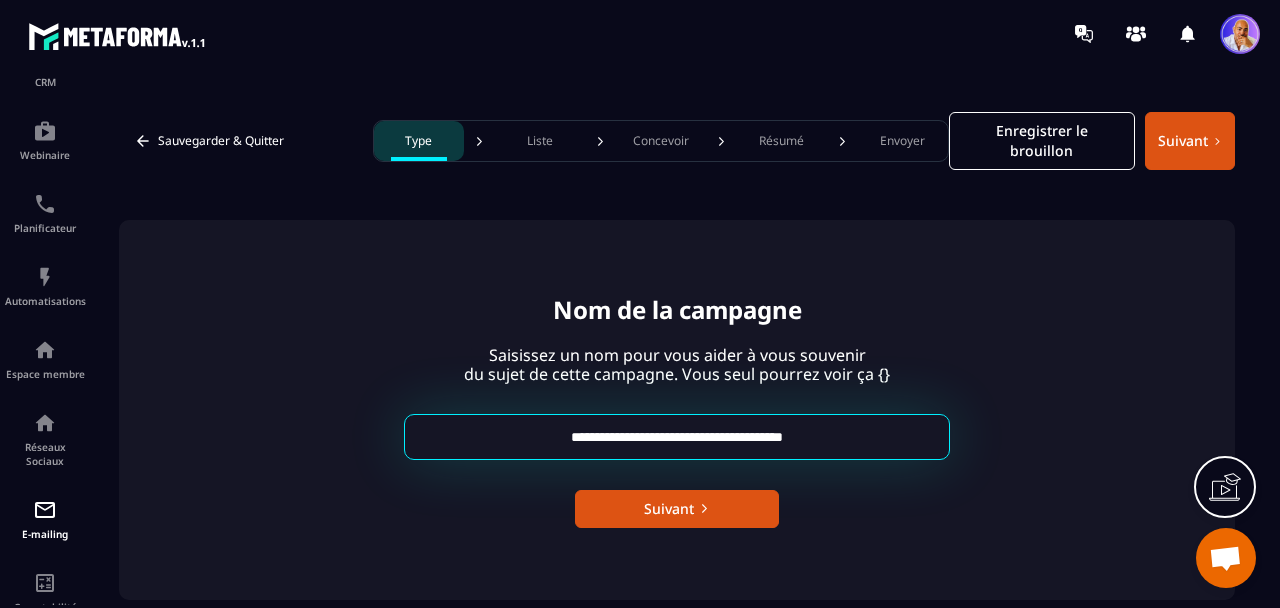 click on "**********" at bounding box center [677, 437] 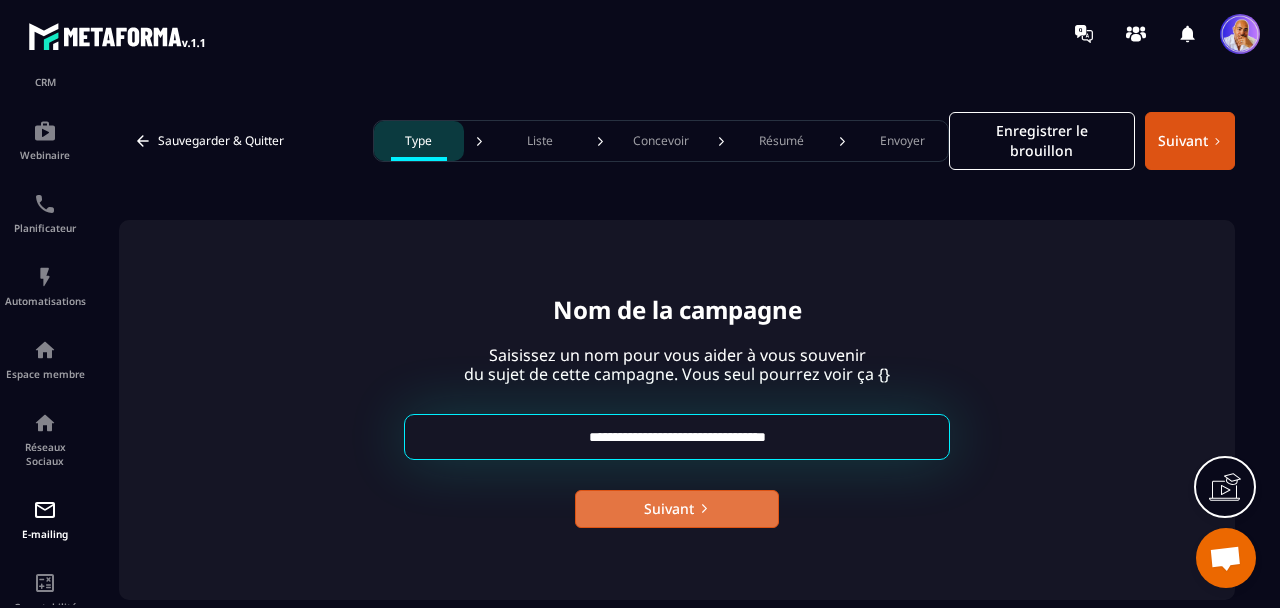 type on "**********" 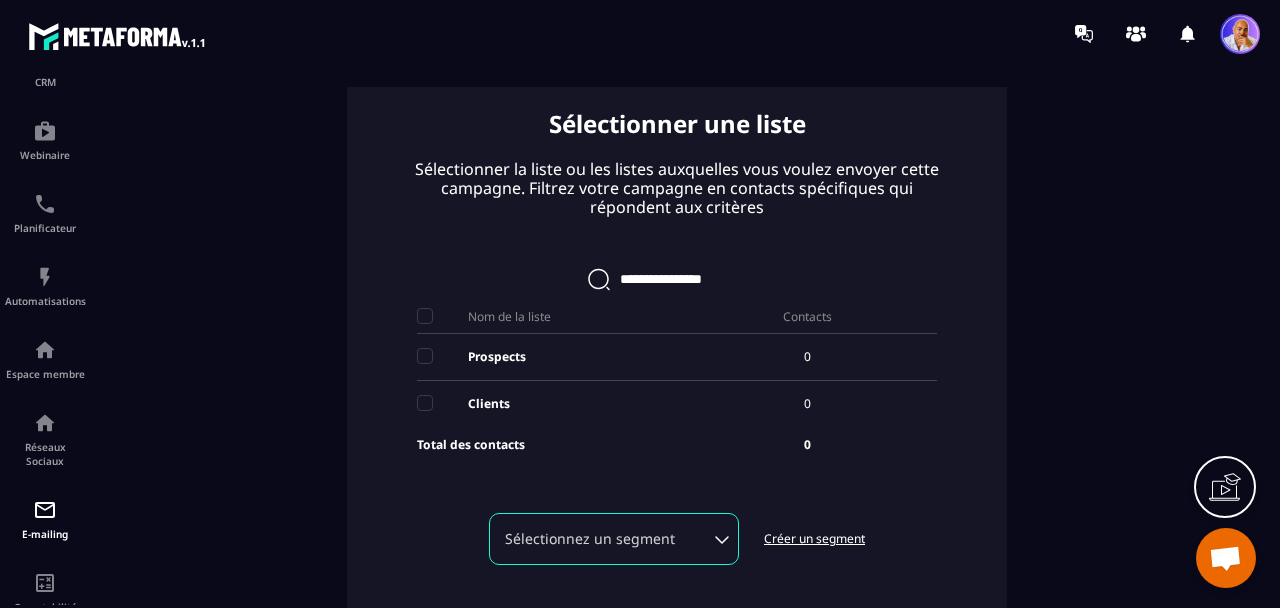 scroll, scrollTop: 177, scrollLeft: 0, axis: vertical 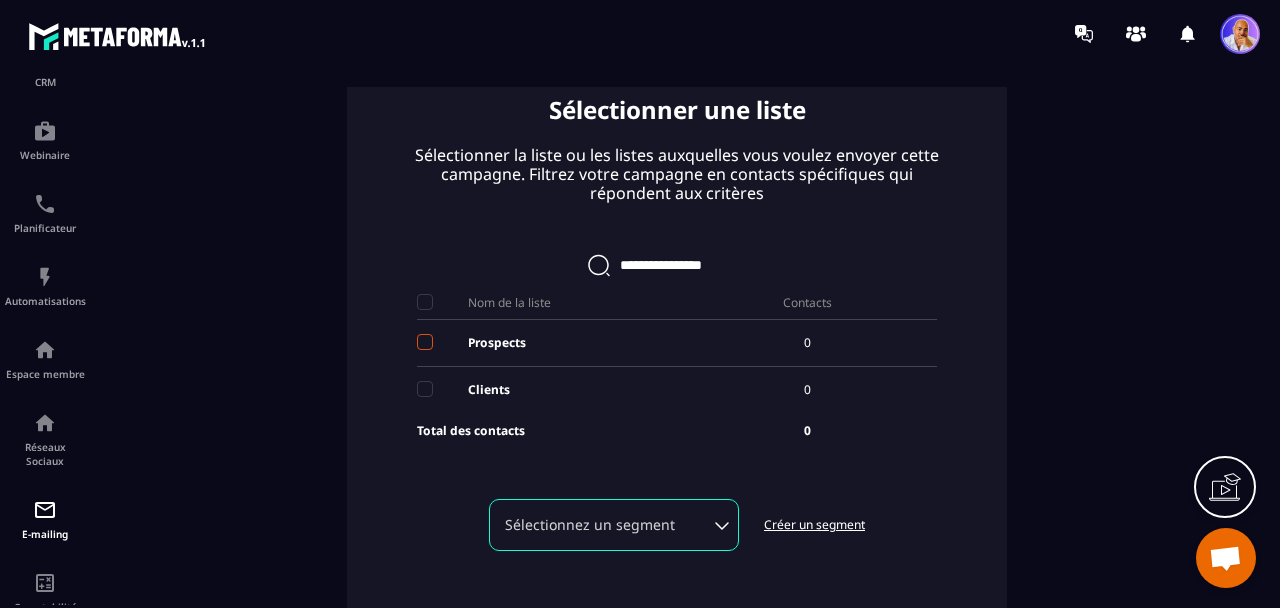 click at bounding box center (425, 342) 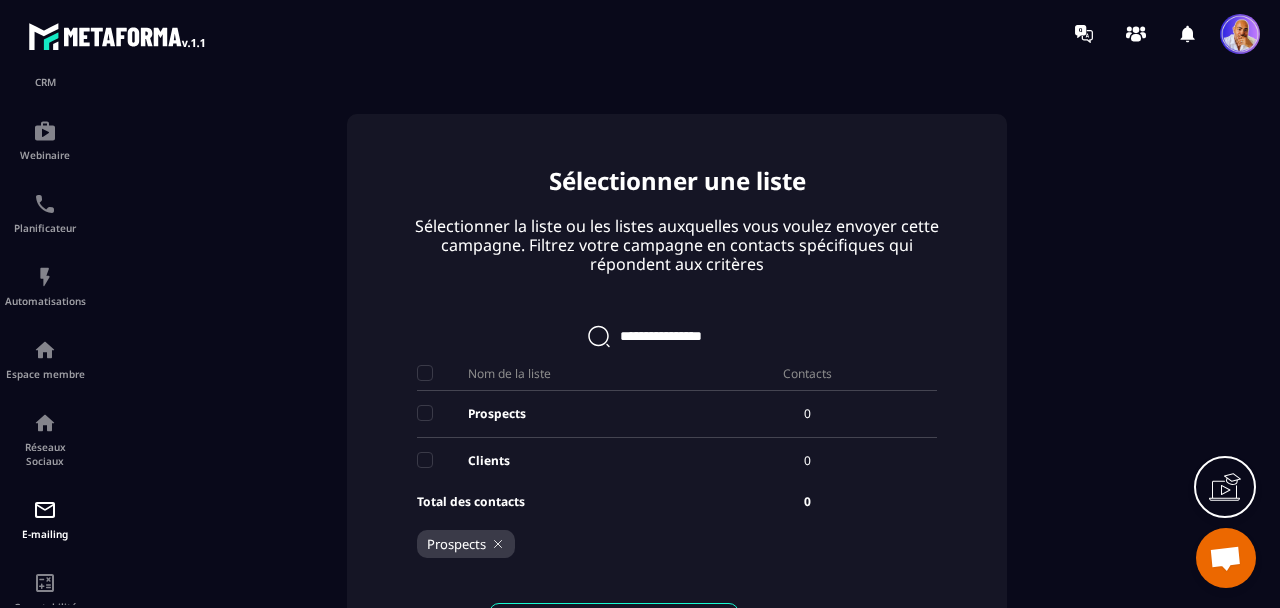 scroll, scrollTop: 0, scrollLeft: 0, axis: both 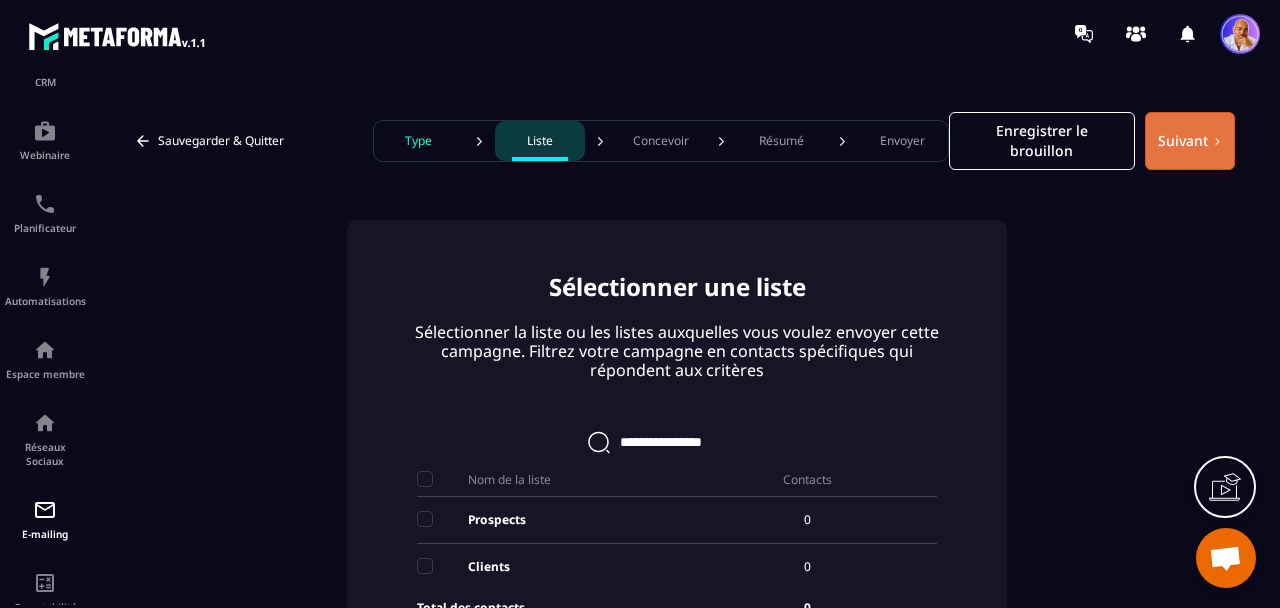 click on "Suivant" at bounding box center [1190, 141] 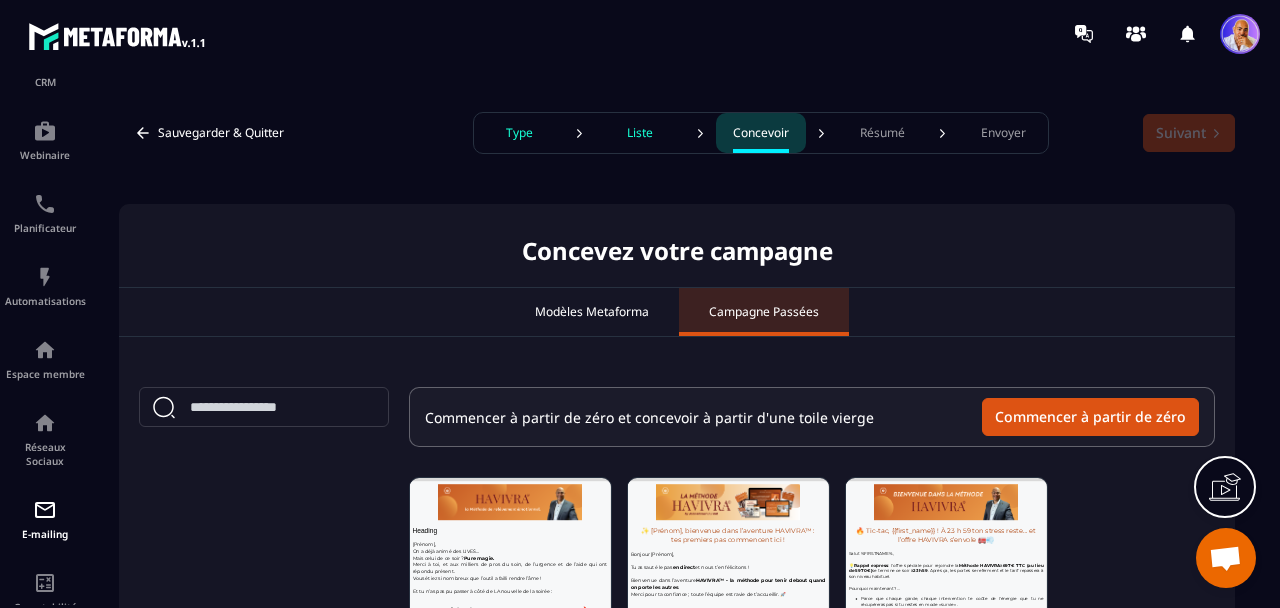 scroll, scrollTop: 0, scrollLeft: 0, axis: both 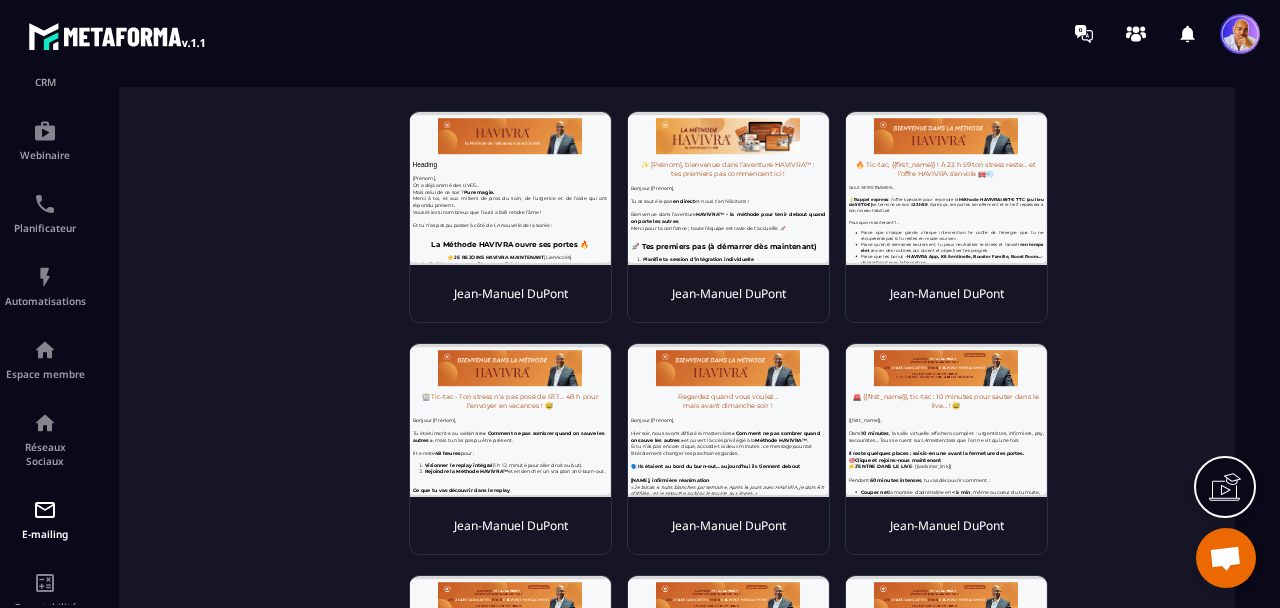 click at bounding box center [510, 188] 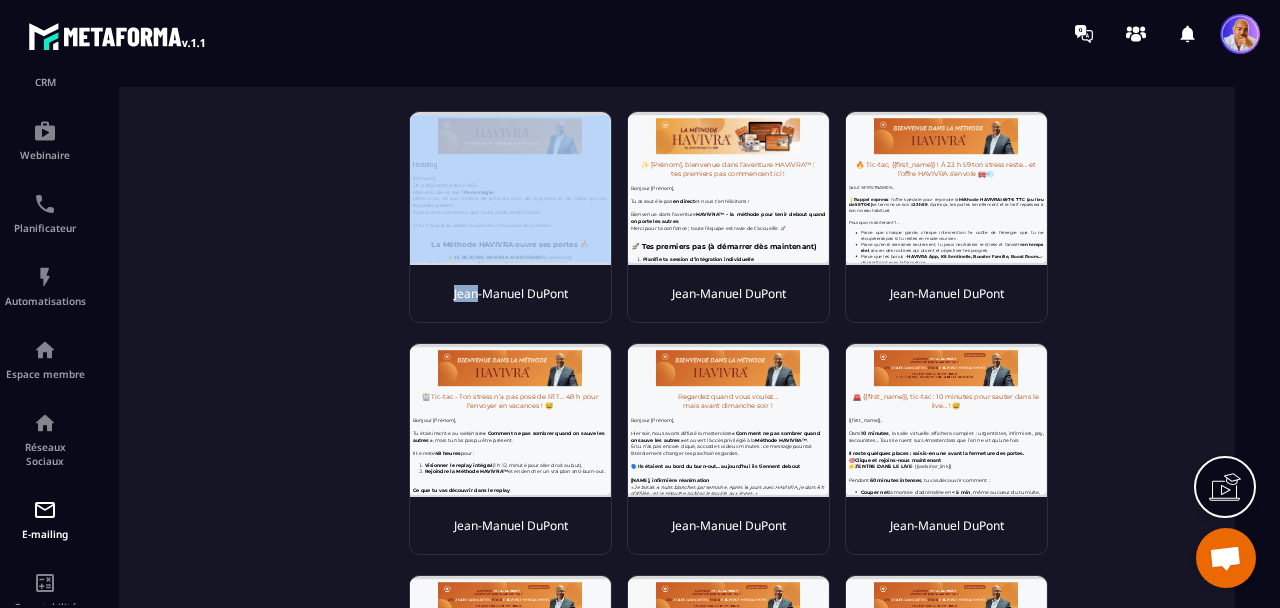click on "Jean-Manuel DuPont" at bounding box center (511, 294) 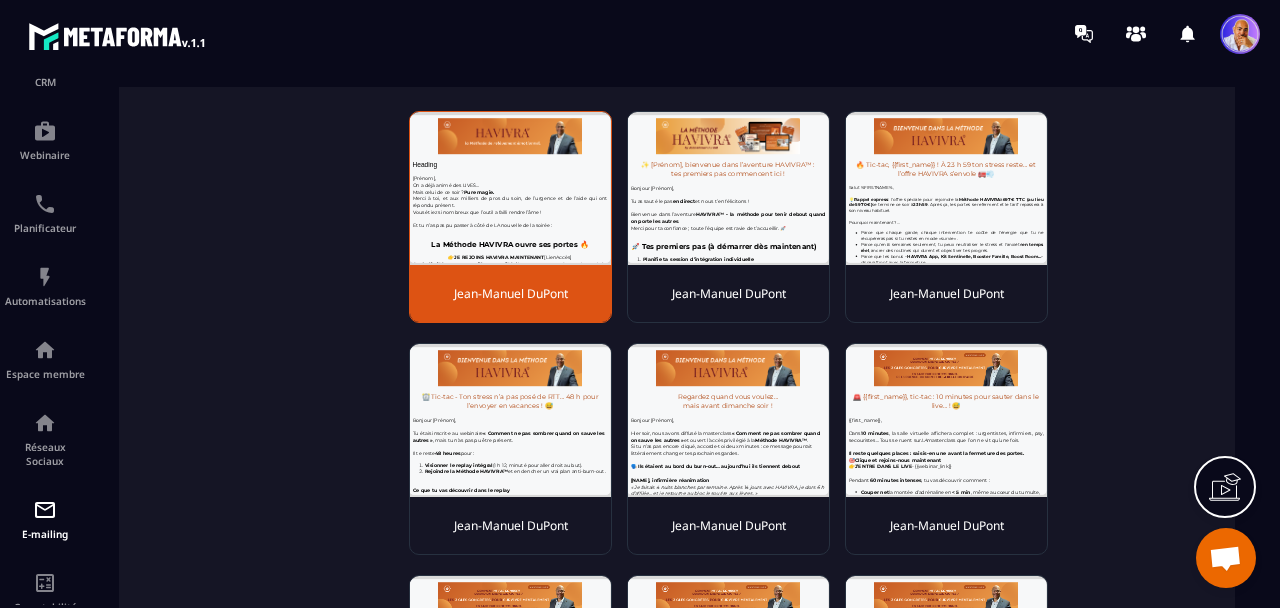 click on "Jean-Manuel DuPont" at bounding box center [511, 294] 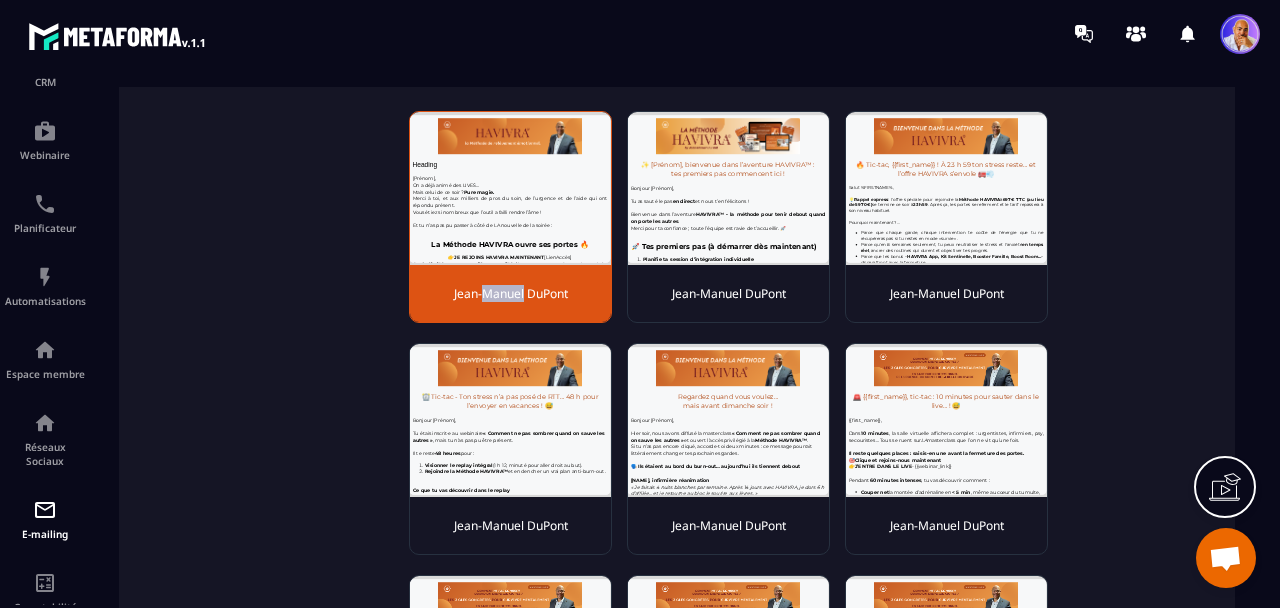 click at bounding box center (510, 188) 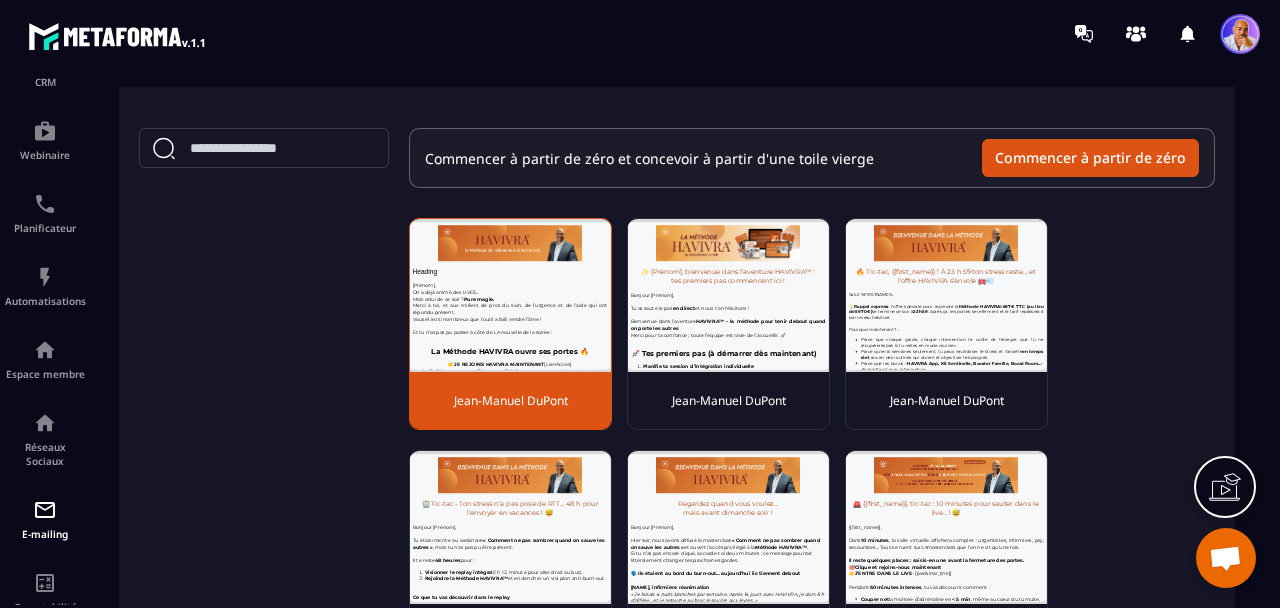 scroll, scrollTop: 250, scrollLeft: 0, axis: vertical 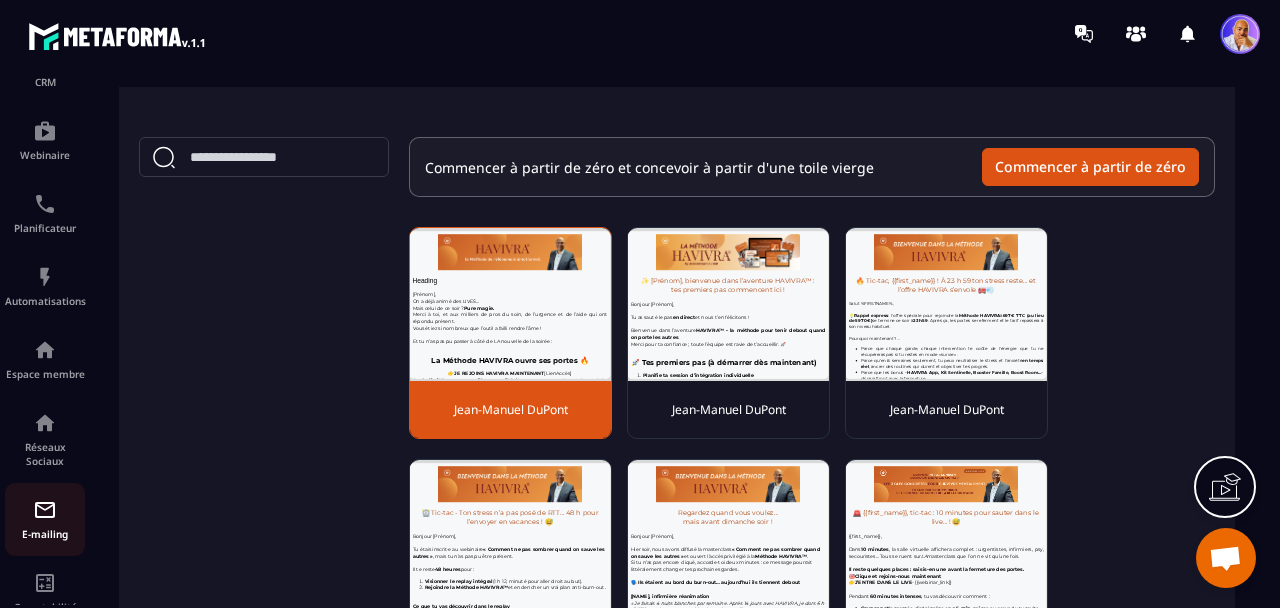 click at bounding box center (45, 510) 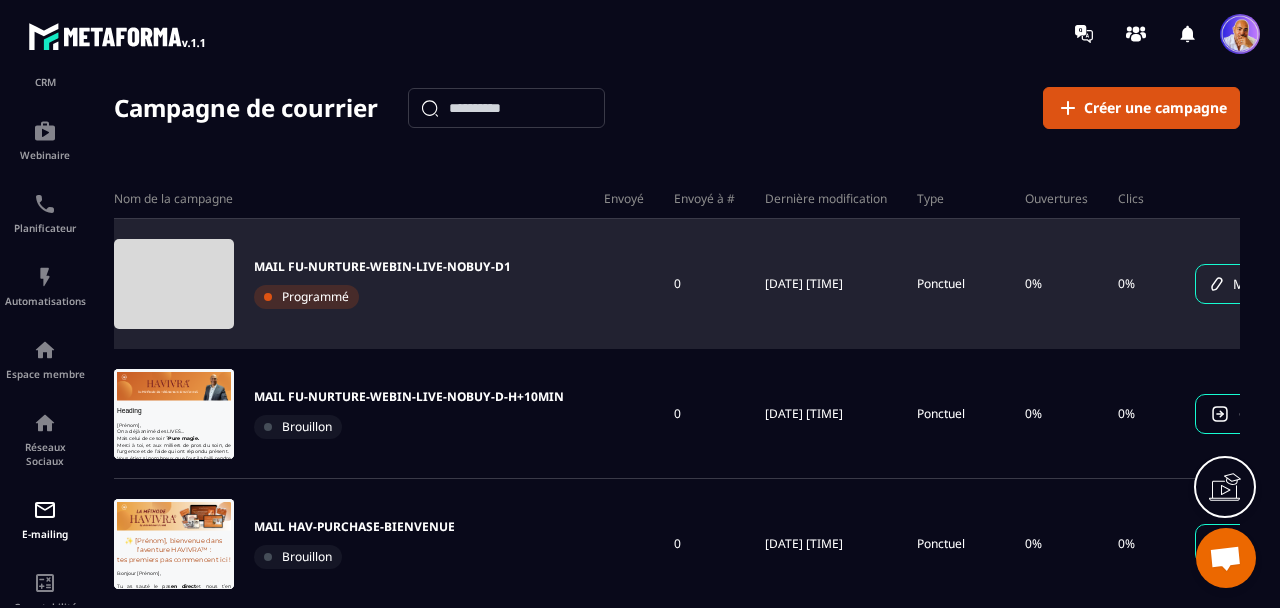 scroll, scrollTop: 0, scrollLeft: 0, axis: both 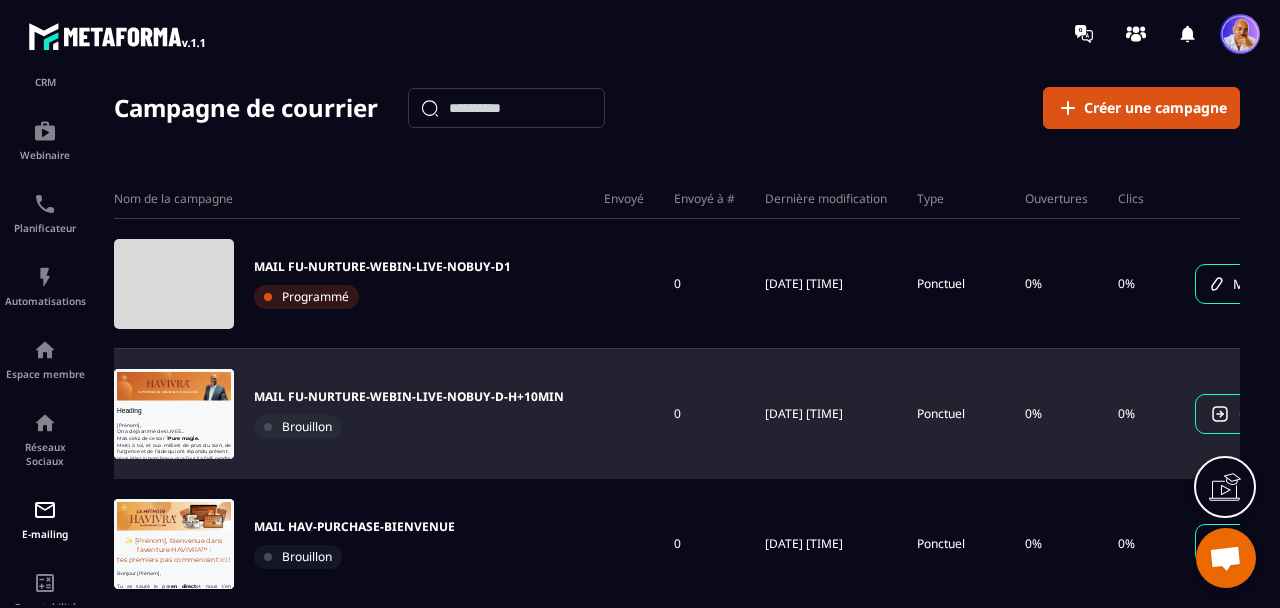 click on "MAIL FU-NURTURE-WEBIN-LIVE-NOBUY-D-H+10MIN" at bounding box center (409, 397) 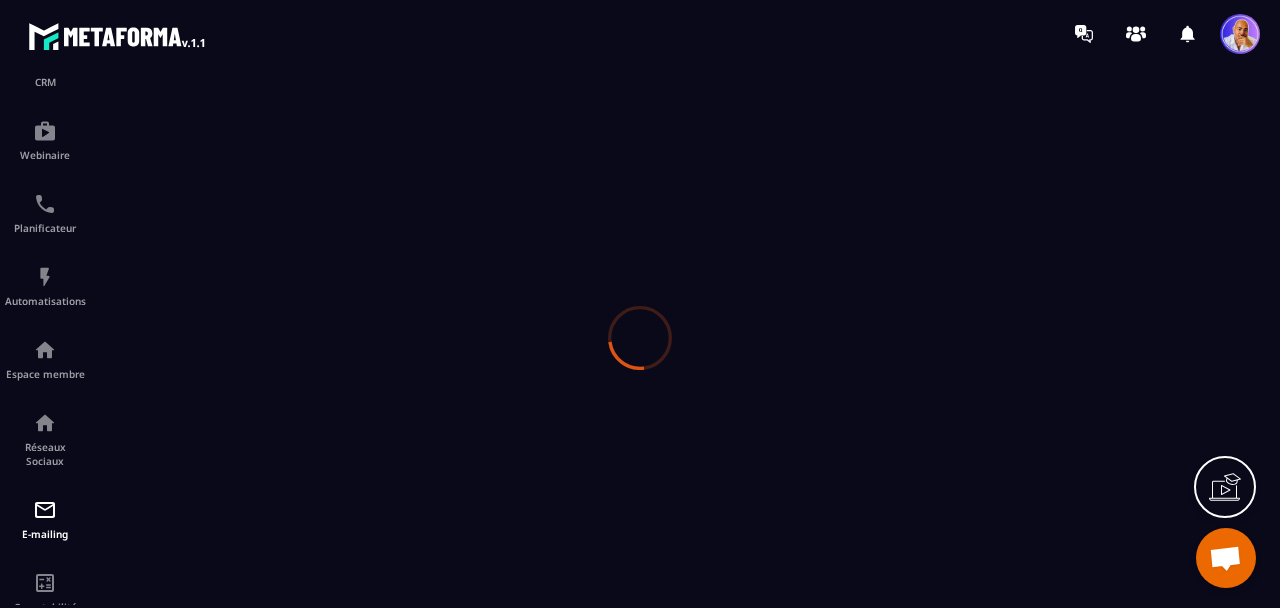 scroll, scrollTop: 0, scrollLeft: 0, axis: both 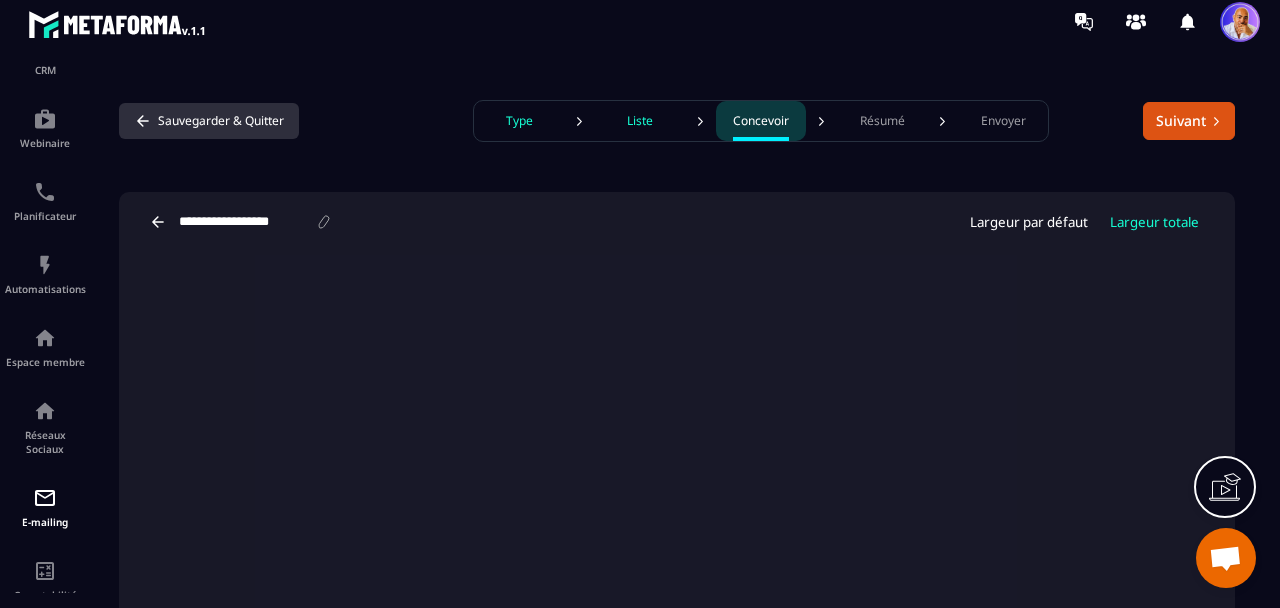 click 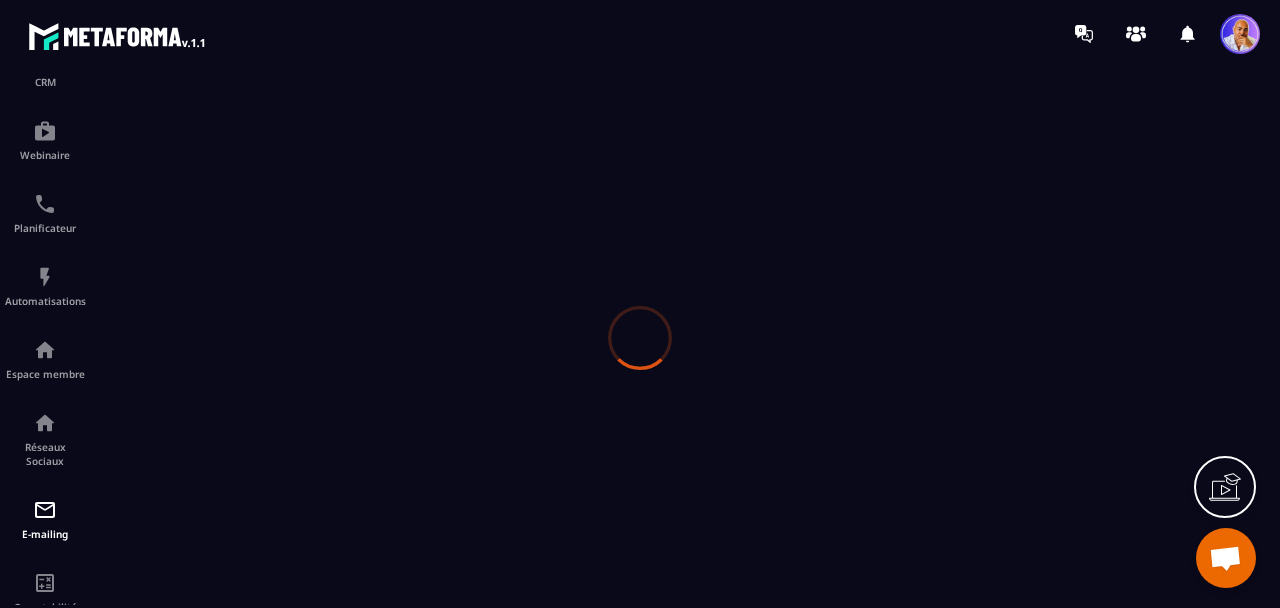 scroll, scrollTop: 0, scrollLeft: 0, axis: both 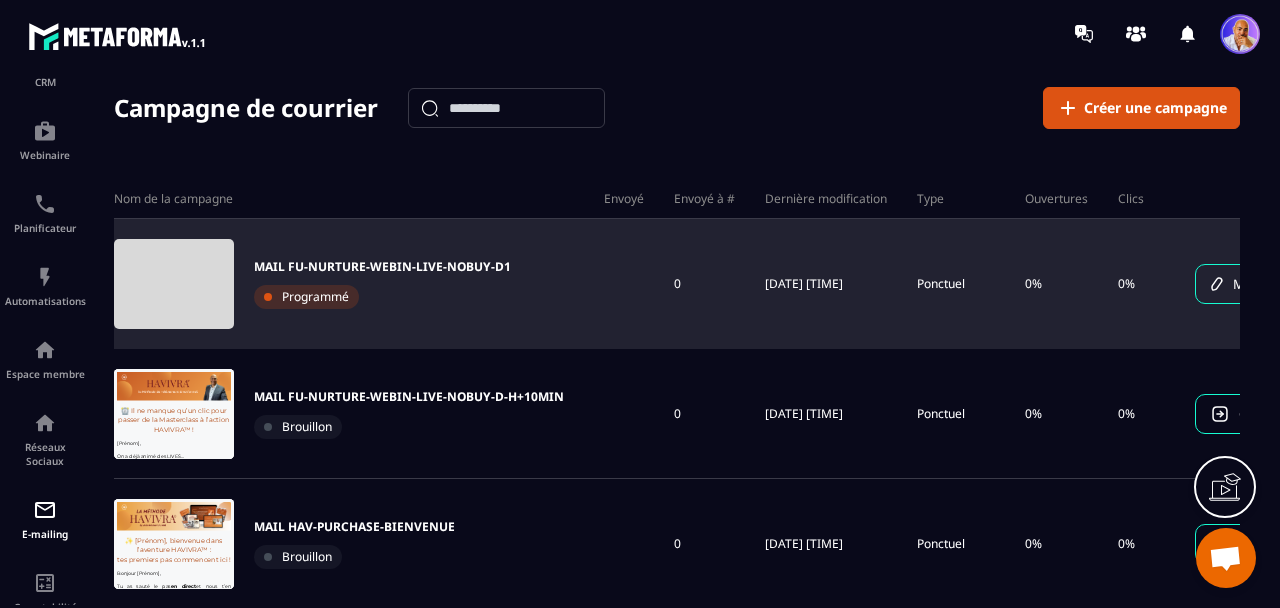click on "MAIL FU-NURTURE-WEBIN-LIVE-NOBUY-D1" at bounding box center (382, 267) 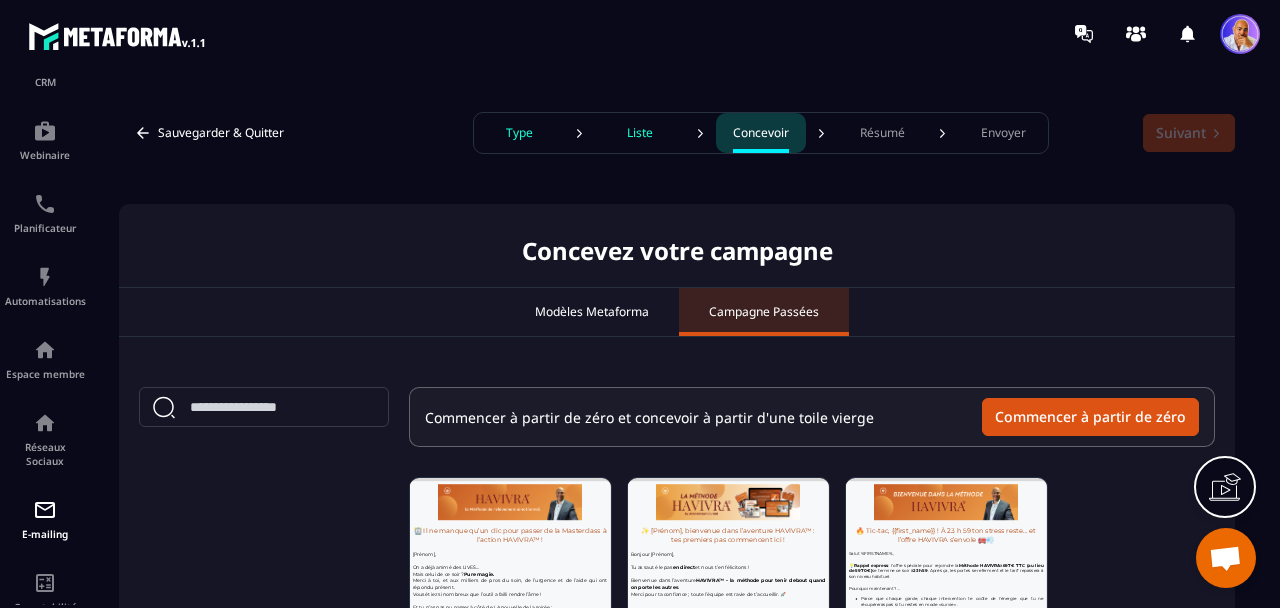 scroll, scrollTop: 0, scrollLeft: 0, axis: both 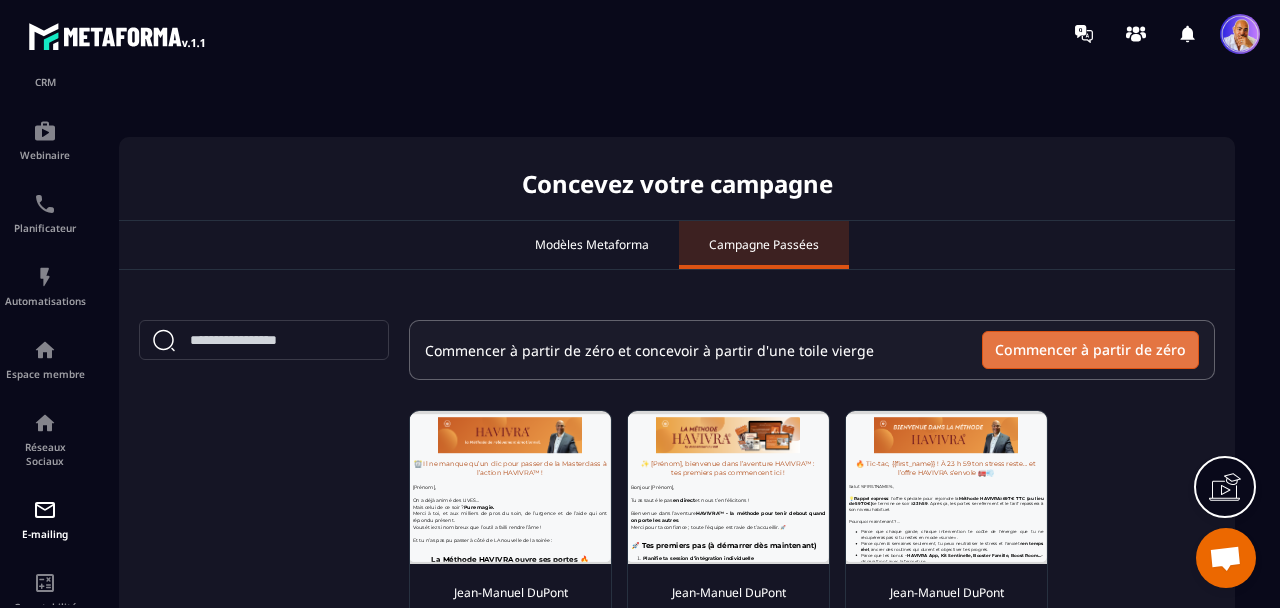 click on "Commencer à partir de zéro" at bounding box center (1090, 350) 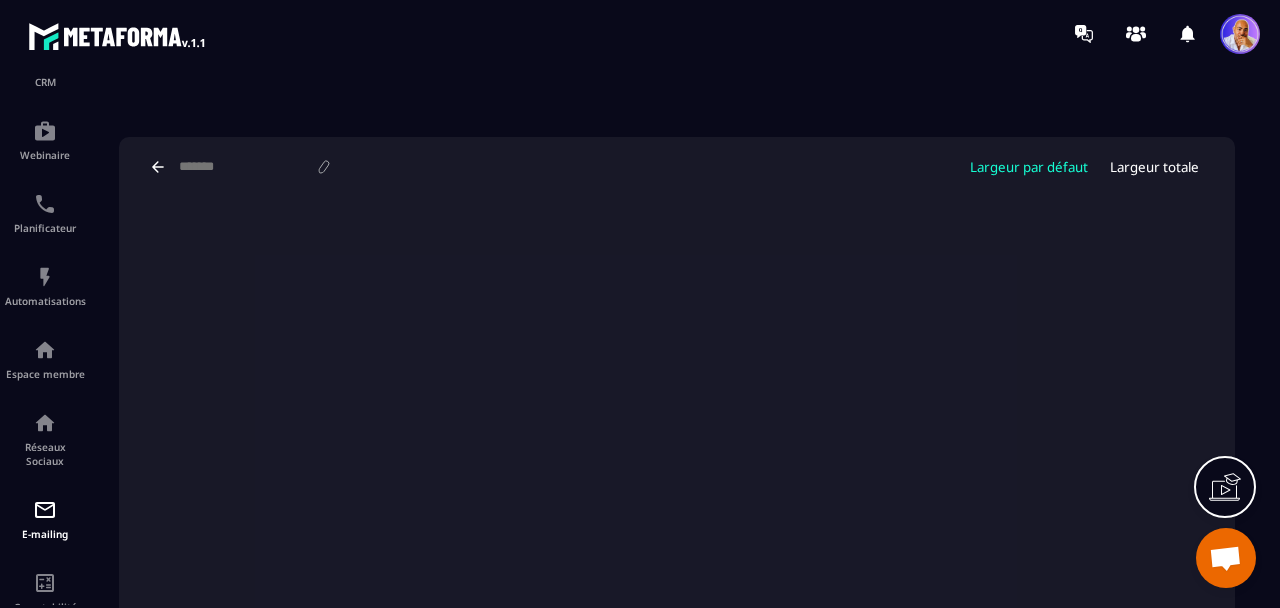 scroll, scrollTop: 81, scrollLeft: 0, axis: vertical 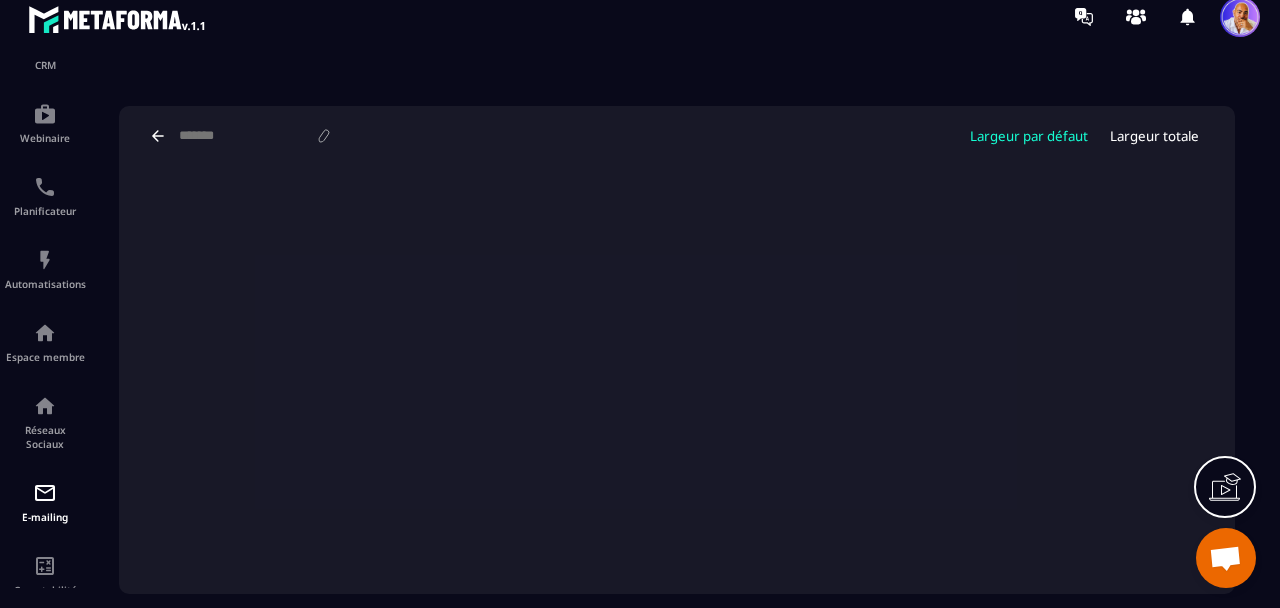 click on "Largeur totale" at bounding box center (1154, 136) 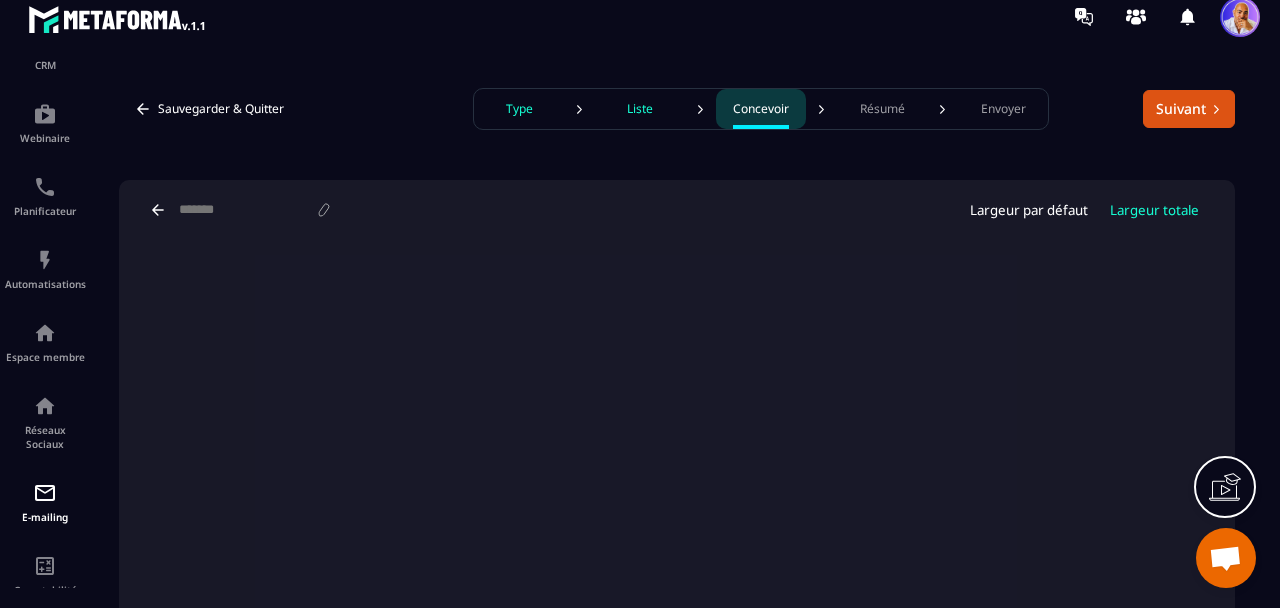 scroll, scrollTop: 0, scrollLeft: 0, axis: both 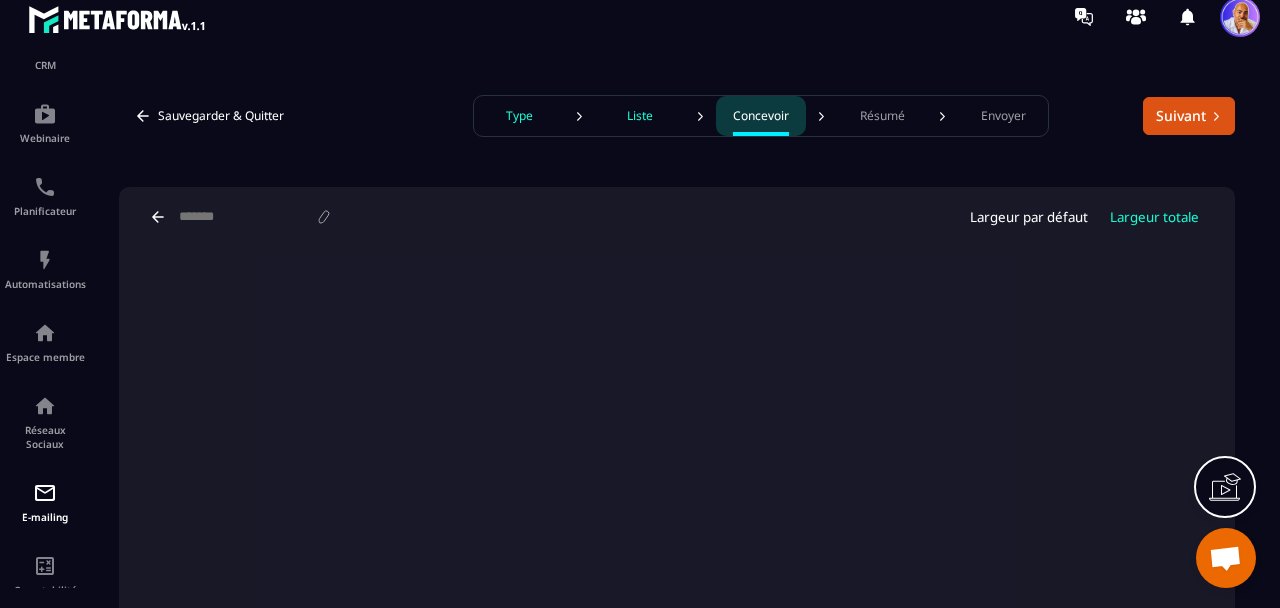 click on "Type" at bounding box center [519, 116] 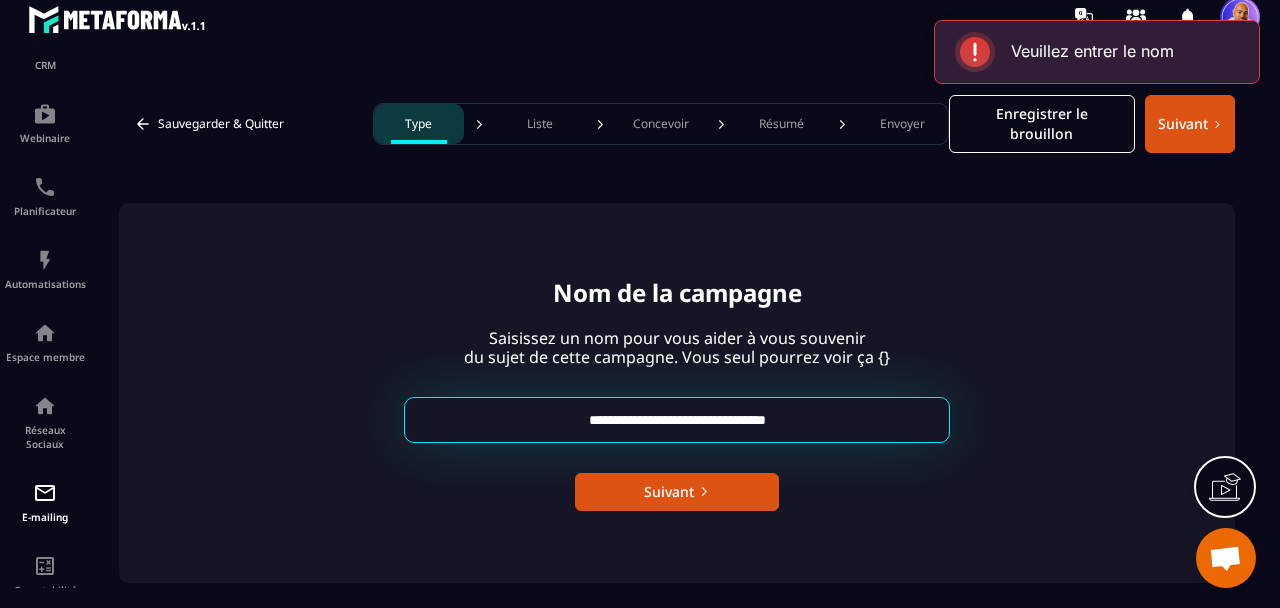 click on "**********" at bounding box center [677, 420] 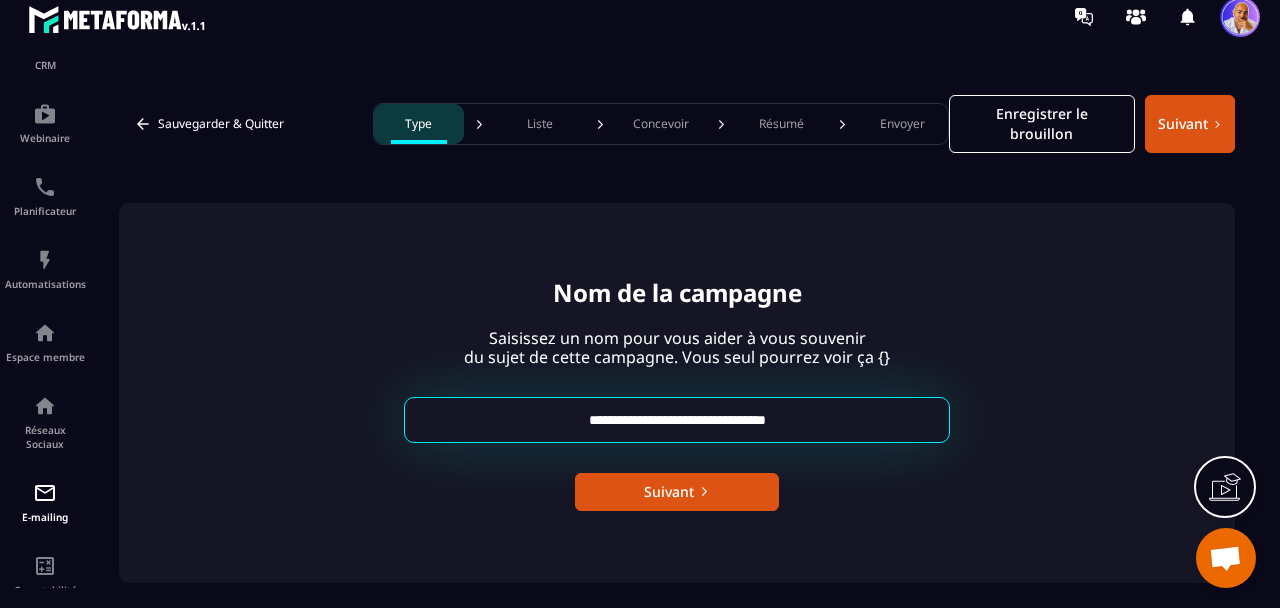 click on "Concevoir" at bounding box center [661, 124] 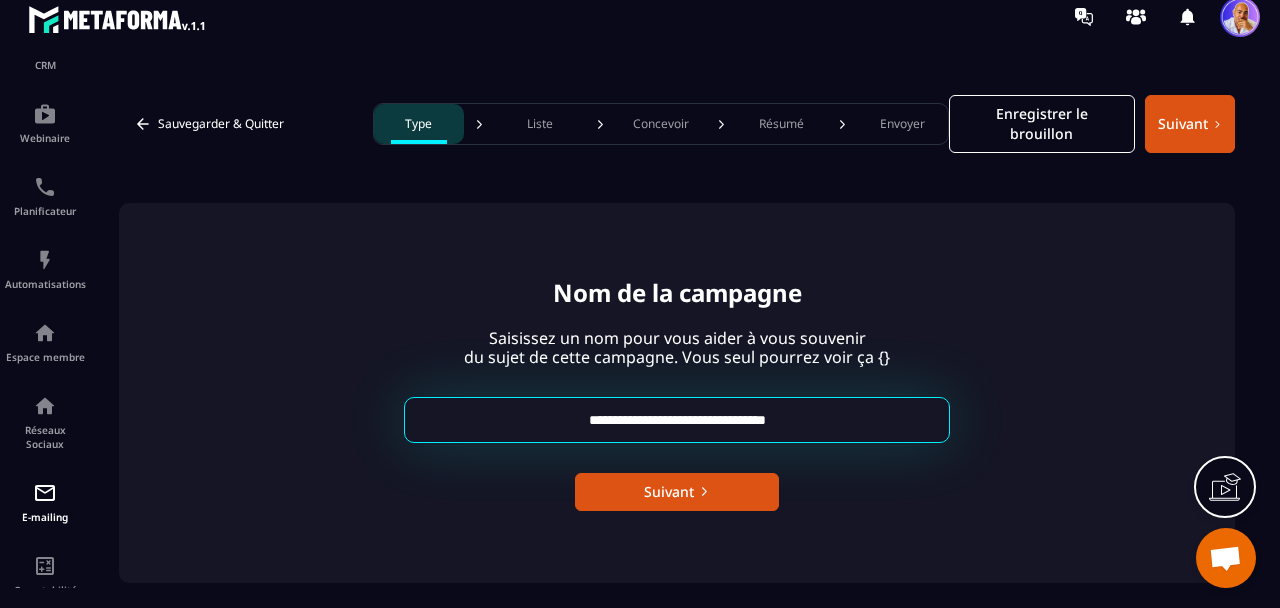 scroll, scrollTop: 0, scrollLeft: 0, axis: both 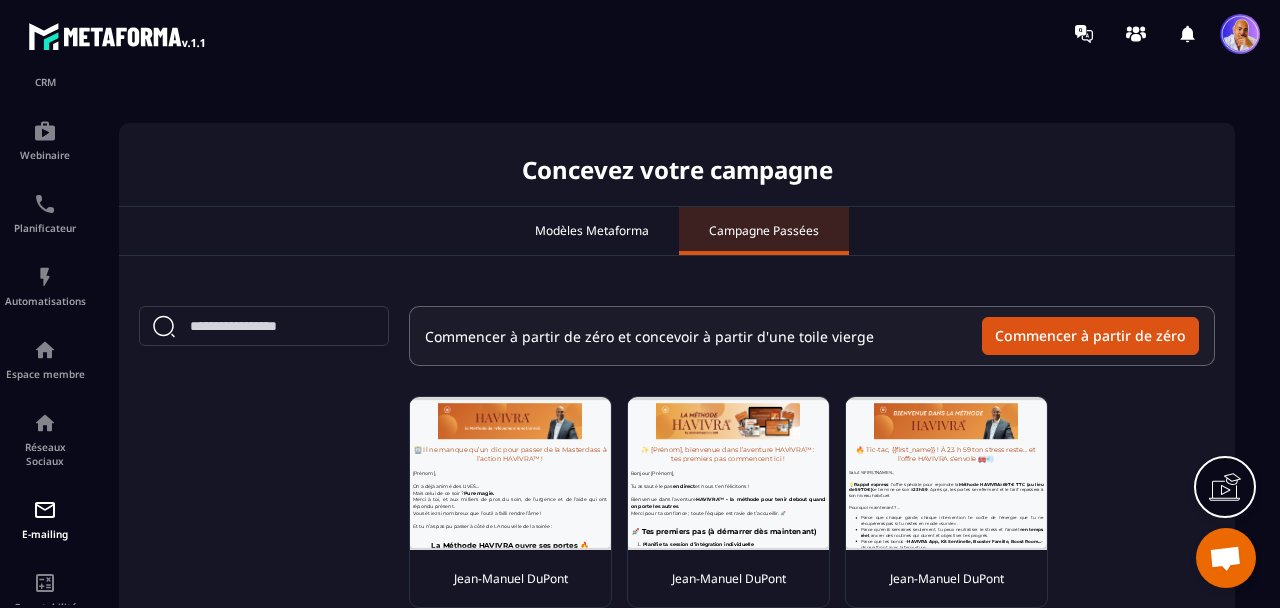 click on "Modèles Metaforma" at bounding box center [592, 231] 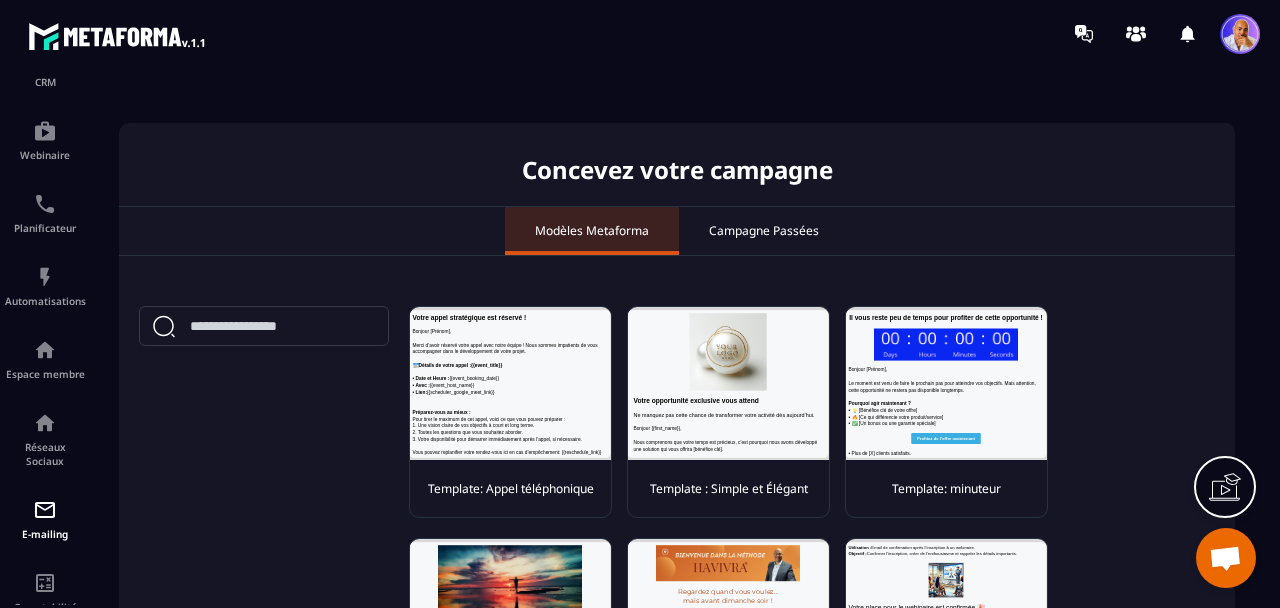 scroll, scrollTop: 0, scrollLeft: 0, axis: both 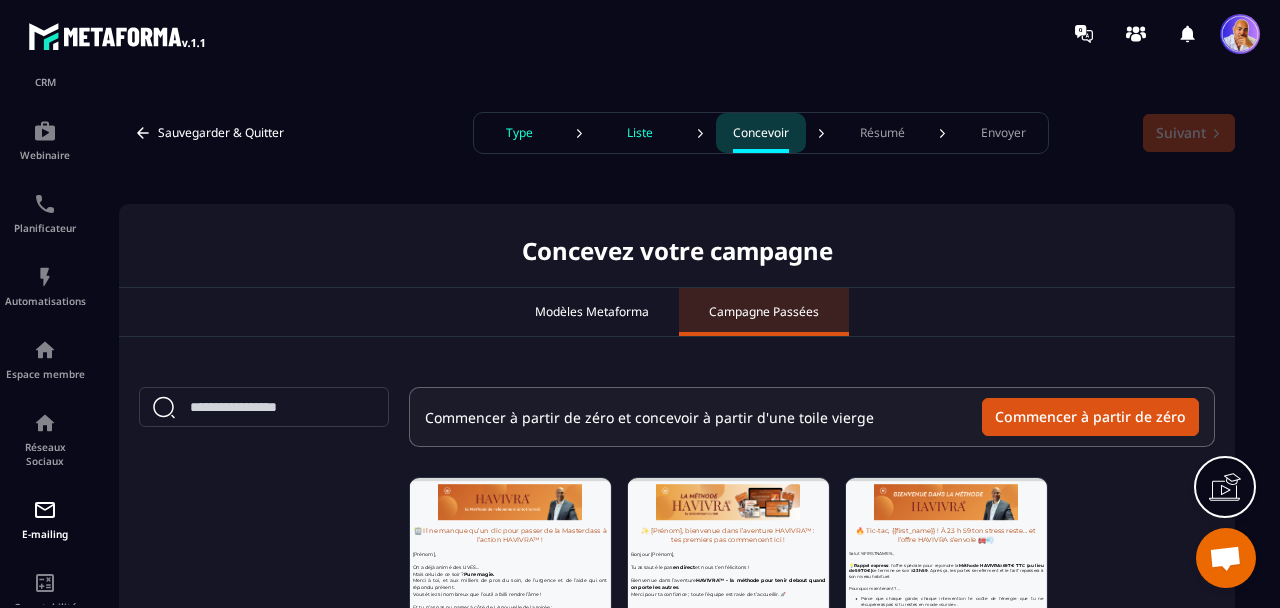 click on "Liste" at bounding box center (640, 133) 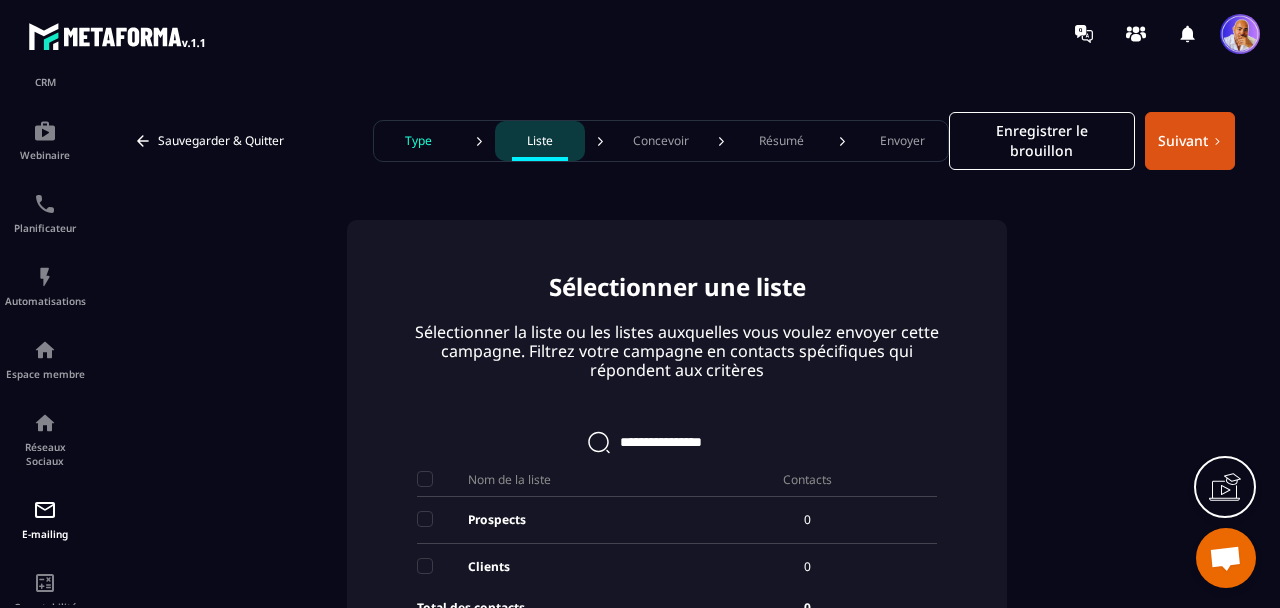 click on "Résumé" at bounding box center [781, 141] 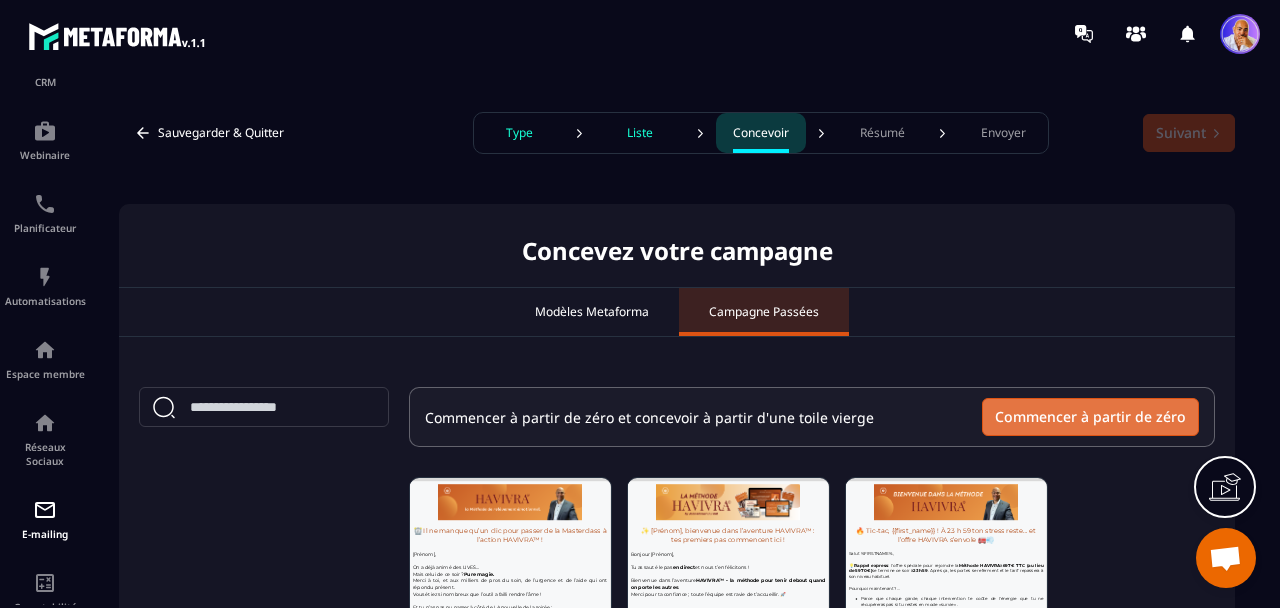 click on "Commencer à partir de zéro" at bounding box center [1090, 417] 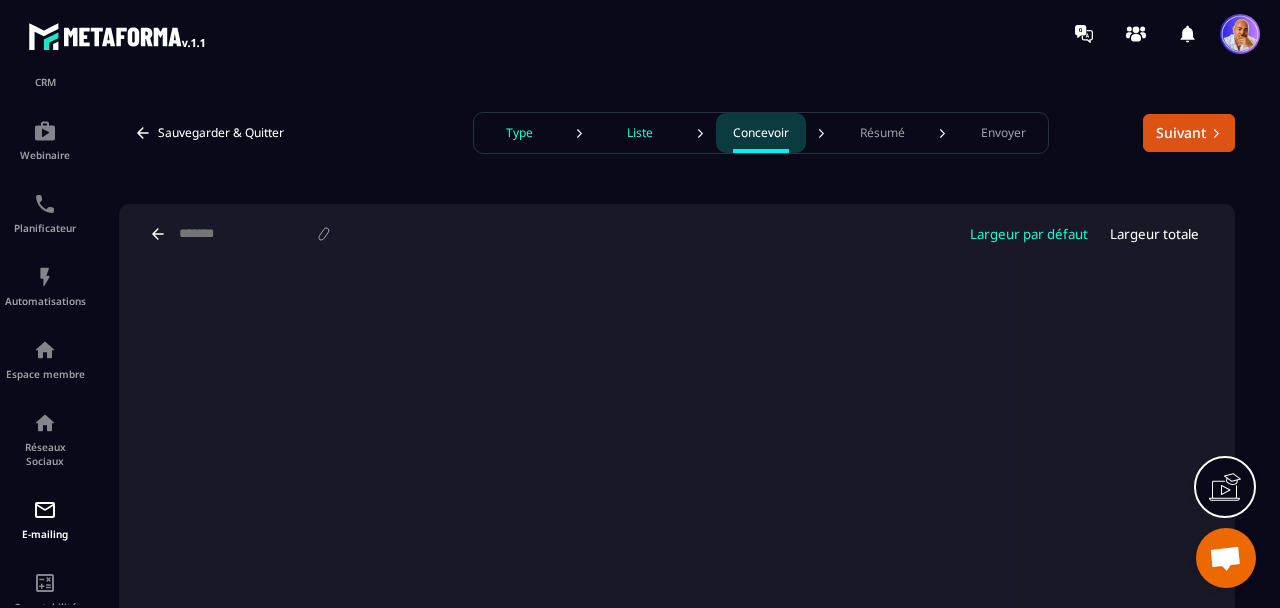 click at bounding box center [246, 234] 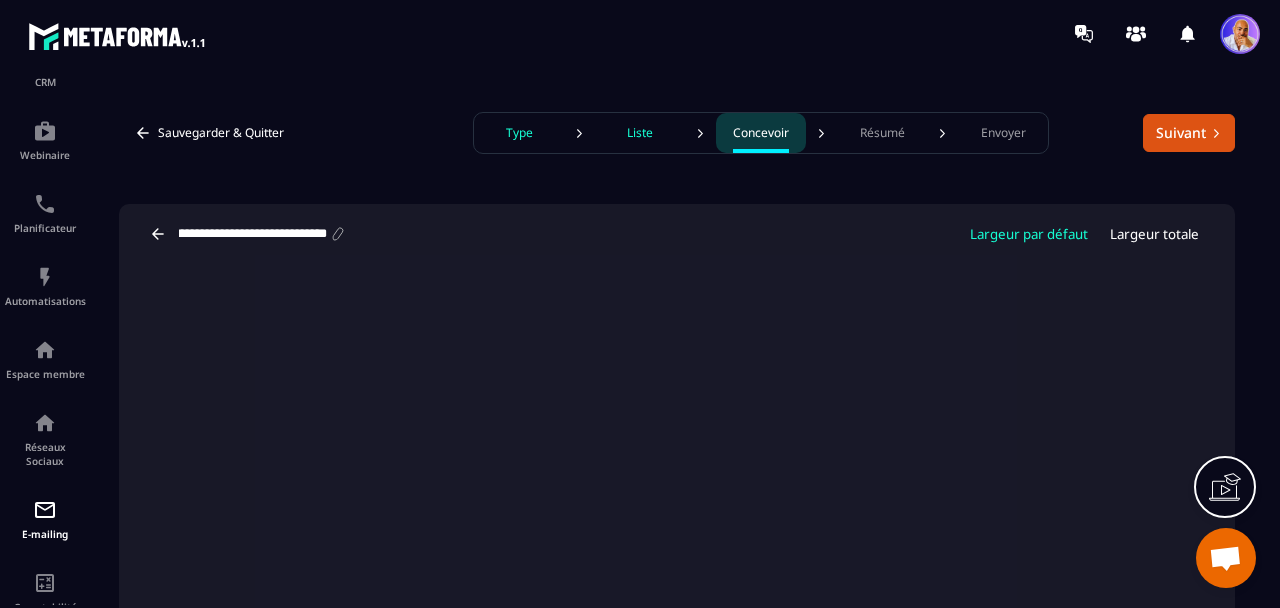 type on "**********" 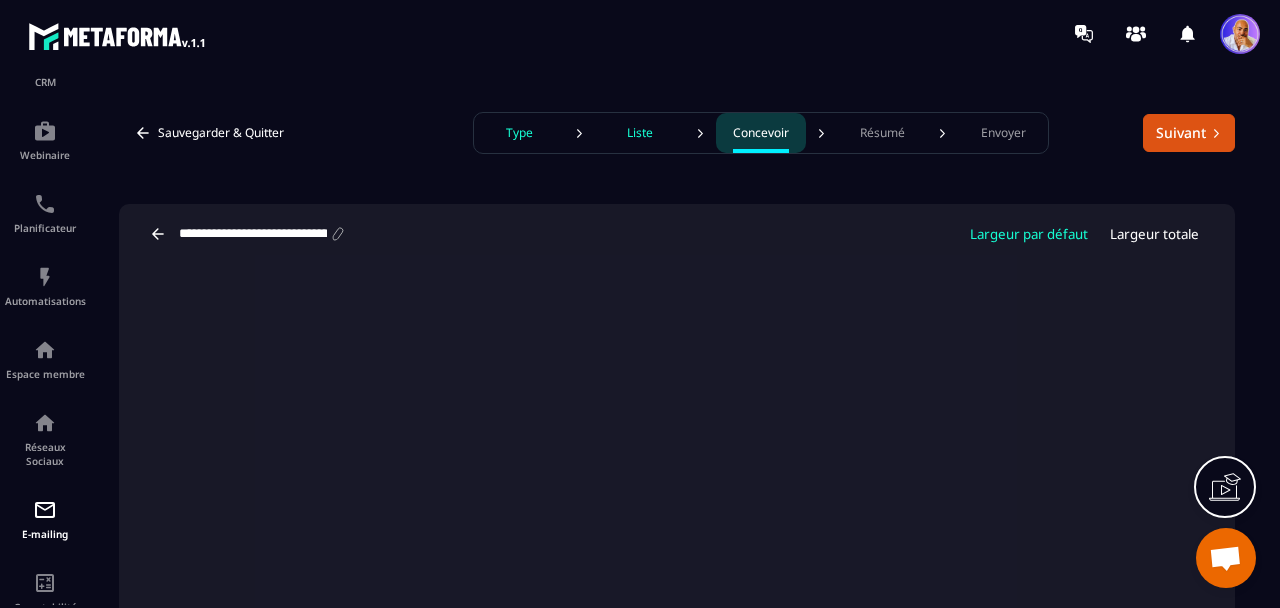 click on "**********" at bounding box center [677, 234] 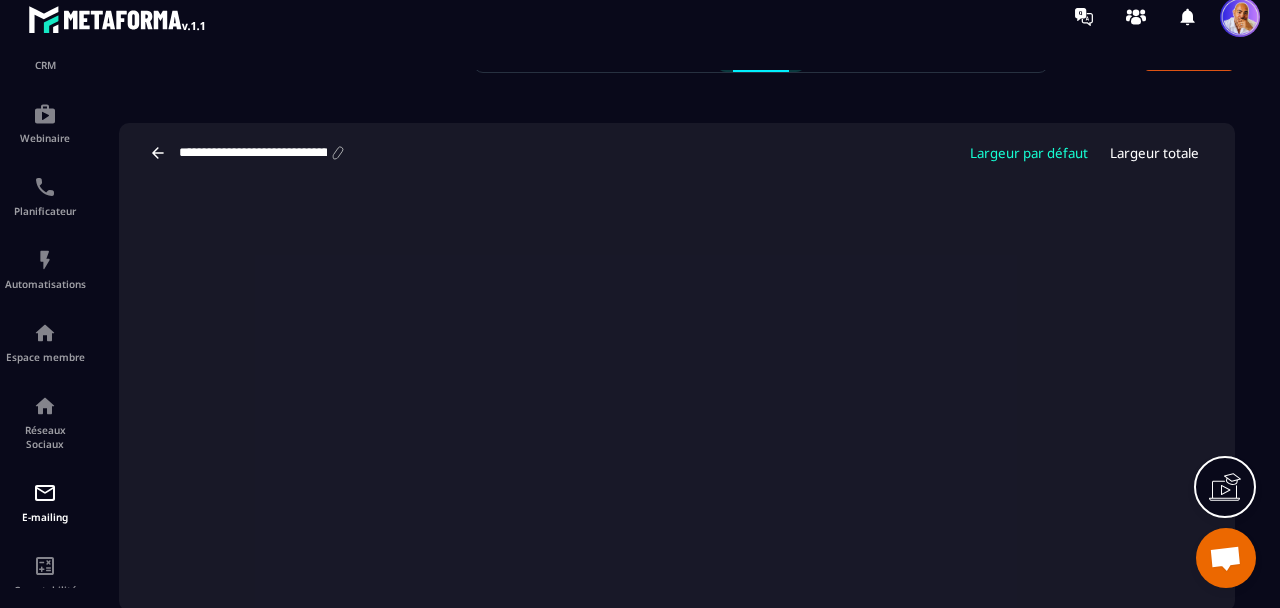 scroll, scrollTop: 139, scrollLeft: 0, axis: vertical 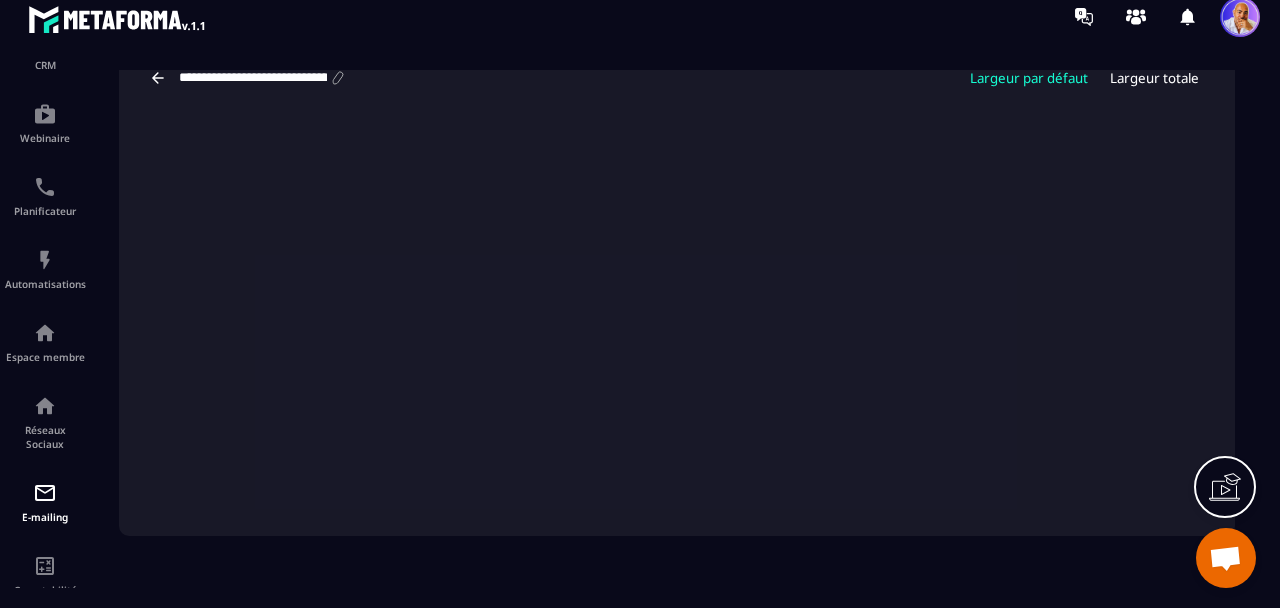 click on "Largeur totale" at bounding box center (1154, 78) 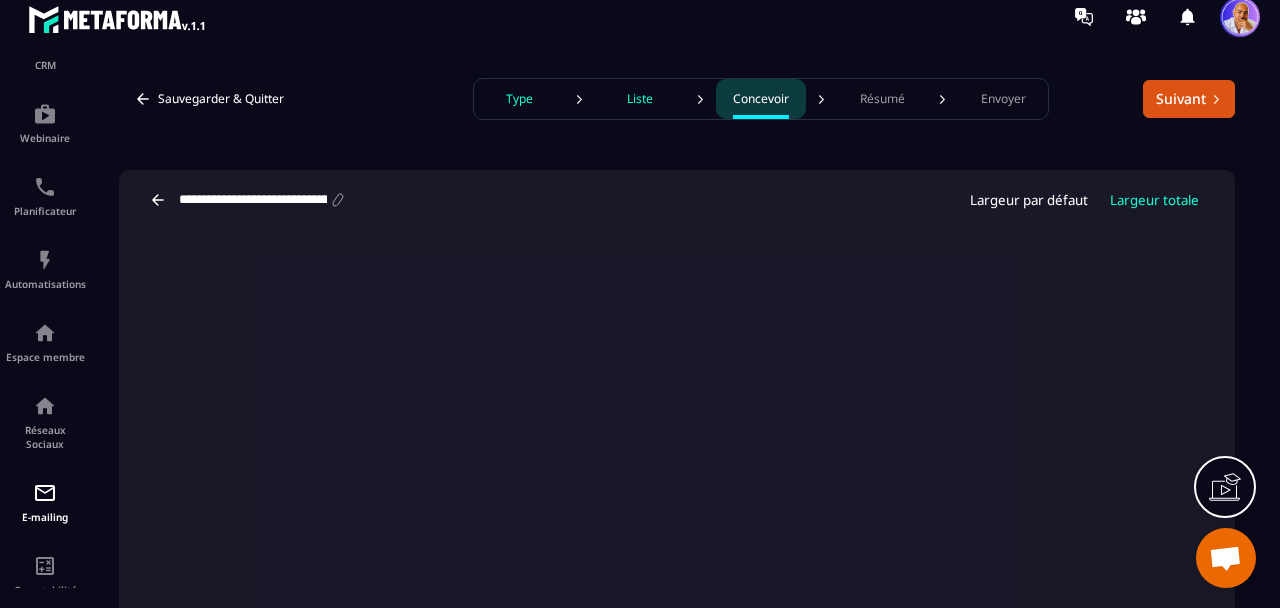 scroll, scrollTop: 0, scrollLeft: 0, axis: both 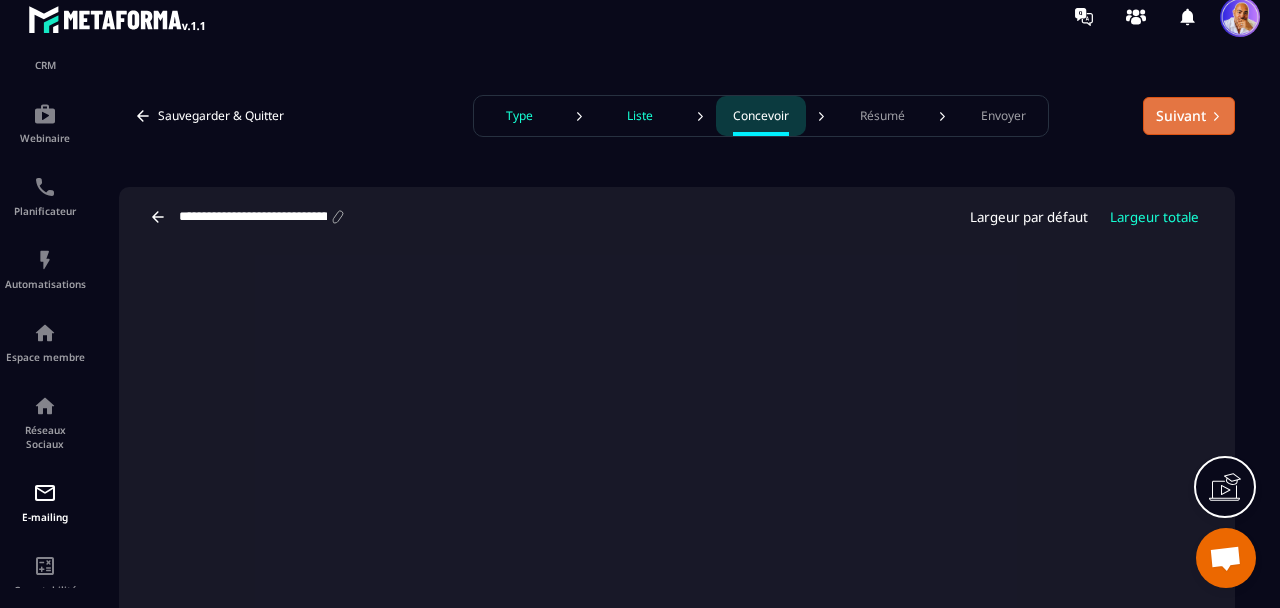 click on "Suivant" at bounding box center [1189, 116] 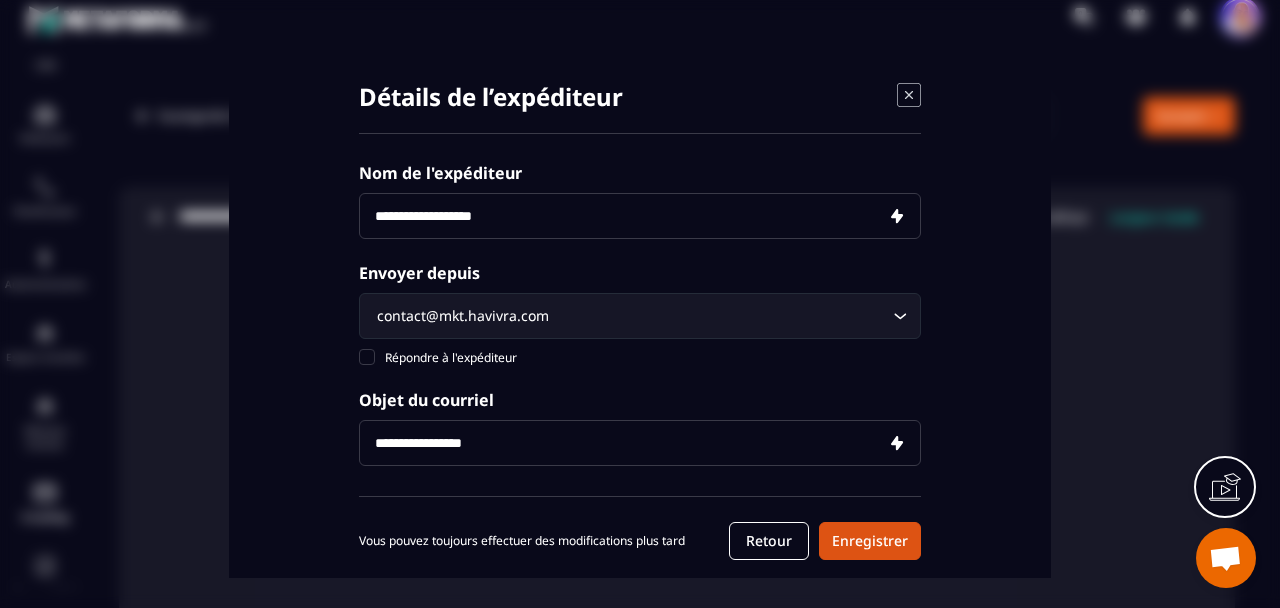 click at bounding box center (640, 216) 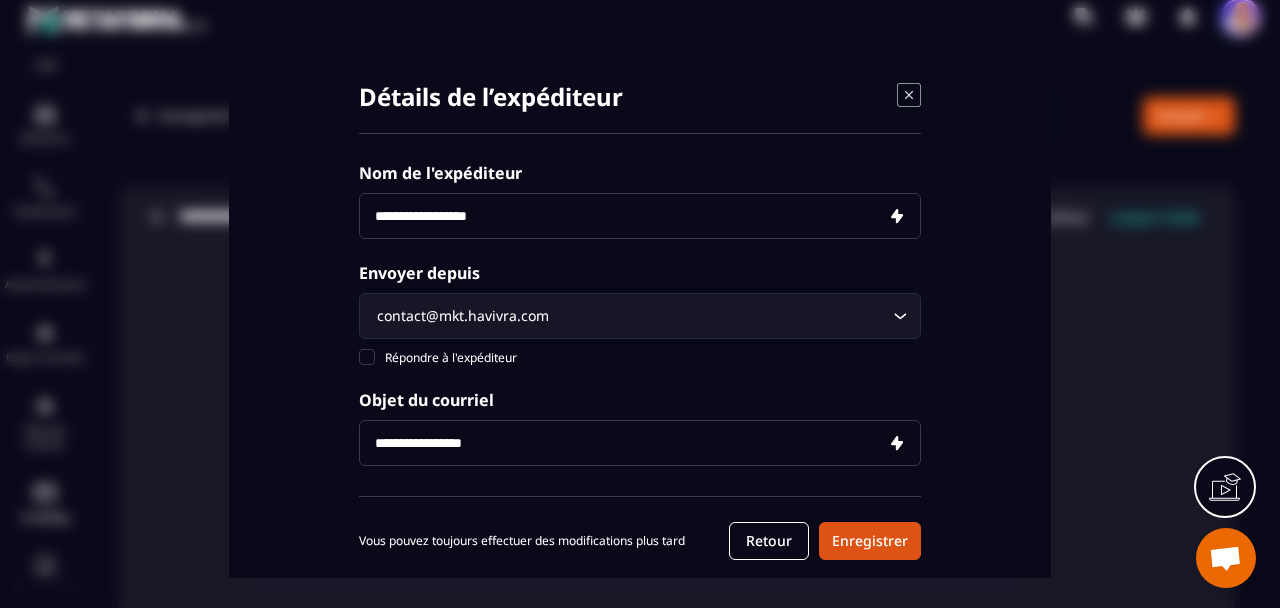 type on "**********" 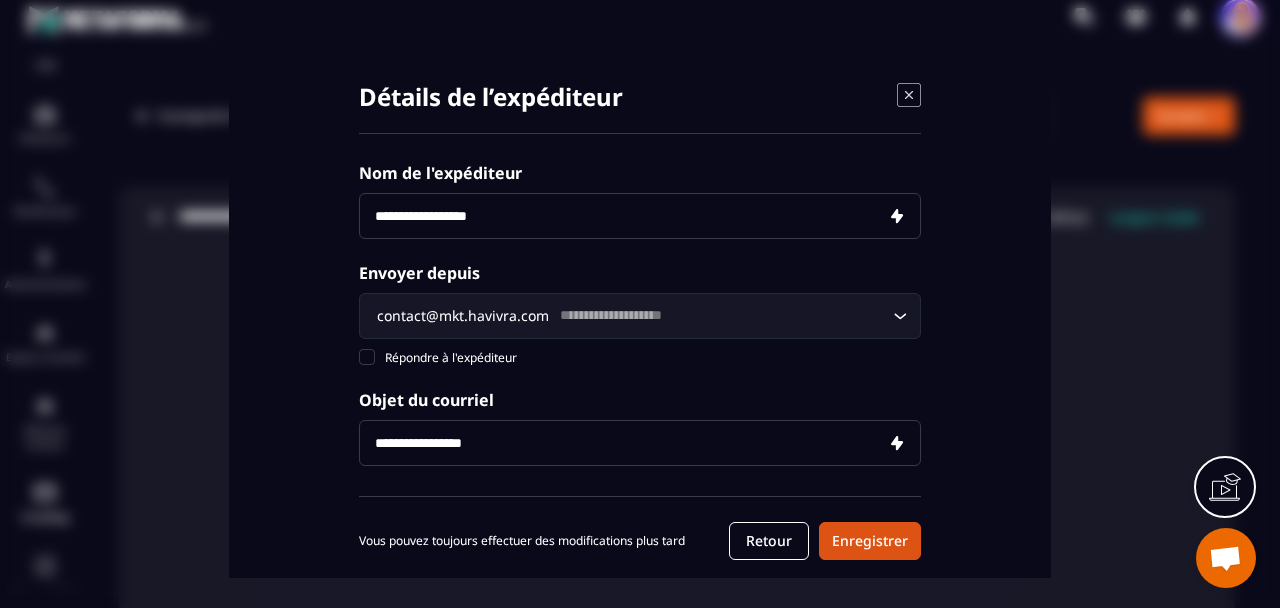 type 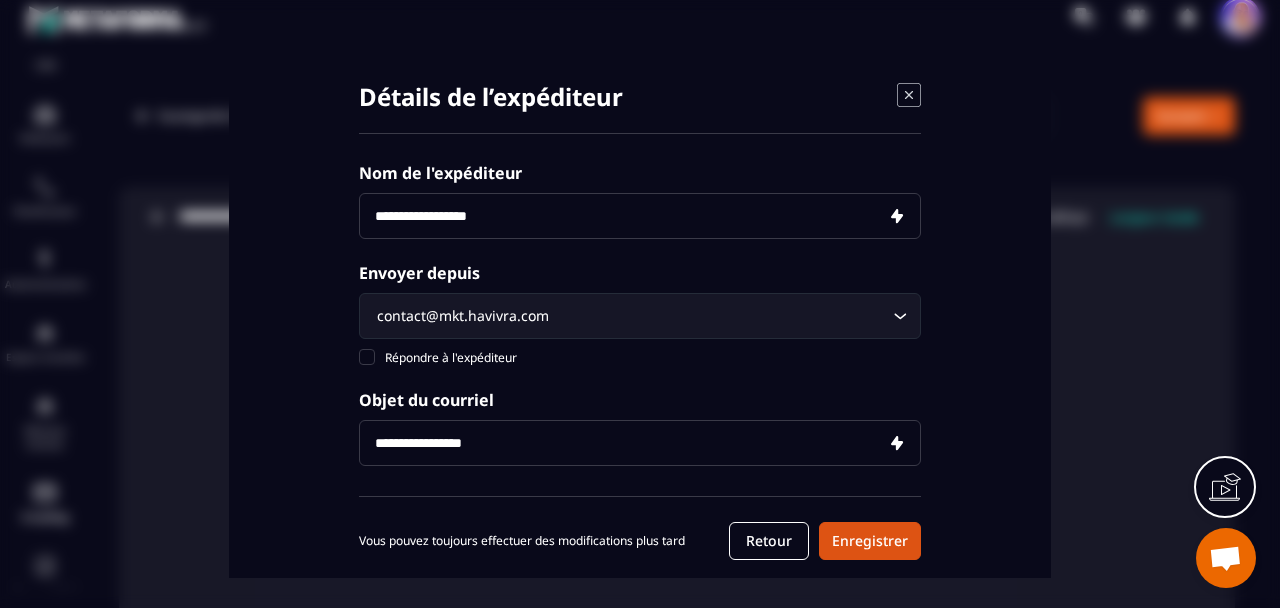 click at bounding box center [640, 443] 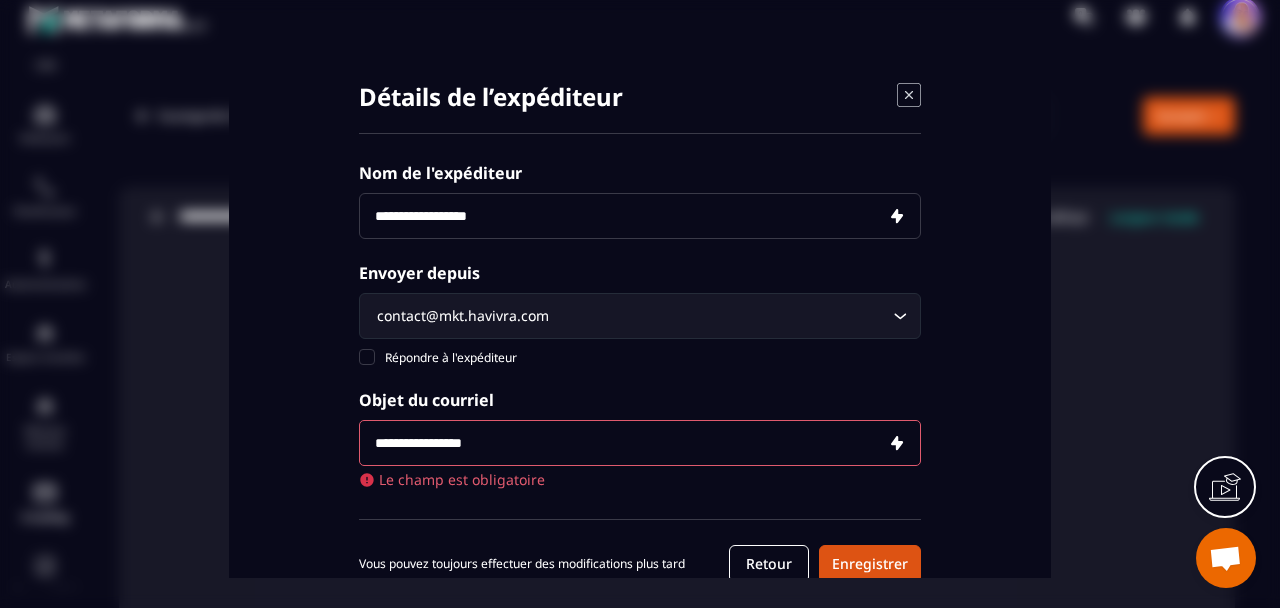 paste on "**********" 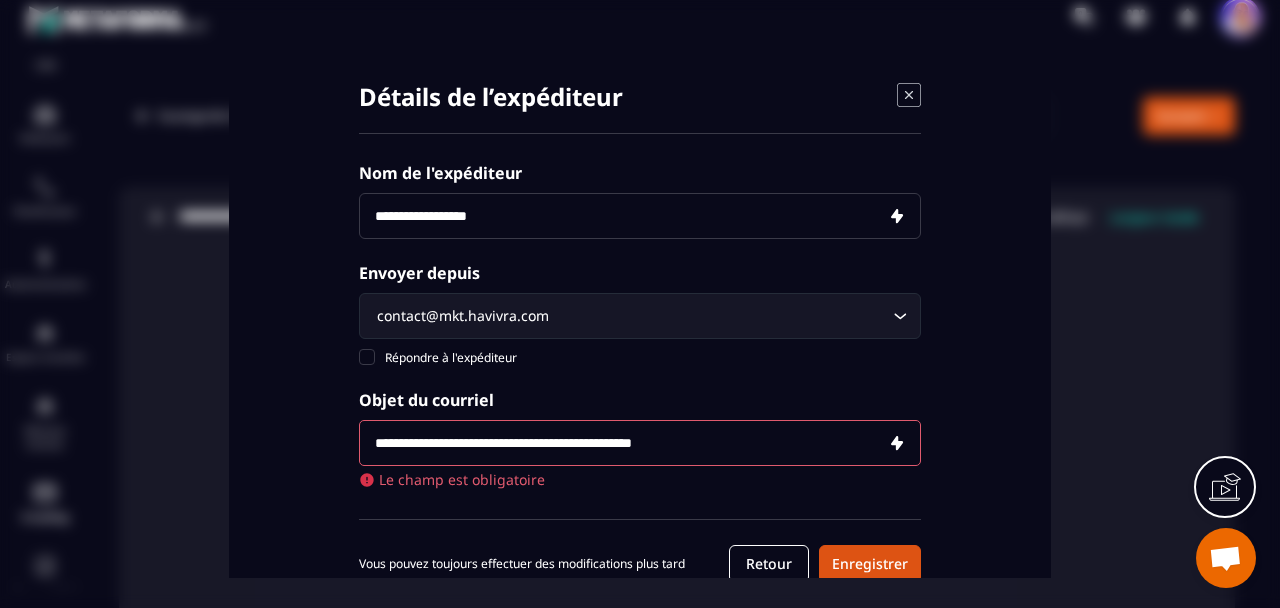 click on "**********" at bounding box center [640, 443] 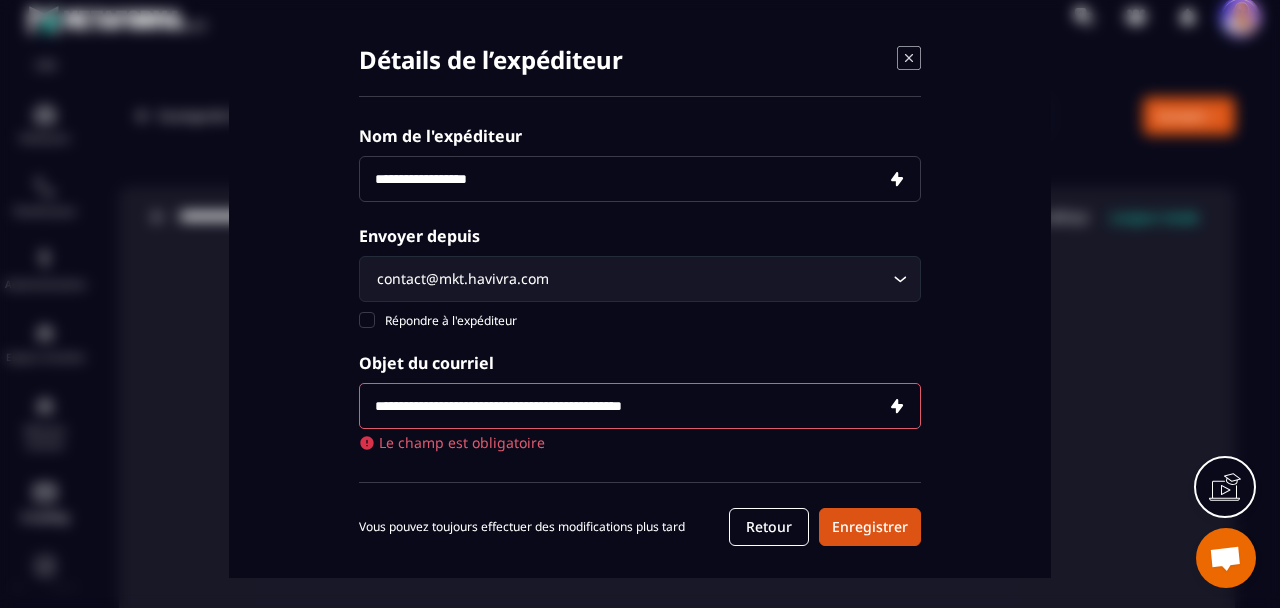 scroll, scrollTop: 55, scrollLeft: 0, axis: vertical 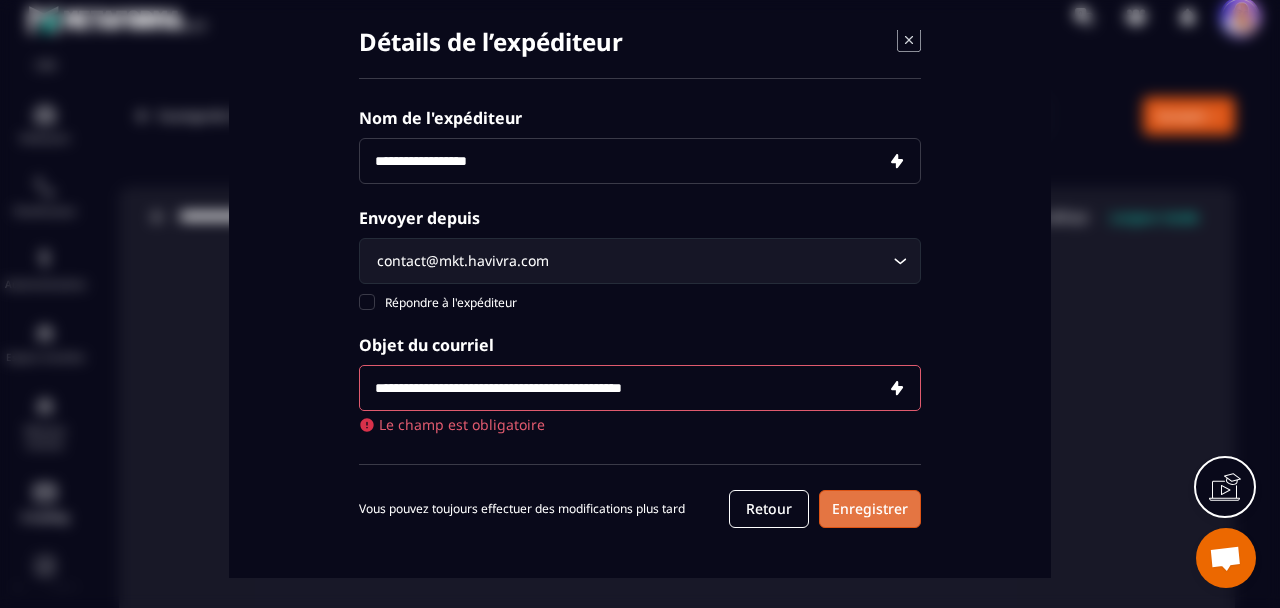 type on "**********" 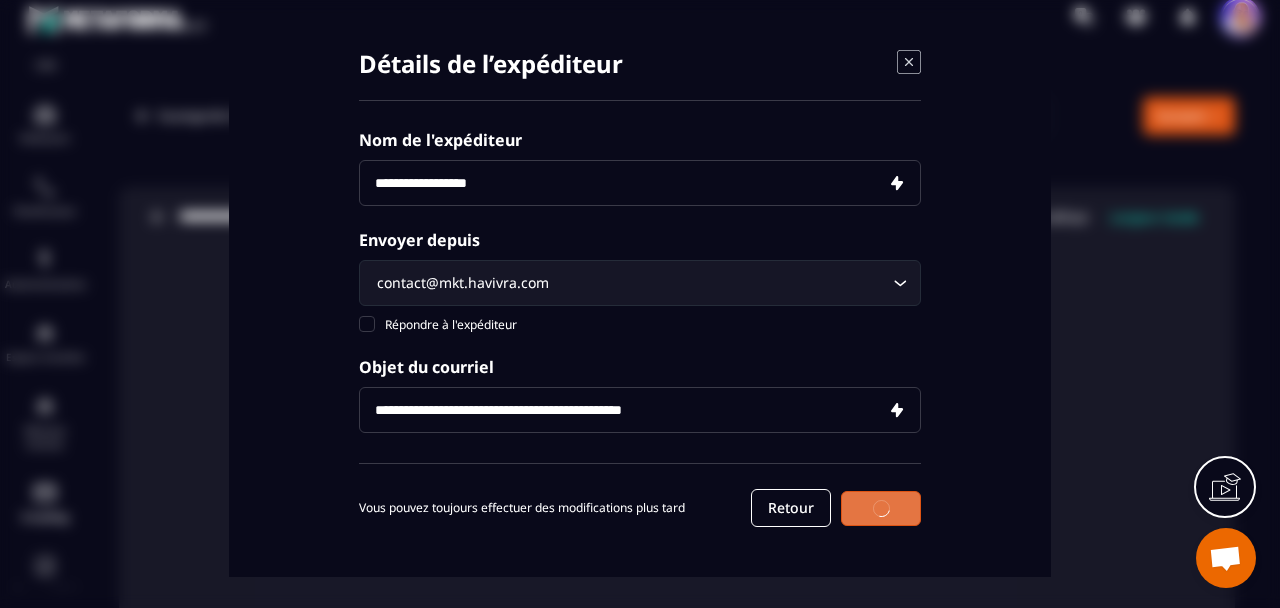 scroll, scrollTop: 31, scrollLeft: 0, axis: vertical 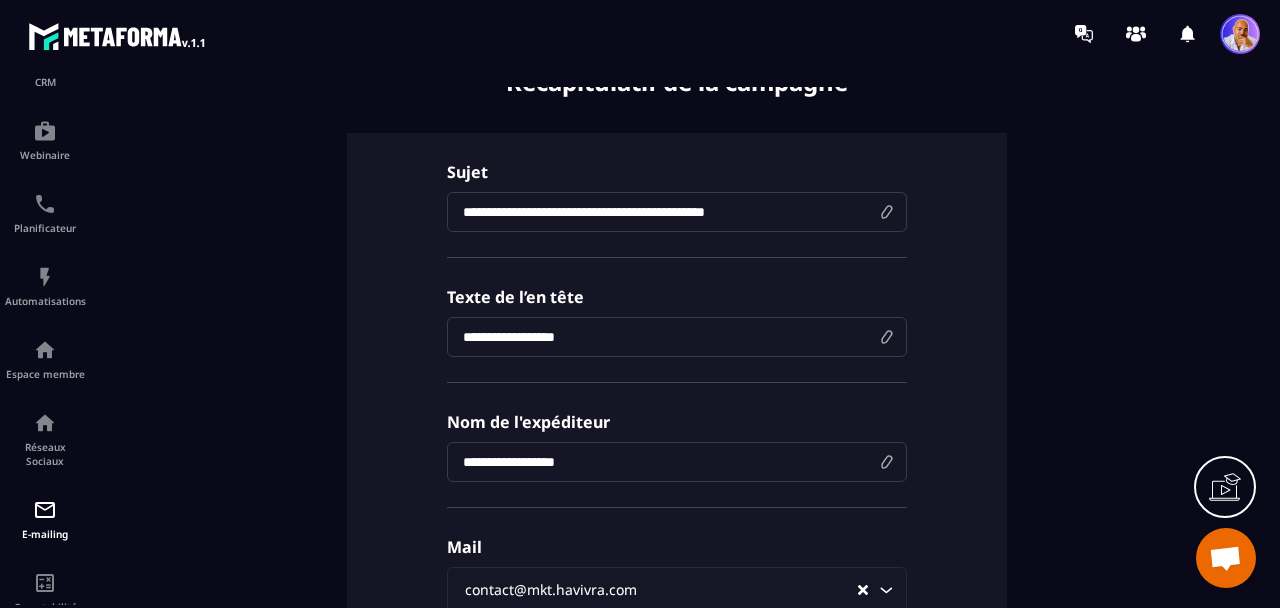 click on "**********" at bounding box center (677, 212) 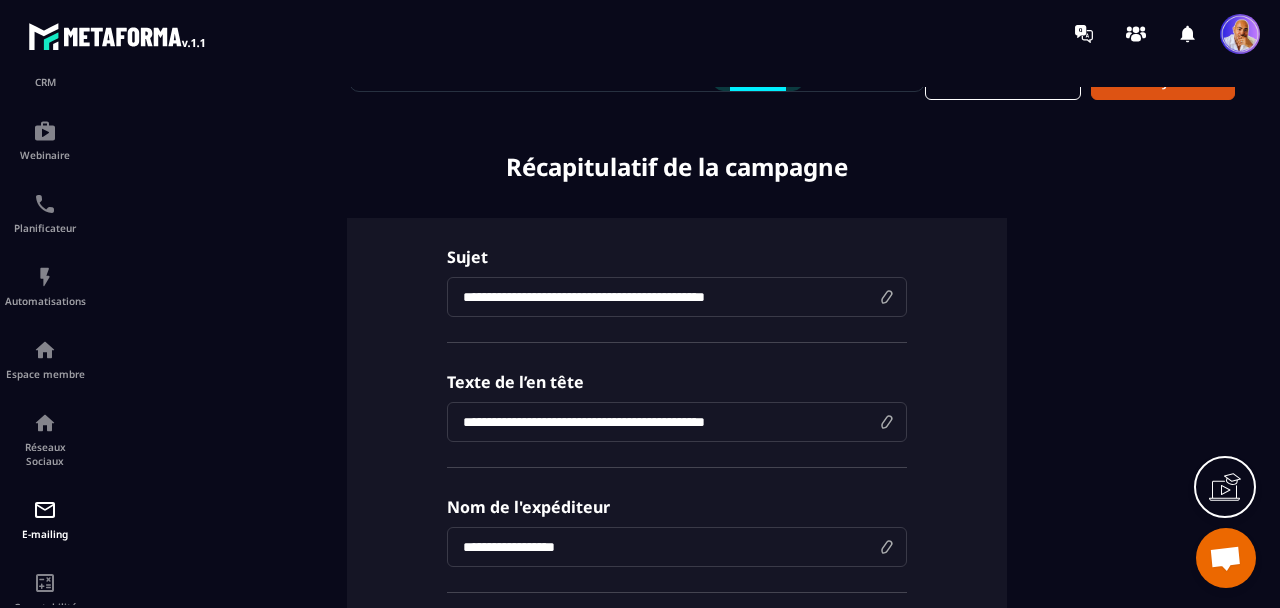 scroll, scrollTop: 0, scrollLeft: 0, axis: both 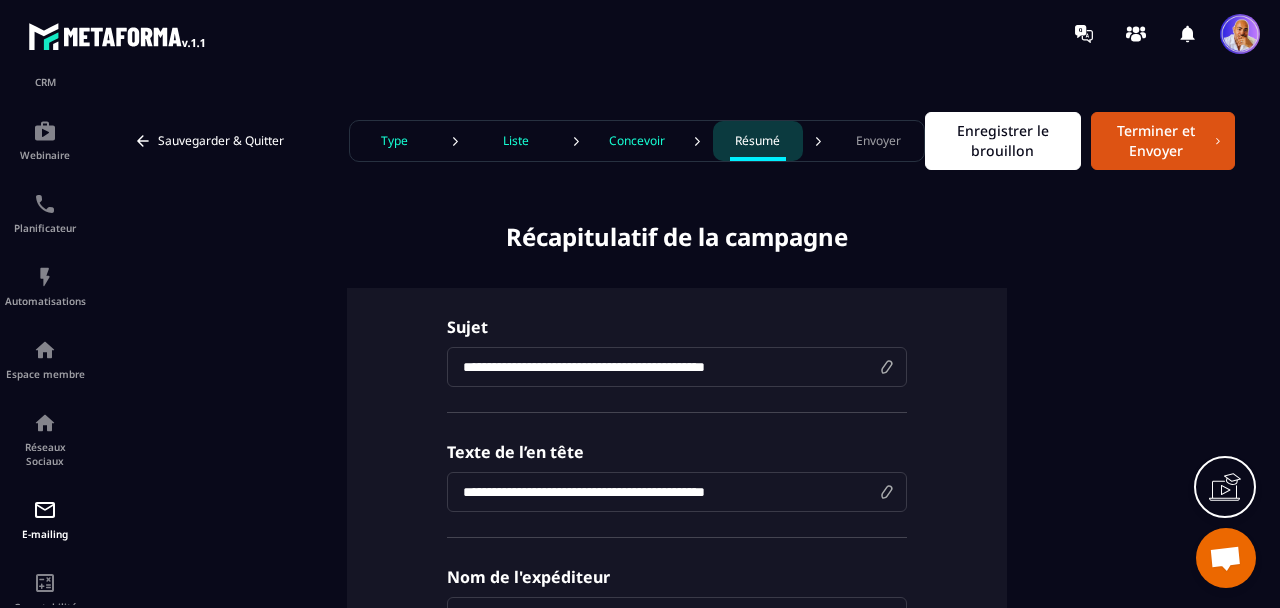 click on "Enregistrer le brouillon" at bounding box center (1003, 141) 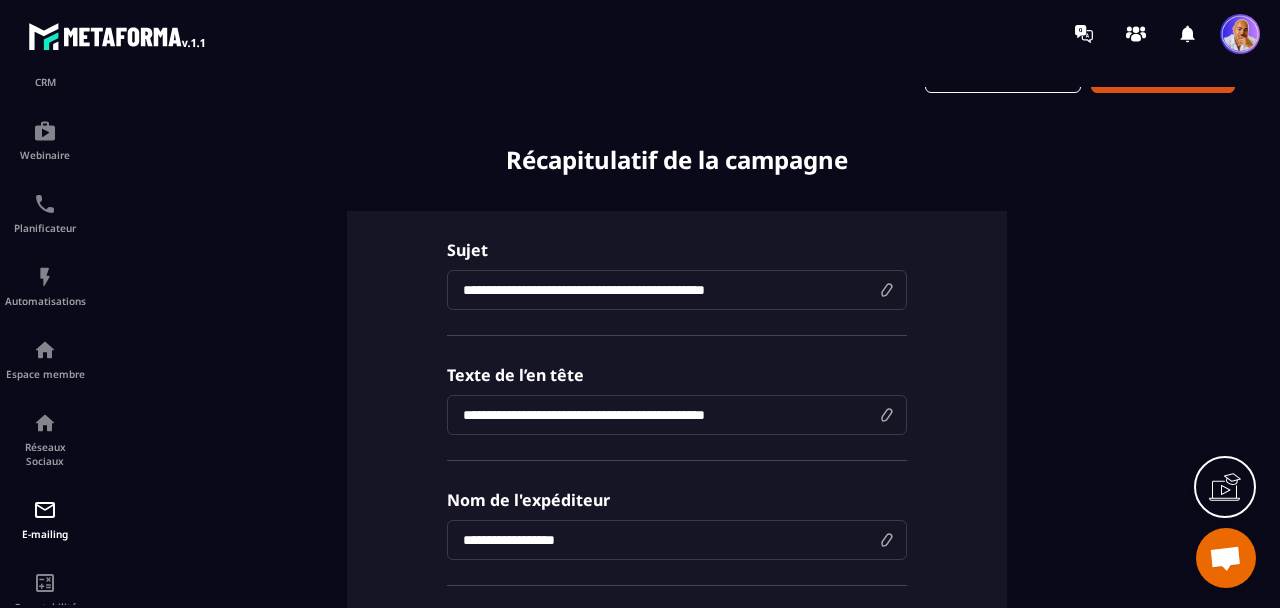 scroll, scrollTop: 0, scrollLeft: 0, axis: both 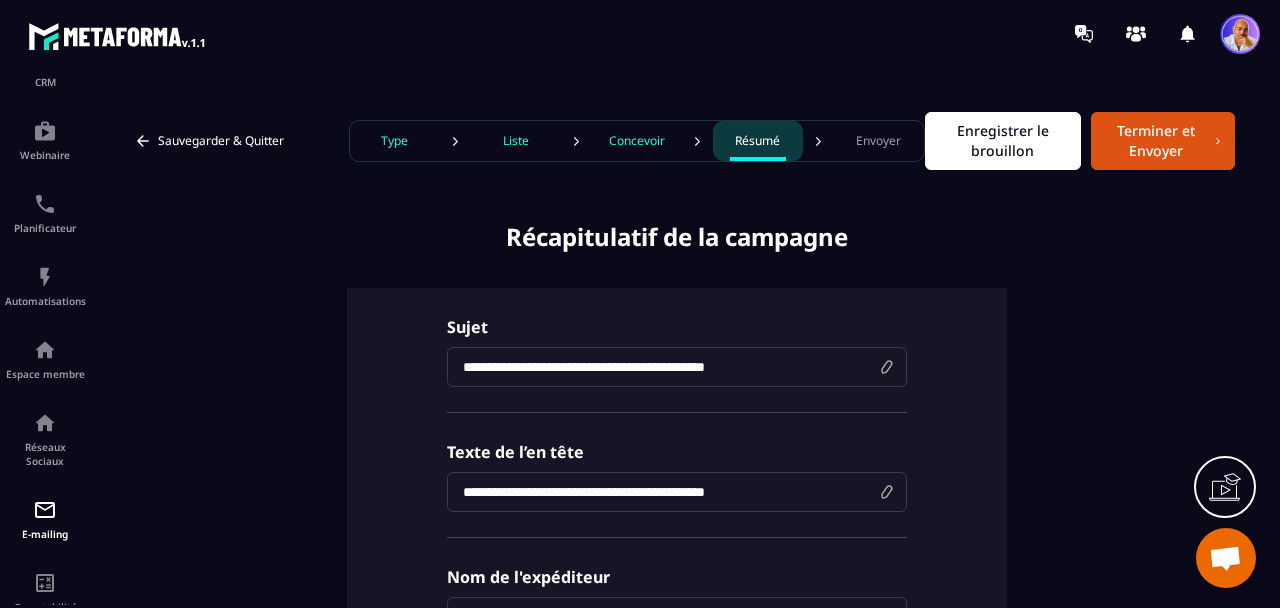 click on "Enregistrer le brouillon" at bounding box center (1003, 141) 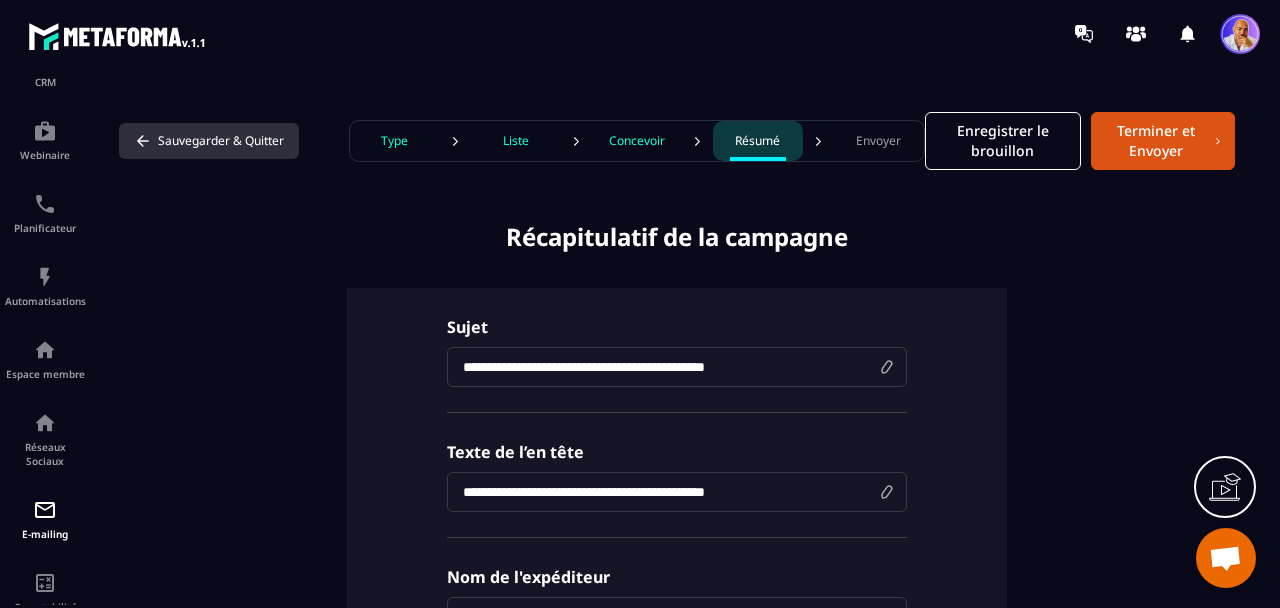 click 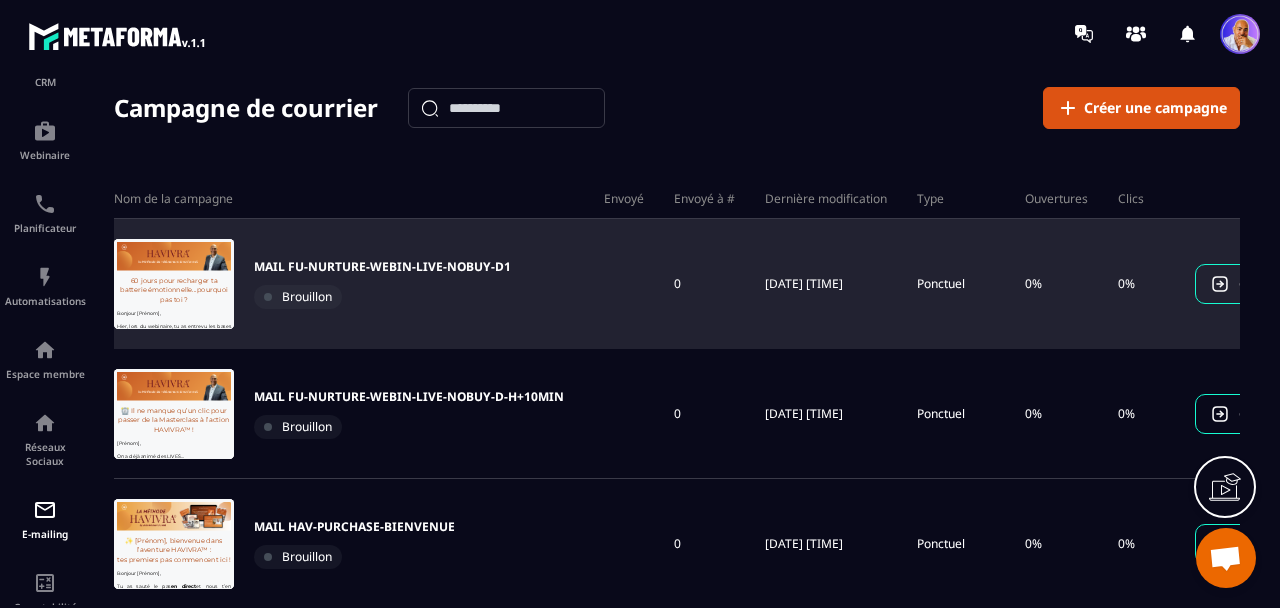 scroll, scrollTop: 0, scrollLeft: 0, axis: both 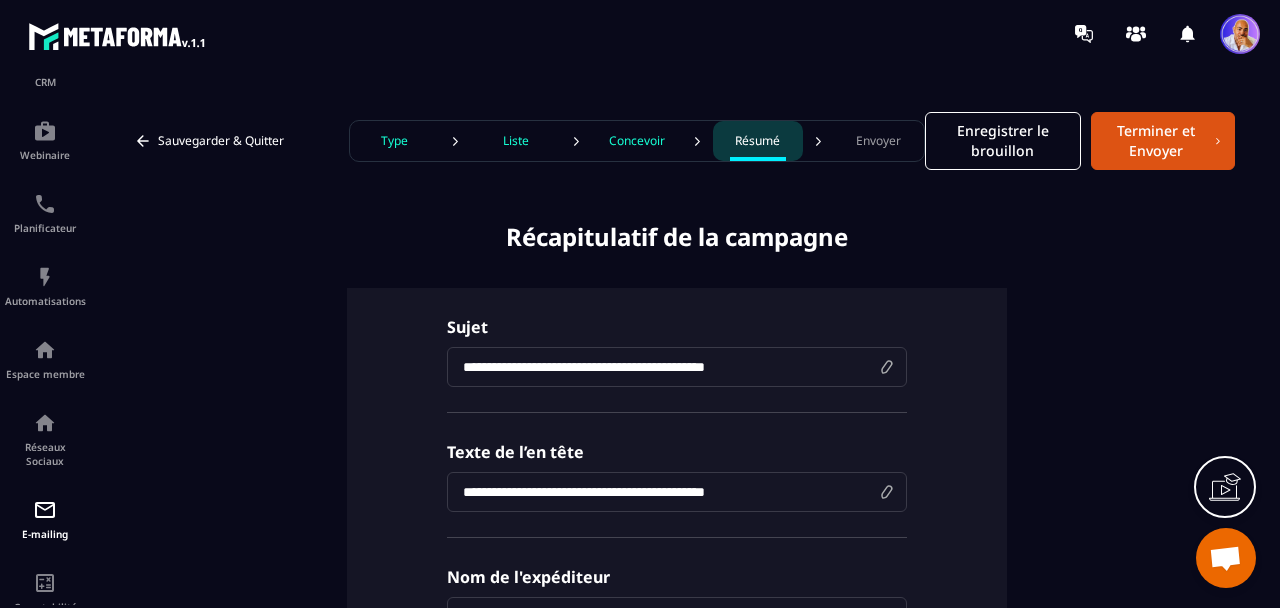 click on "Type" at bounding box center (394, 141) 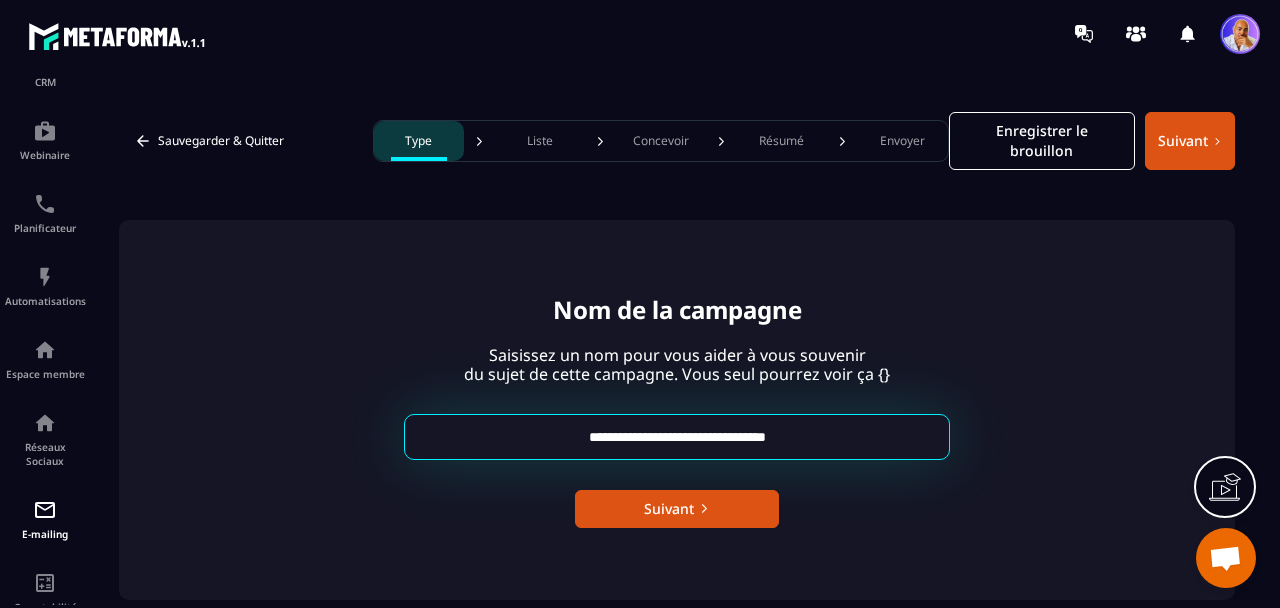 click on "**********" at bounding box center [677, 437] 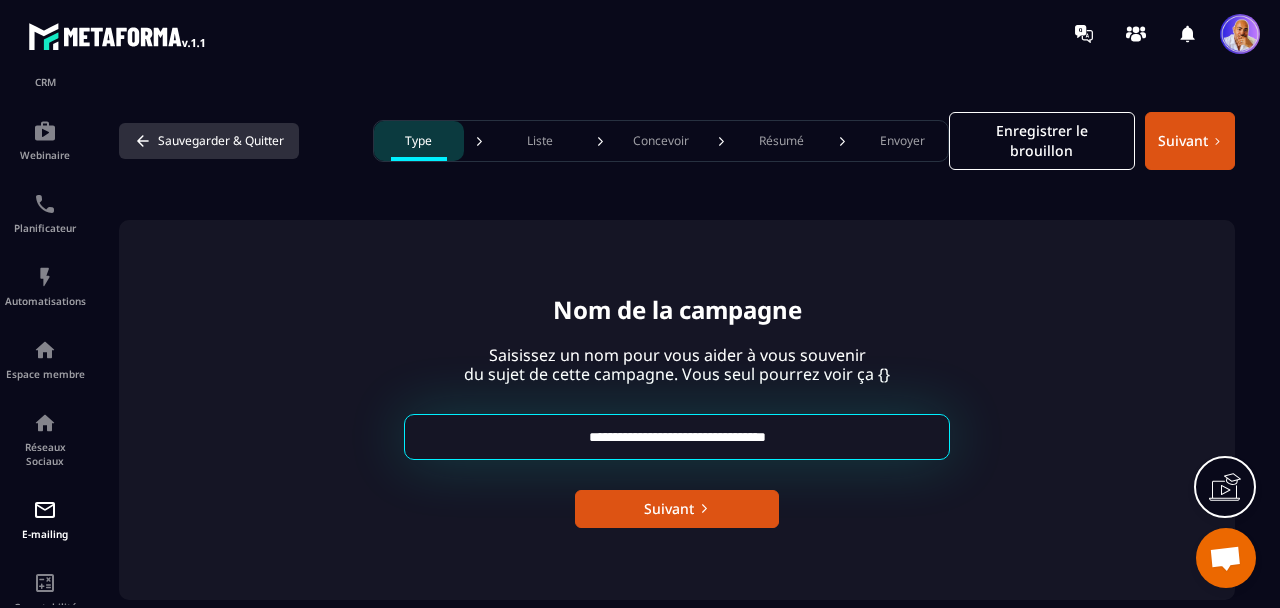 click 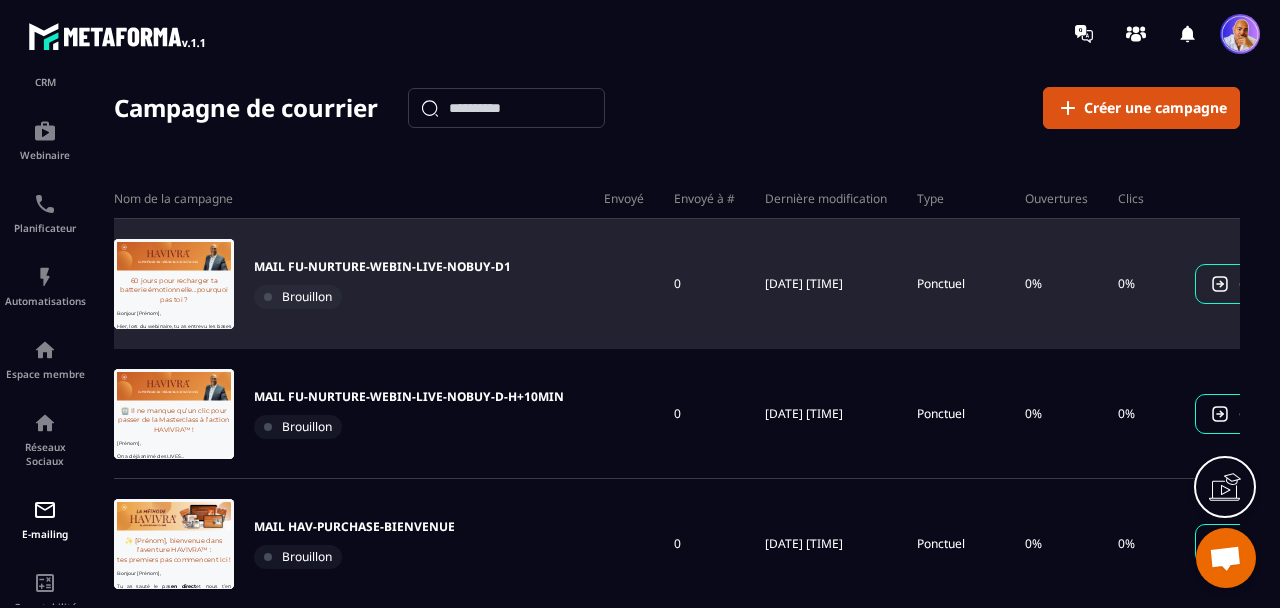 scroll, scrollTop: 0, scrollLeft: 0, axis: both 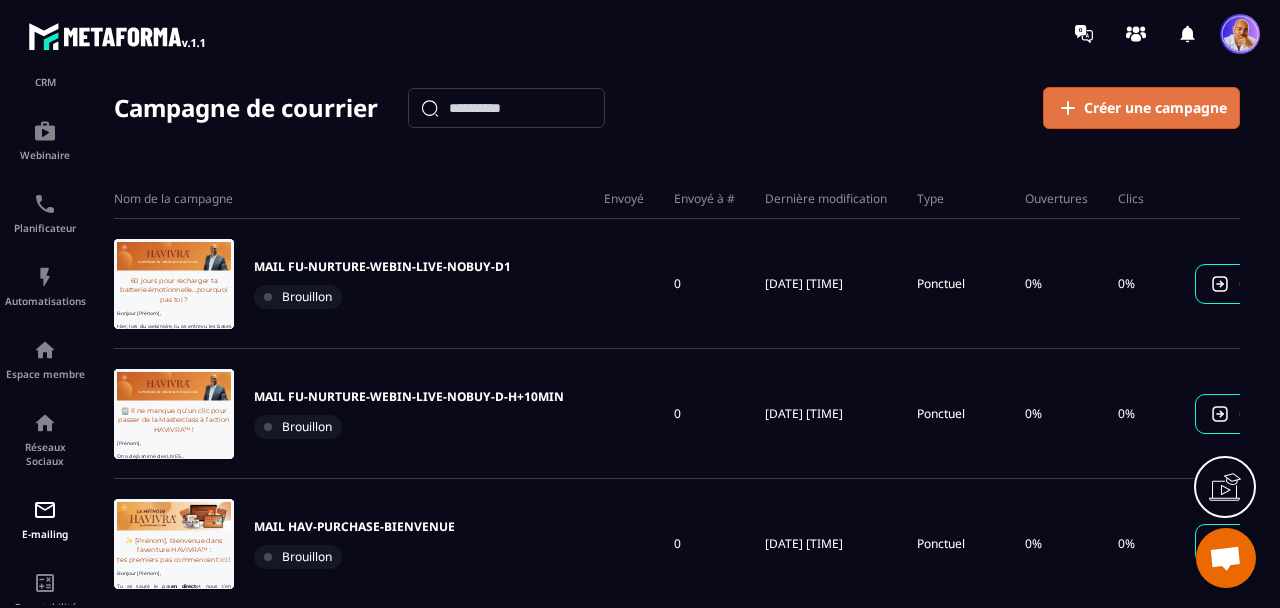 click on "Créer une campagne" at bounding box center [1155, 108] 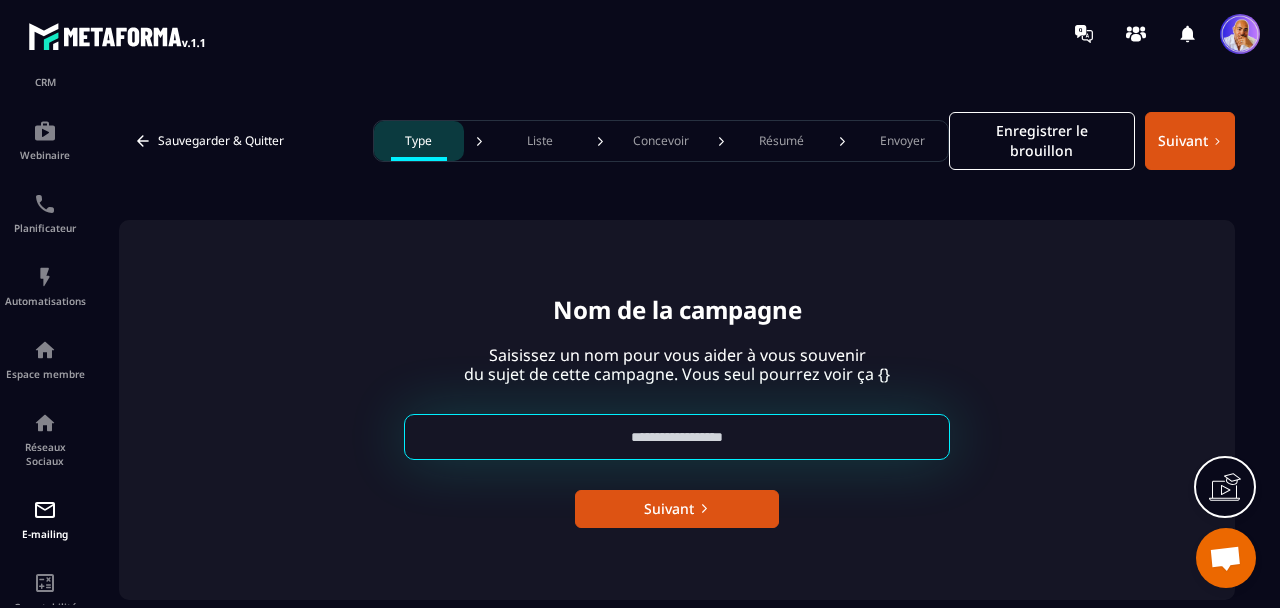 paste on "**********" 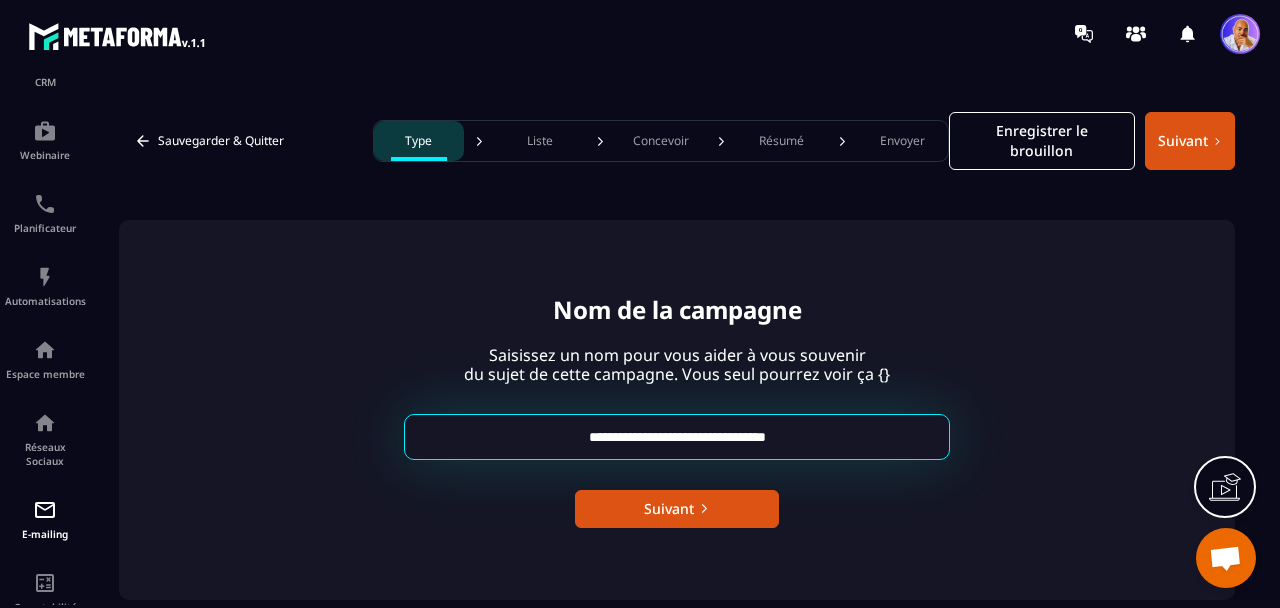 click on "**********" at bounding box center [677, 437] 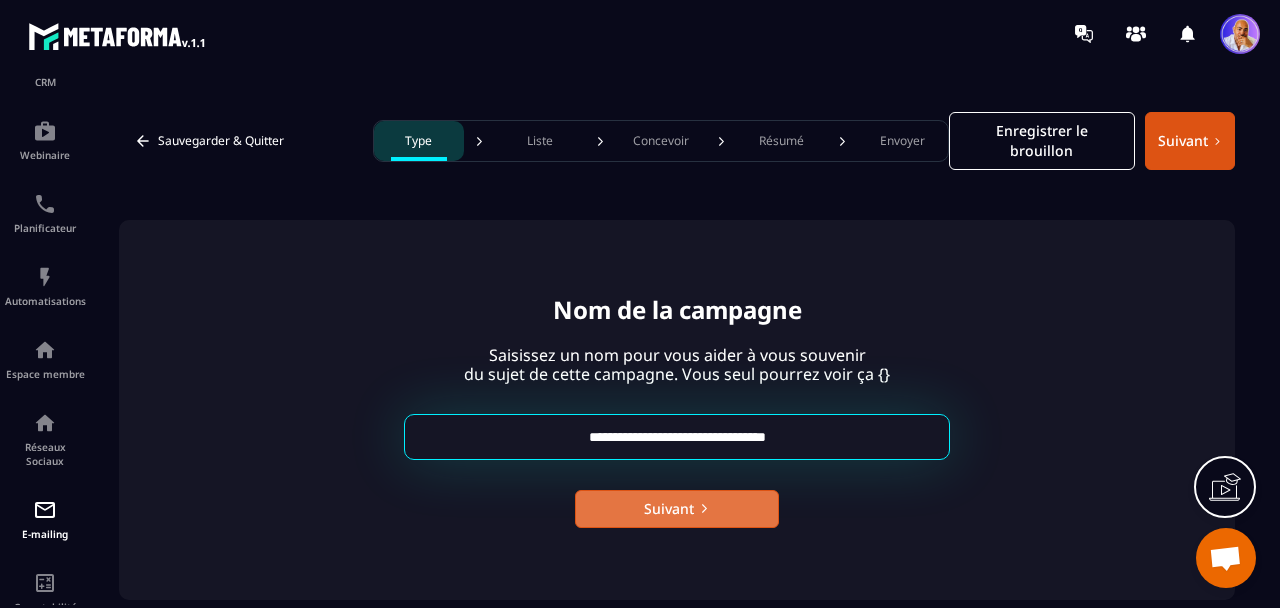 type on "**********" 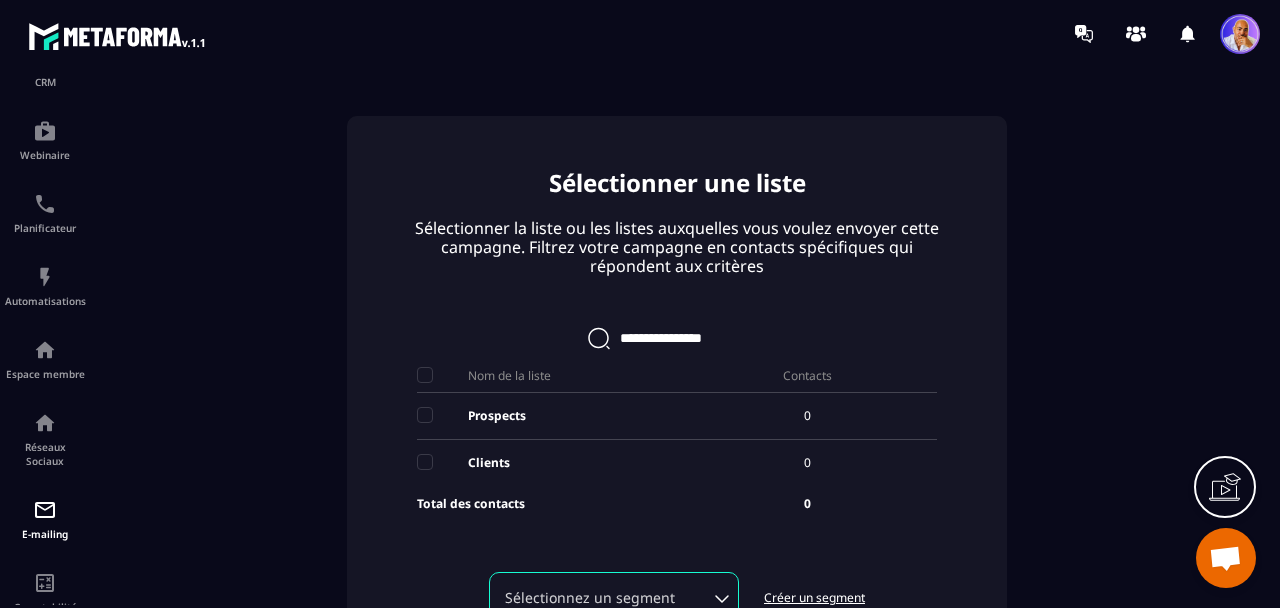 scroll, scrollTop: 114, scrollLeft: 0, axis: vertical 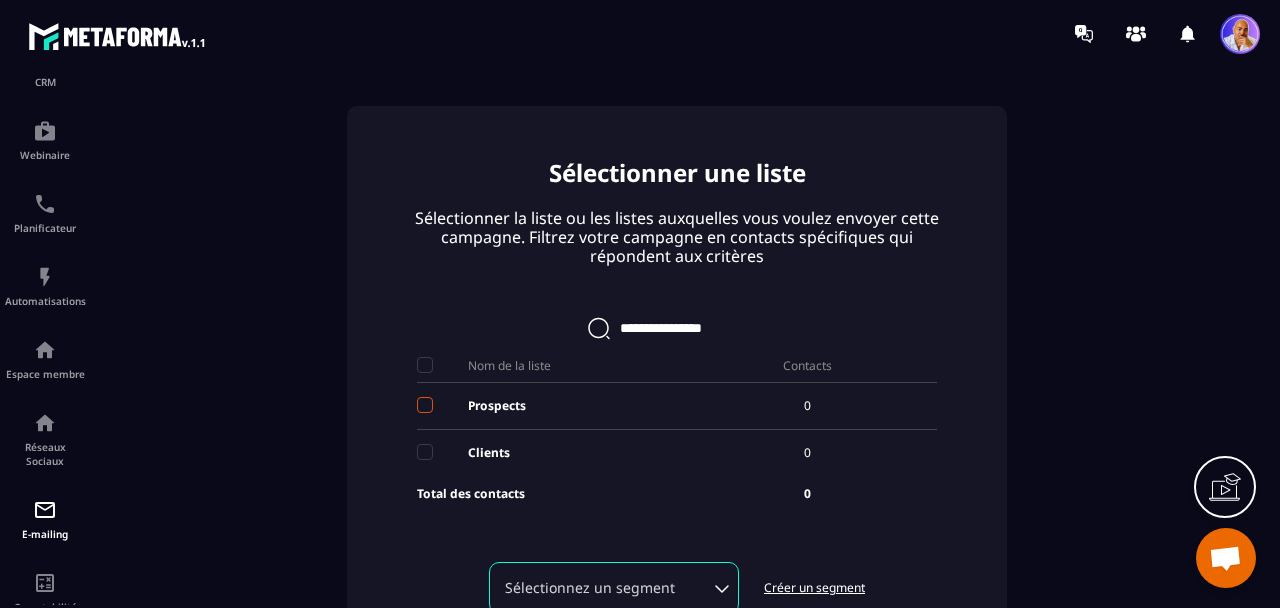 click at bounding box center [425, 405] 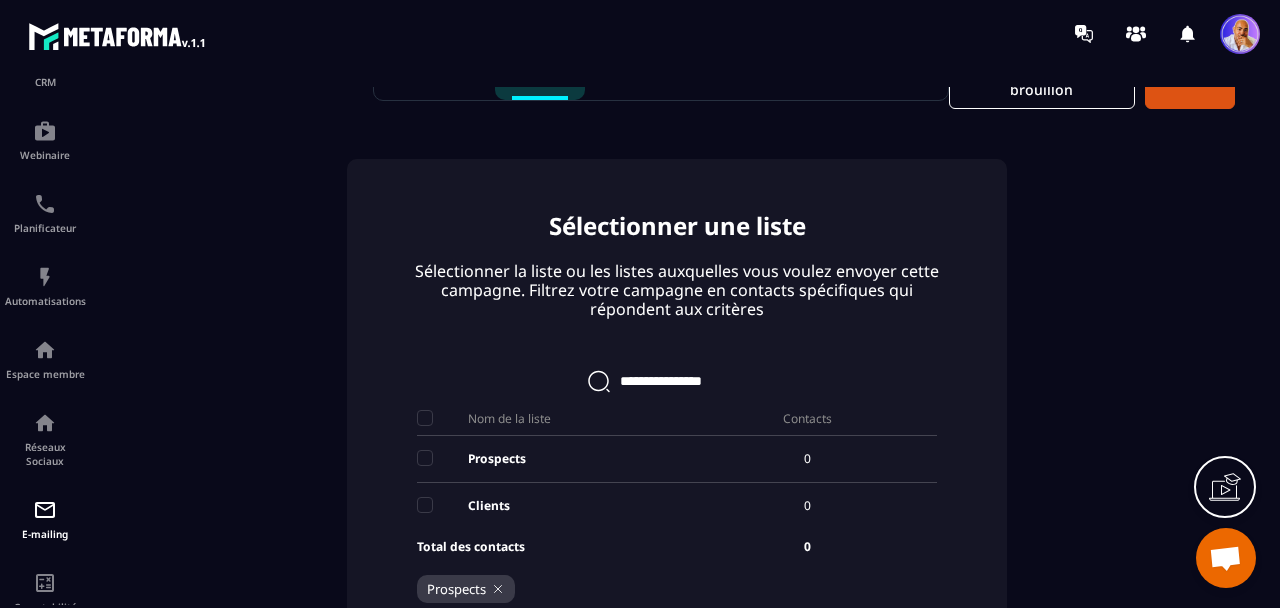 scroll, scrollTop: 0, scrollLeft: 0, axis: both 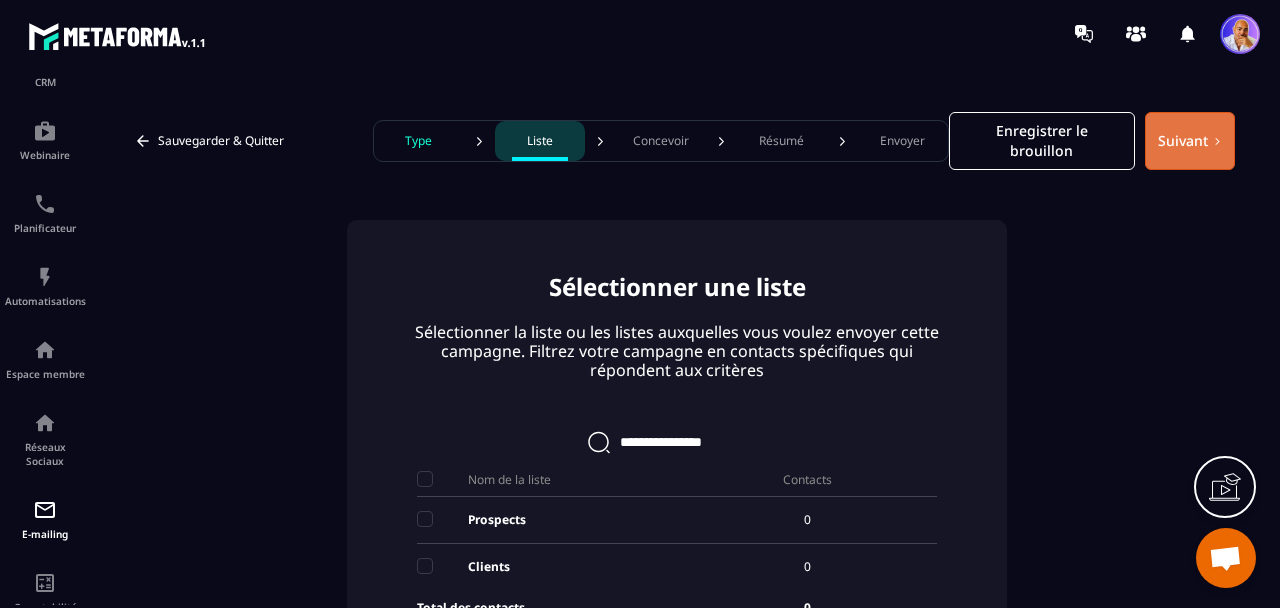 click on "Suivant" at bounding box center (1190, 141) 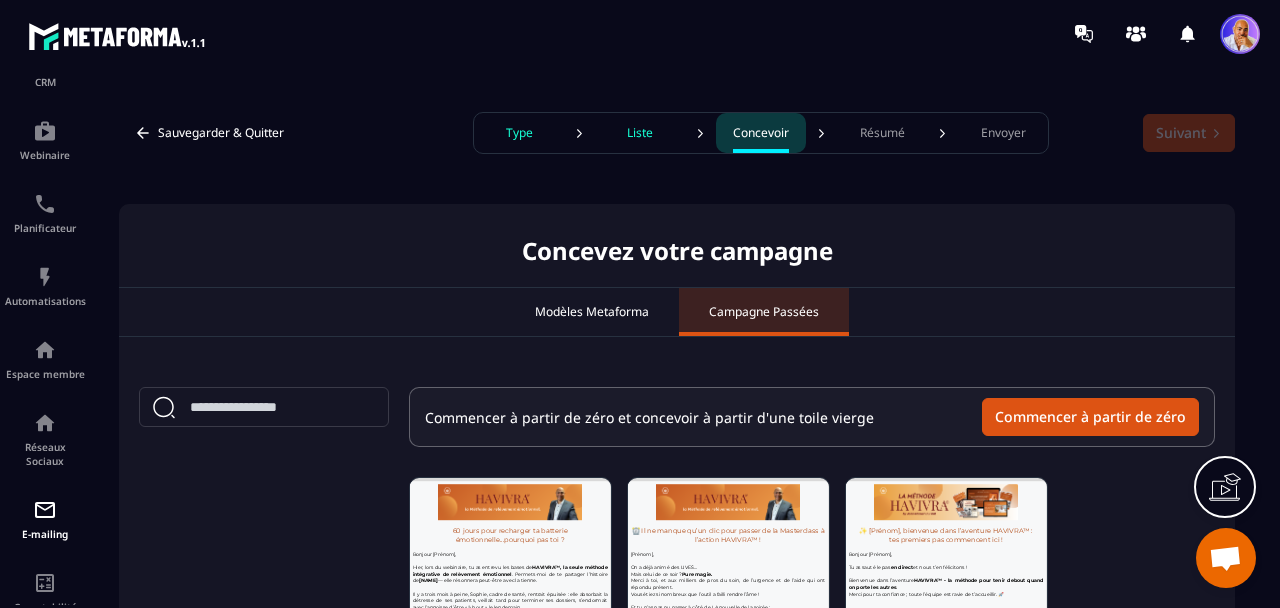 scroll, scrollTop: 0, scrollLeft: 0, axis: both 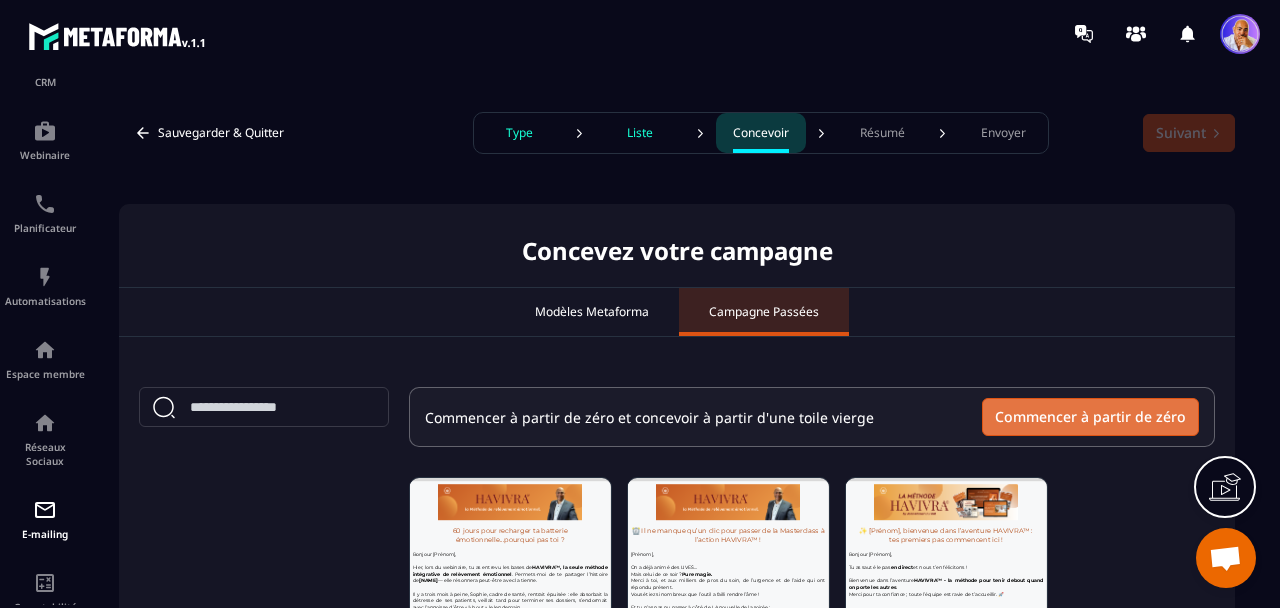 click on "Commencer à partir de zéro" at bounding box center [1090, 417] 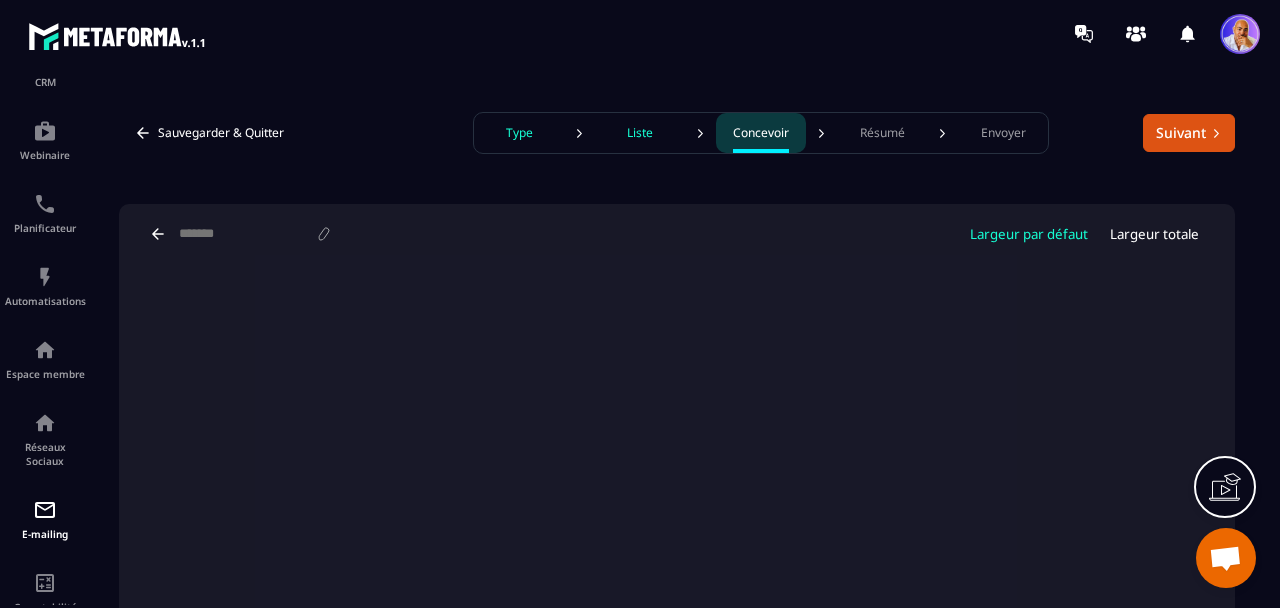 paste on "**********" 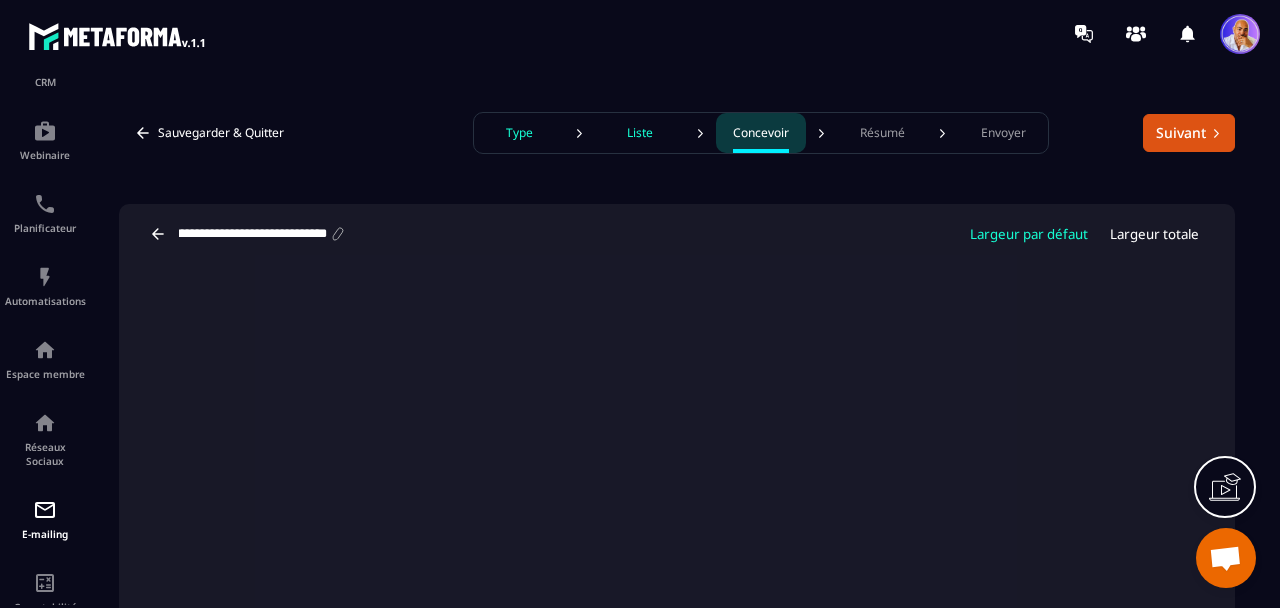 type on "**********" 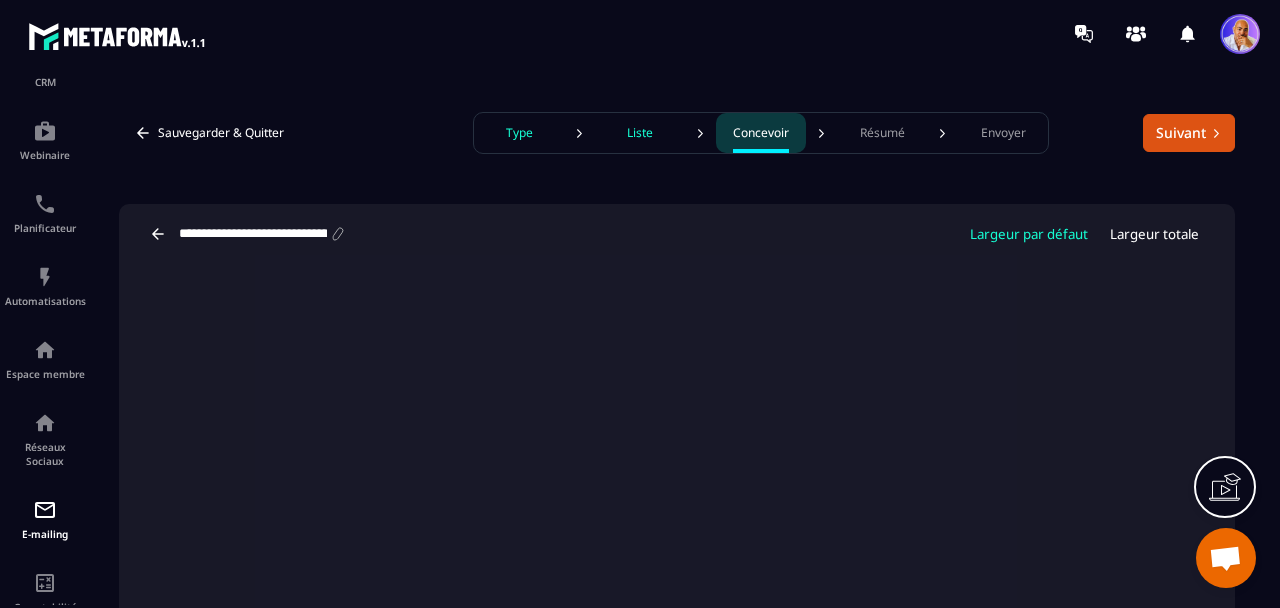 click on "Largeur totale" at bounding box center [1154, 234] 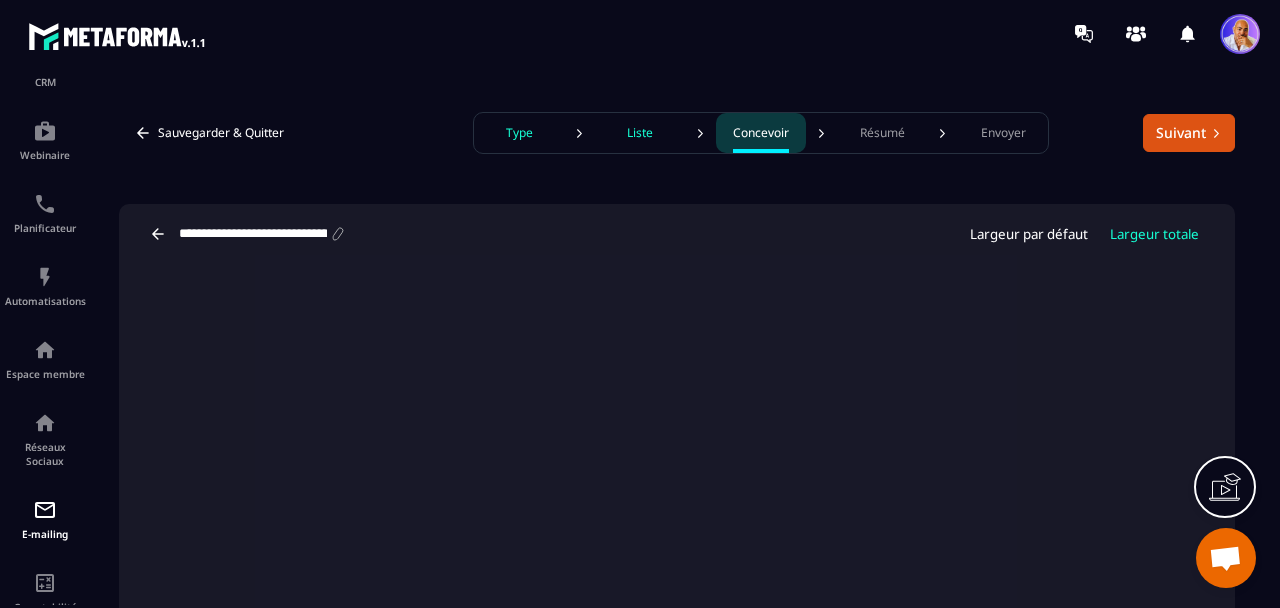 scroll, scrollTop: 27, scrollLeft: 0, axis: vertical 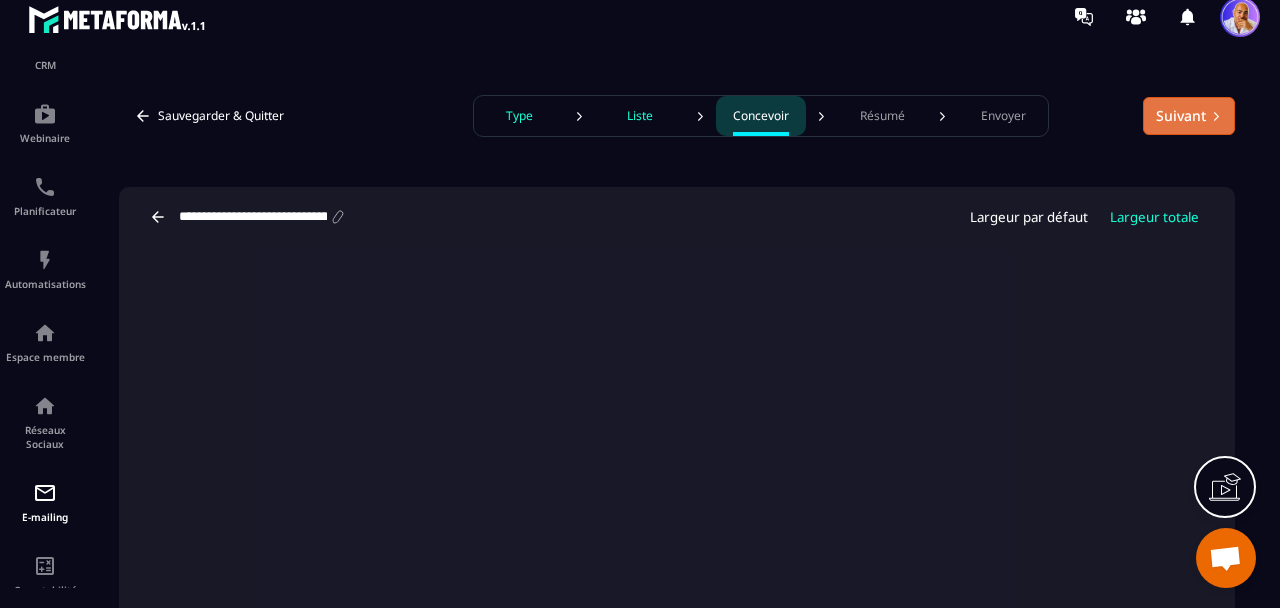 click on "Suivant" at bounding box center [1189, 116] 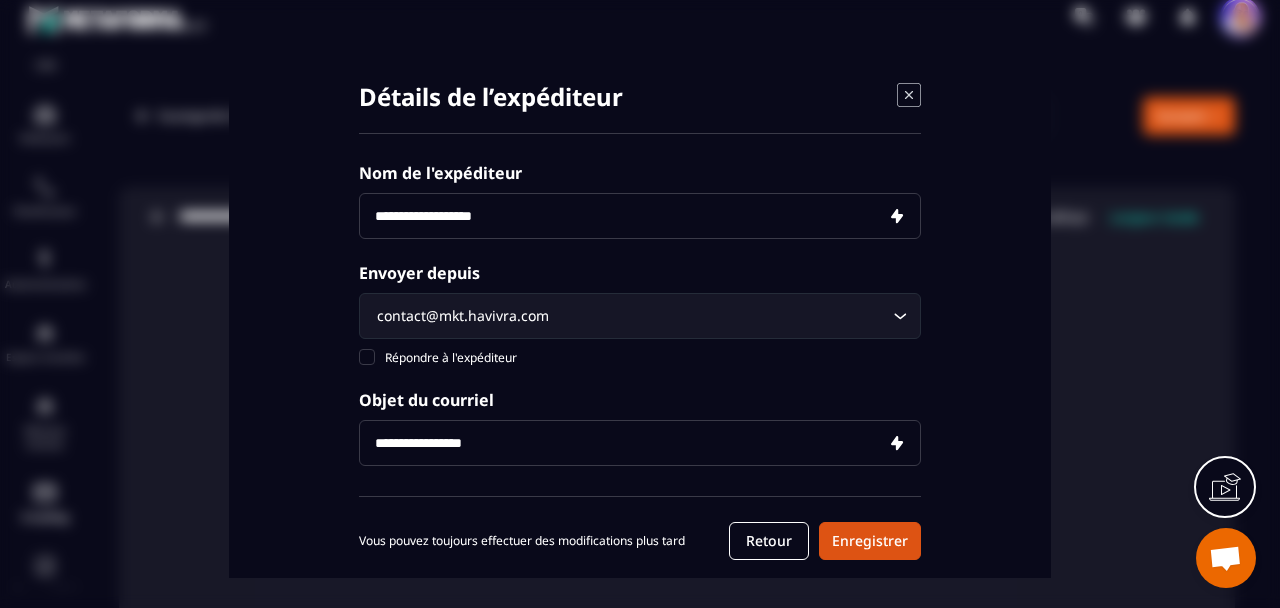 click at bounding box center (640, 216) 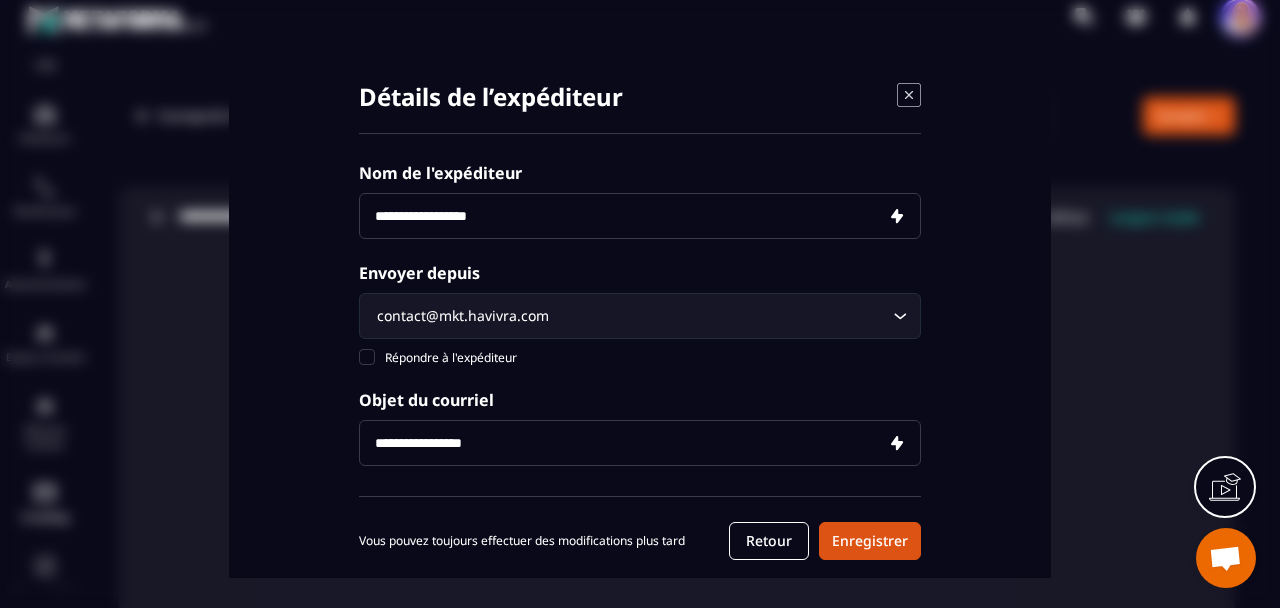 type on "**********" 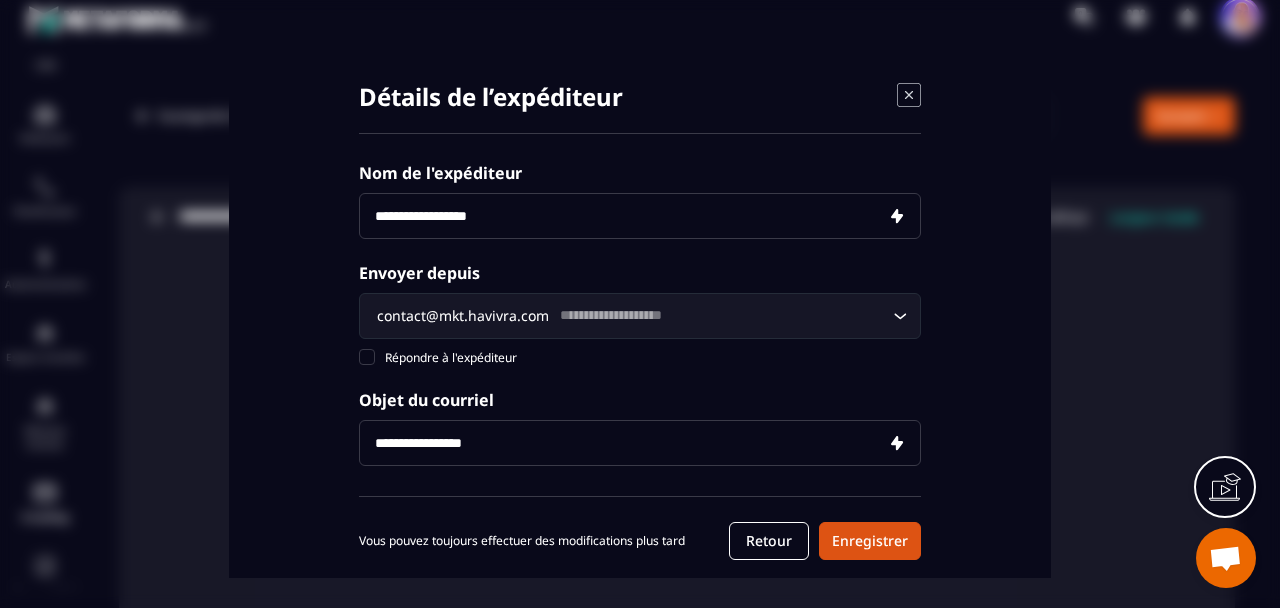 type 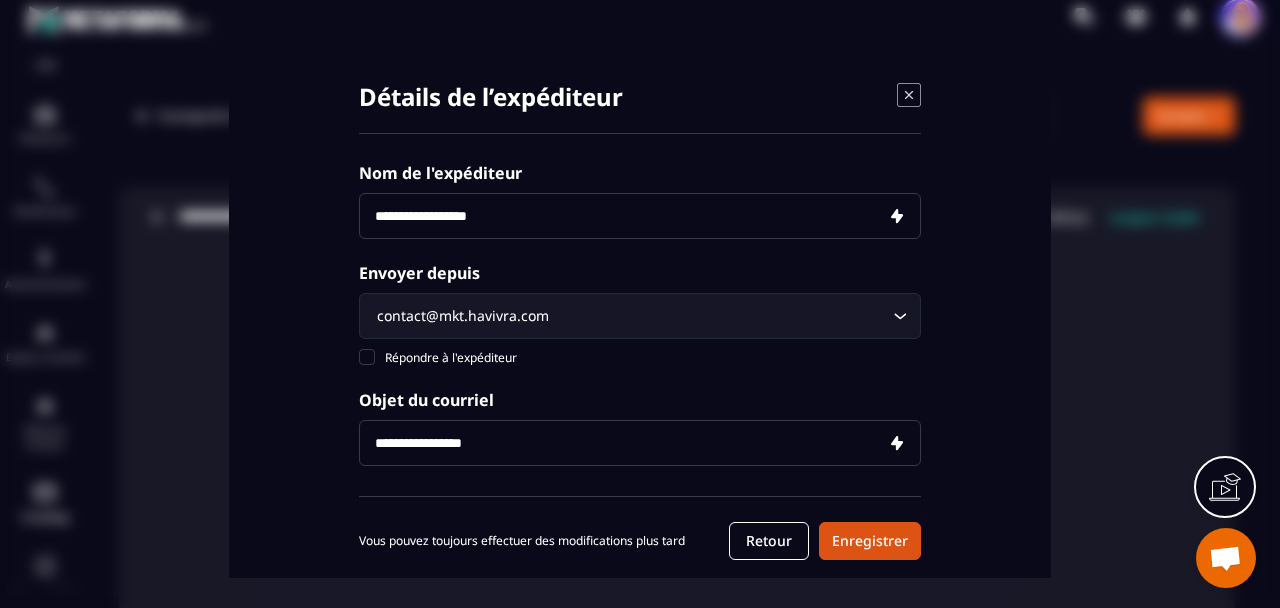 click at bounding box center (640, 443) 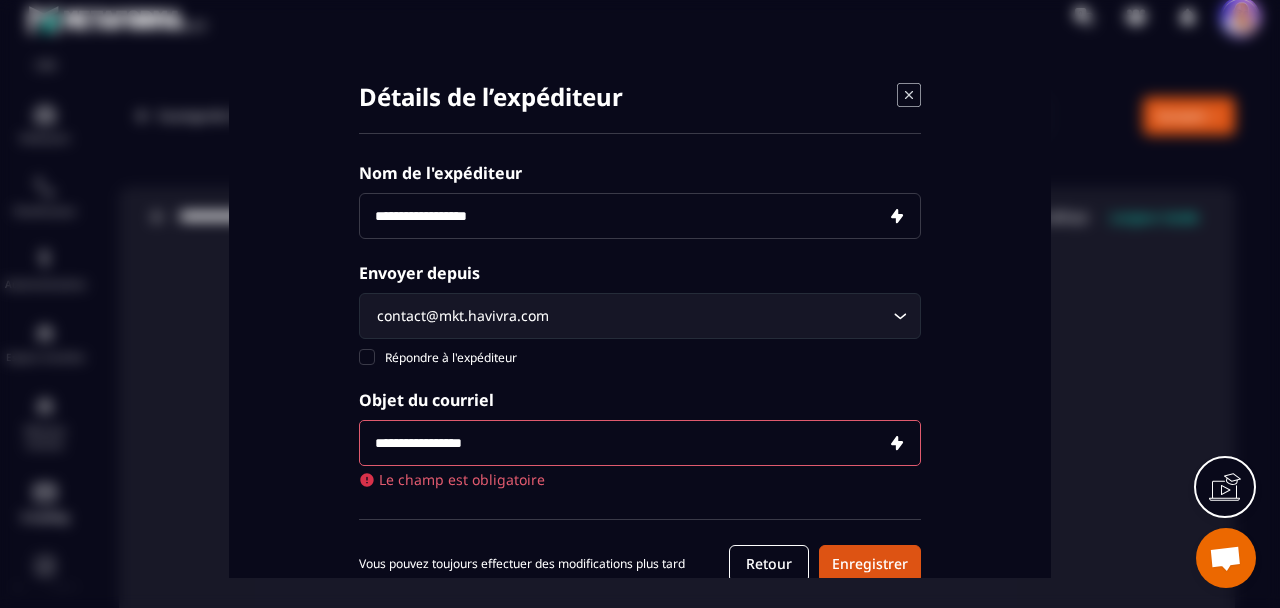 paste on "**********" 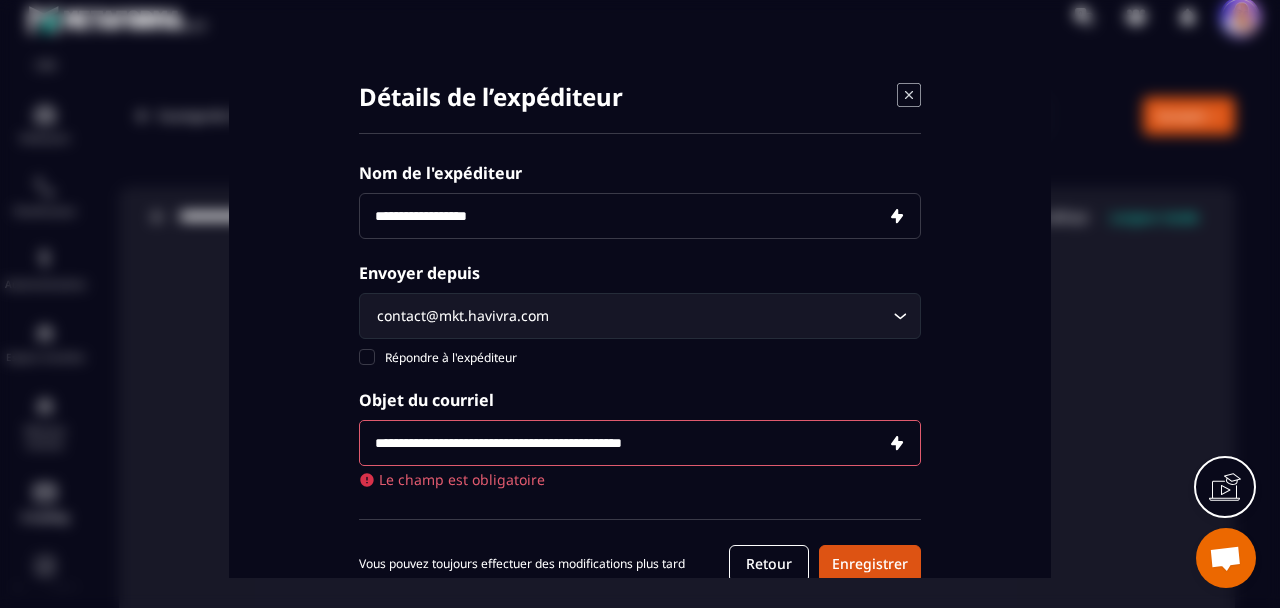 click on "**********" at bounding box center [640, 443] 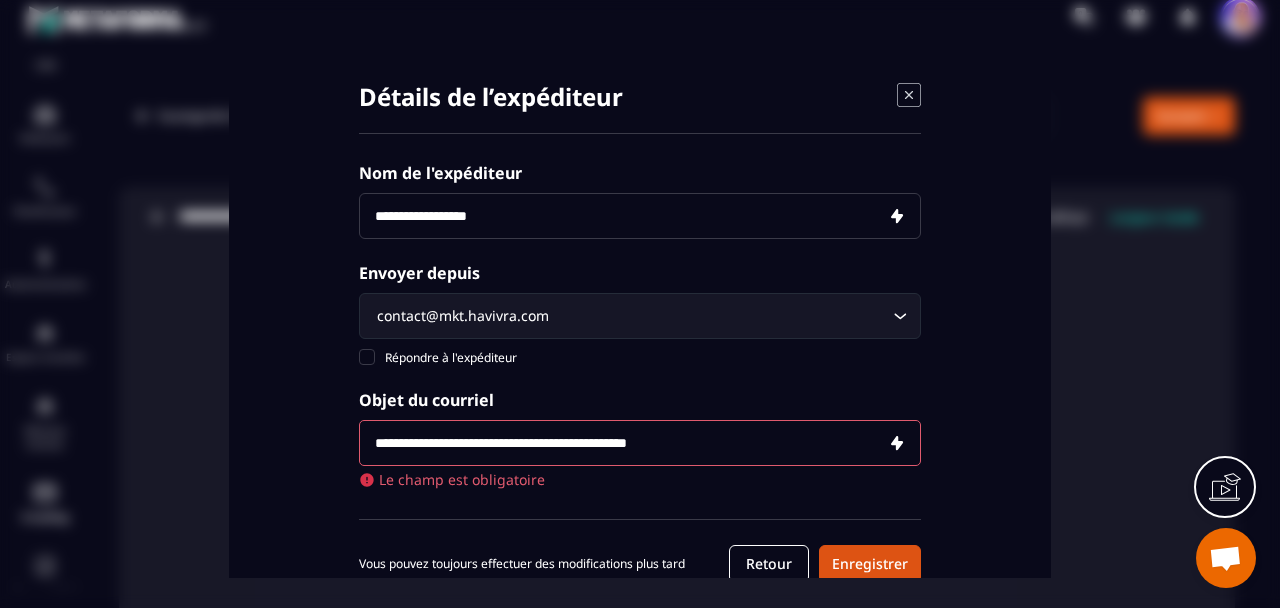 click on "**********" at bounding box center (640, 443) 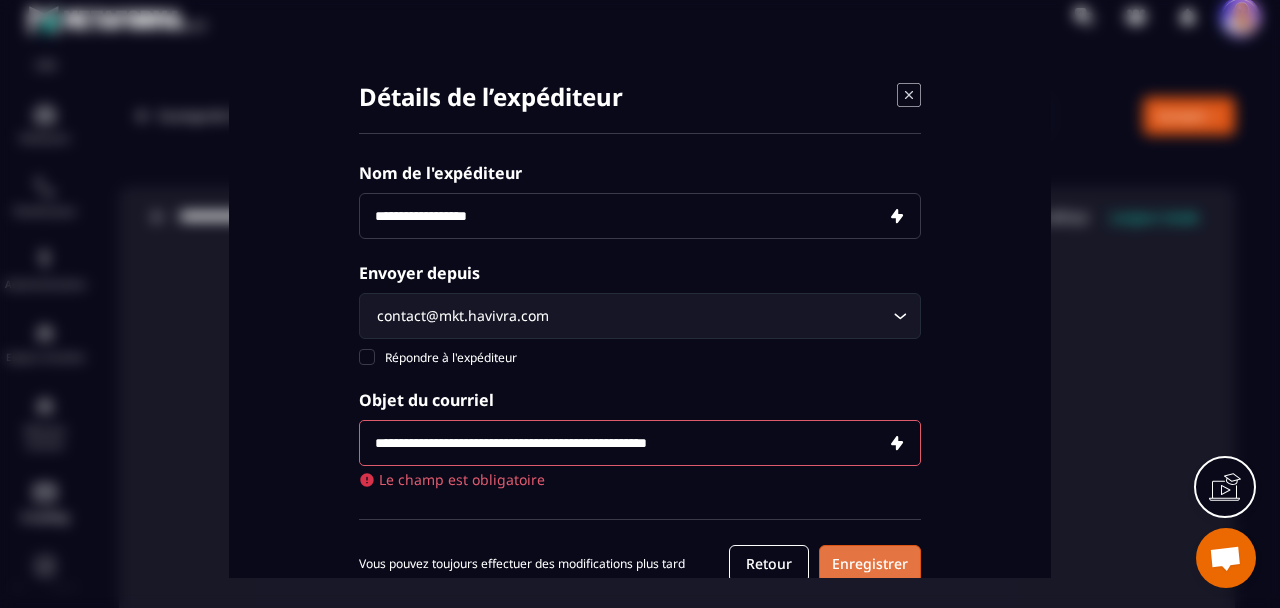 type on "**********" 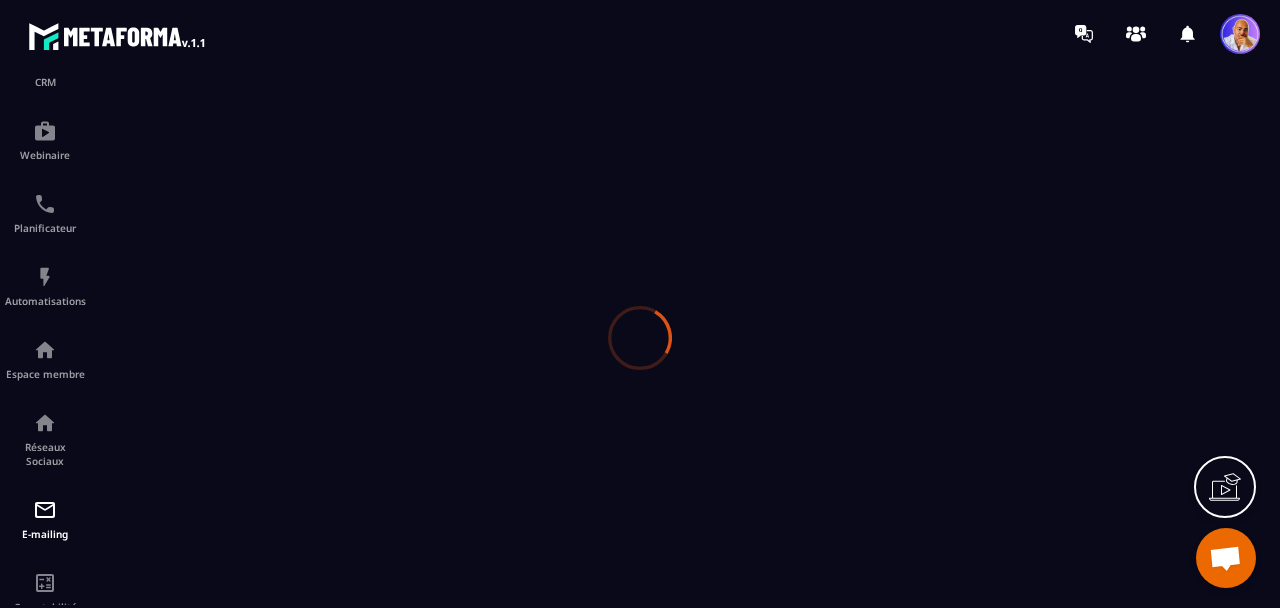 scroll, scrollTop: 0, scrollLeft: 0, axis: both 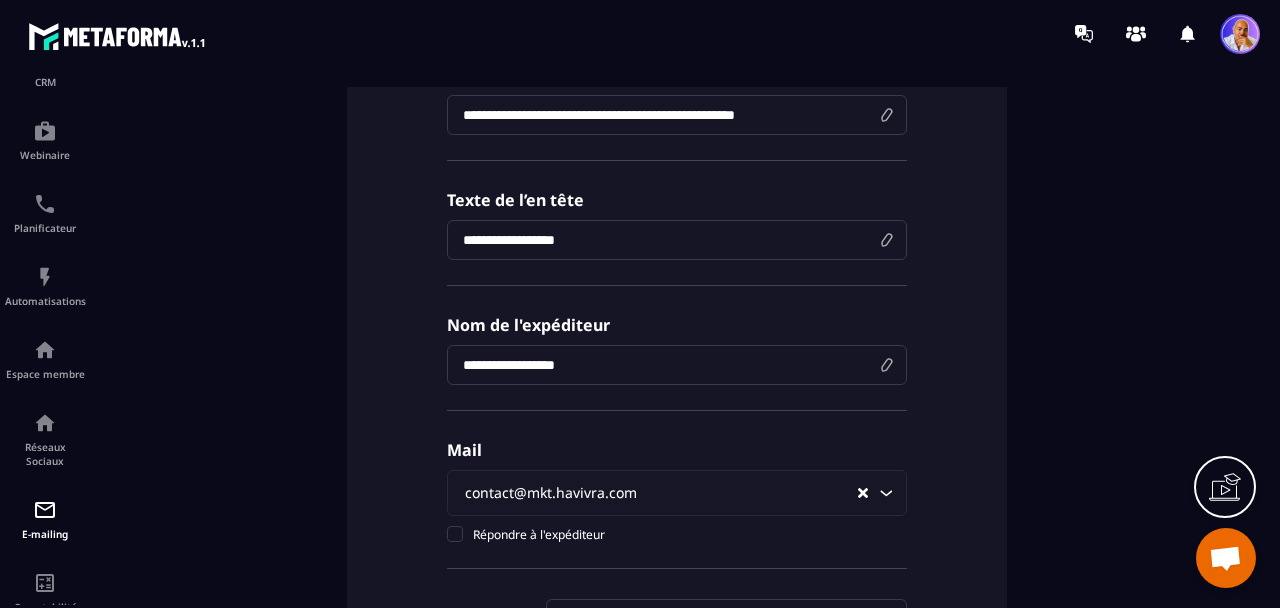 click on "**********" at bounding box center (677, 115) 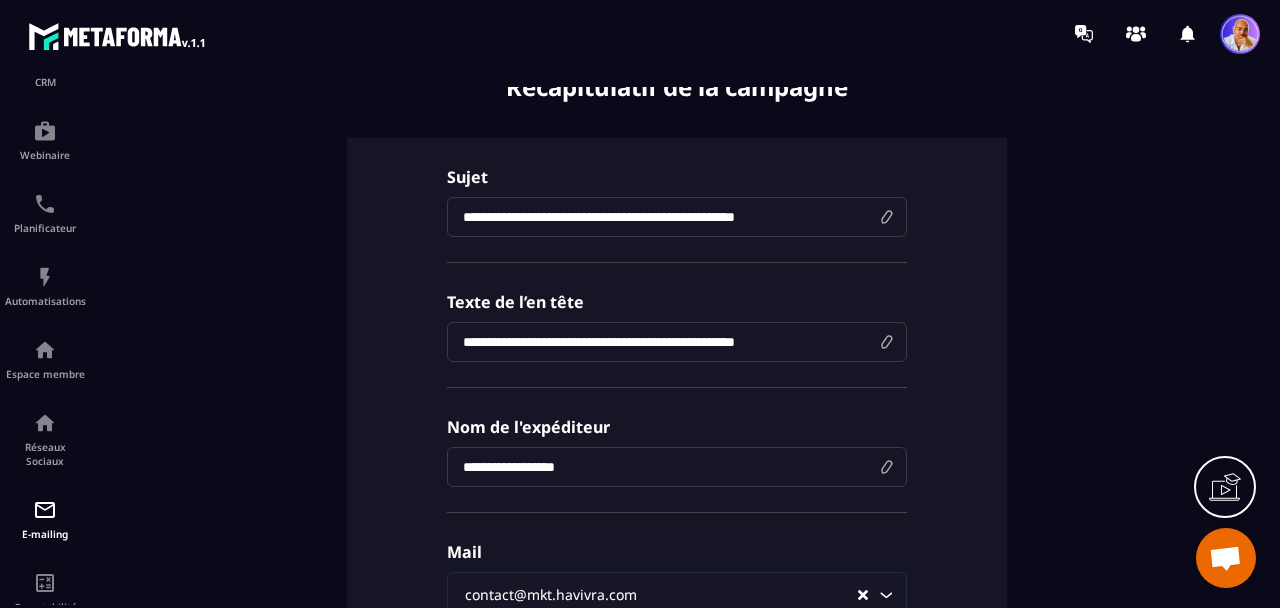 scroll, scrollTop: 0, scrollLeft: 0, axis: both 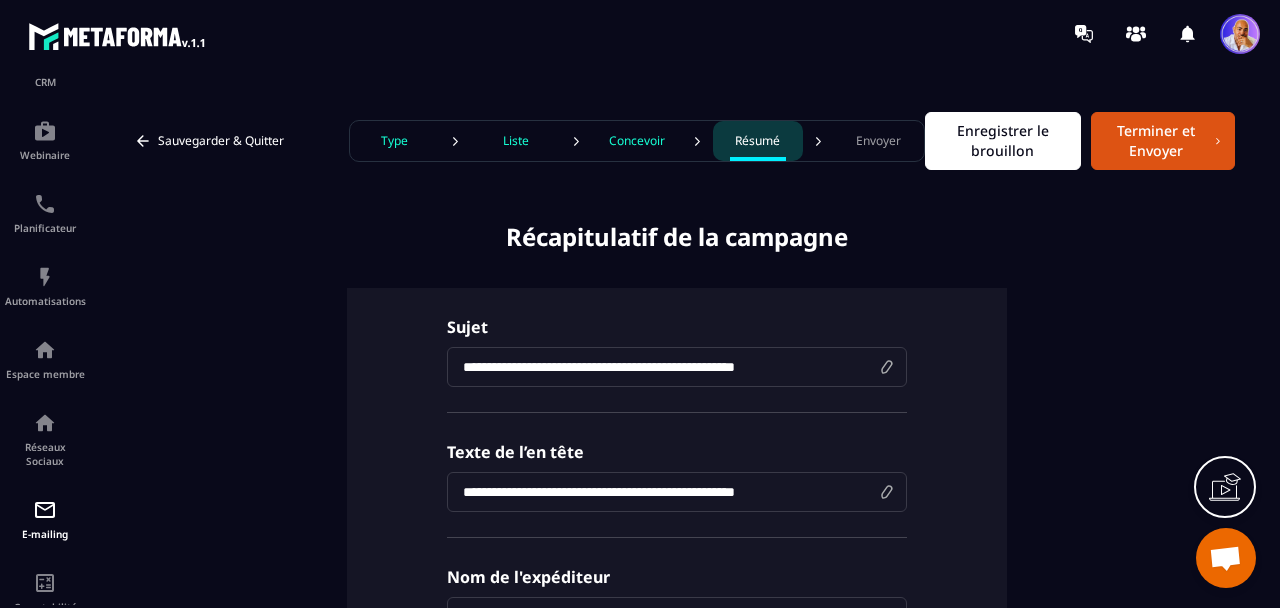 type on "**********" 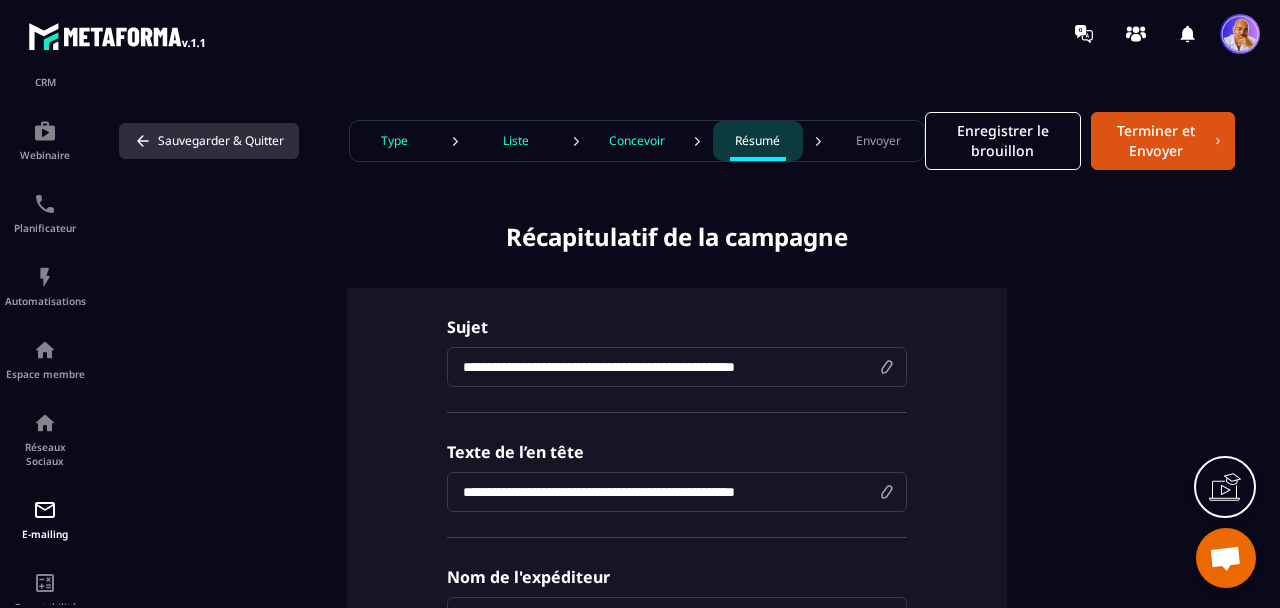 click 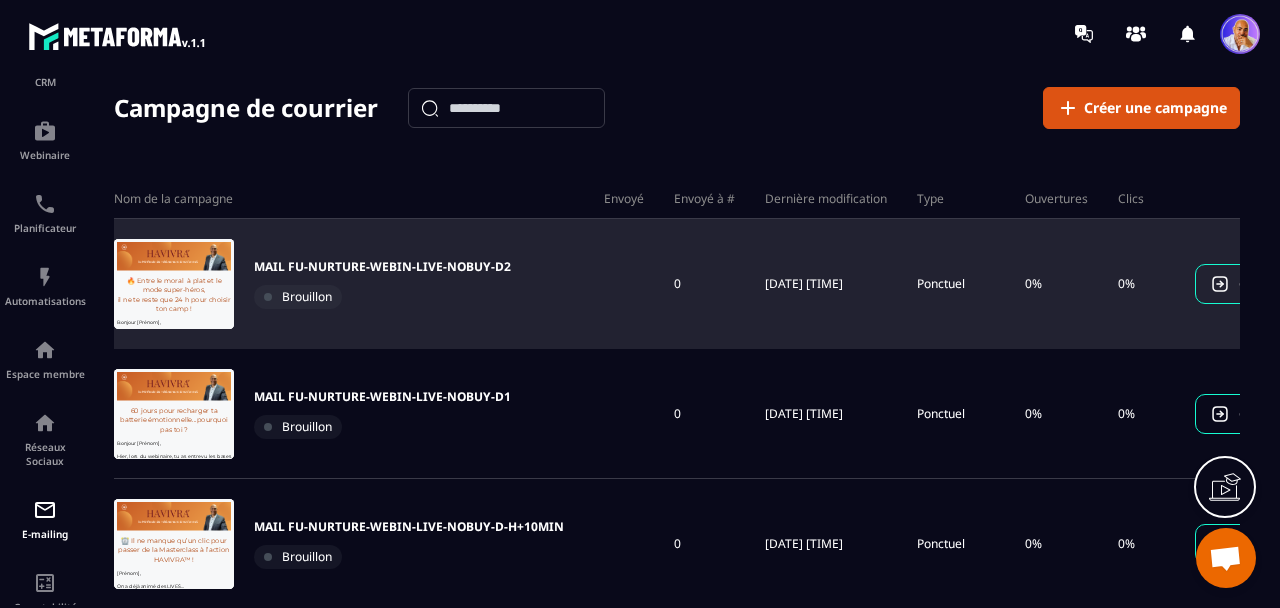 scroll, scrollTop: 0, scrollLeft: 0, axis: both 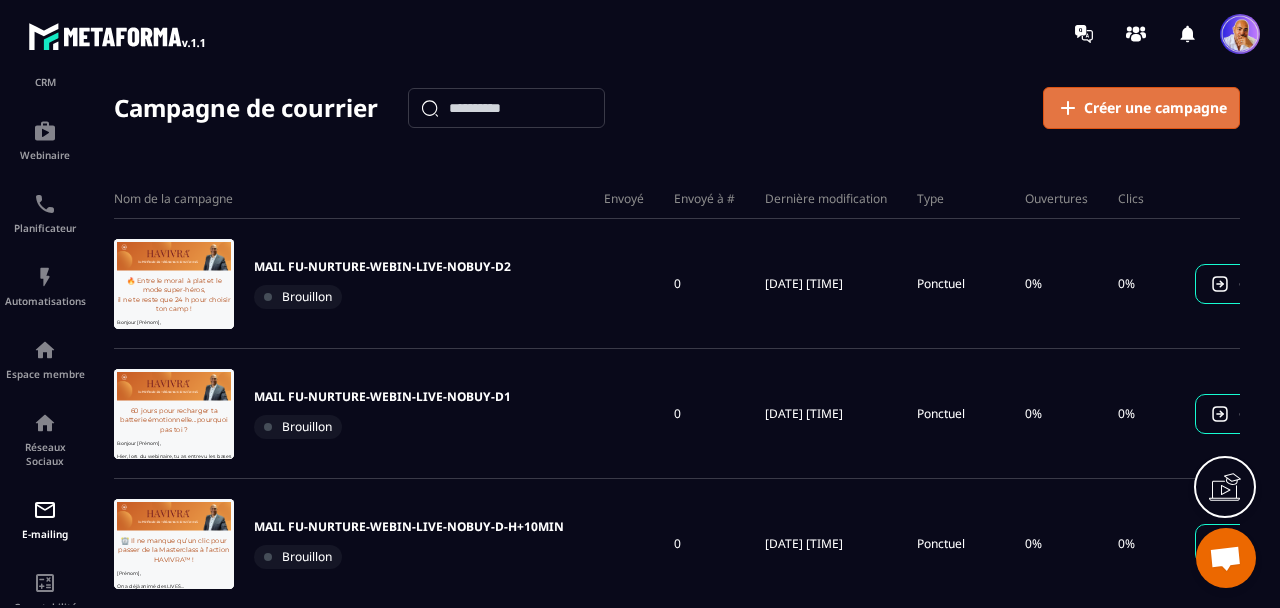 click on "Créer une campagne" at bounding box center (1155, 108) 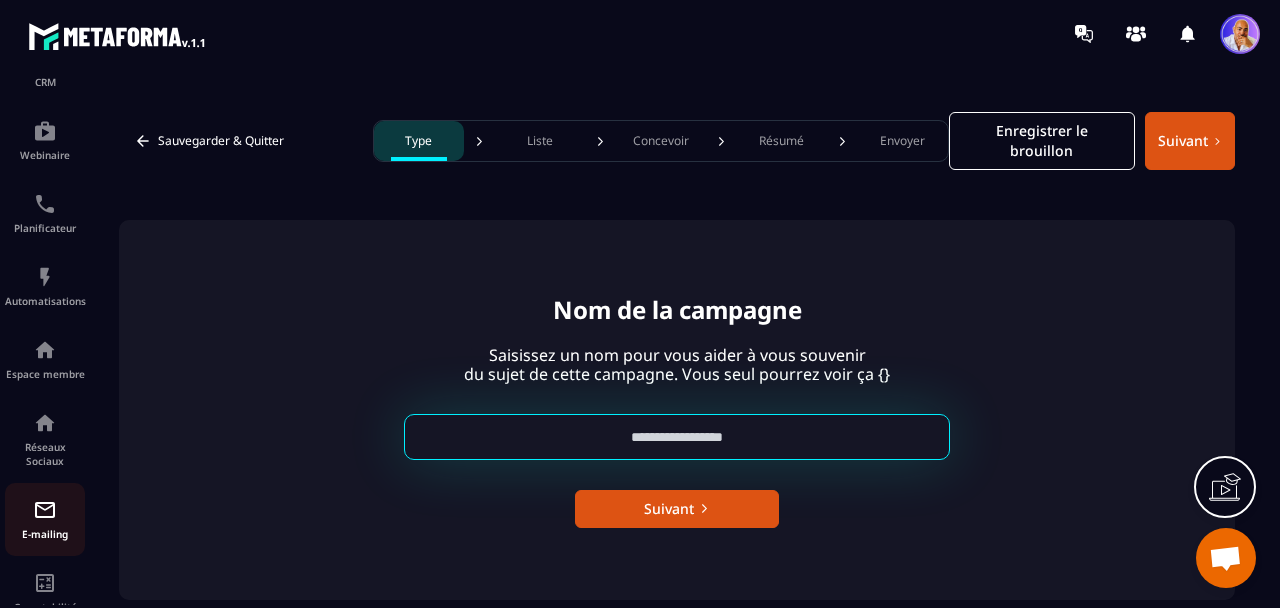 click at bounding box center (45, 510) 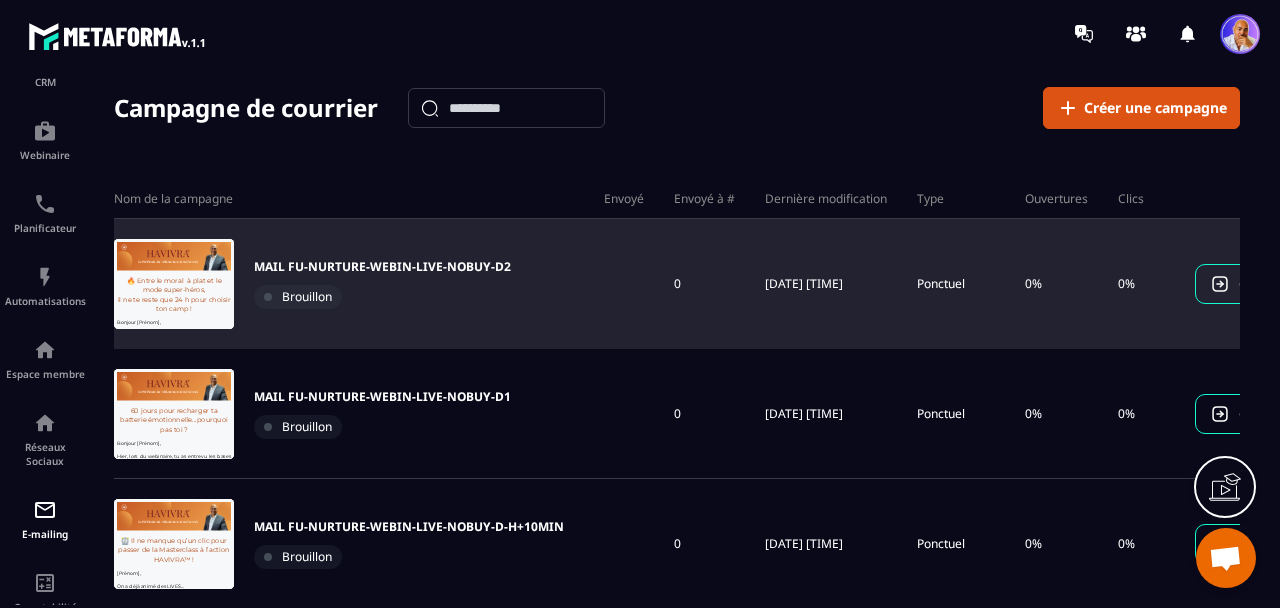 scroll, scrollTop: 0, scrollLeft: 0, axis: both 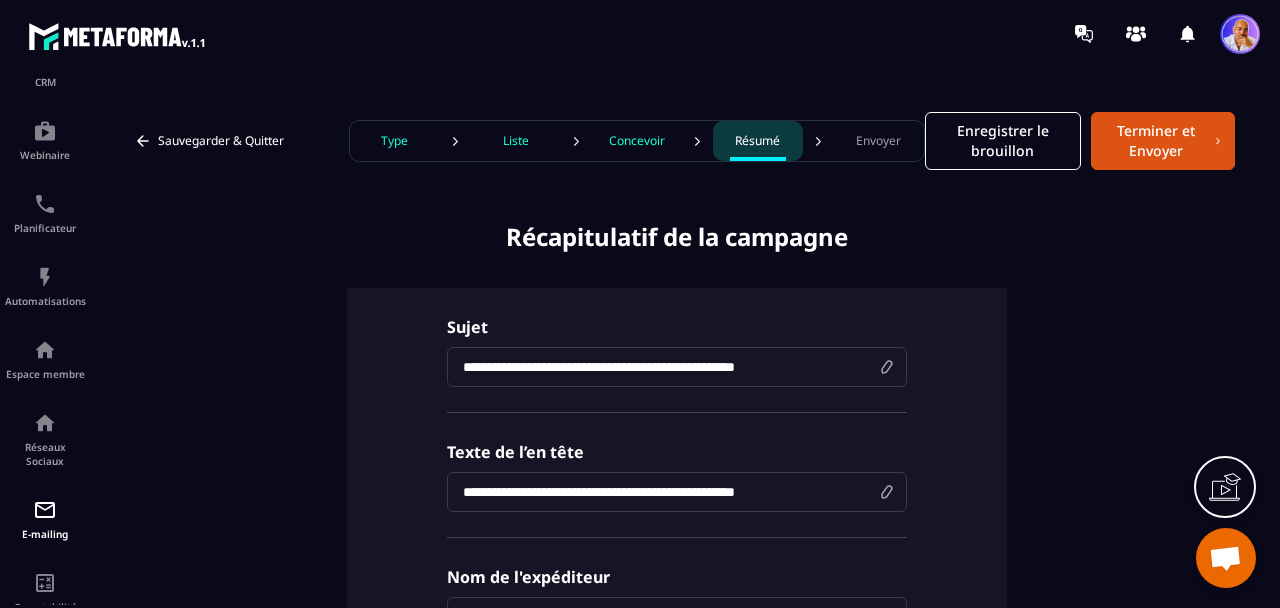 click on "Type" at bounding box center [394, 141] 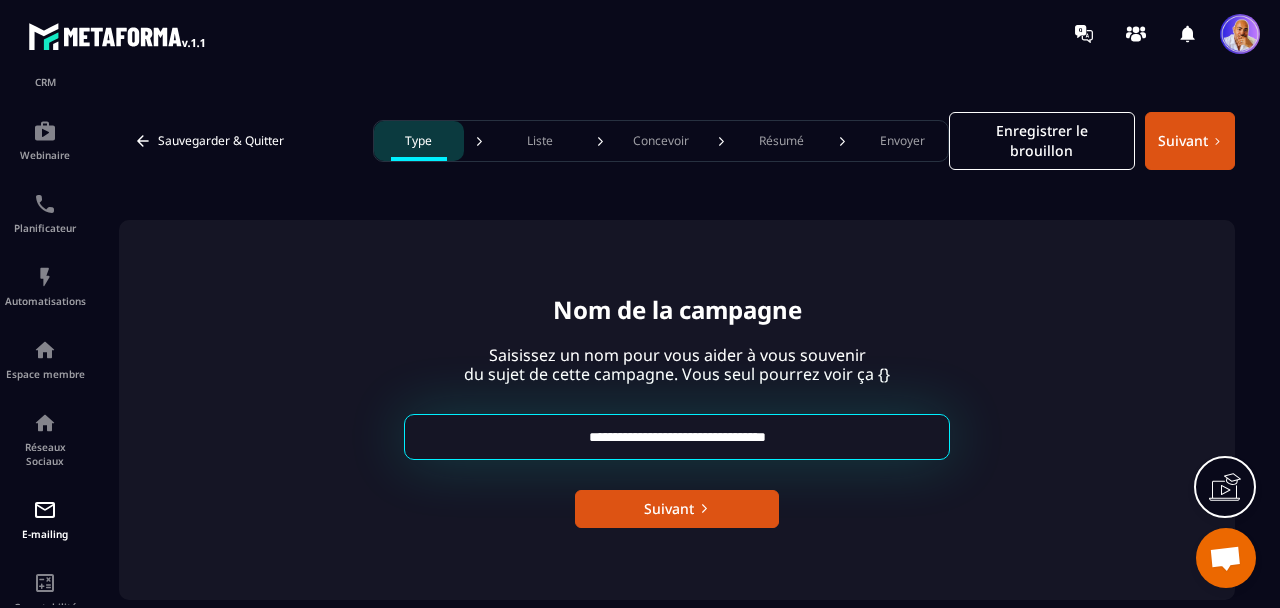 click on "**********" at bounding box center (677, 437) 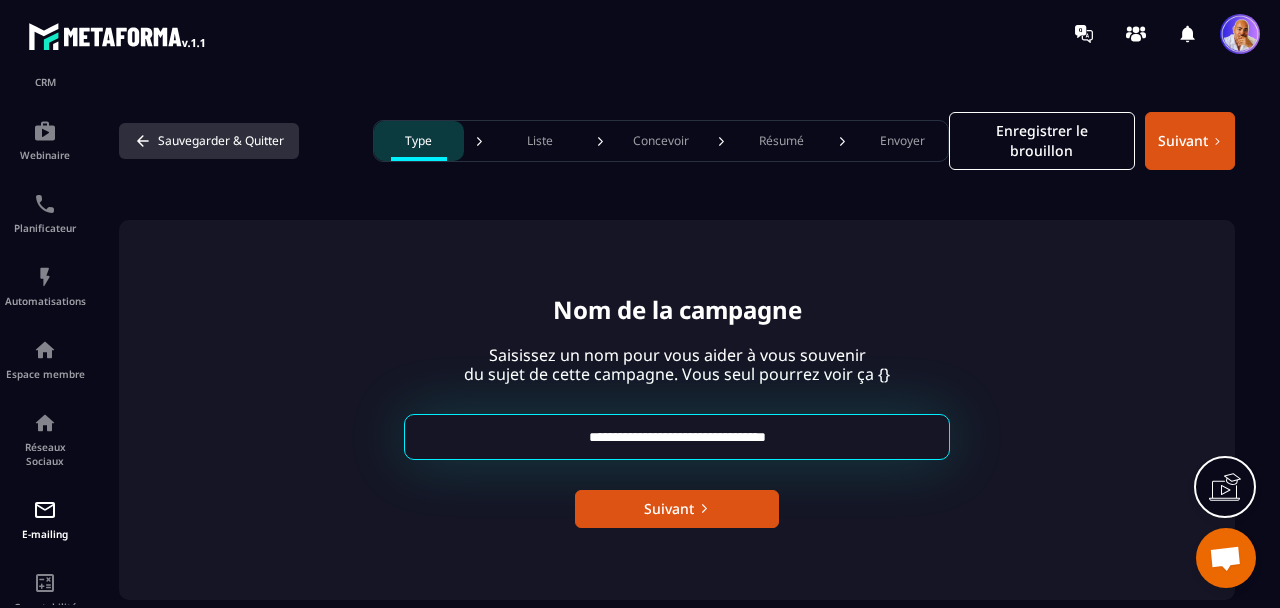 click 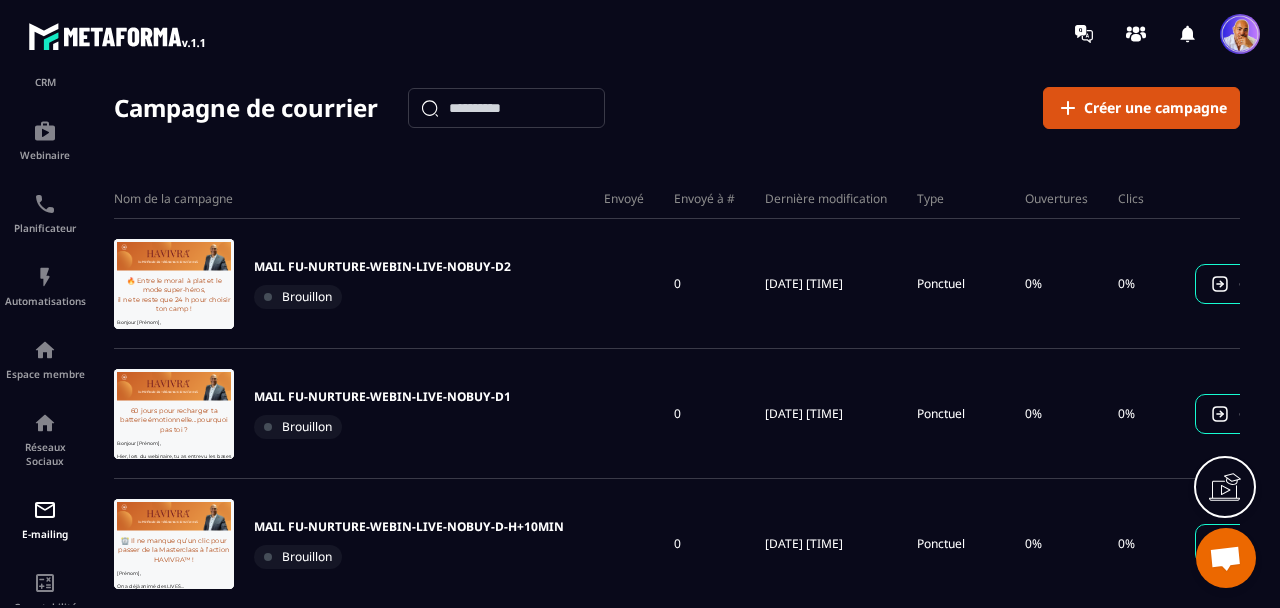 scroll, scrollTop: 0, scrollLeft: 0, axis: both 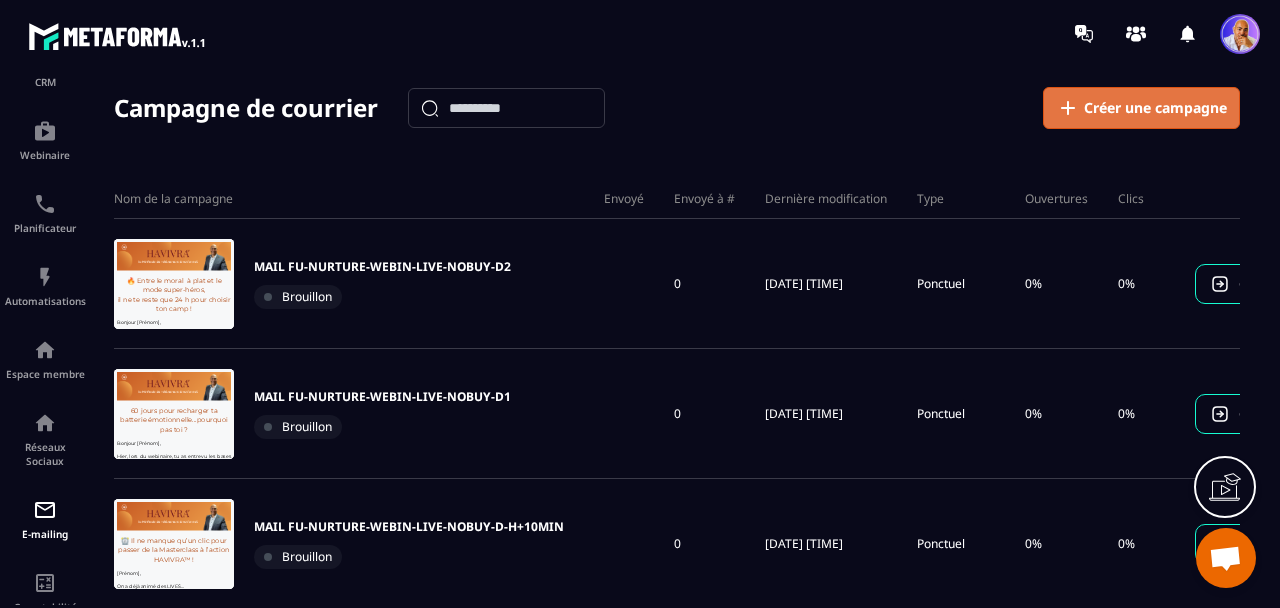 click on "Créer une campagne" at bounding box center (1155, 108) 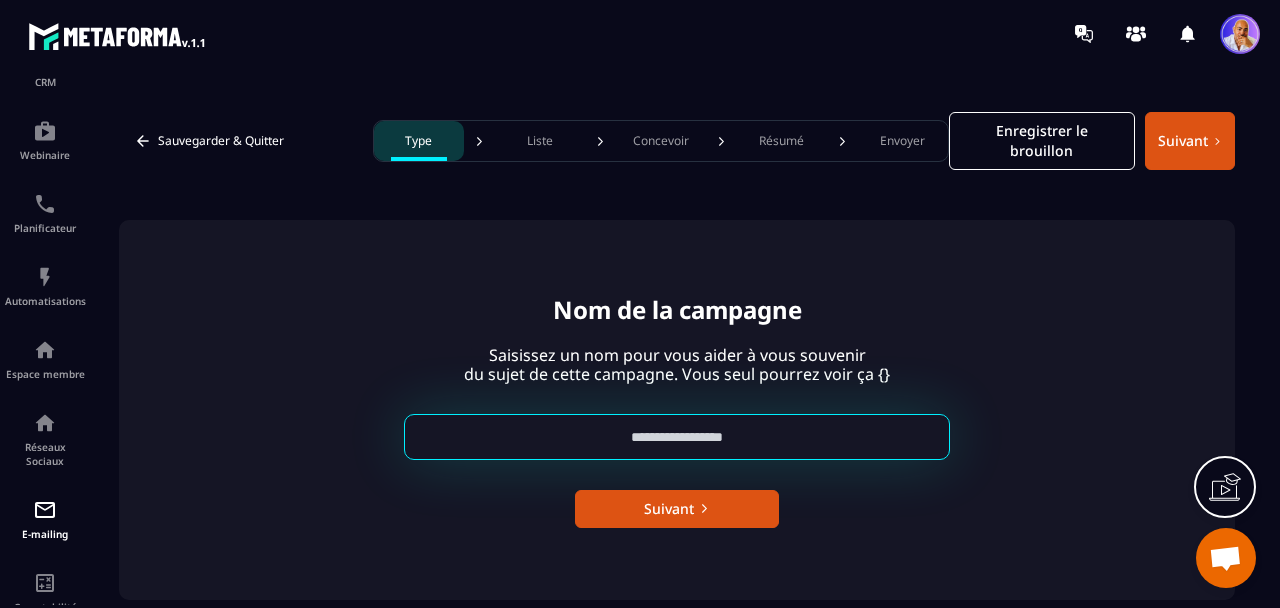 paste on "**********" 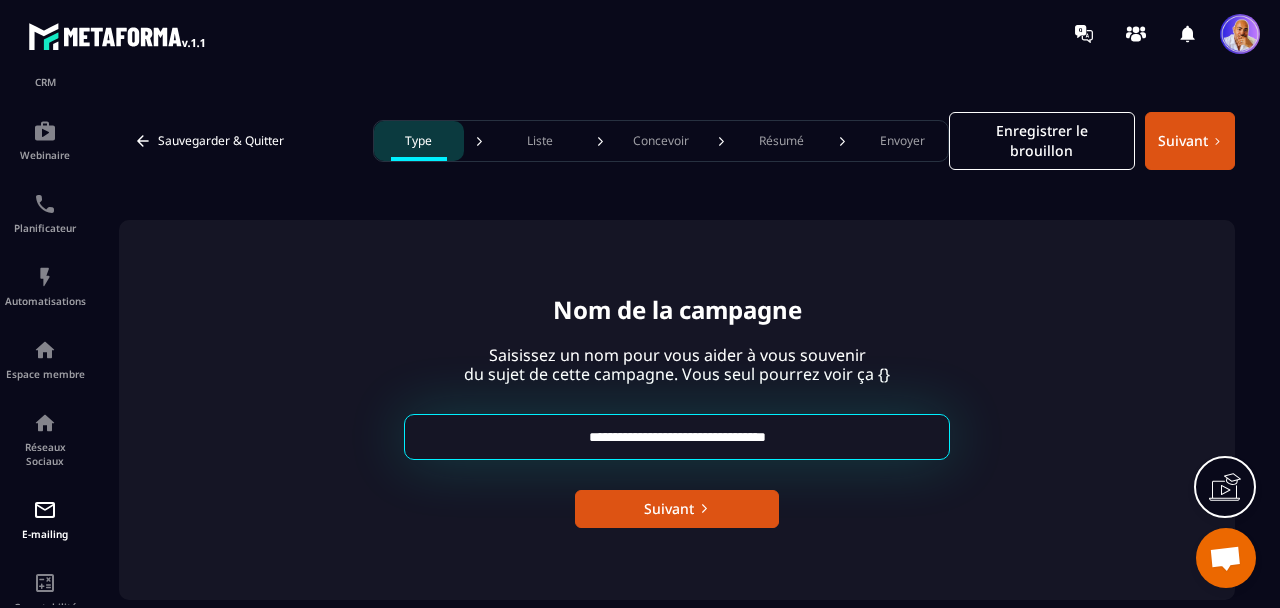 click on "**********" at bounding box center [677, 437] 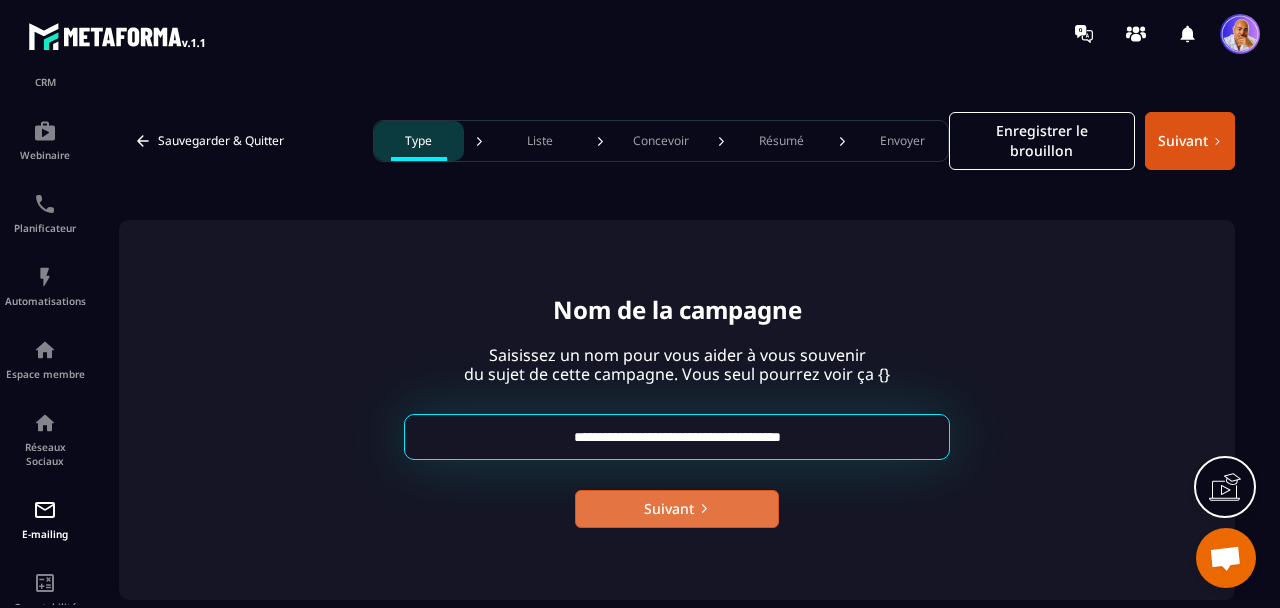 type on "**********" 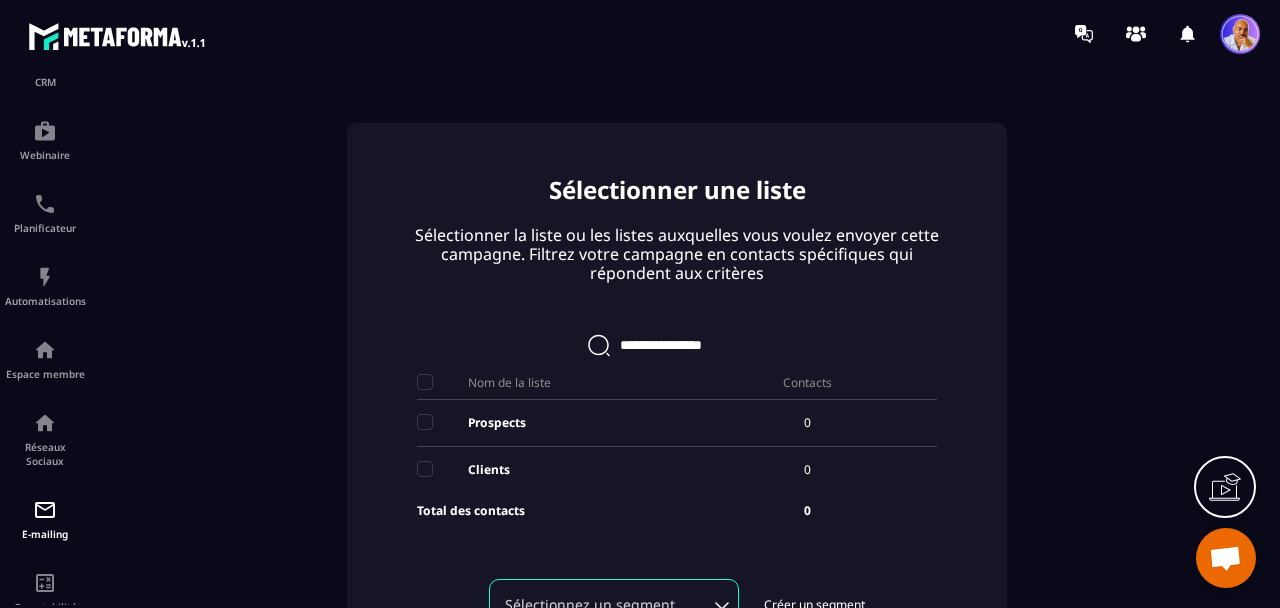 scroll, scrollTop: 115, scrollLeft: 0, axis: vertical 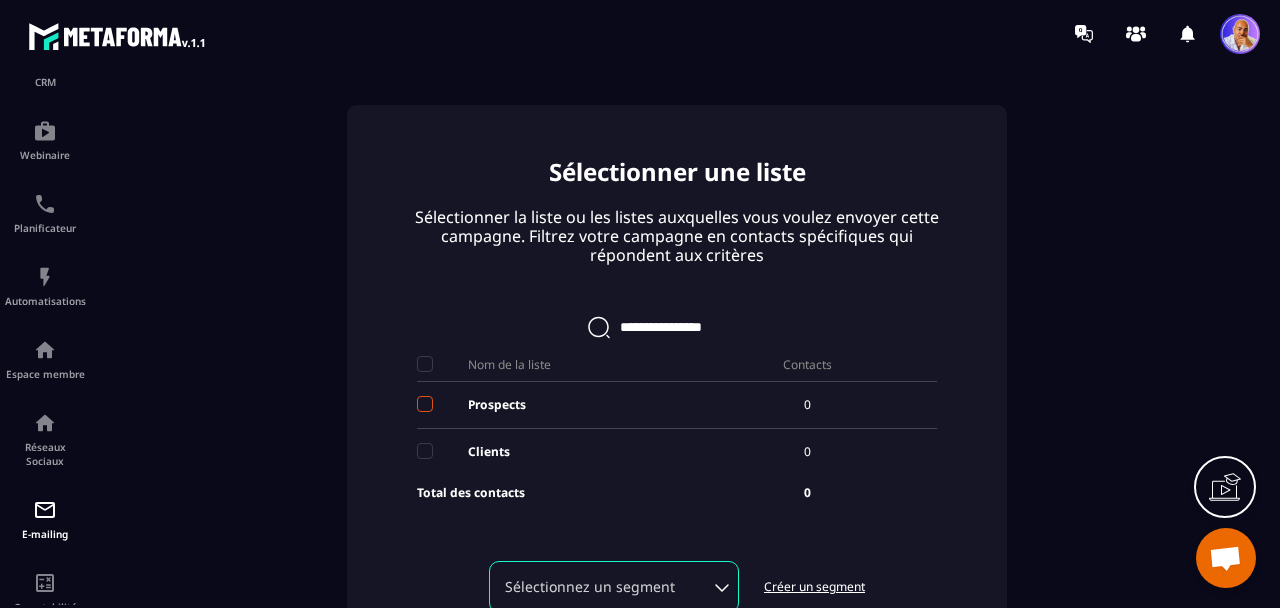 click at bounding box center (425, 404) 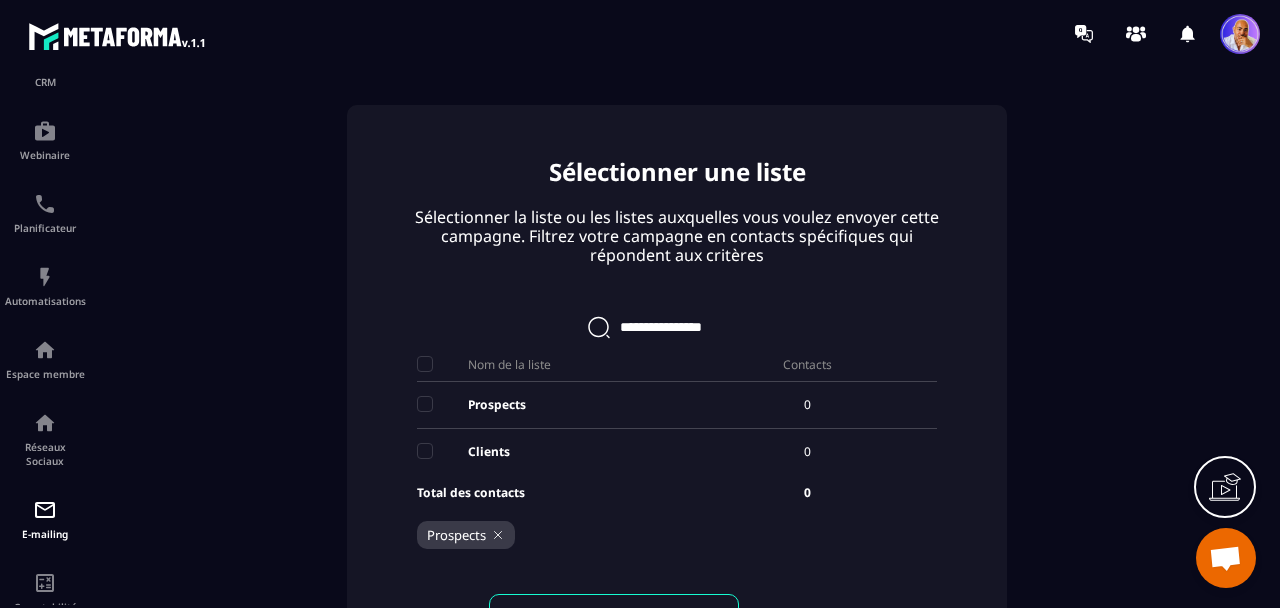 scroll, scrollTop: 0, scrollLeft: 0, axis: both 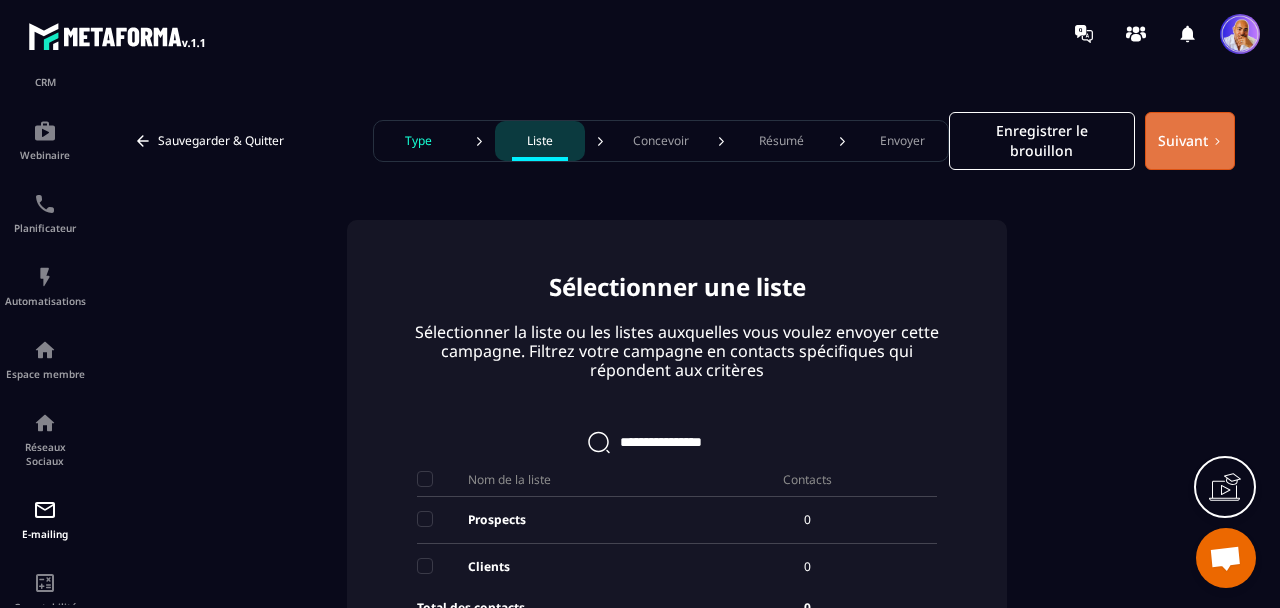 click on "Suivant" at bounding box center [1190, 141] 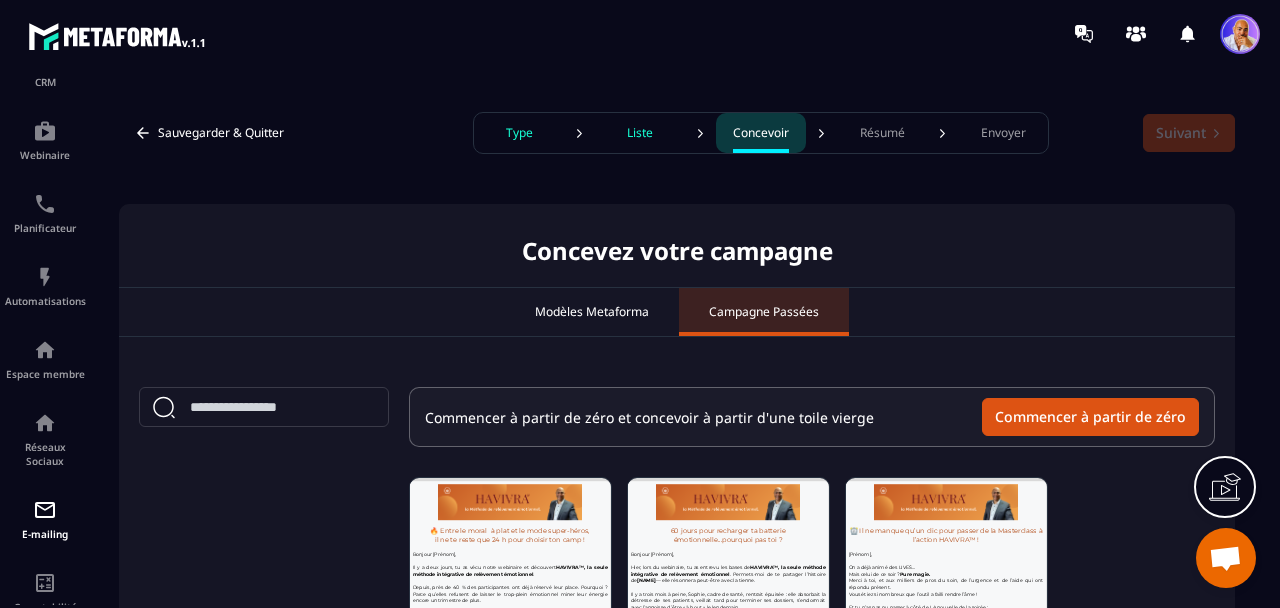 scroll, scrollTop: 0, scrollLeft: 0, axis: both 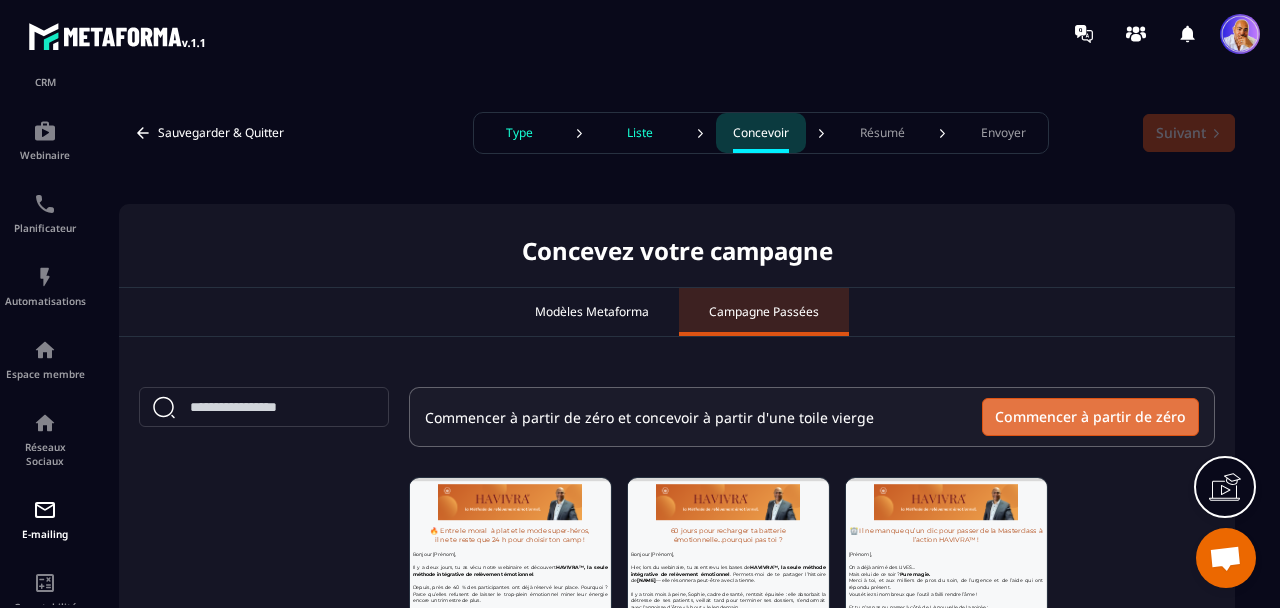 click on "Commencer à partir de zéro" at bounding box center (1090, 417) 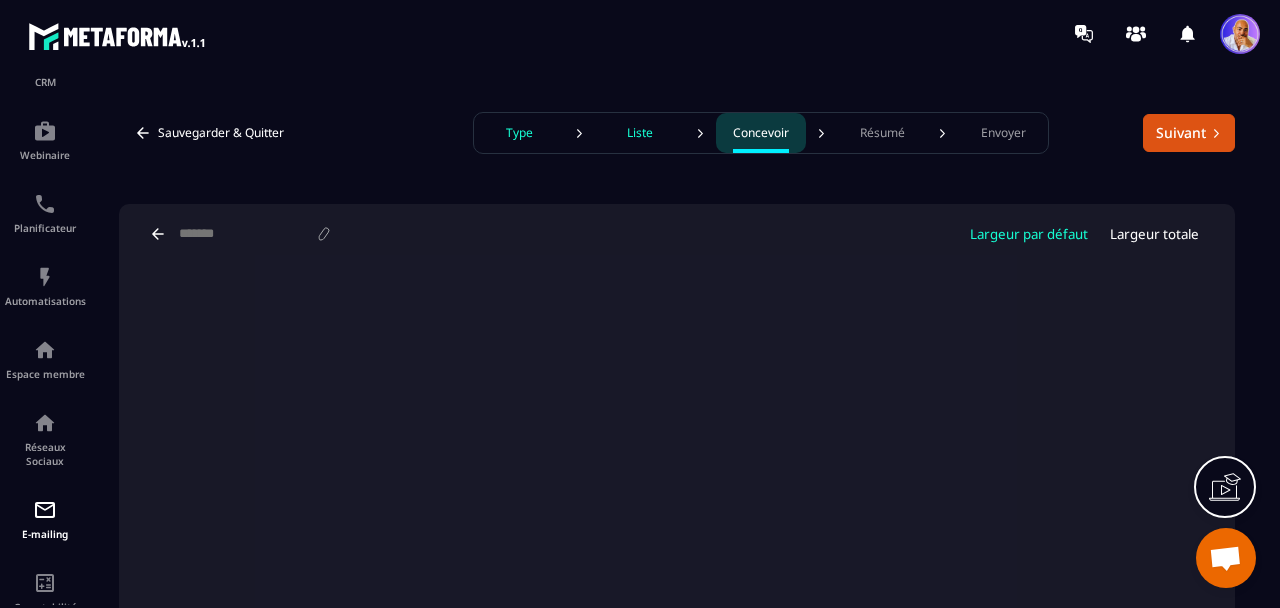 click on "Type" at bounding box center [519, 133] 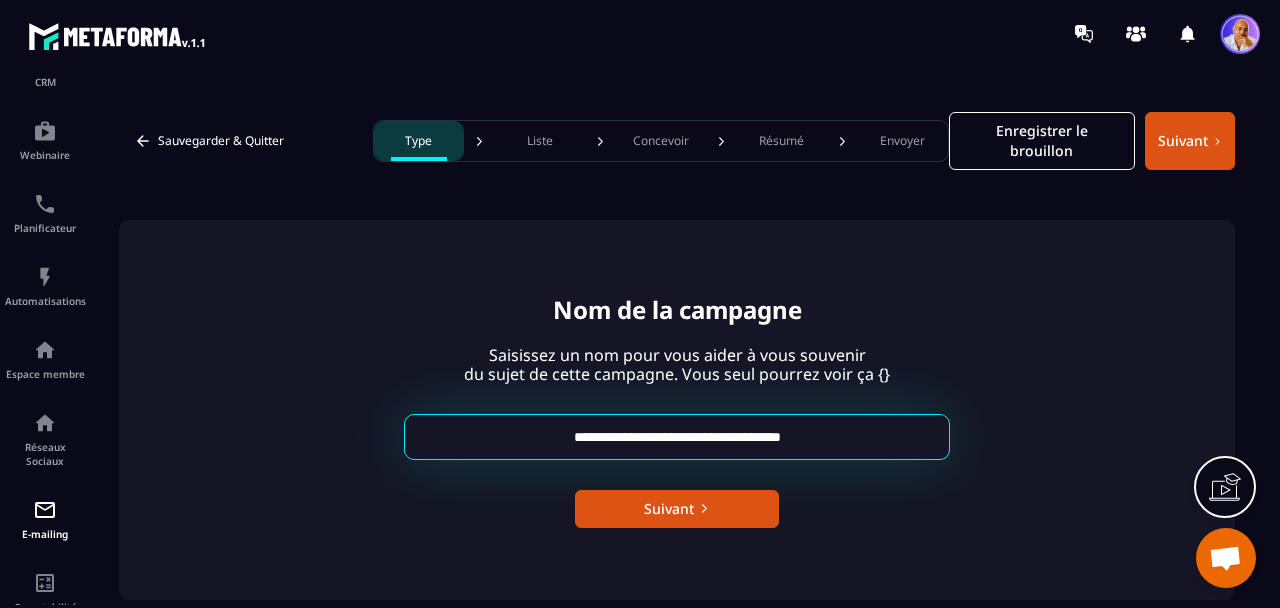 click on "**********" at bounding box center (677, 437) 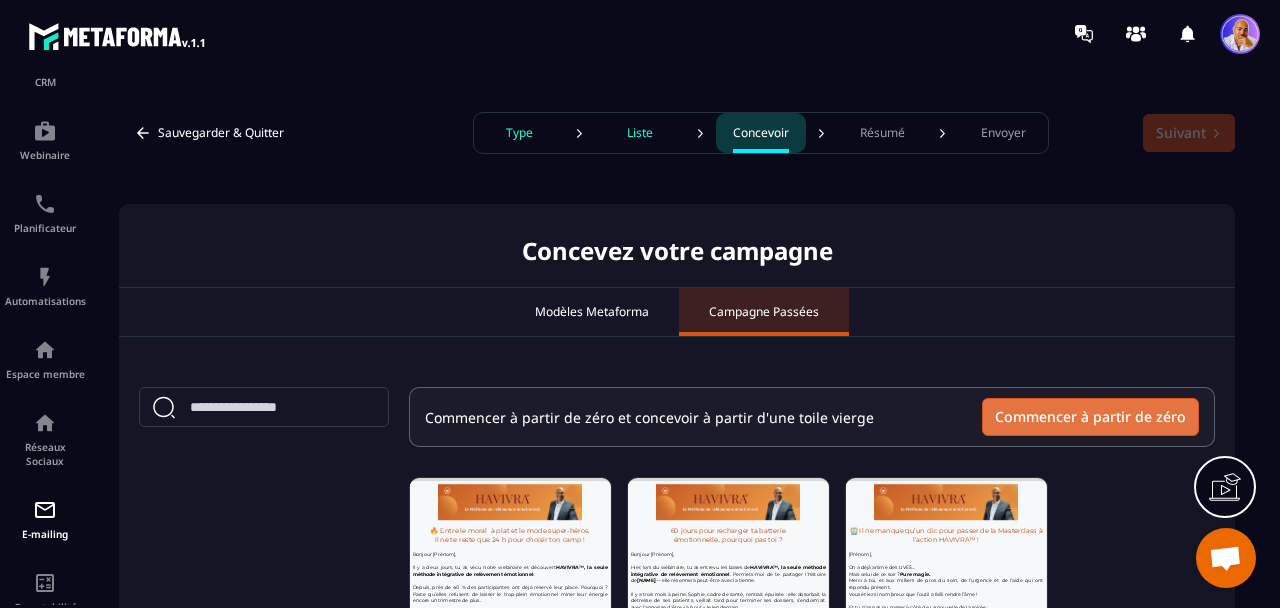 click on "Commencer à partir de zéro" at bounding box center [1090, 417] 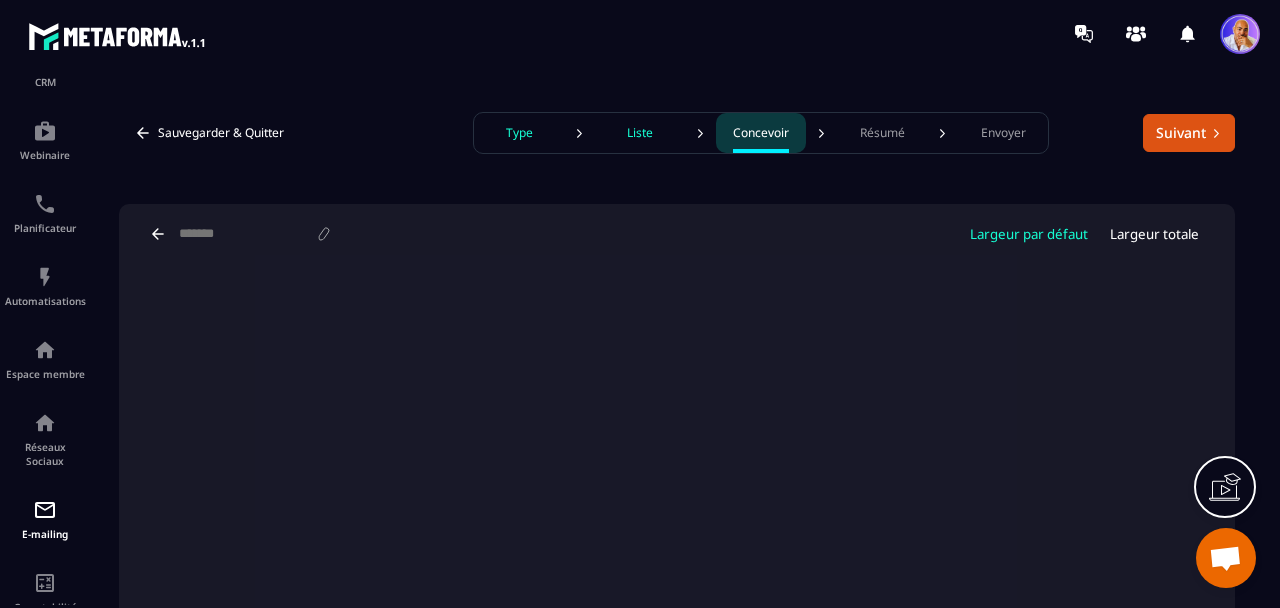 click at bounding box center [246, 234] 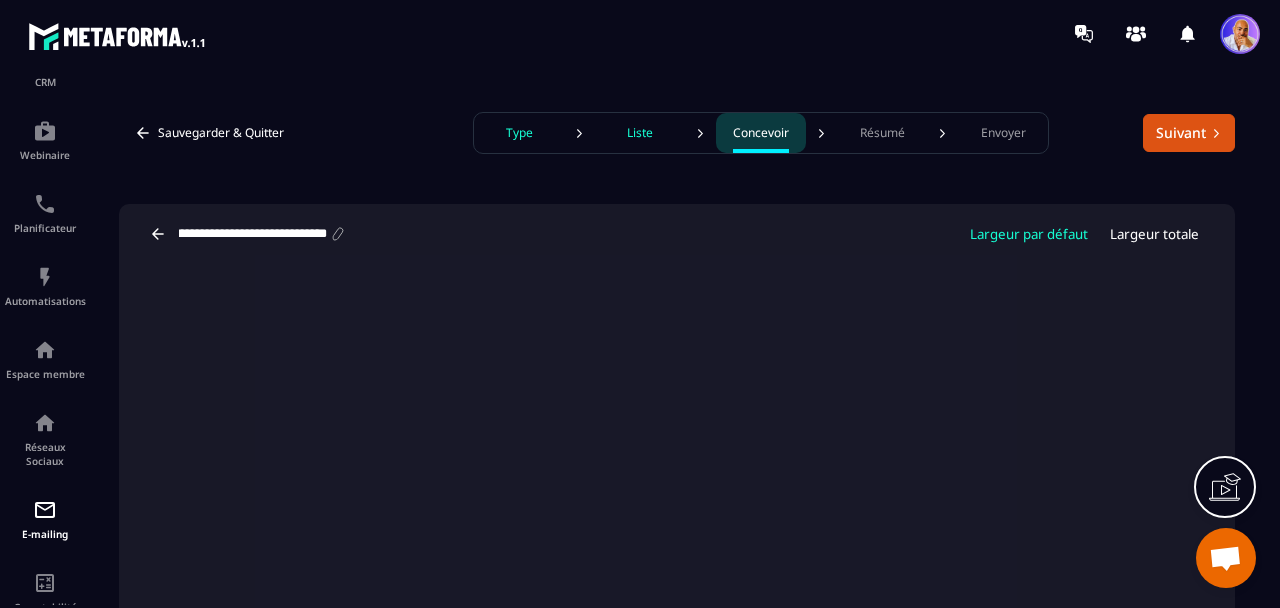 type on "**********" 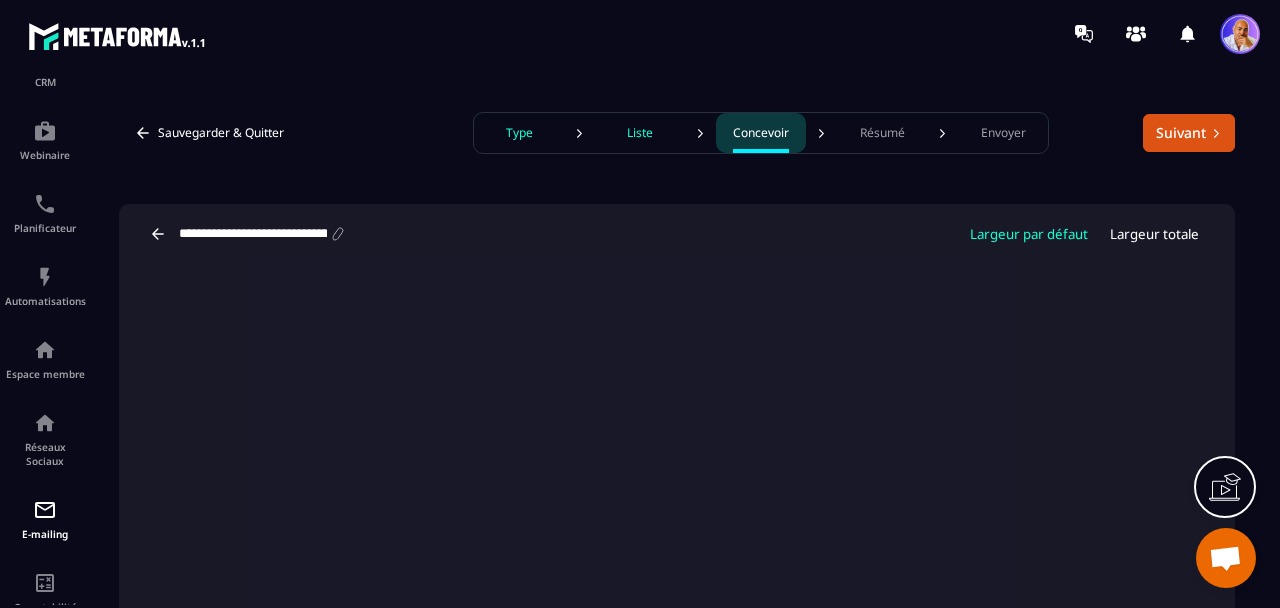 scroll, scrollTop: 129, scrollLeft: 0, axis: vertical 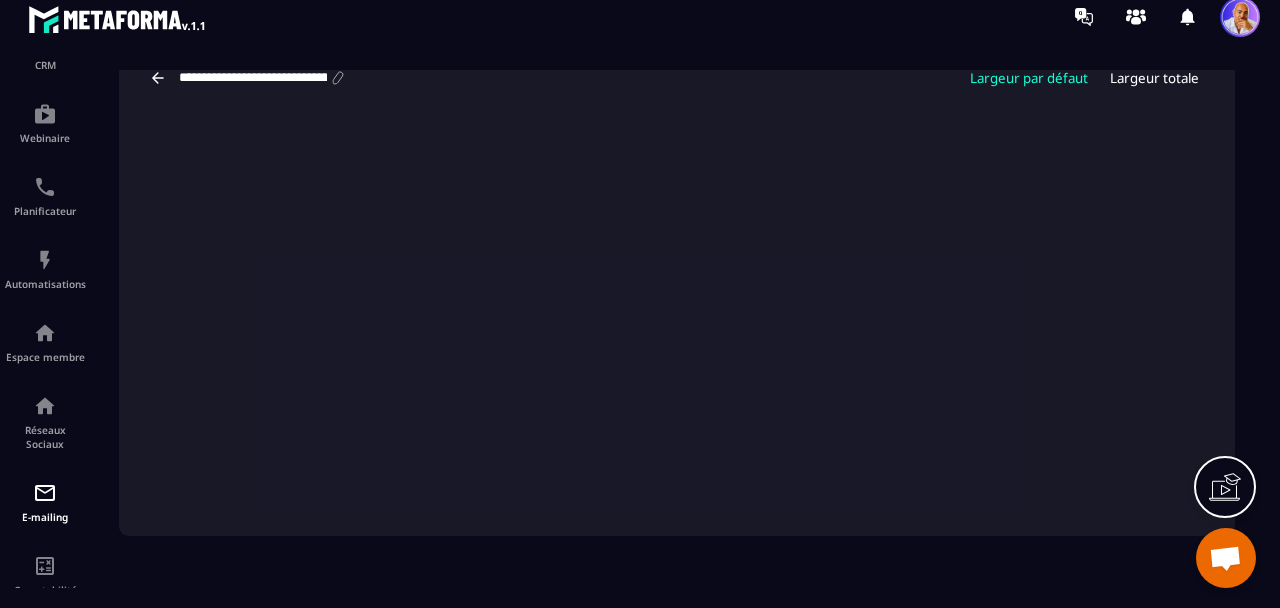 click on "Largeur totale" at bounding box center [1154, 78] 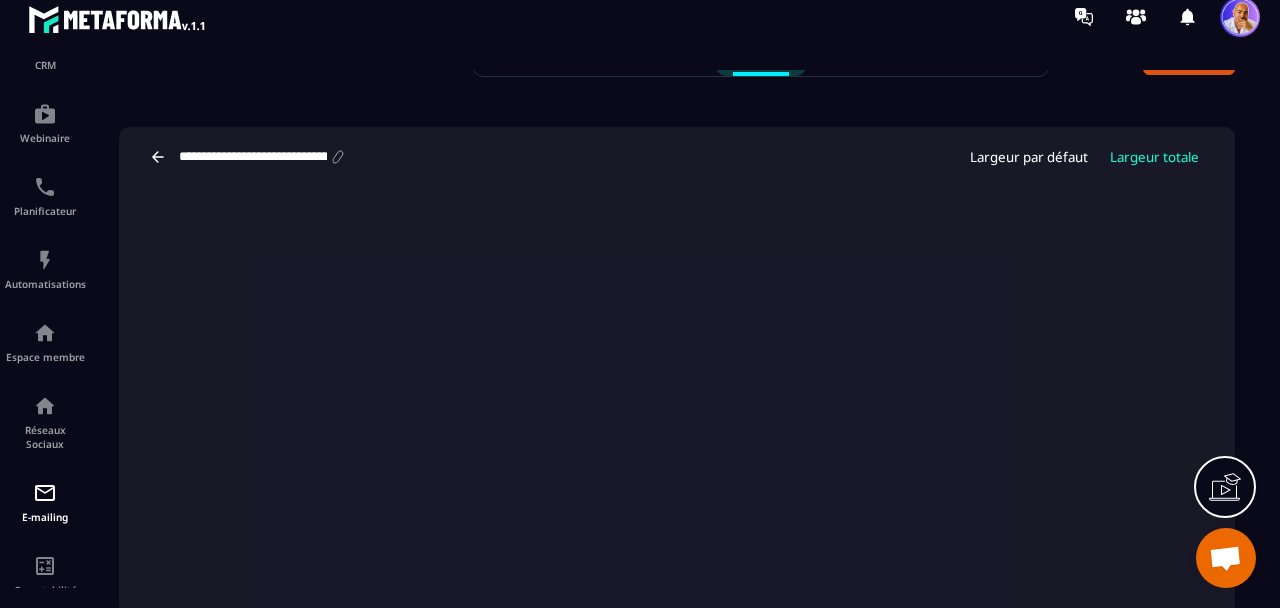 scroll, scrollTop: 0, scrollLeft: 0, axis: both 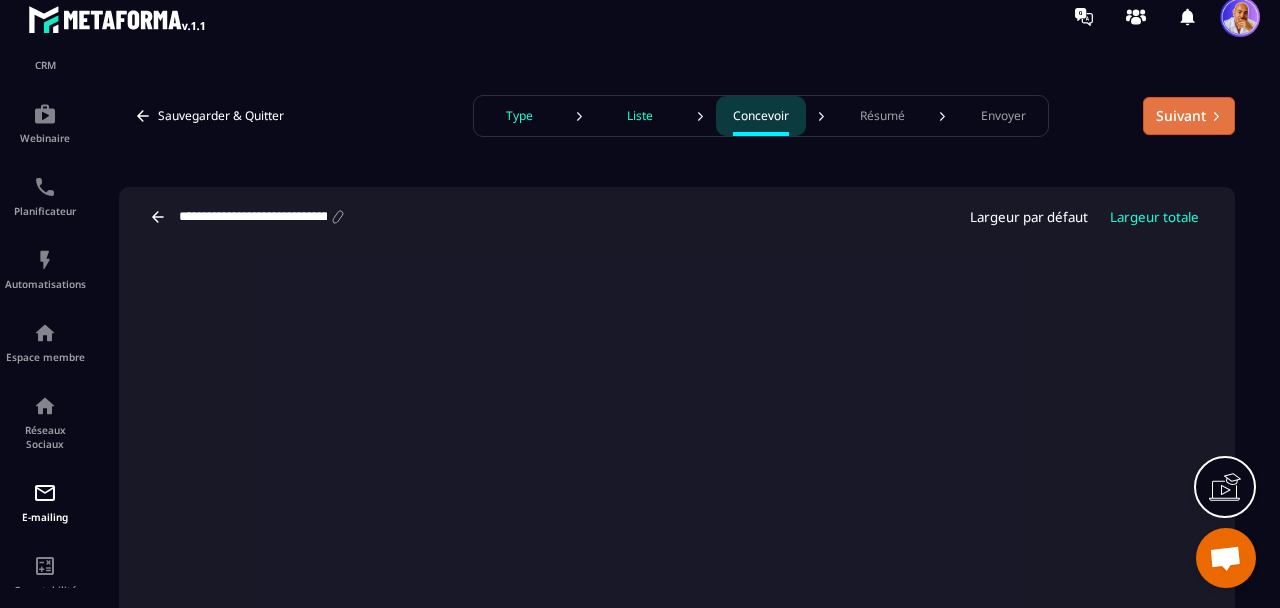 click on "Suivant" at bounding box center [1189, 116] 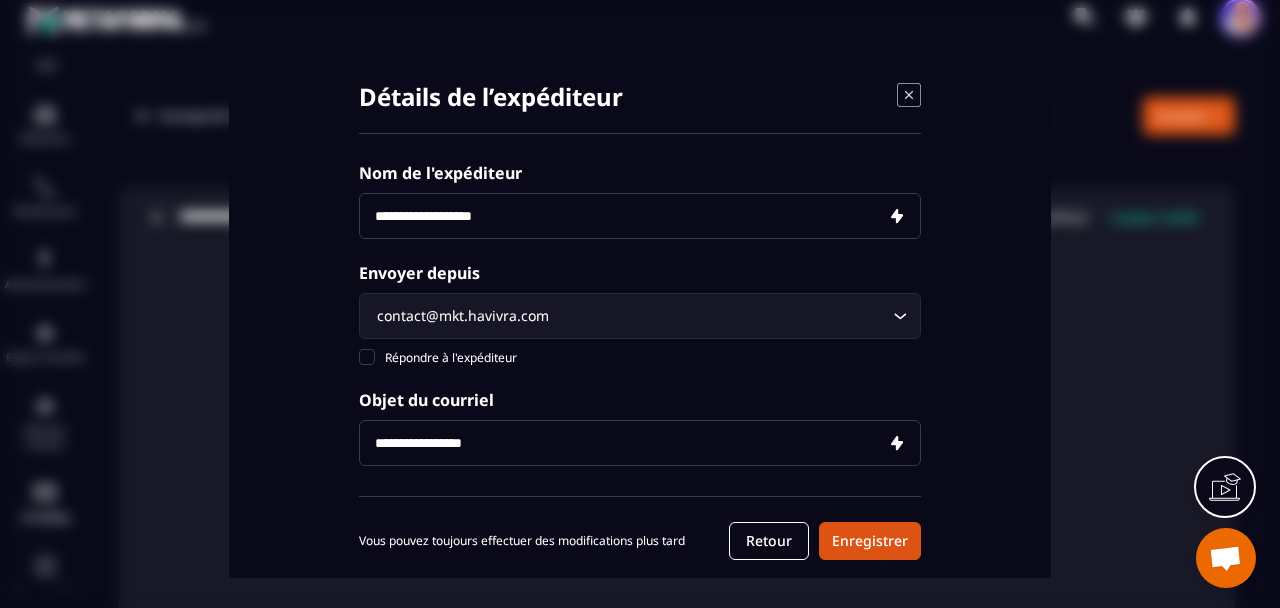click at bounding box center [640, 216] 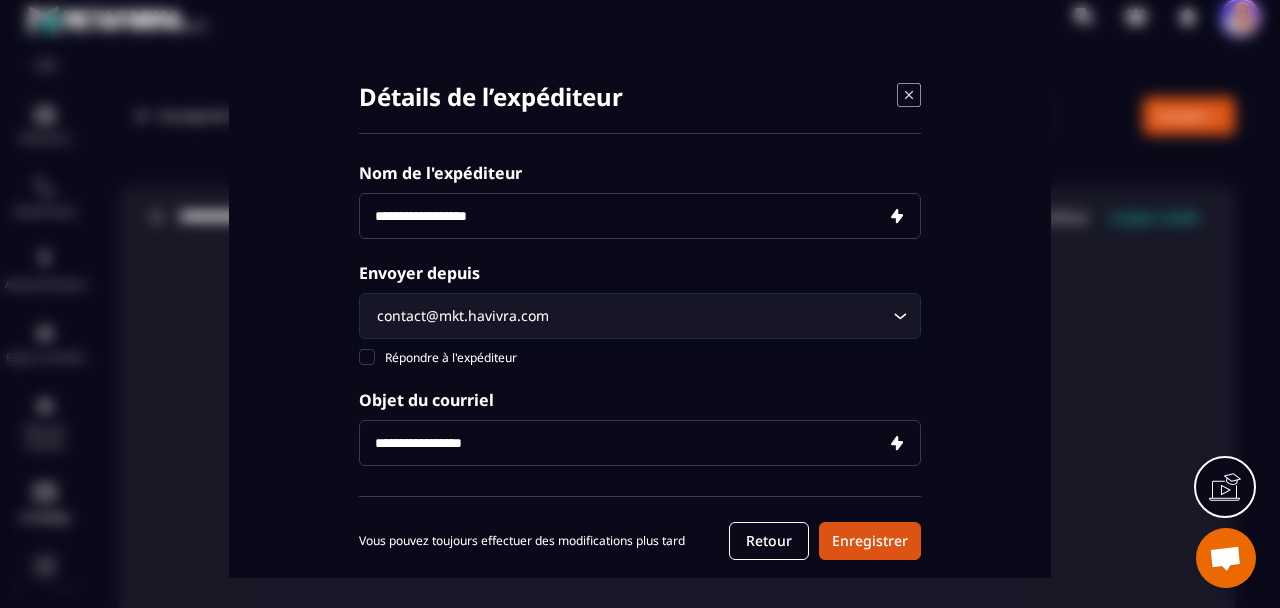 type on "**********" 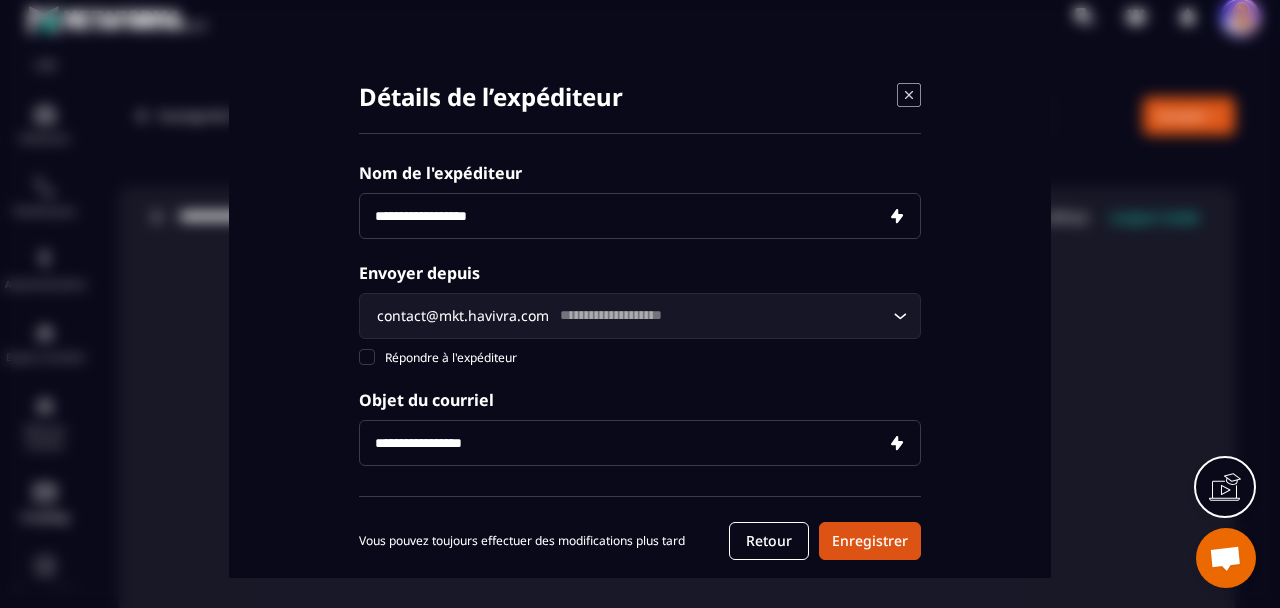 type 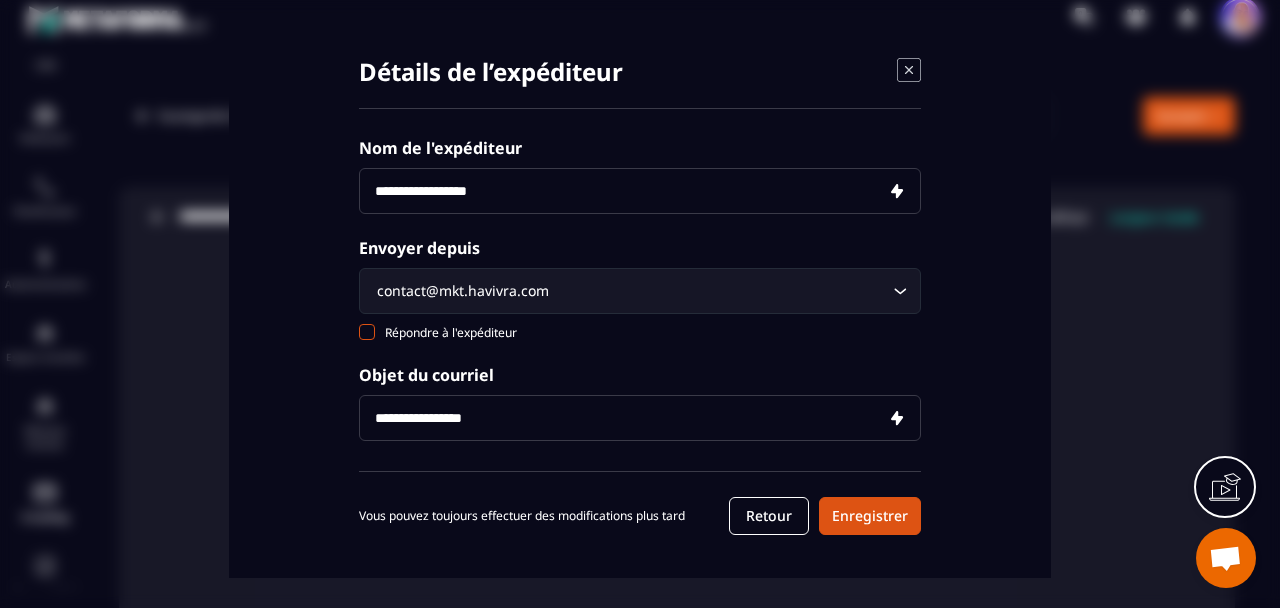 scroll, scrollTop: 32, scrollLeft: 0, axis: vertical 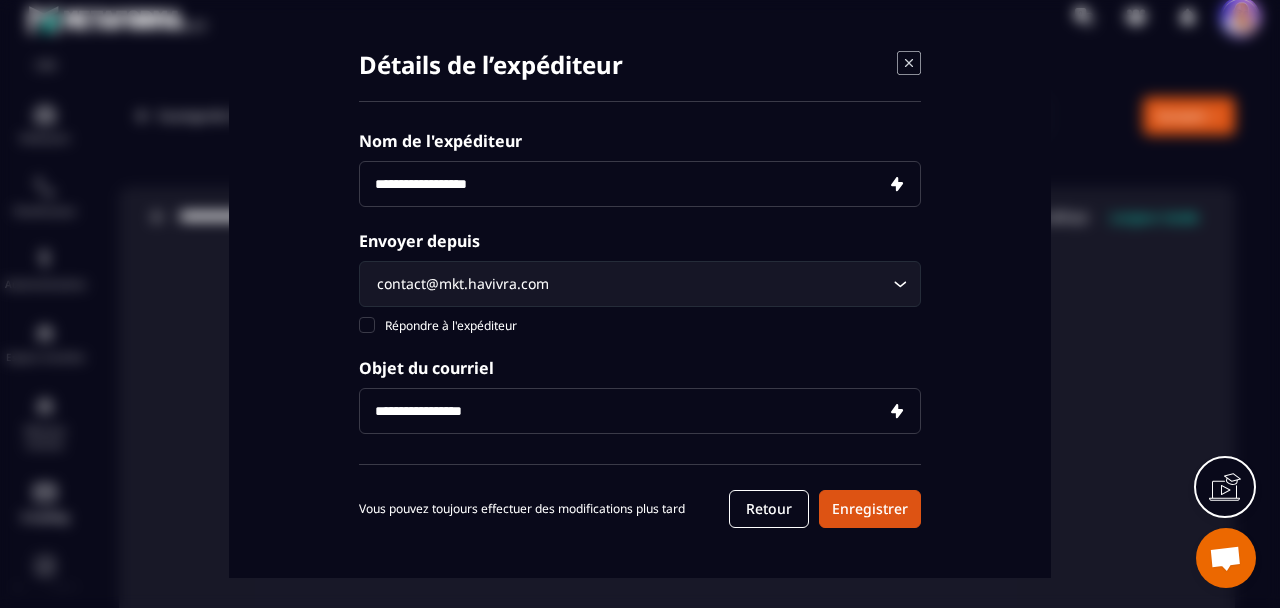 click at bounding box center (640, 411) 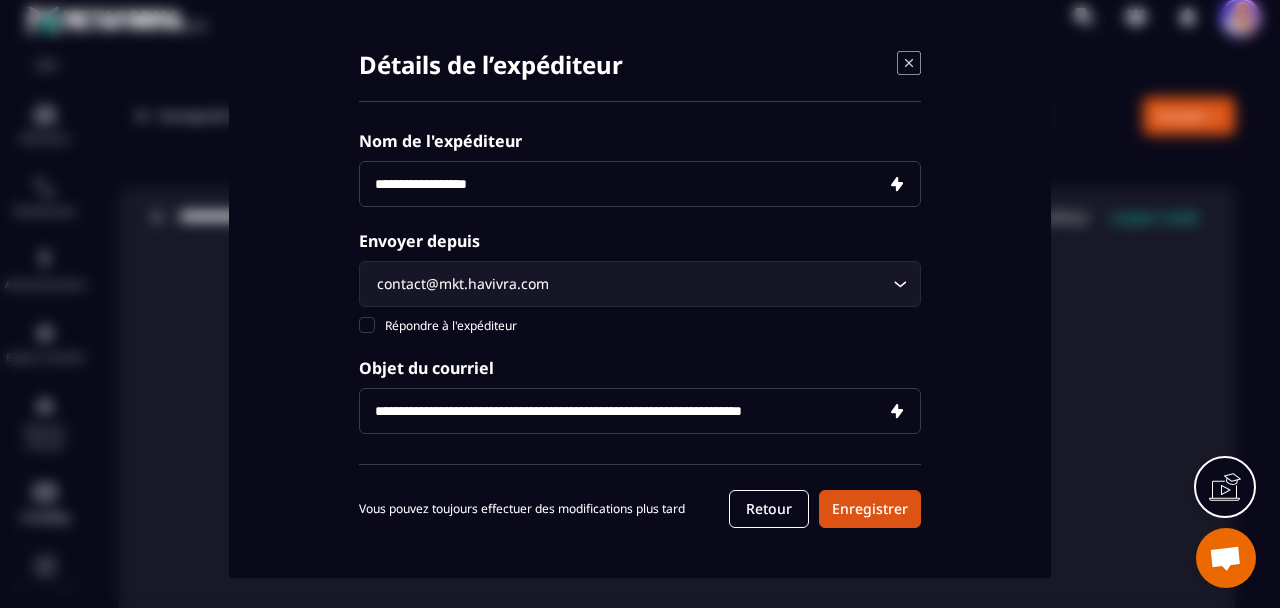 click on "**********" at bounding box center (640, 411) 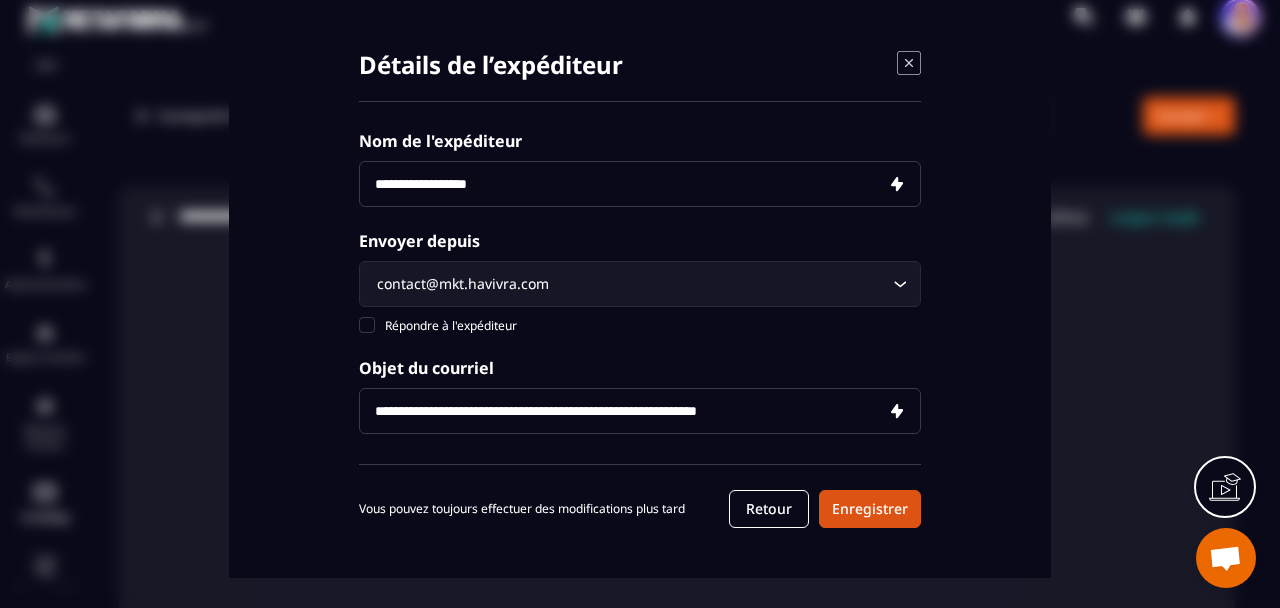 click on "**********" at bounding box center [640, 411] 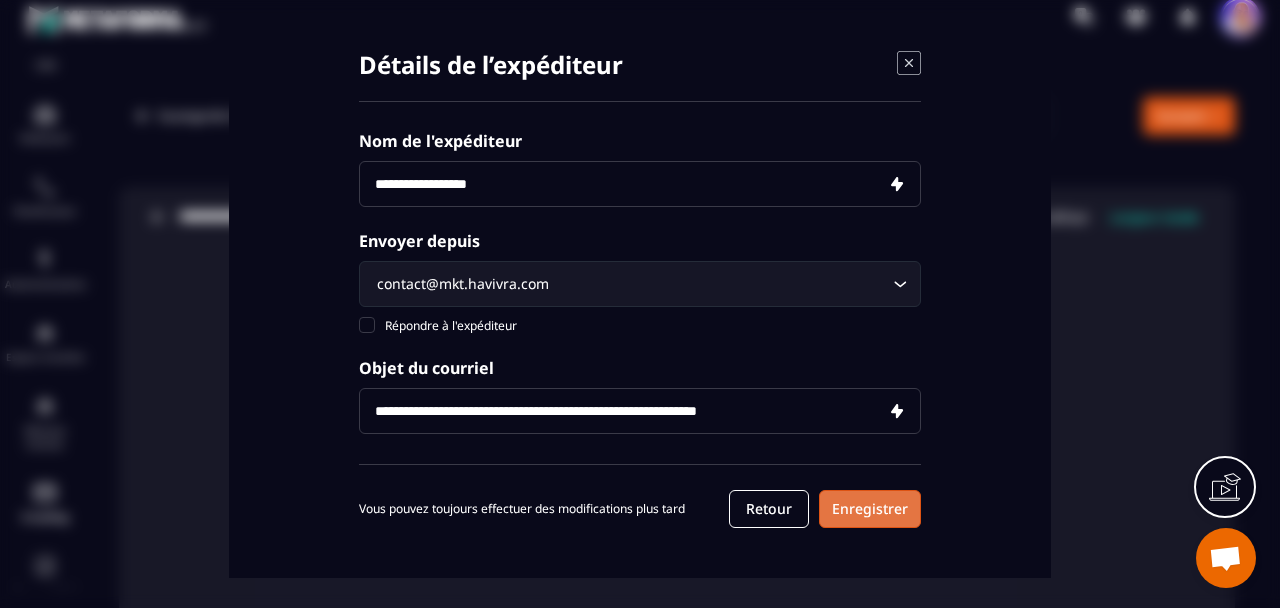type on "**********" 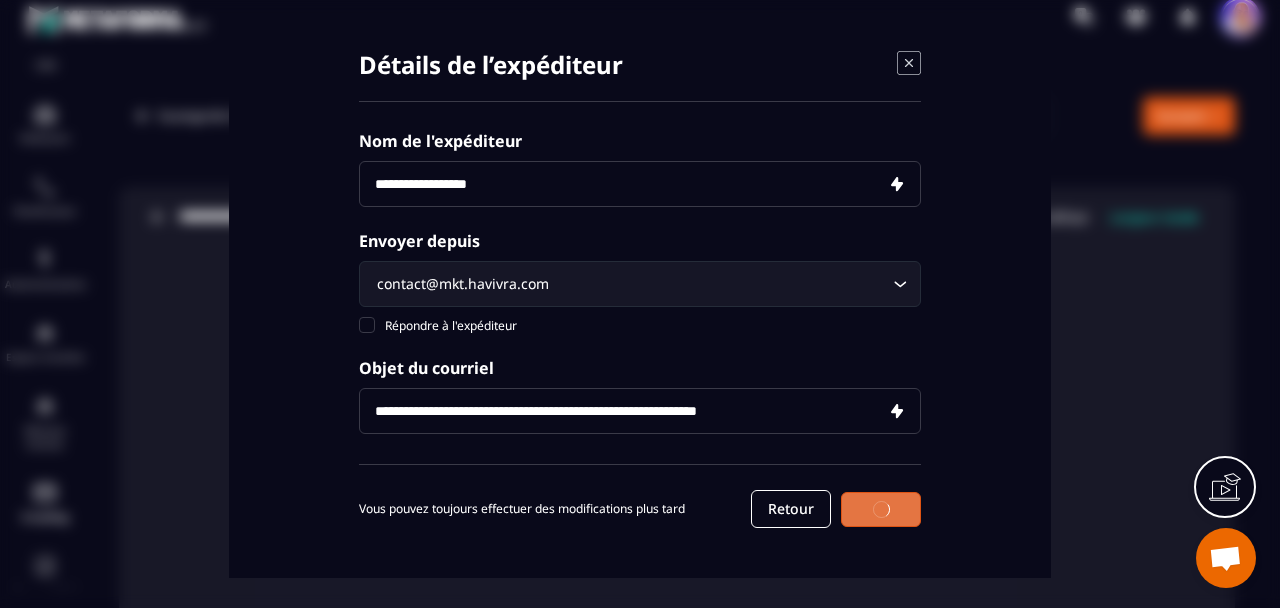 scroll, scrollTop: 31, scrollLeft: 0, axis: vertical 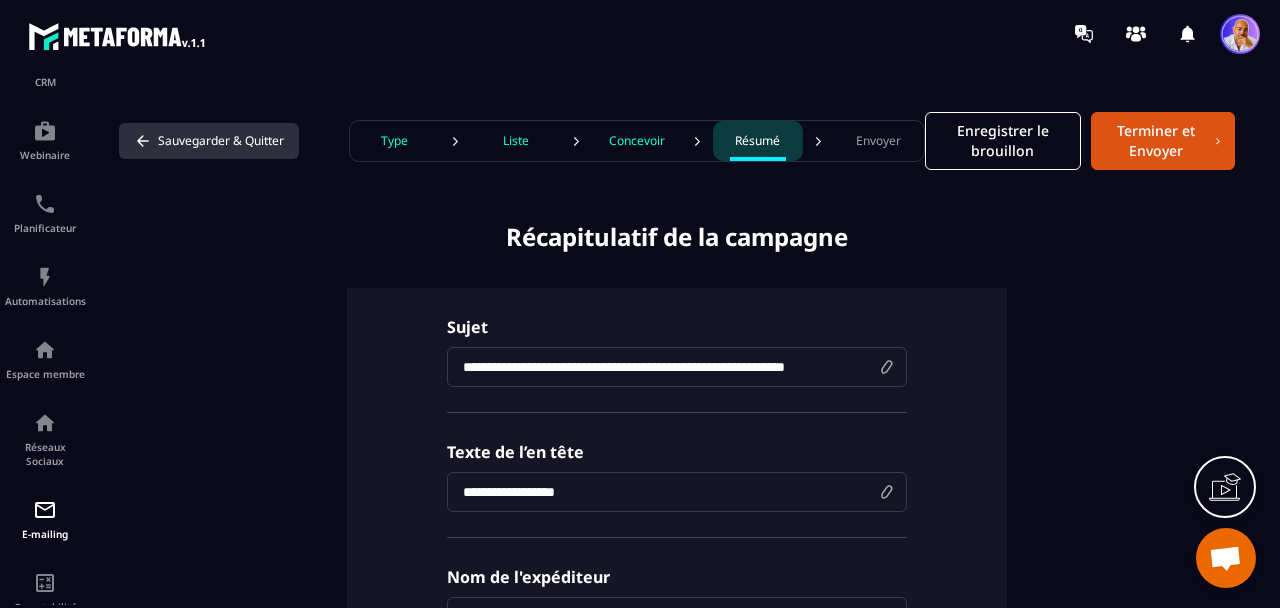 click 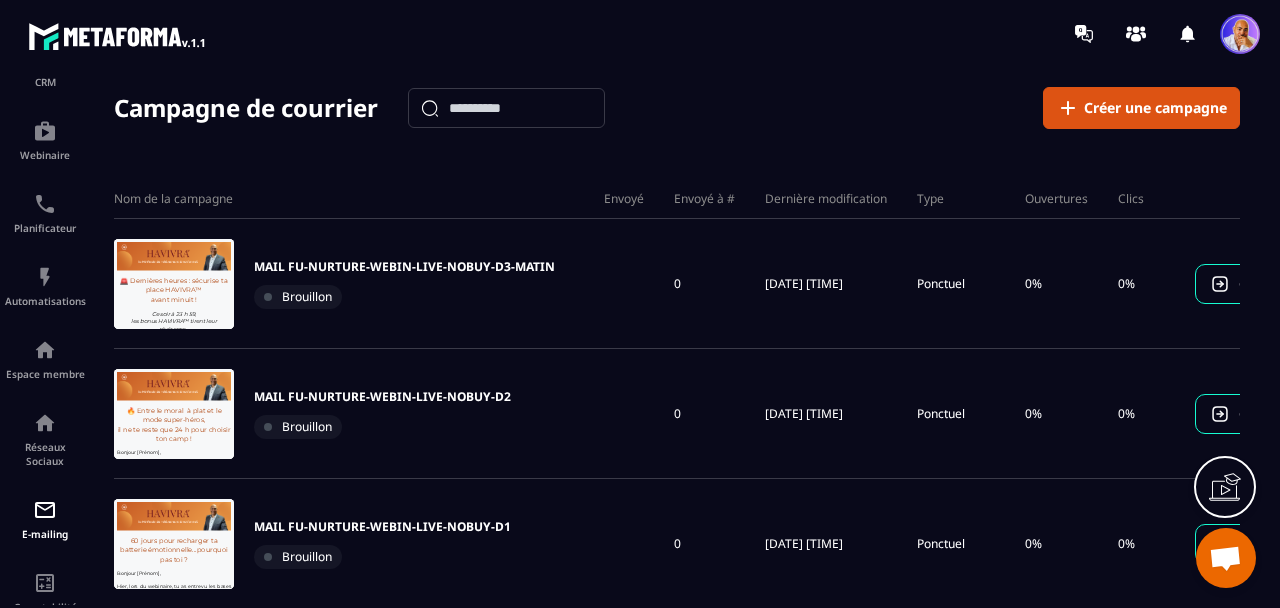scroll, scrollTop: 0, scrollLeft: 0, axis: both 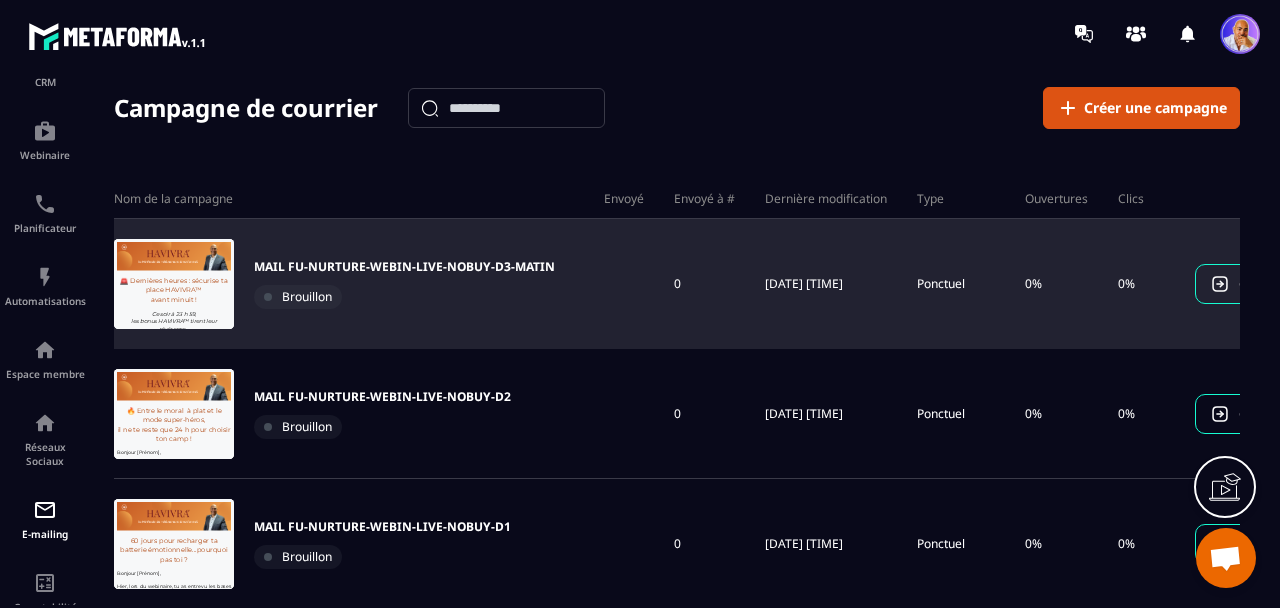 click on "MAIL FU-NURTURE-WEBIN-LIVE-NOBUY-D3-MATIN" at bounding box center (404, 267) 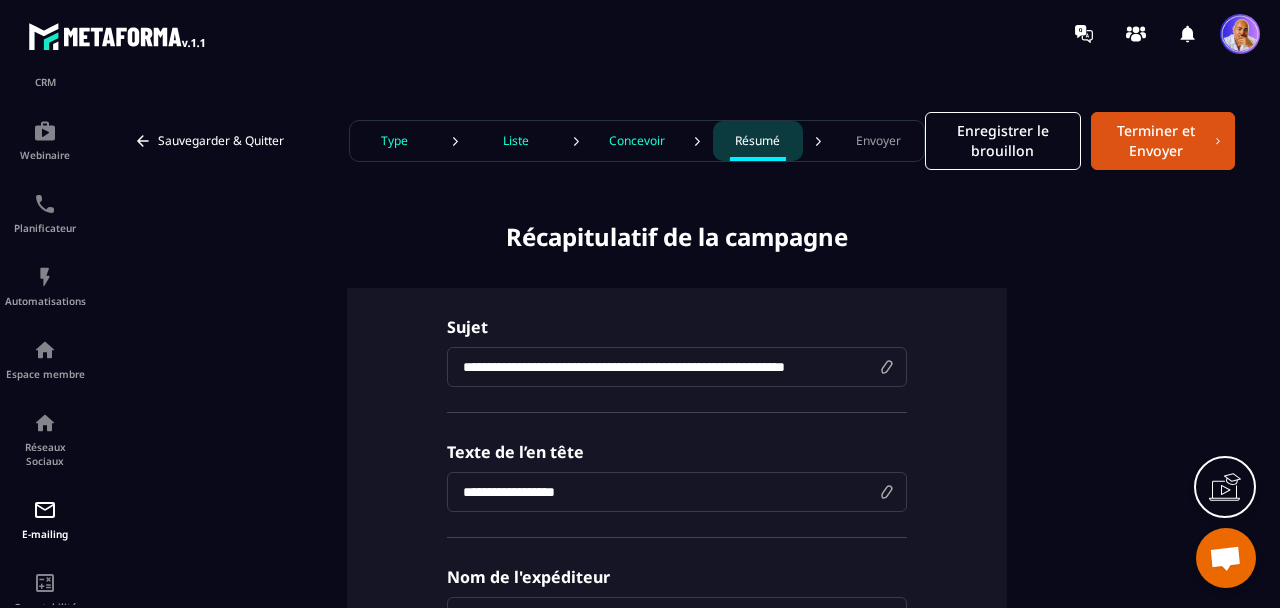 click on "Type" at bounding box center [394, 141] 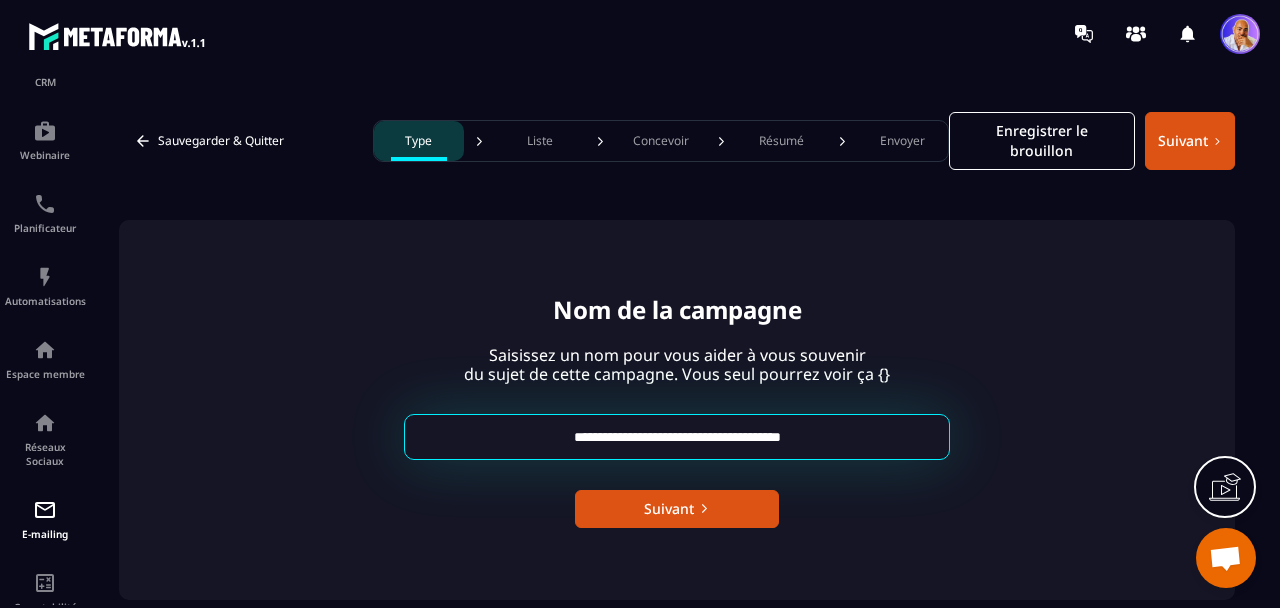 click on "**********" at bounding box center (677, 437) 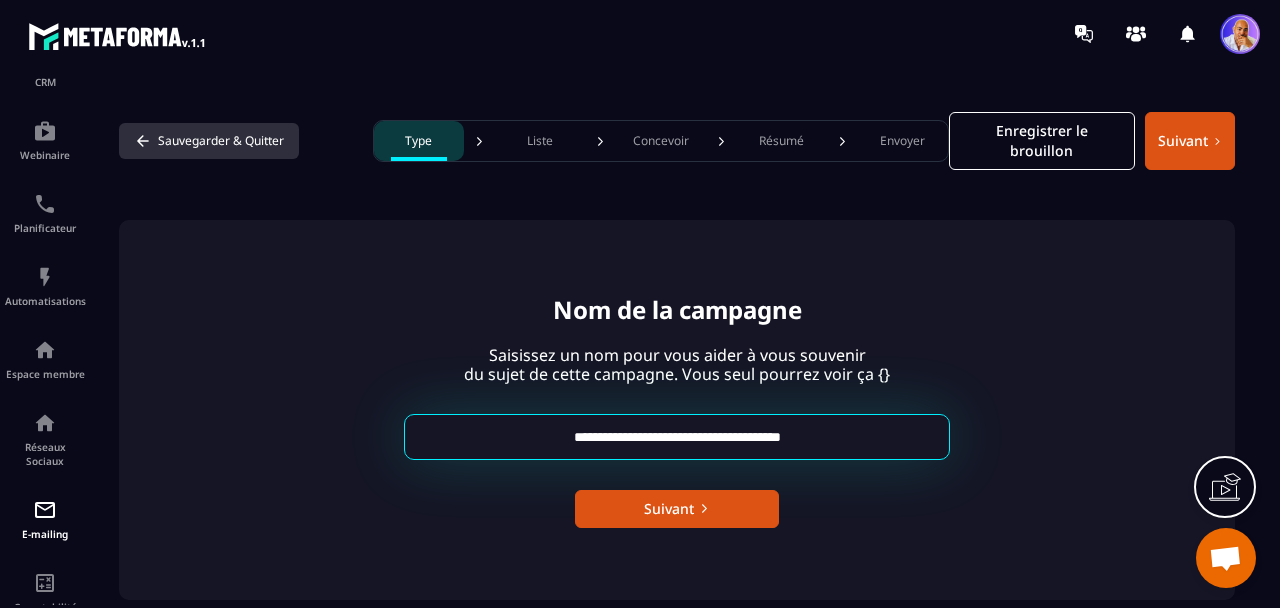 click 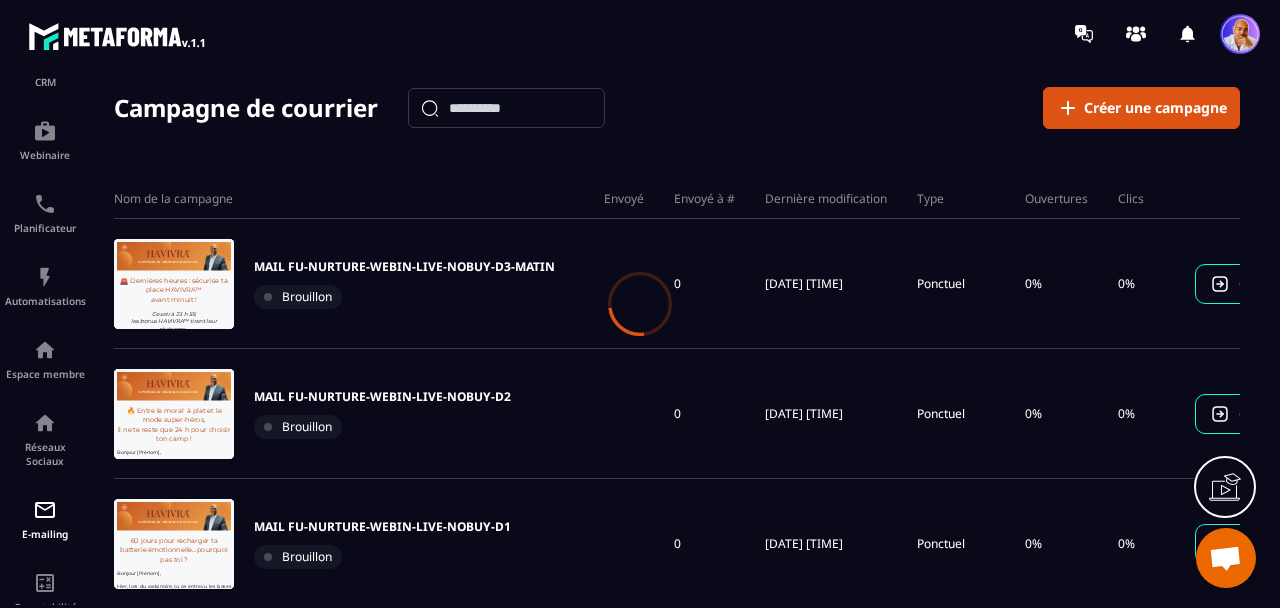 scroll, scrollTop: 0, scrollLeft: 0, axis: both 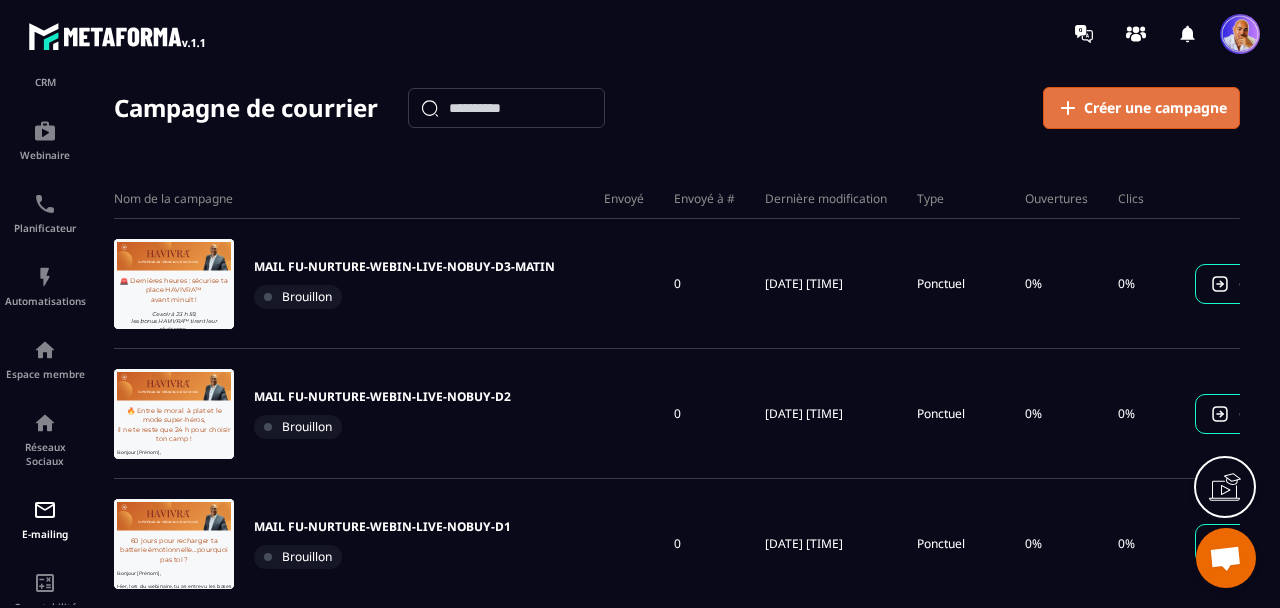 click on "Créer une campagne" at bounding box center [1155, 108] 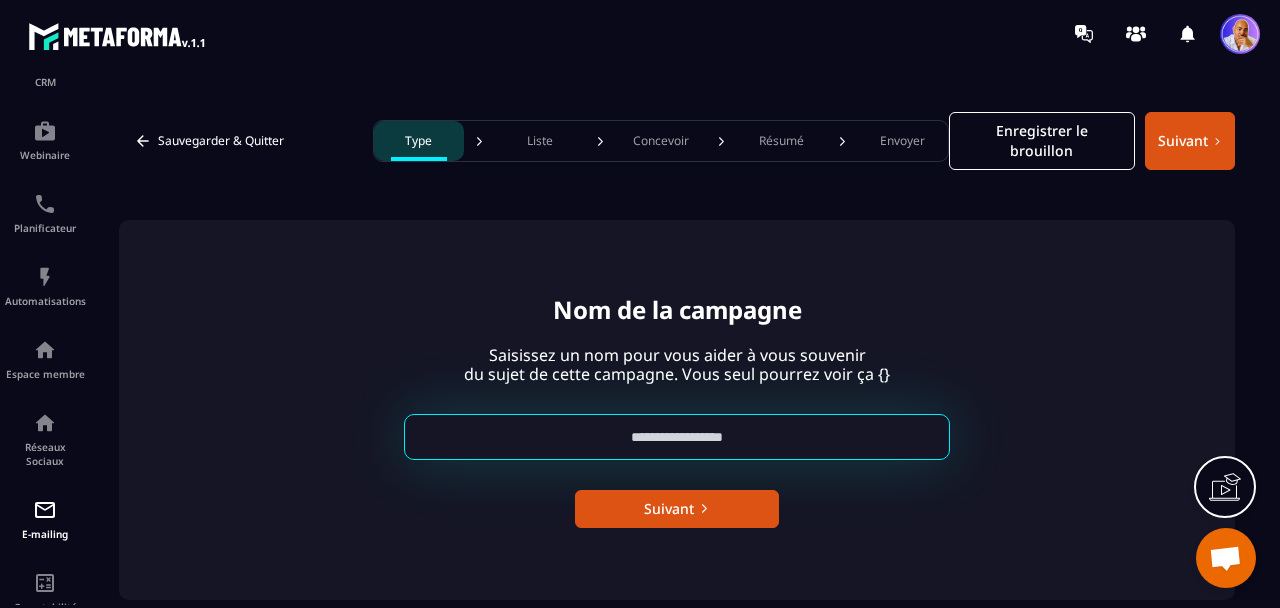 click at bounding box center (677, 437) 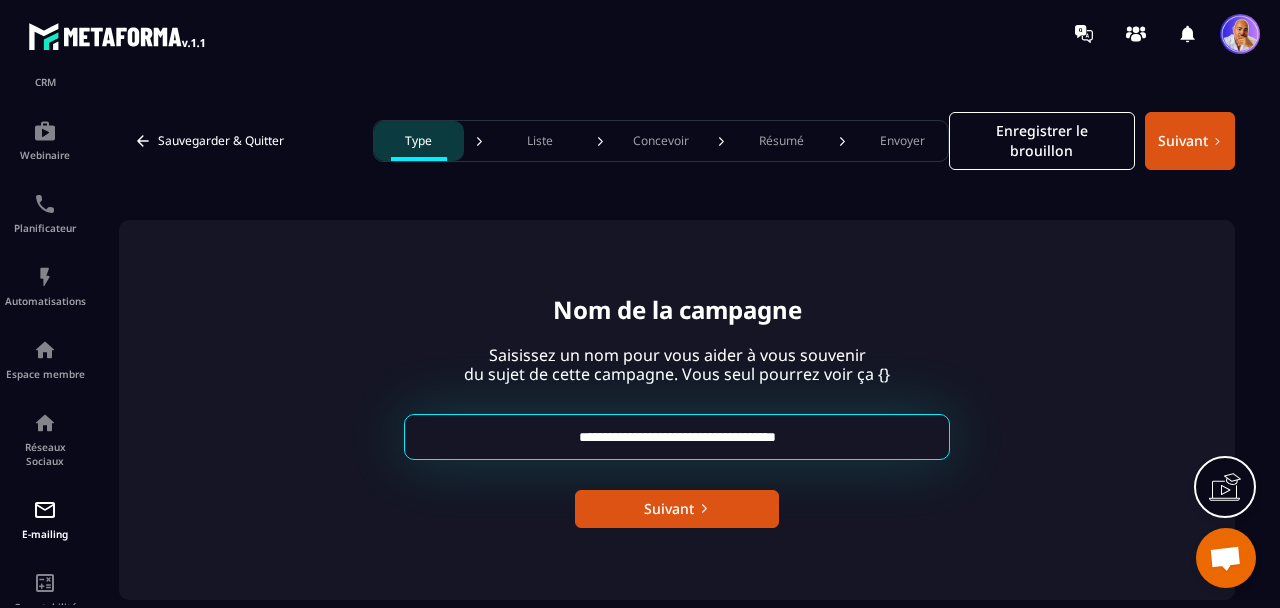 click on "**********" at bounding box center [677, 437] 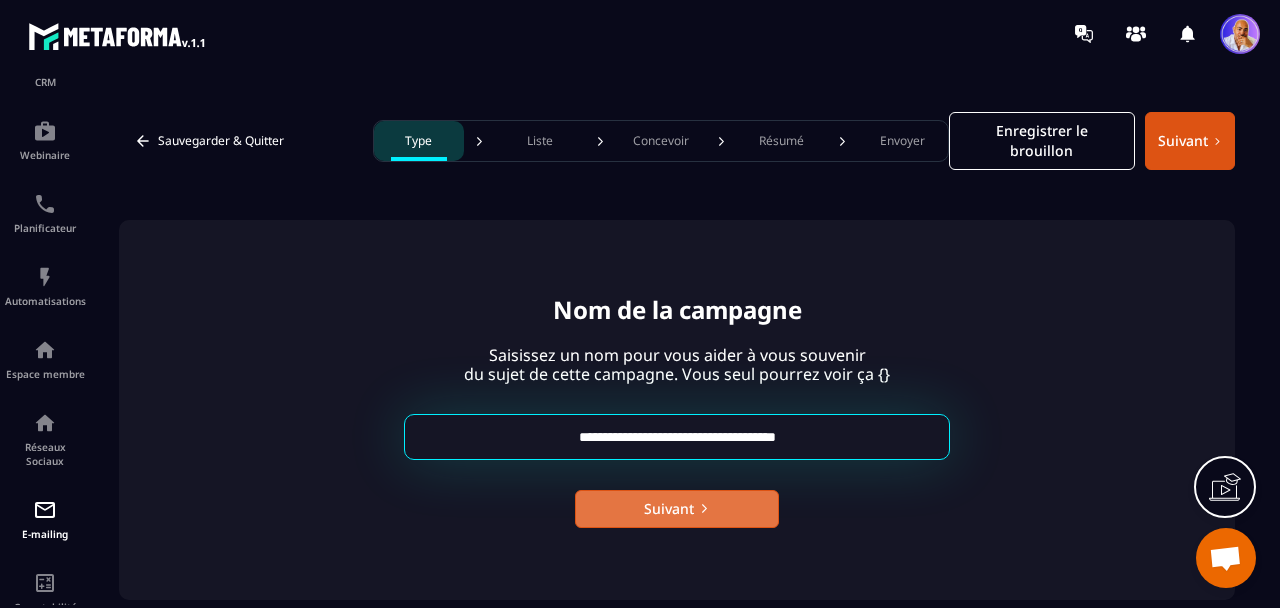 type on "**********" 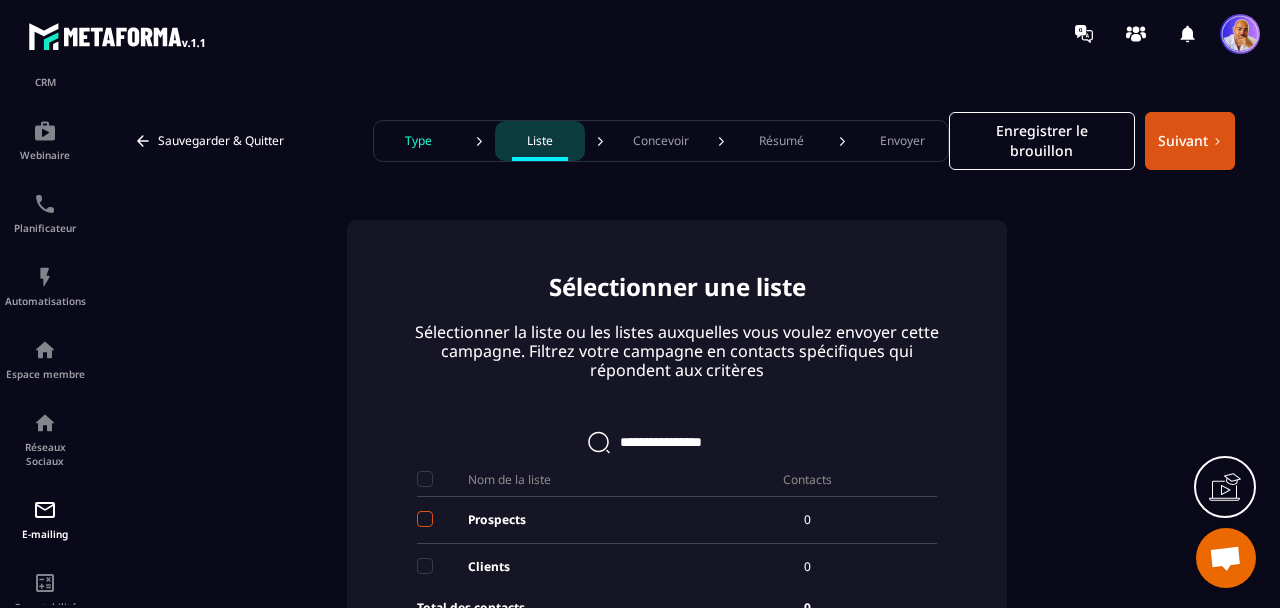 click at bounding box center [425, 519] 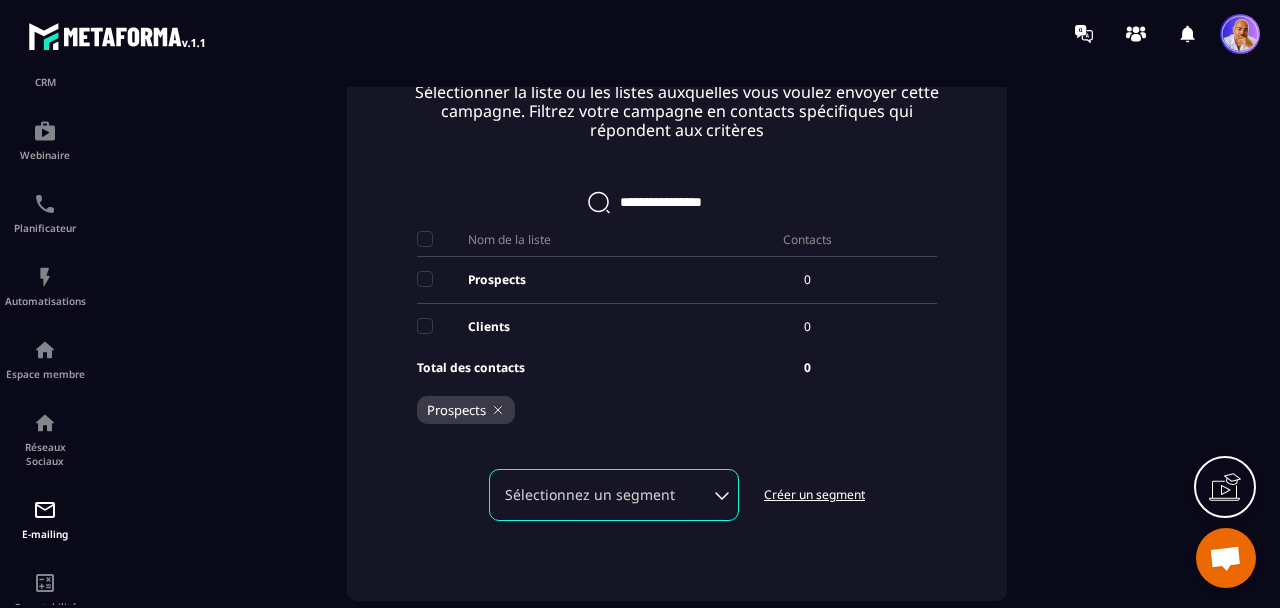 scroll, scrollTop: 0, scrollLeft: 0, axis: both 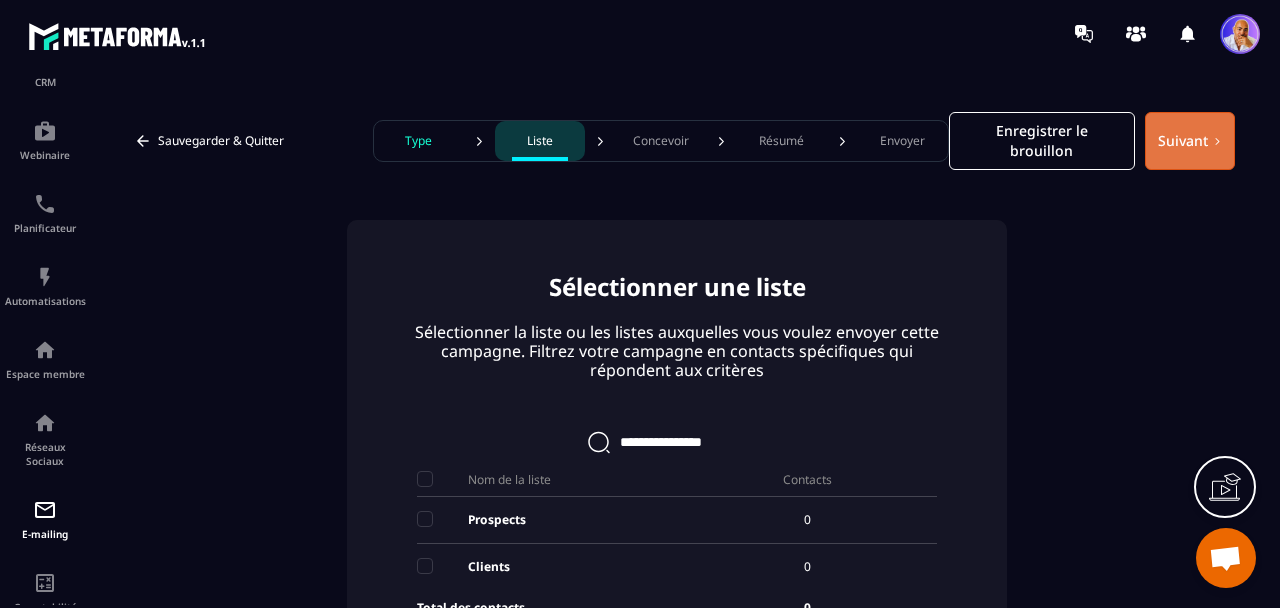 click on "Suivant" at bounding box center [1190, 141] 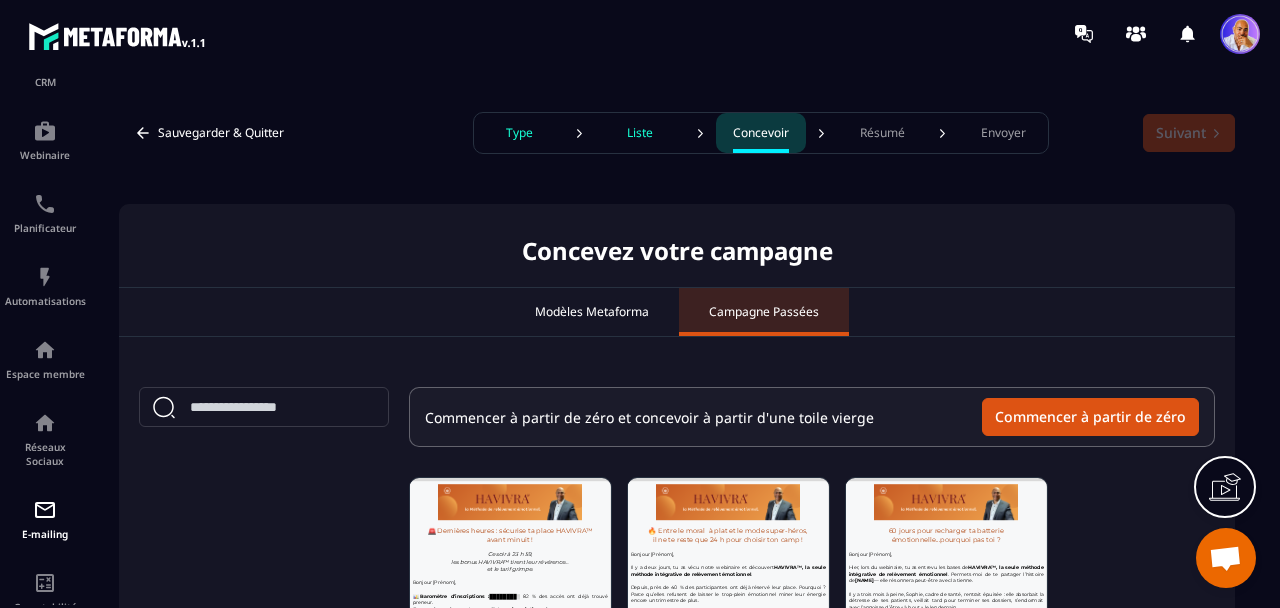 scroll, scrollTop: 0, scrollLeft: 0, axis: both 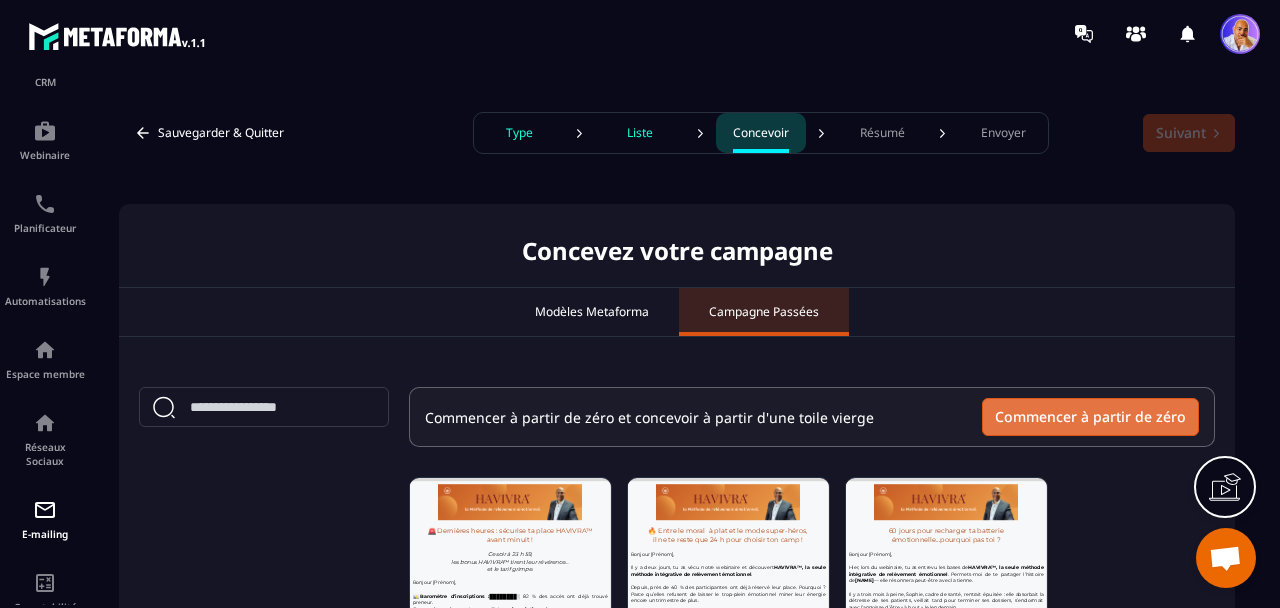 click on "Commencer à partir de zéro" at bounding box center (1090, 417) 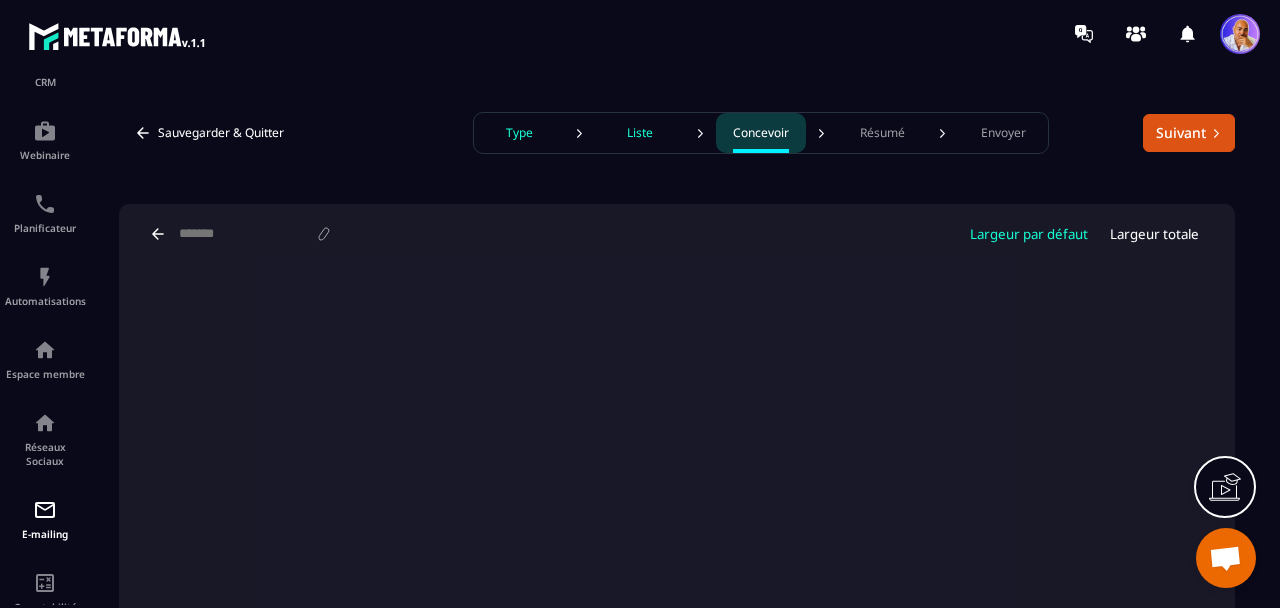 click at bounding box center (246, 234) 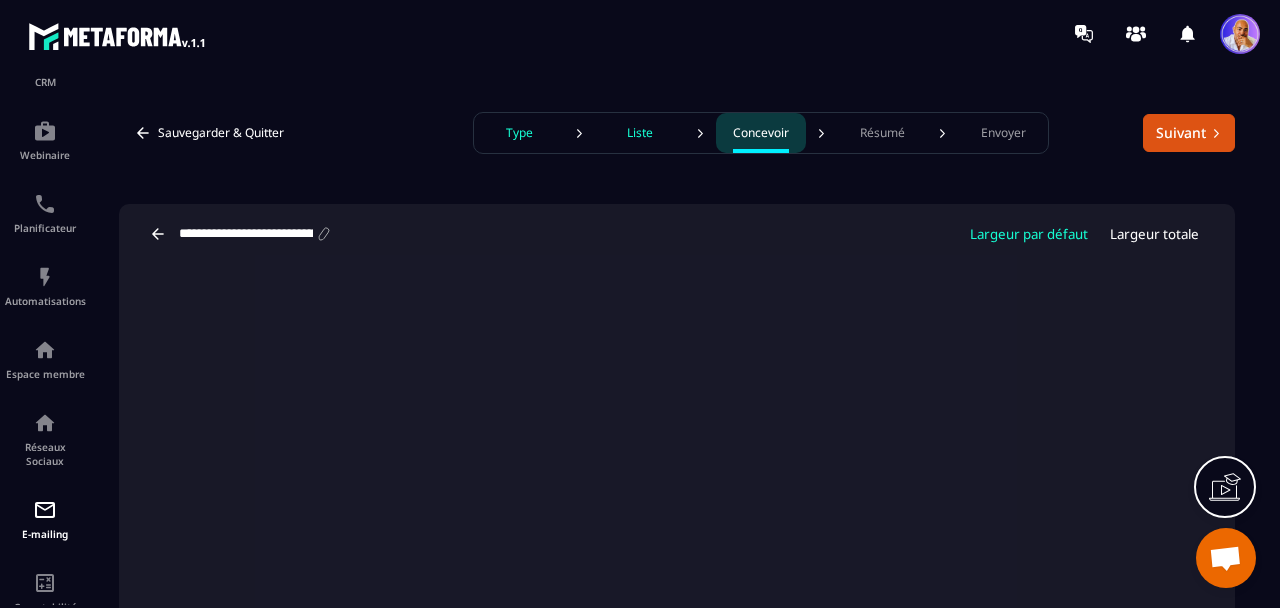 scroll, scrollTop: 0, scrollLeft: 146, axis: horizontal 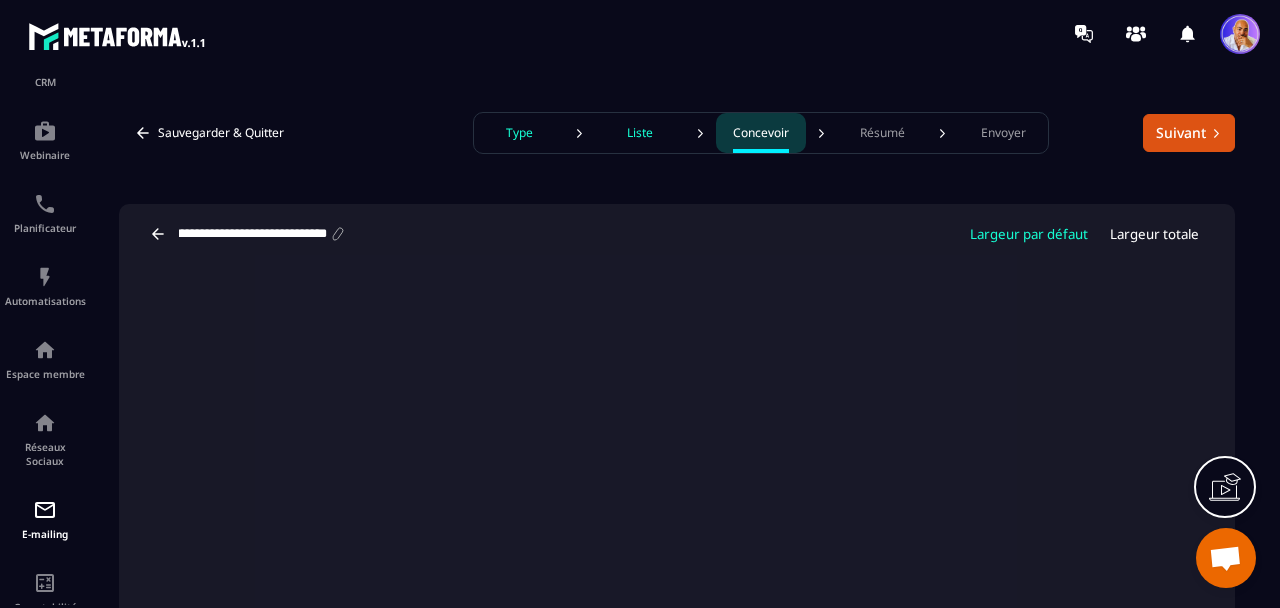 type on "**********" 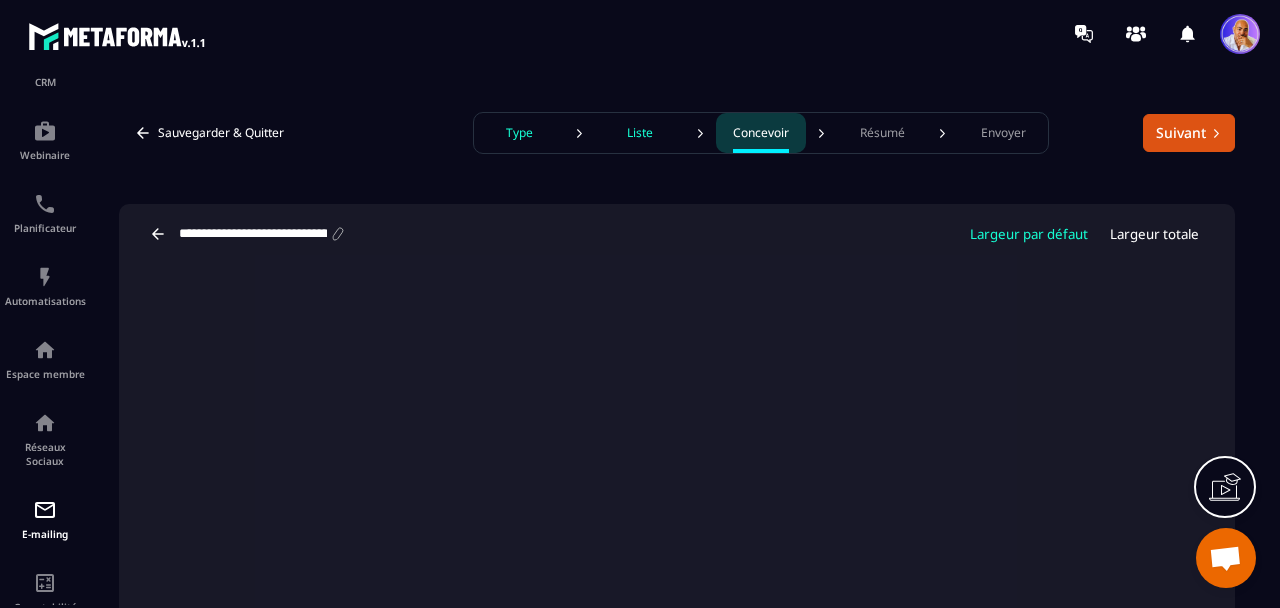 scroll, scrollTop: 129, scrollLeft: 0, axis: vertical 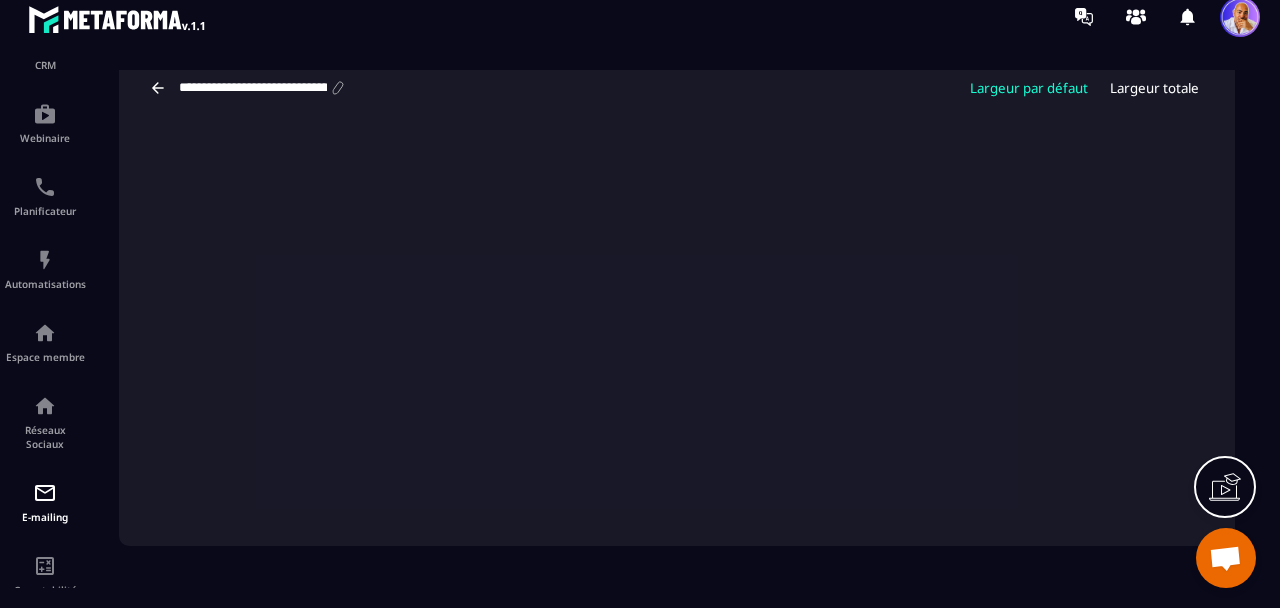 click on "Largeur totale" at bounding box center [1154, 88] 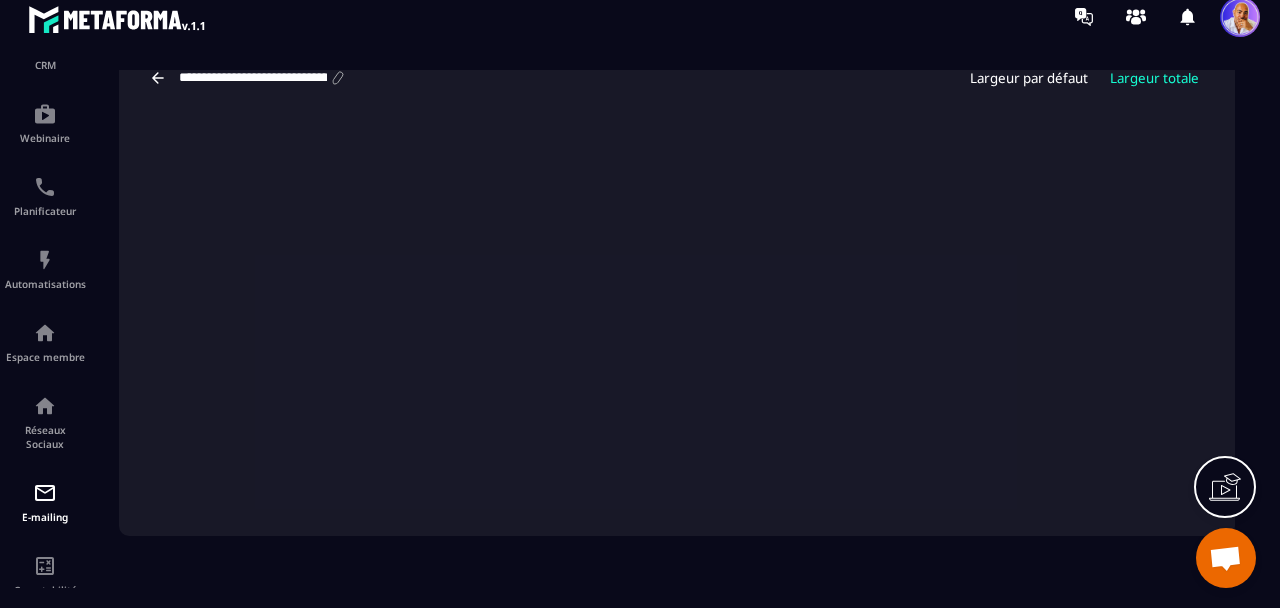 scroll, scrollTop: 0, scrollLeft: 0, axis: both 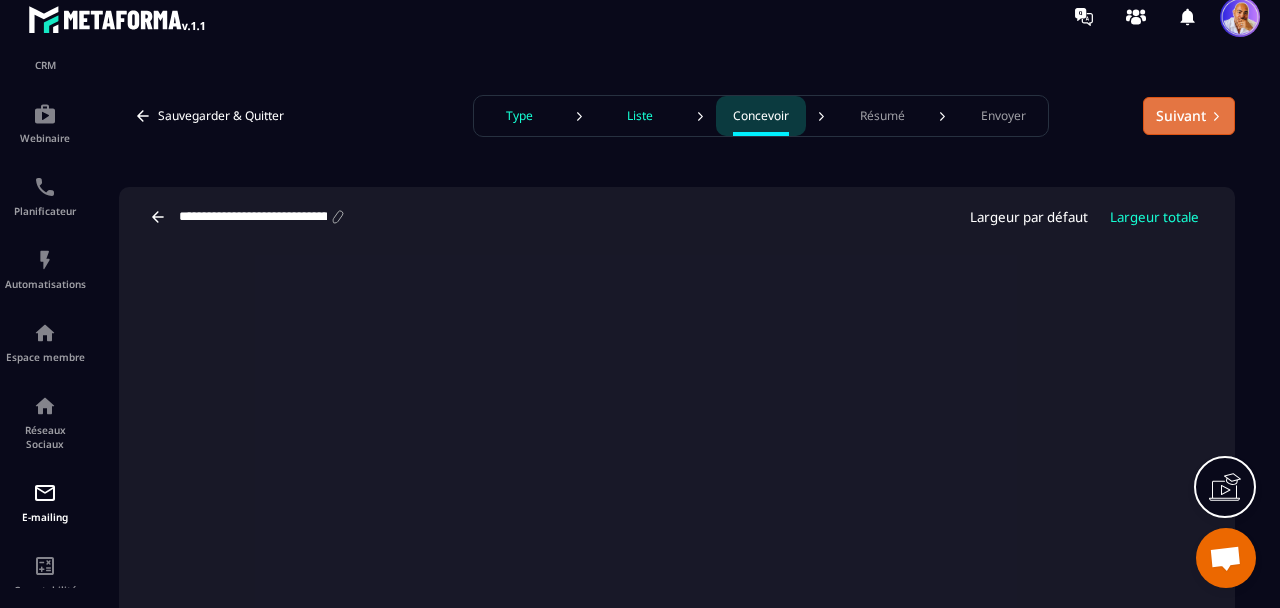 click on "Suivant" at bounding box center (1189, 116) 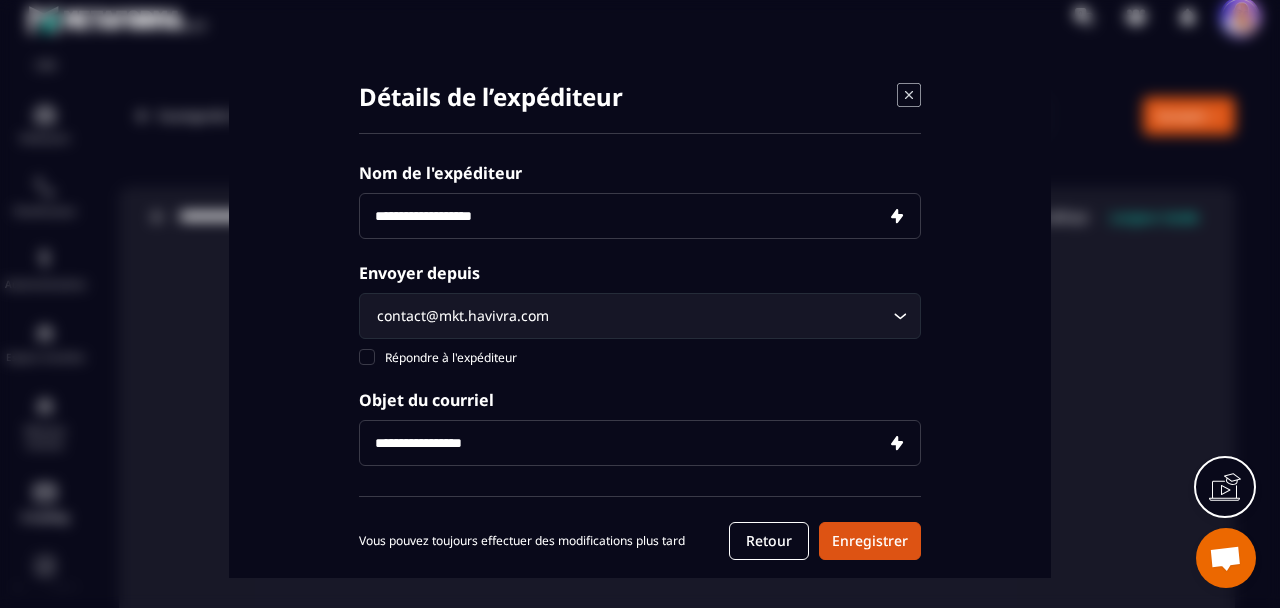 click at bounding box center (640, 216) 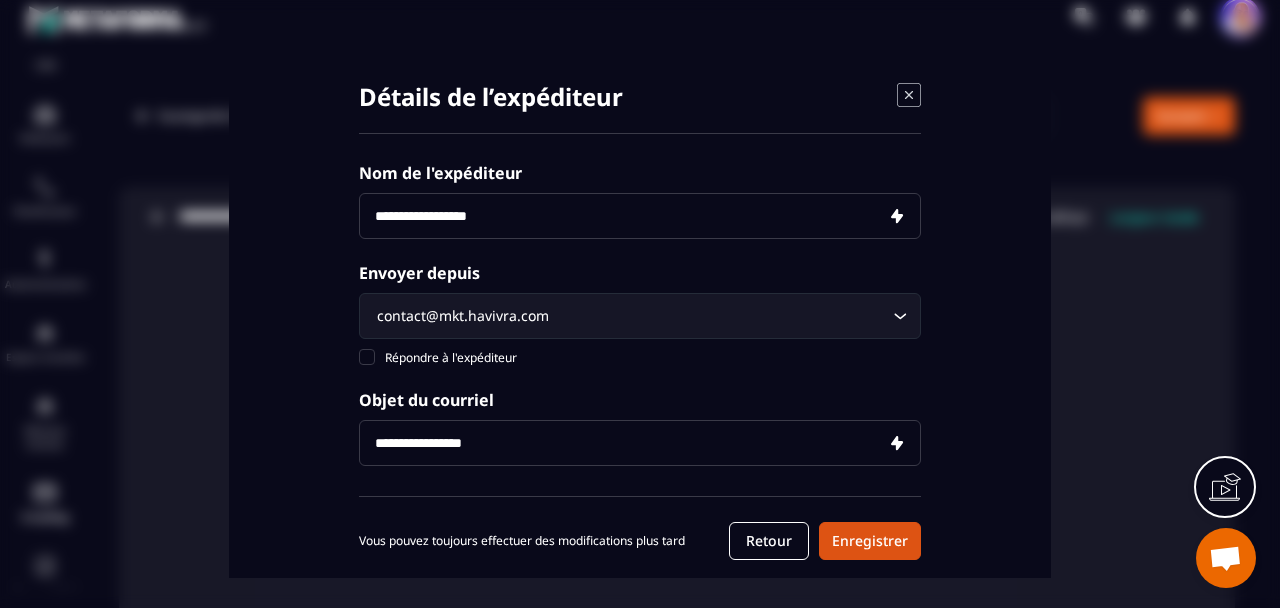 type on "**********" 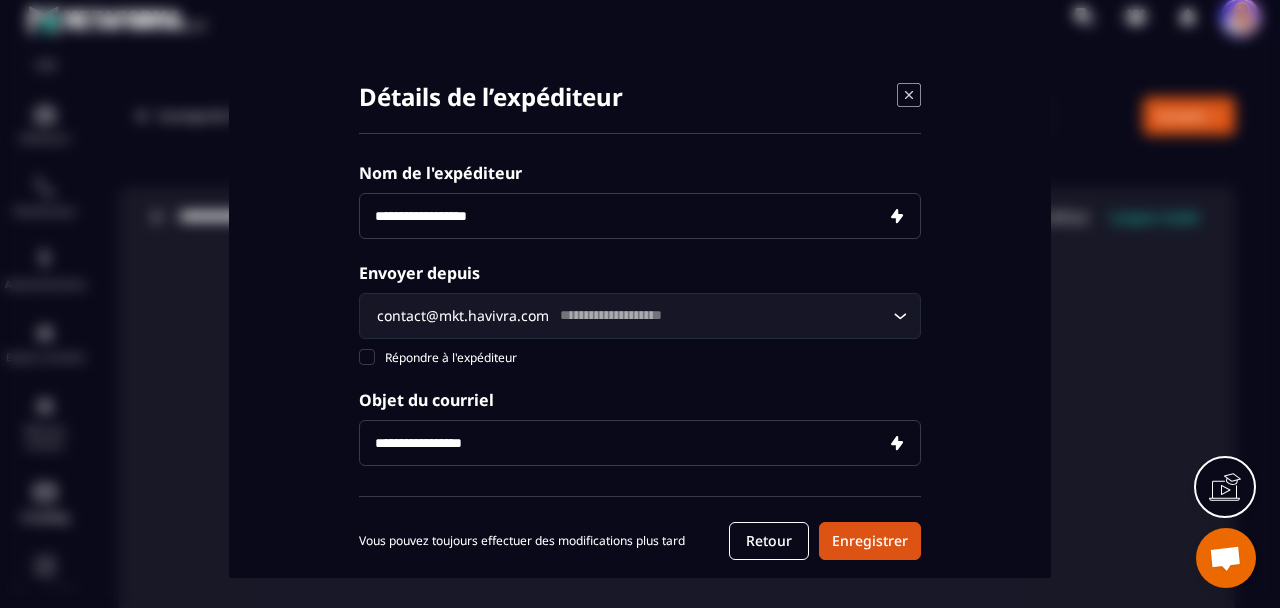 type 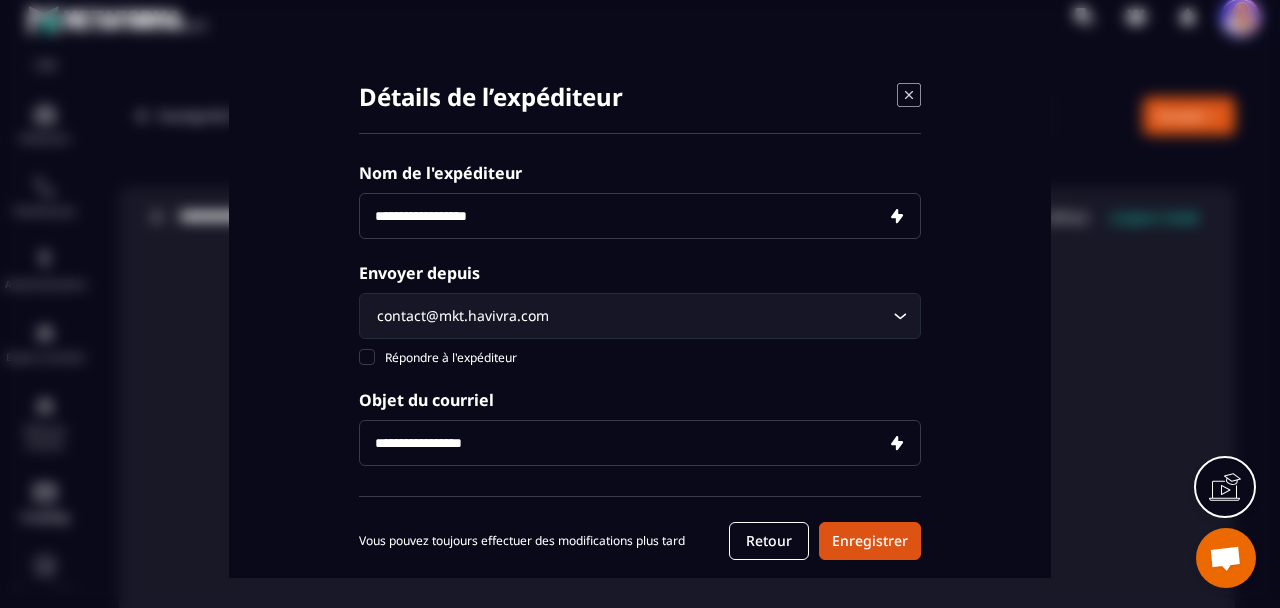 click at bounding box center [640, 443] 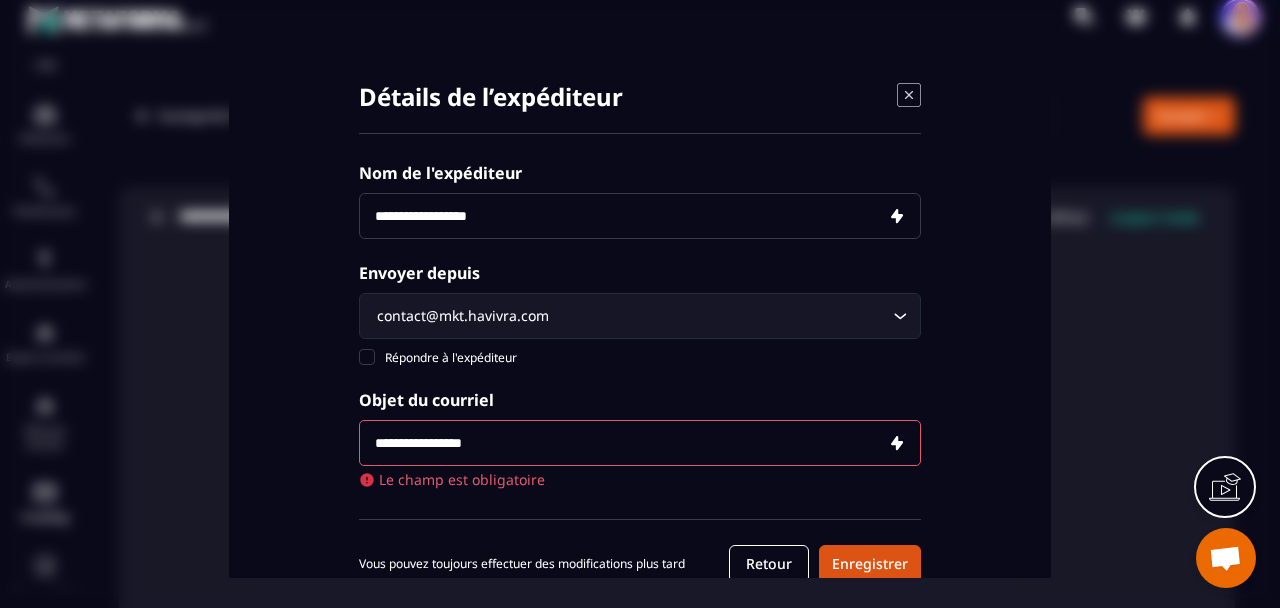 paste on "**********" 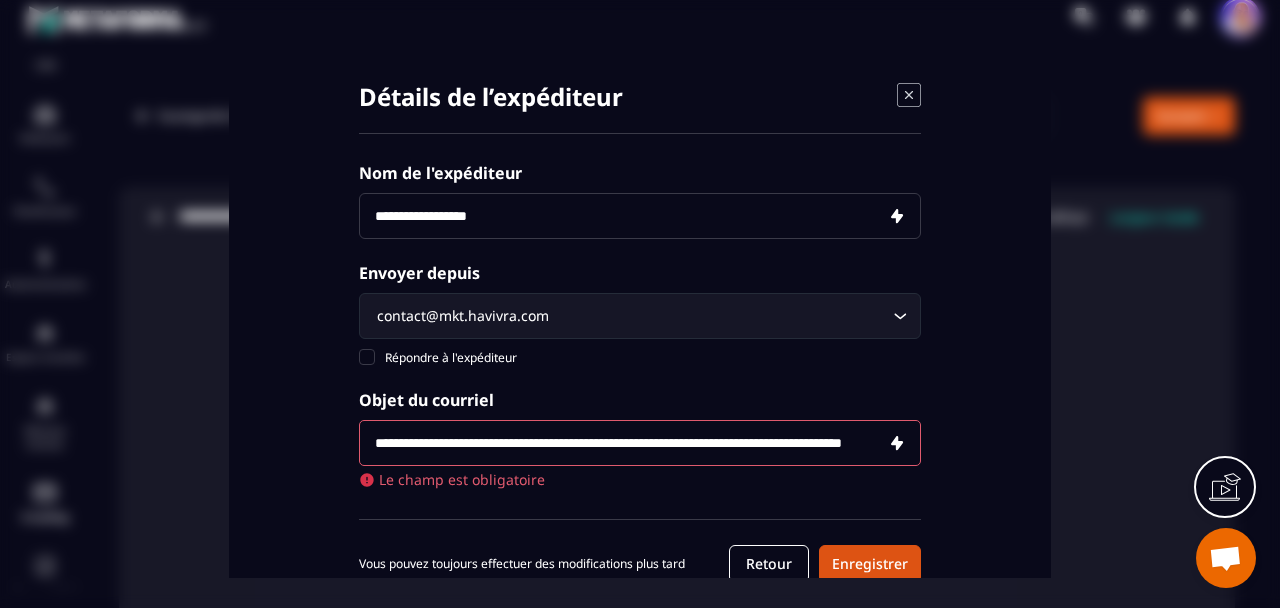 scroll, scrollTop: 0, scrollLeft: 117, axis: horizontal 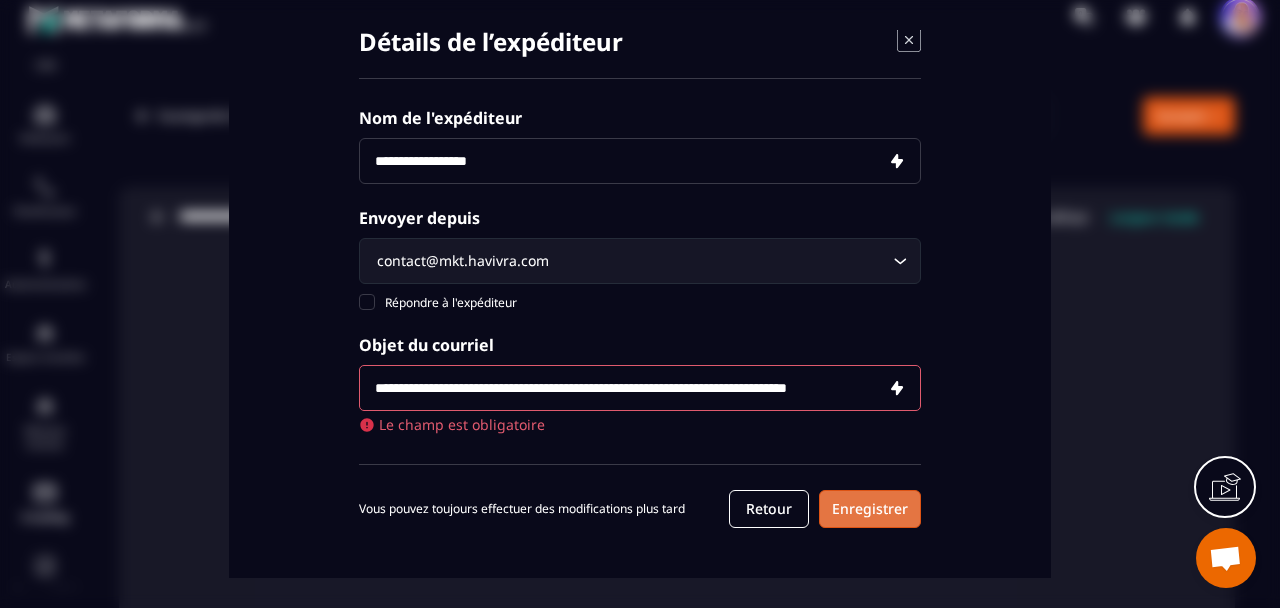 type on "**********" 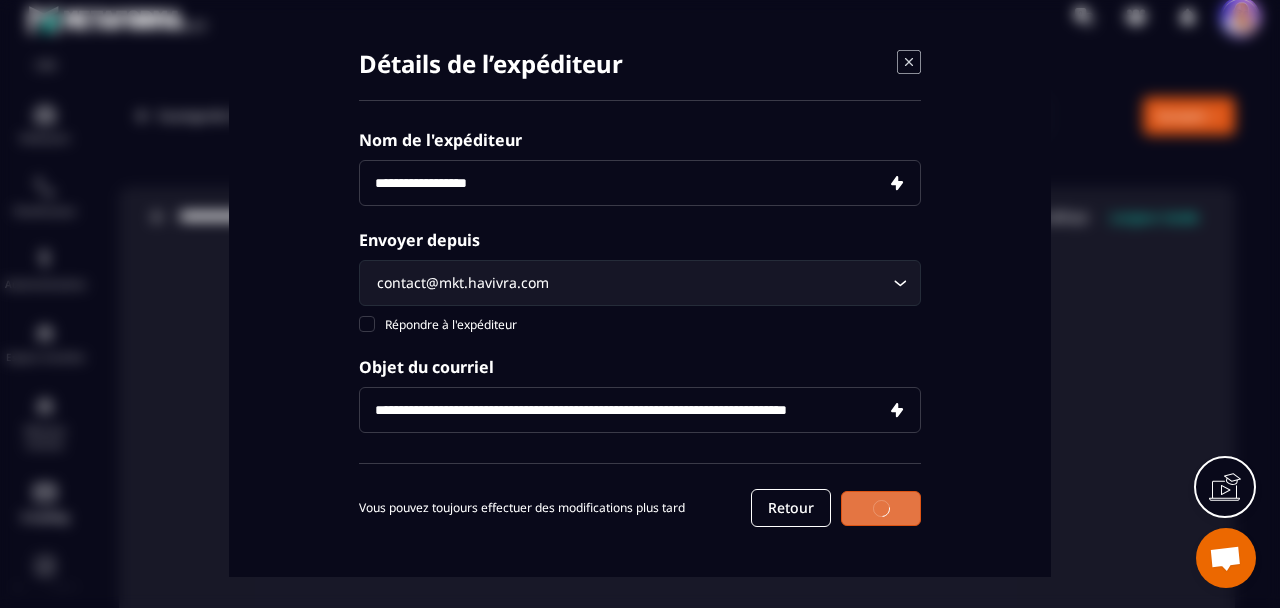 scroll, scrollTop: 31, scrollLeft: 0, axis: vertical 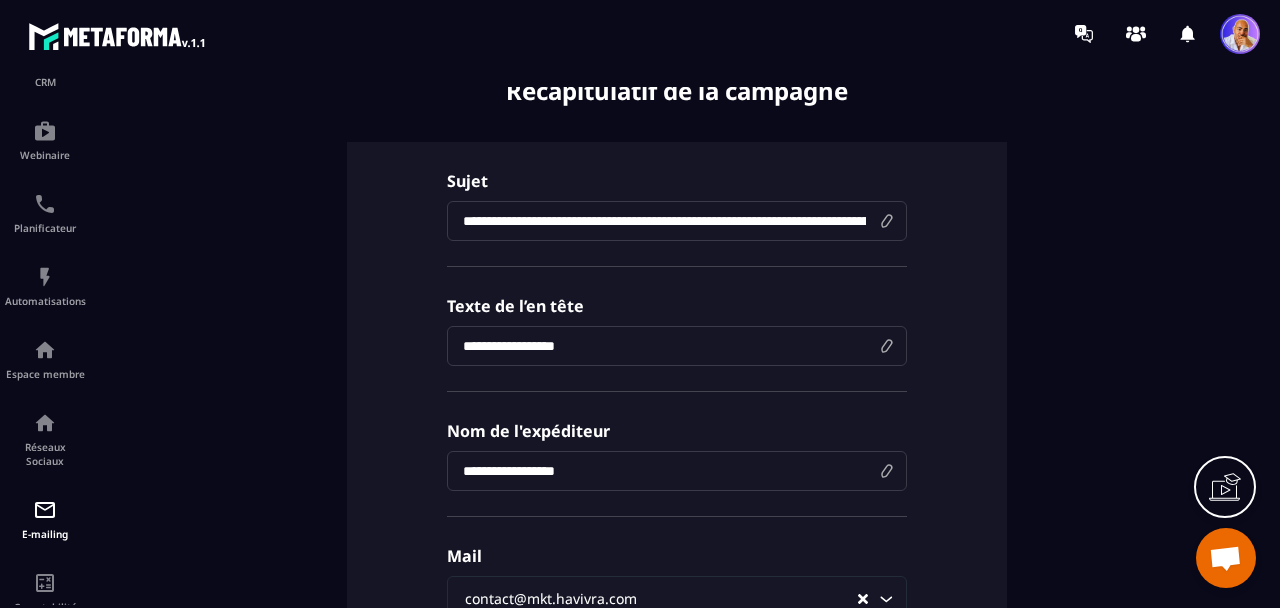 click on "**********" at bounding box center (677, 221) 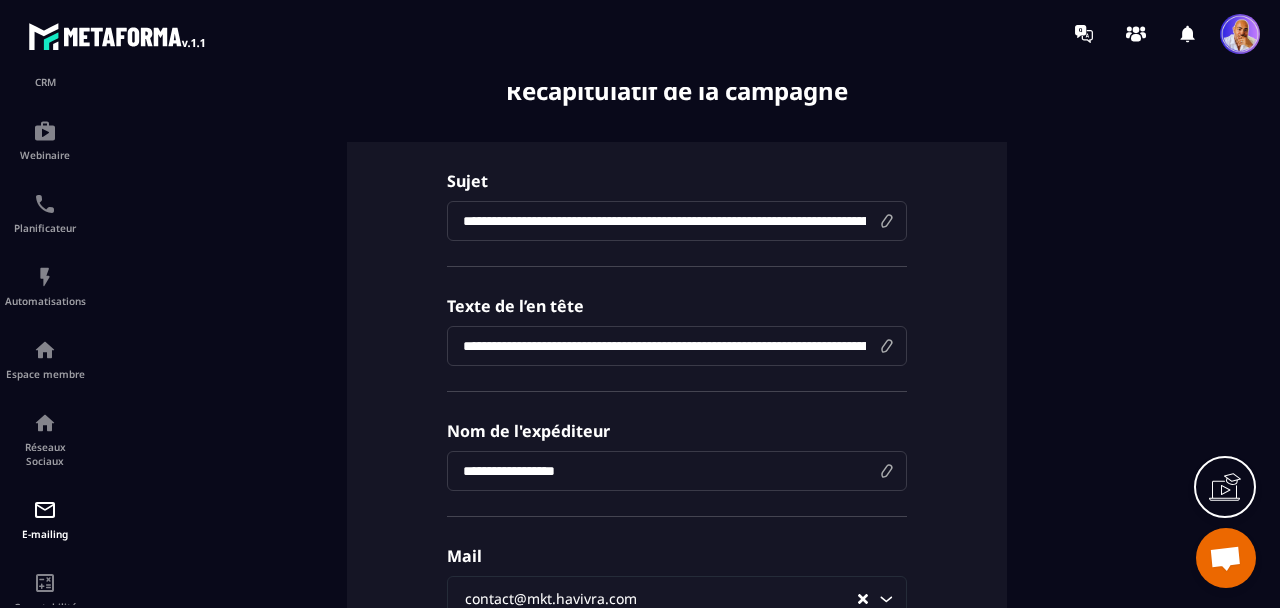 scroll, scrollTop: 0, scrollLeft: 141, axis: horizontal 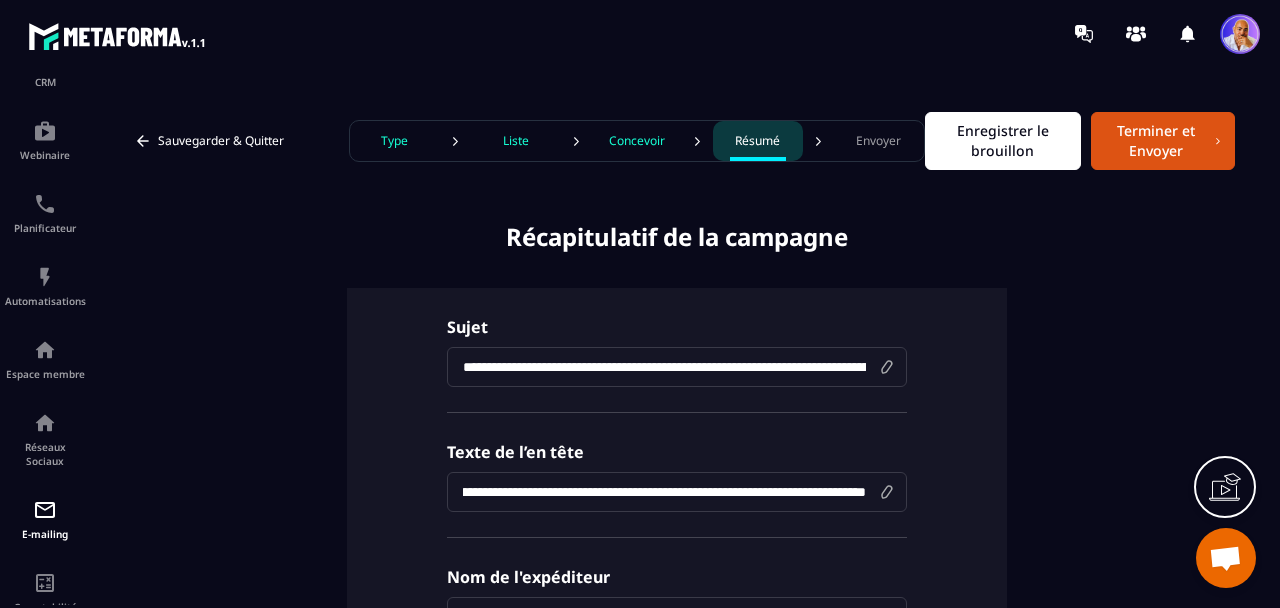 type on "**********" 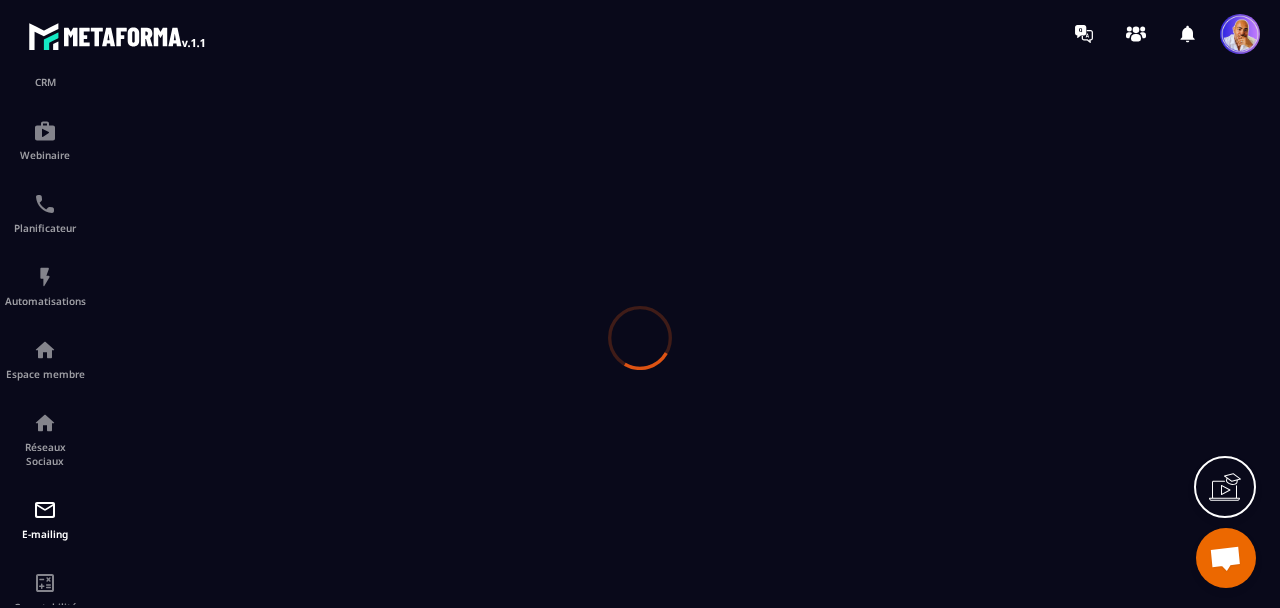 scroll, scrollTop: 0, scrollLeft: 0, axis: both 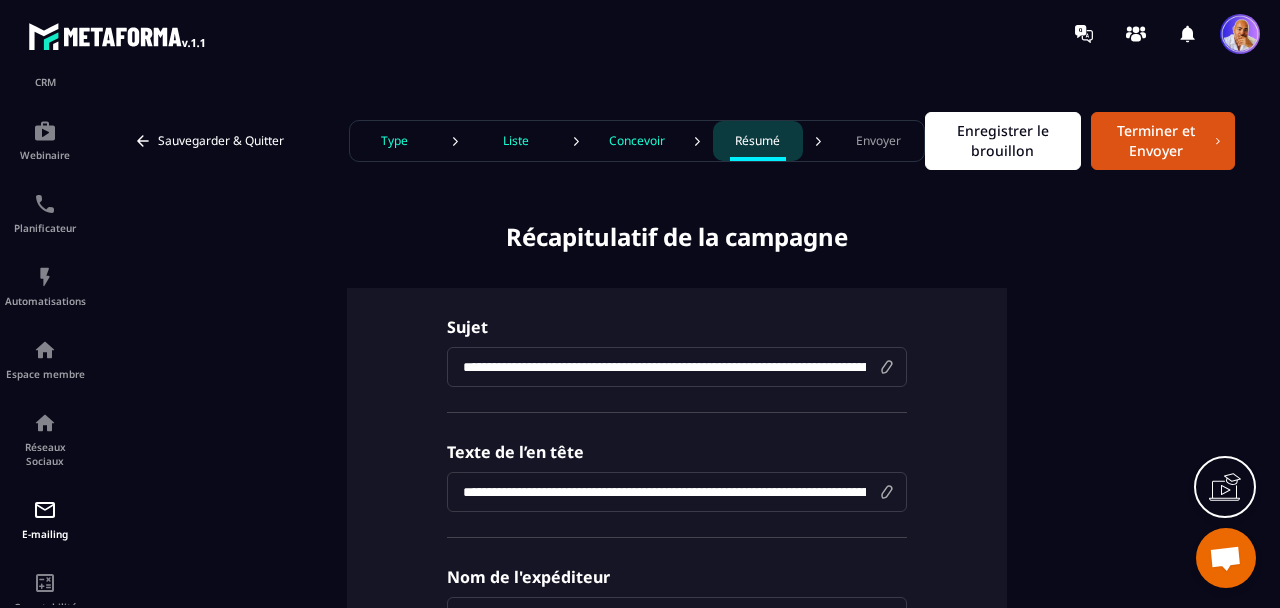 click on "Enregistrer le brouillon" at bounding box center (1003, 141) 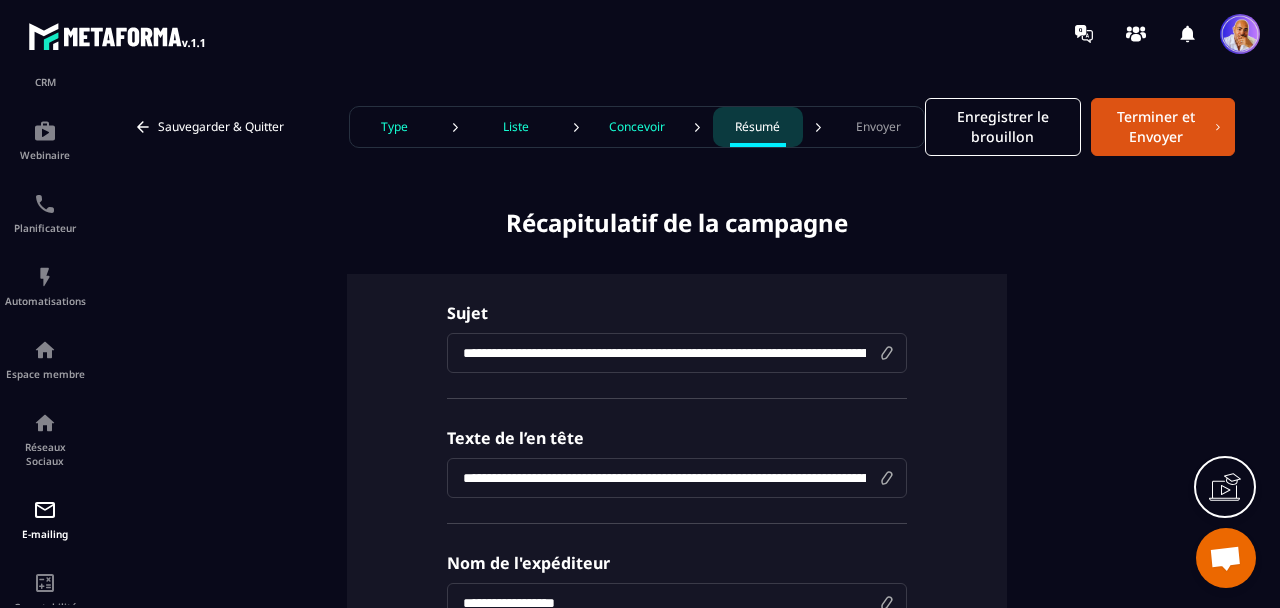 scroll, scrollTop: 3, scrollLeft: 0, axis: vertical 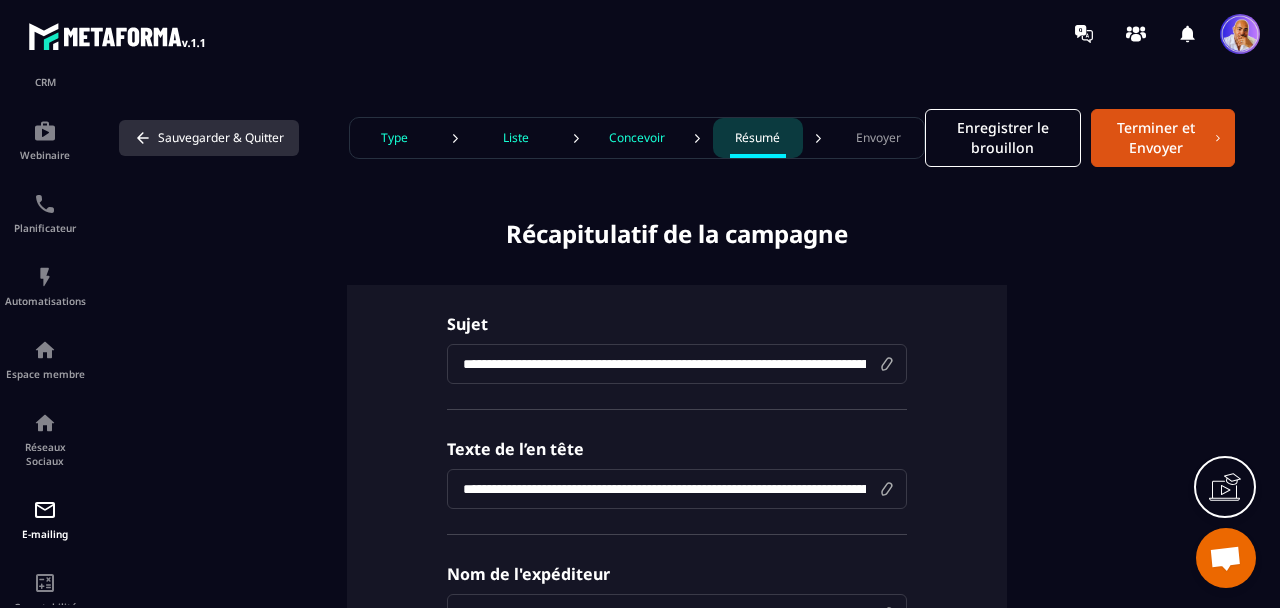 click 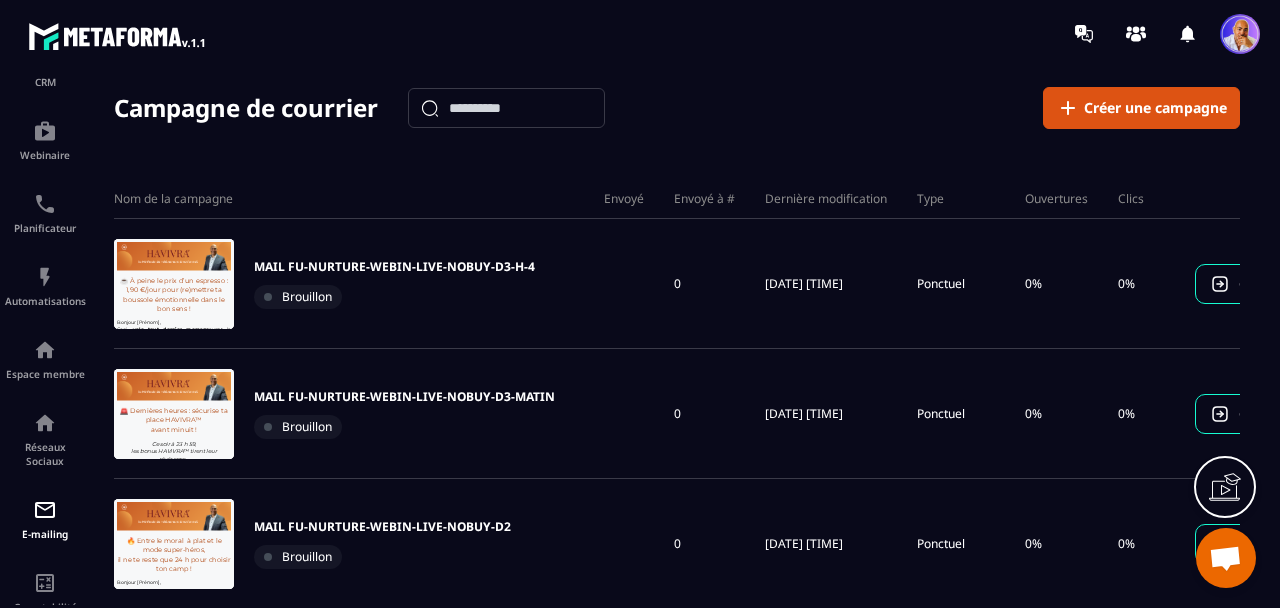 scroll, scrollTop: 0, scrollLeft: 0, axis: both 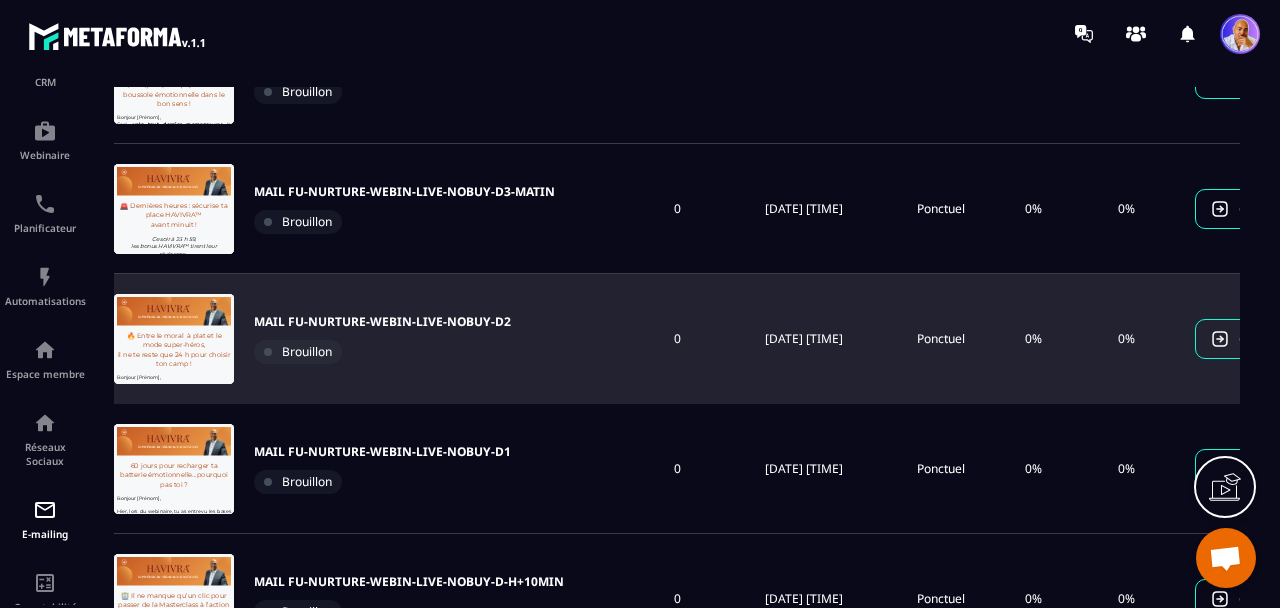 click on "MAIL FU-NURTURE-WEBIN-LIVE-NOBUY-D2" at bounding box center [382, 322] 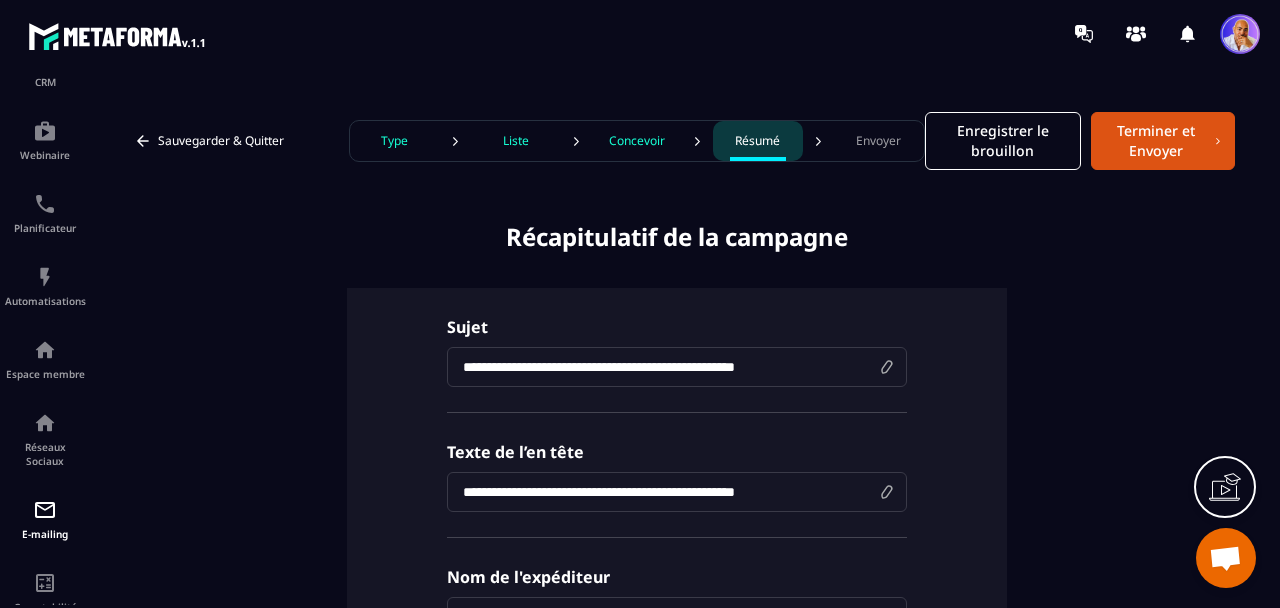 click on "Concevoir" at bounding box center (637, 141) 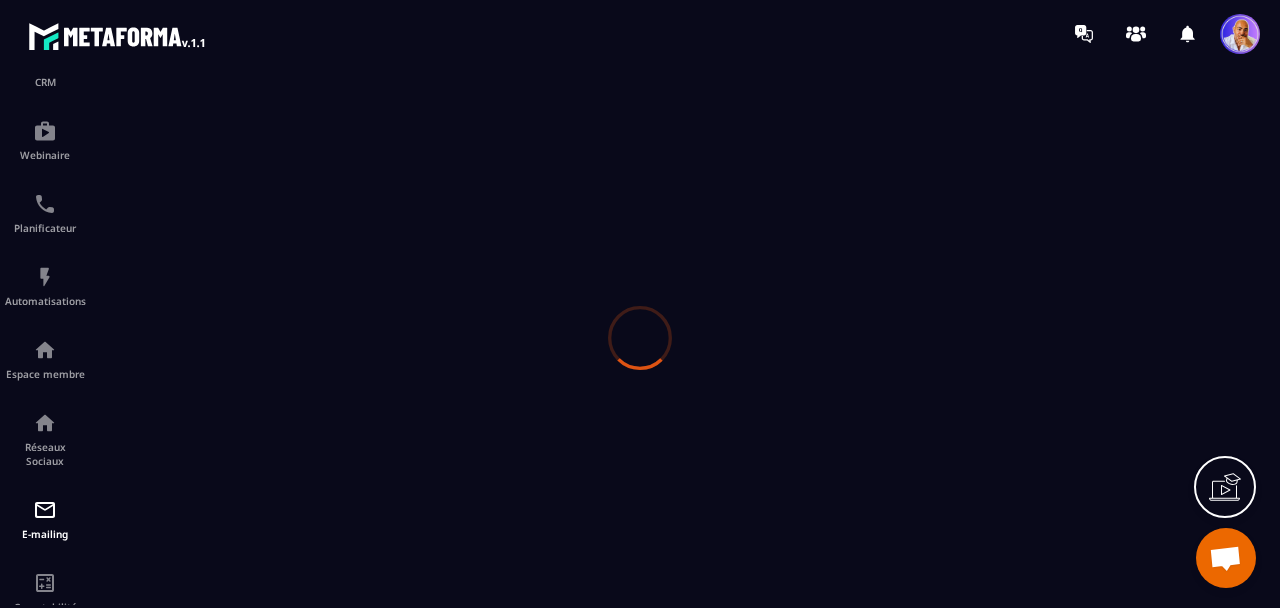 scroll, scrollTop: 0, scrollLeft: 0, axis: both 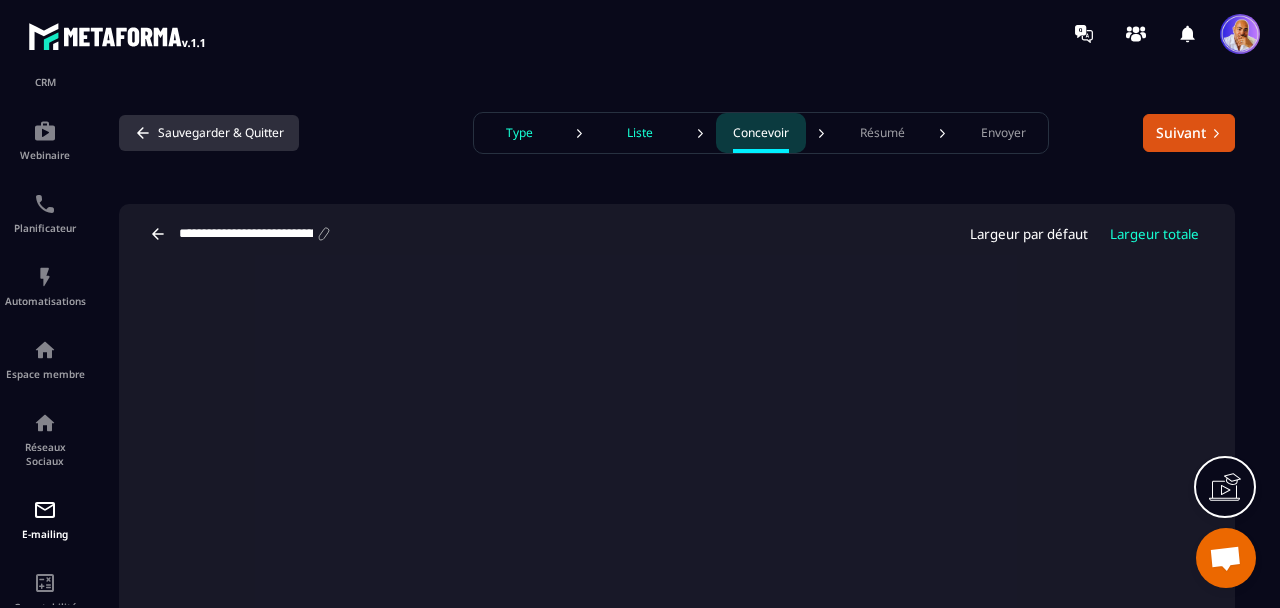 click 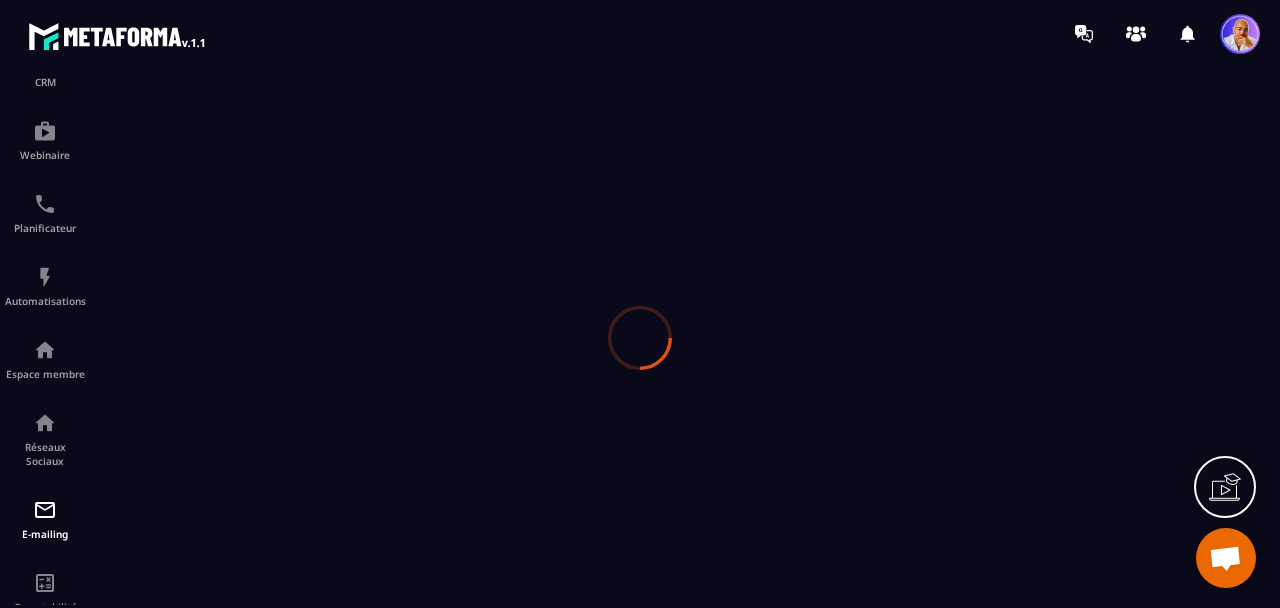 click at bounding box center [640, 337] 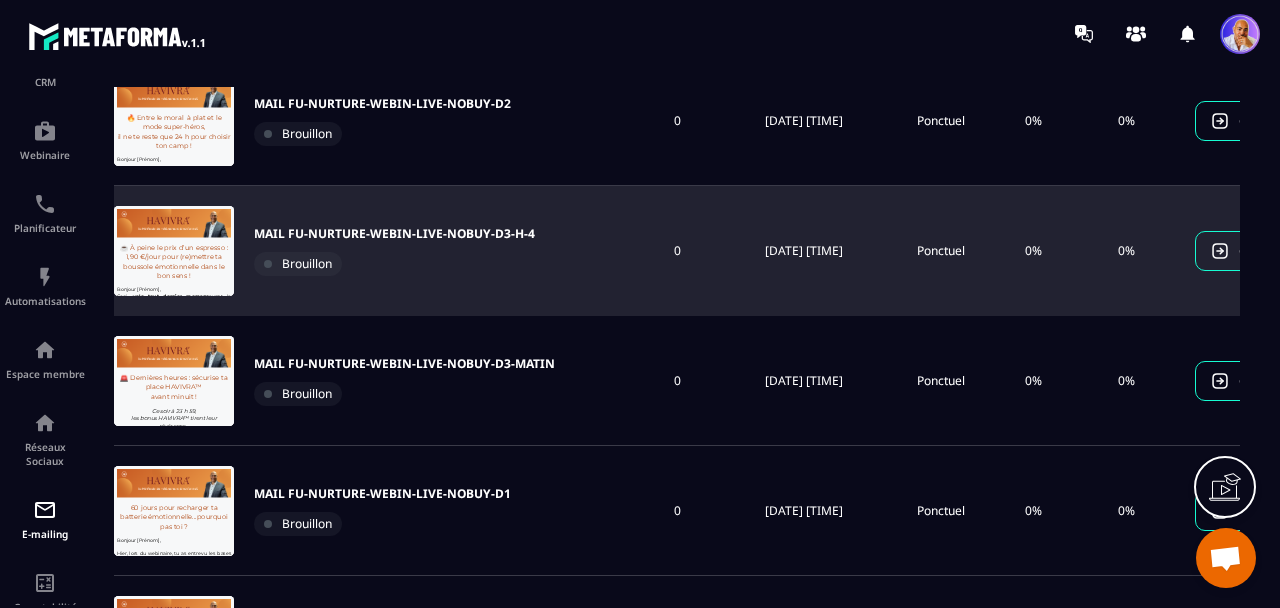 scroll, scrollTop: 0, scrollLeft: 0, axis: both 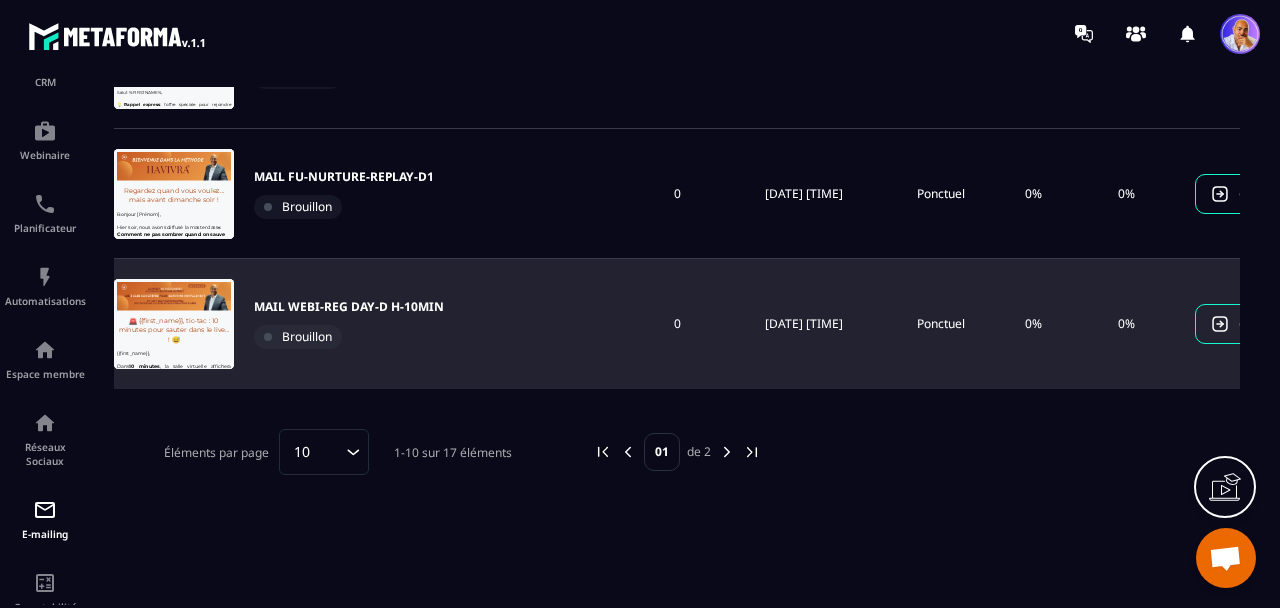 click on "MAIL WEBI-REG DAY-D H-10MIN Brouillon" at bounding box center (349, 324) 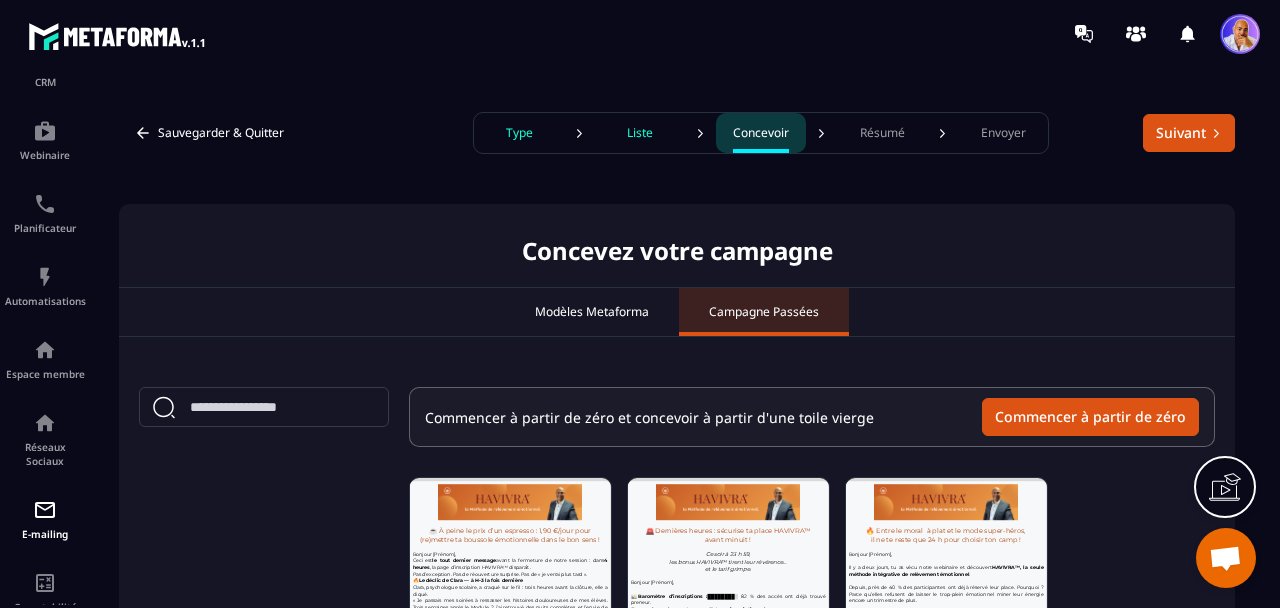 scroll, scrollTop: 0, scrollLeft: 0, axis: both 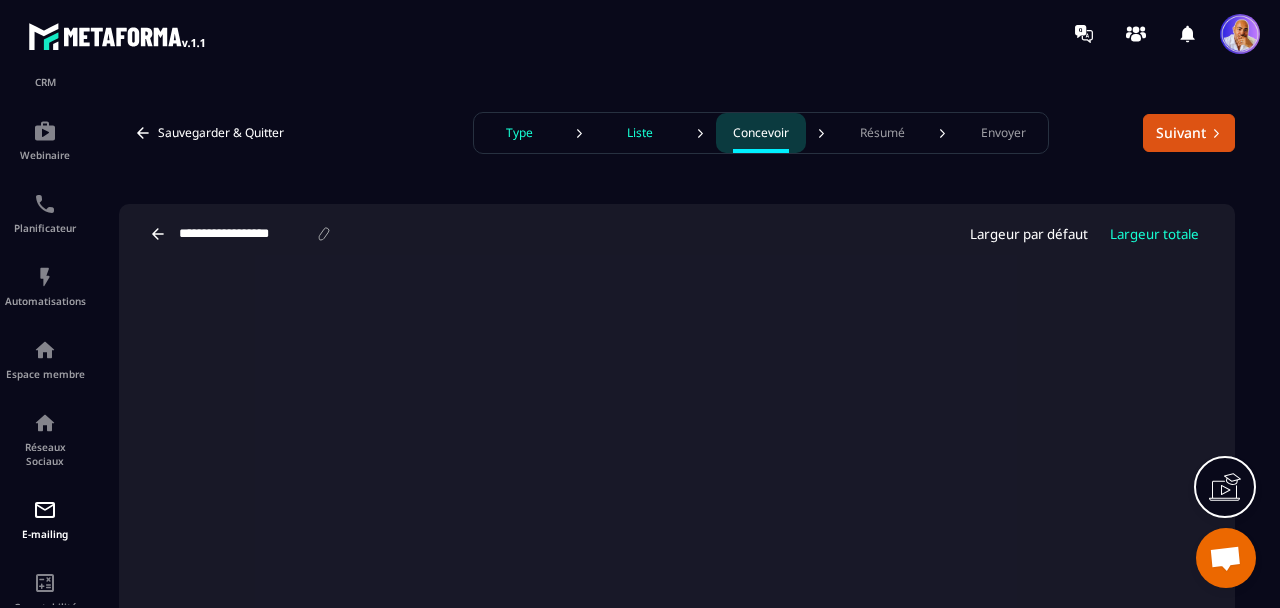click on "Type" at bounding box center (519, 133) 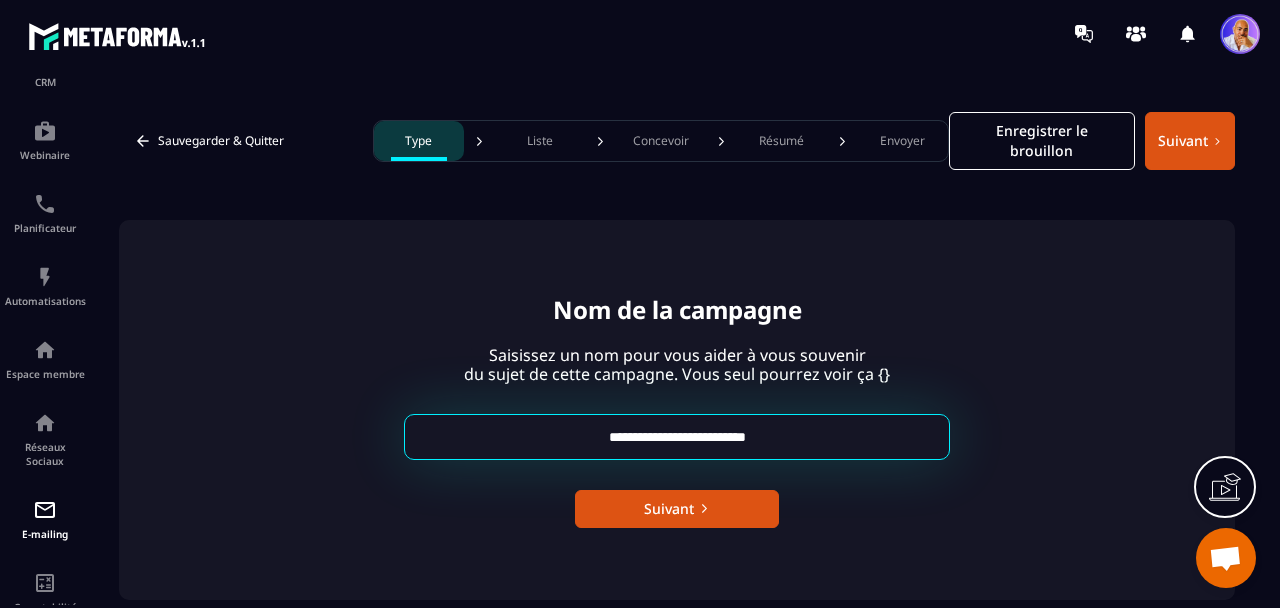 click on "**********" at bounding box center [677, 437] 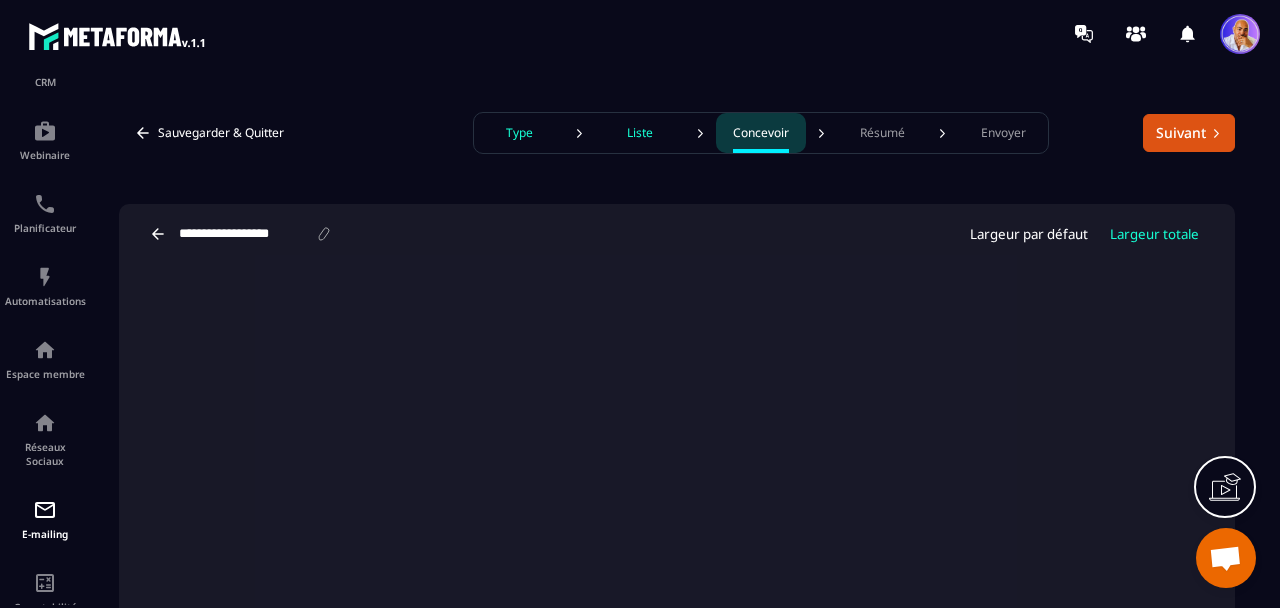 click on "**********" at bounding box center [246, 234] 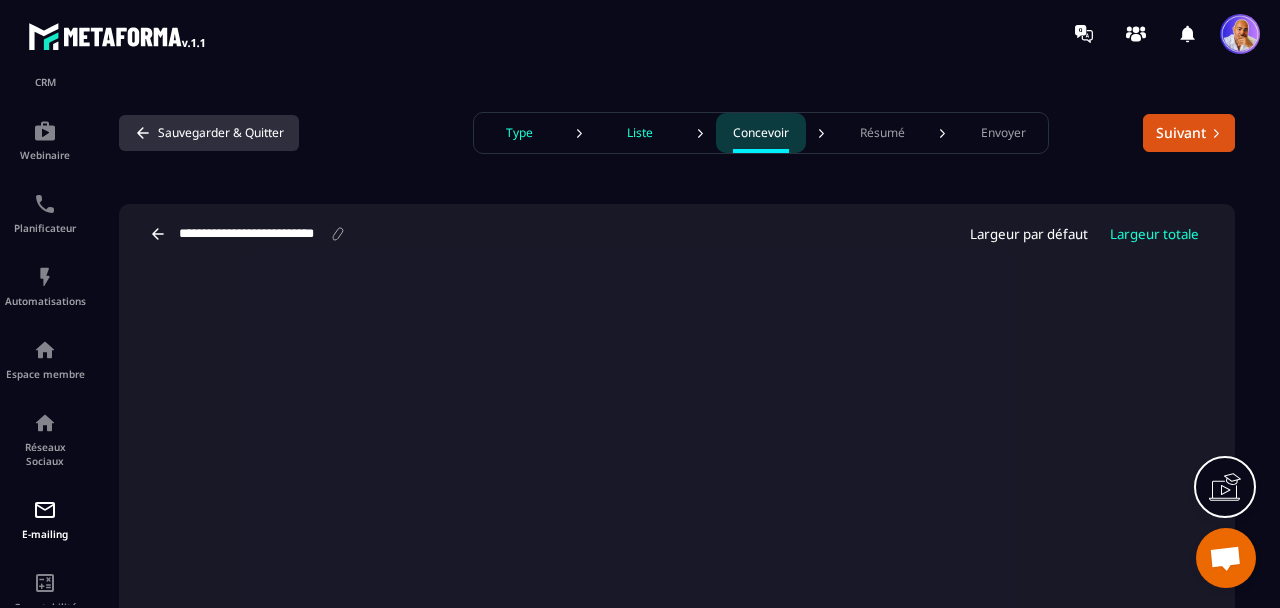 type on "**********" 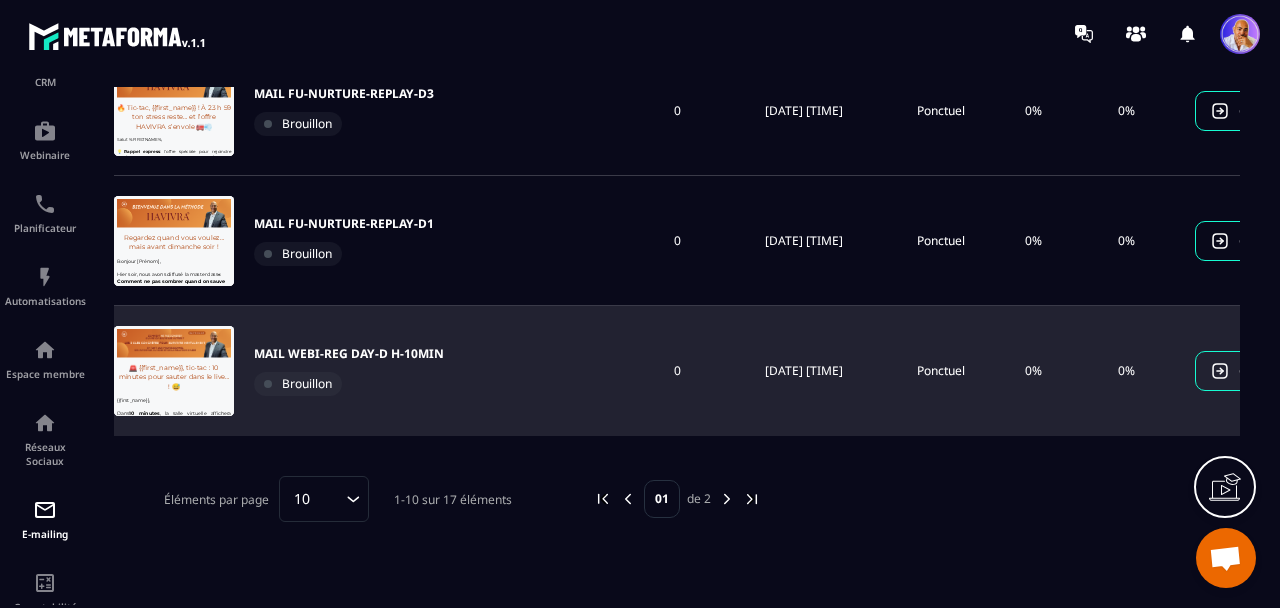 click on "MAIL WEBI-REG DAY-D H-10MIN" at bounding box center (349, 354) 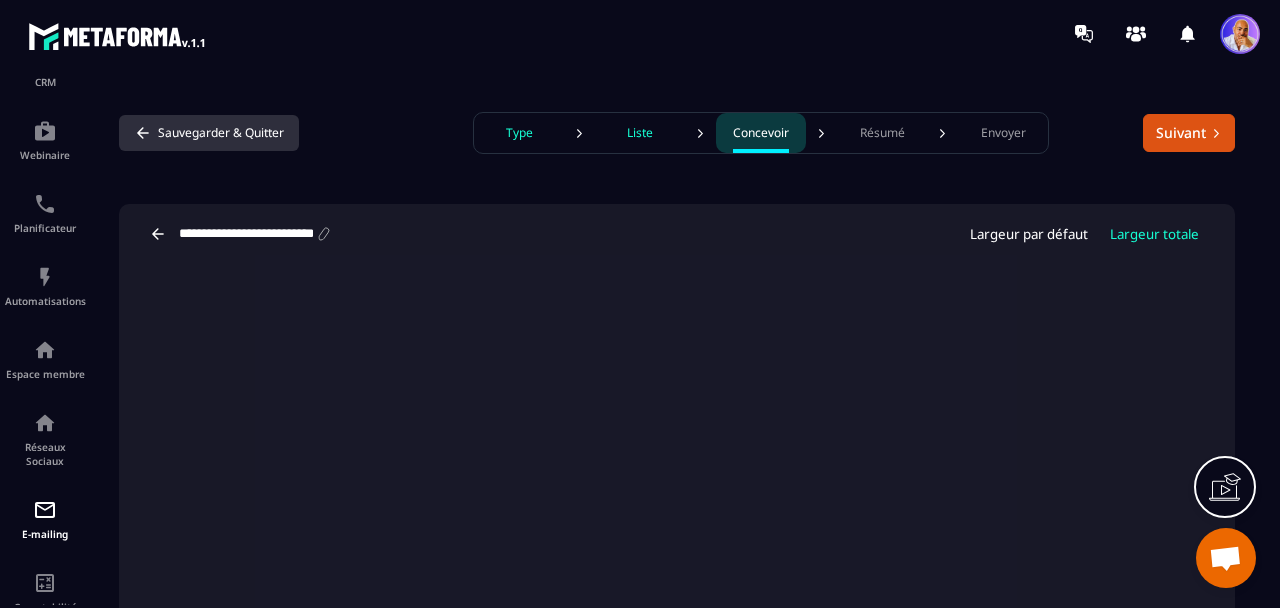 click 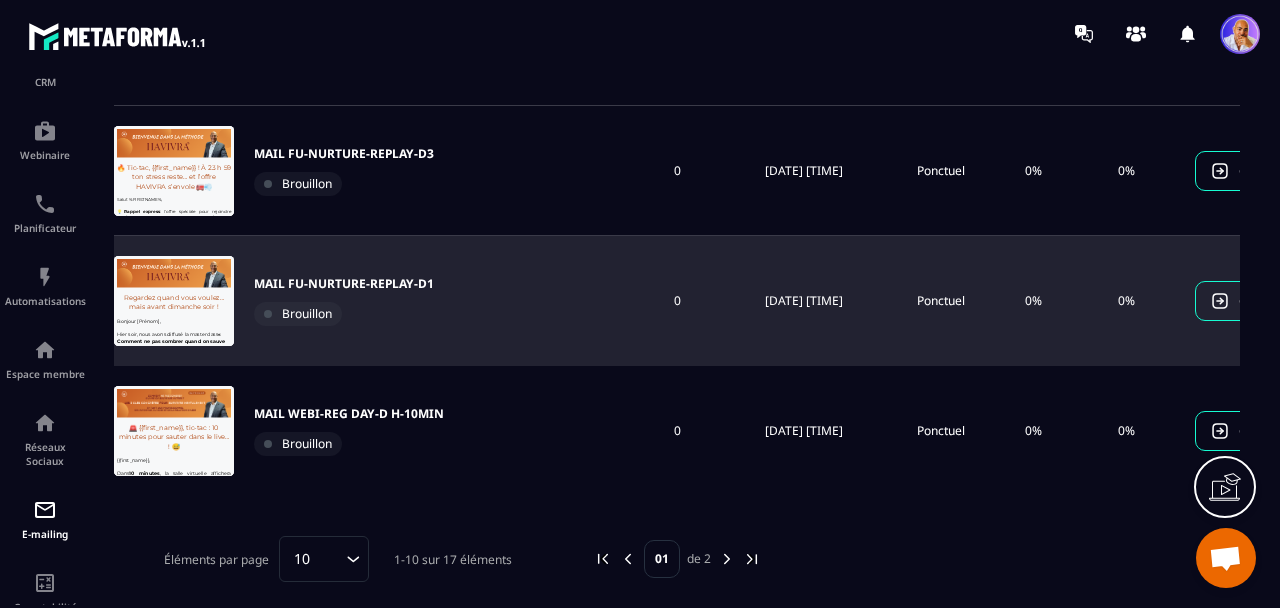 click on "MAIL FU-NURTURE-REPLAY-D1" at bounding box center [344, 284] 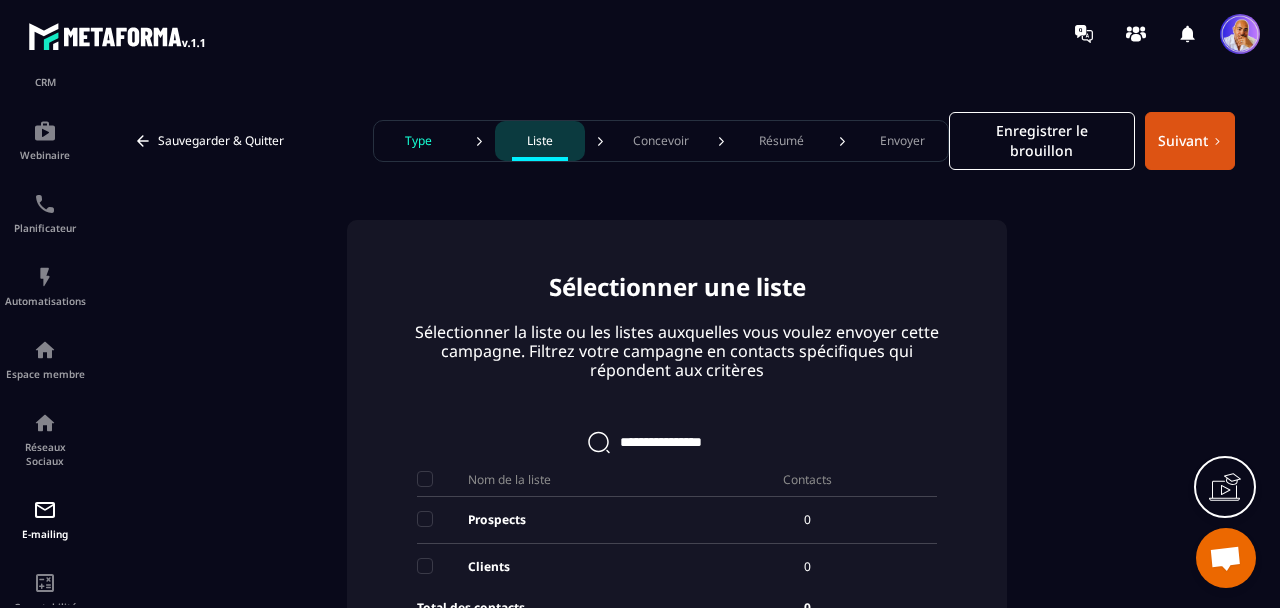 click on "Type" at bounding box center (418, 141) 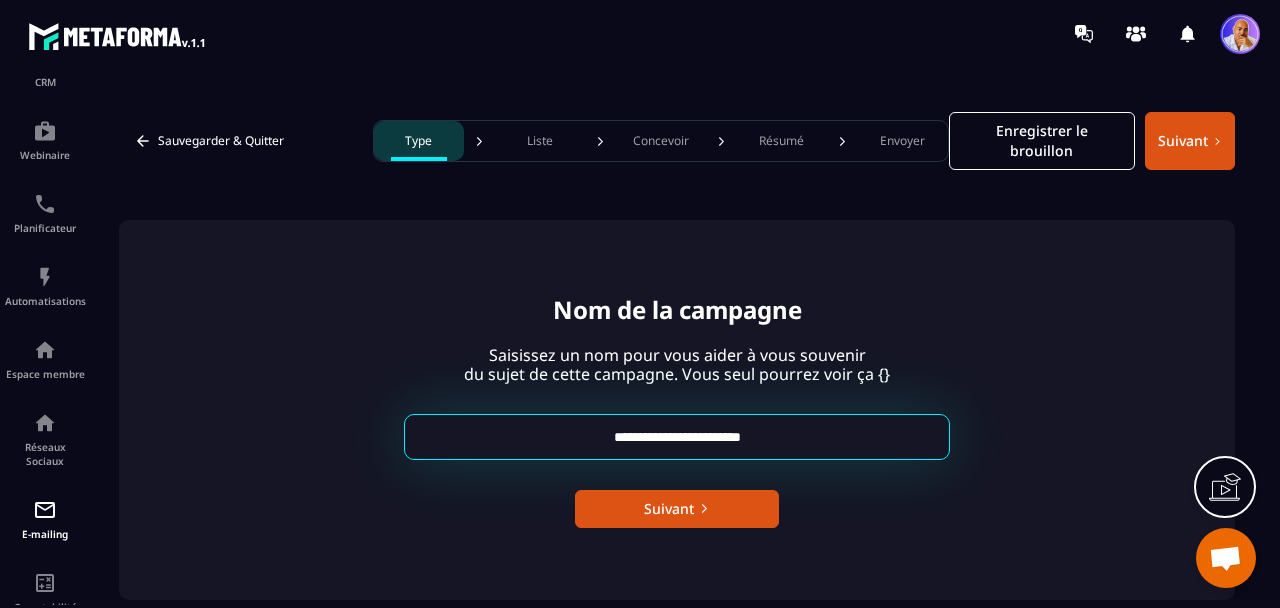 click on "**********" at bounding box center (677, 437) 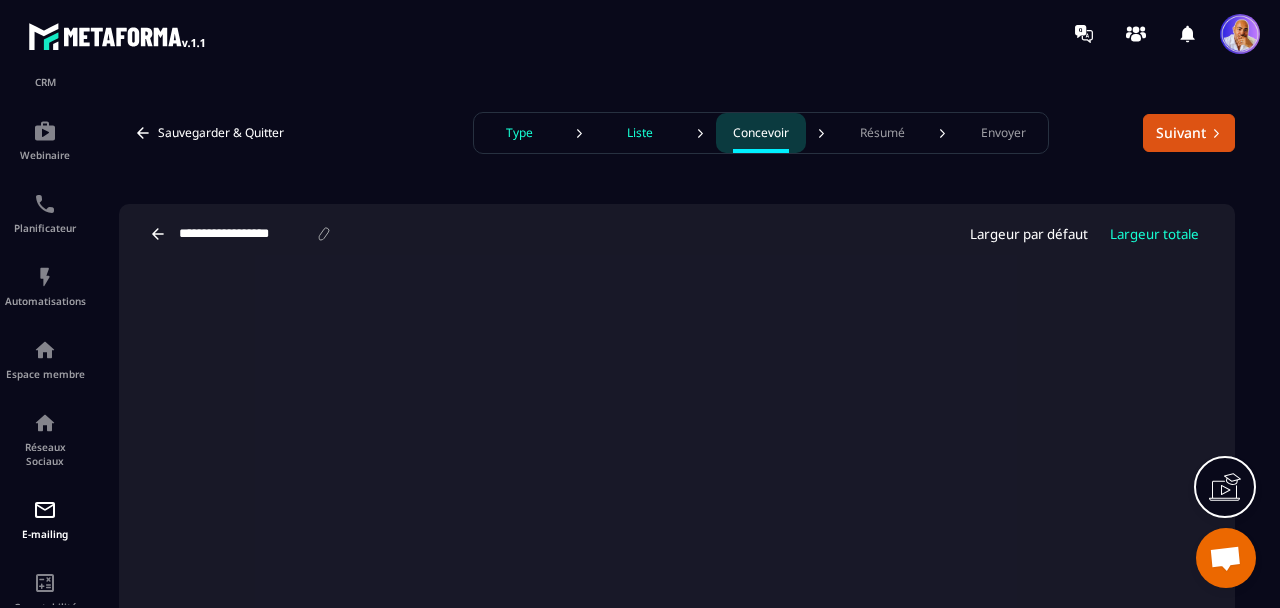 click on "**********" at bounding box center [246, 234] 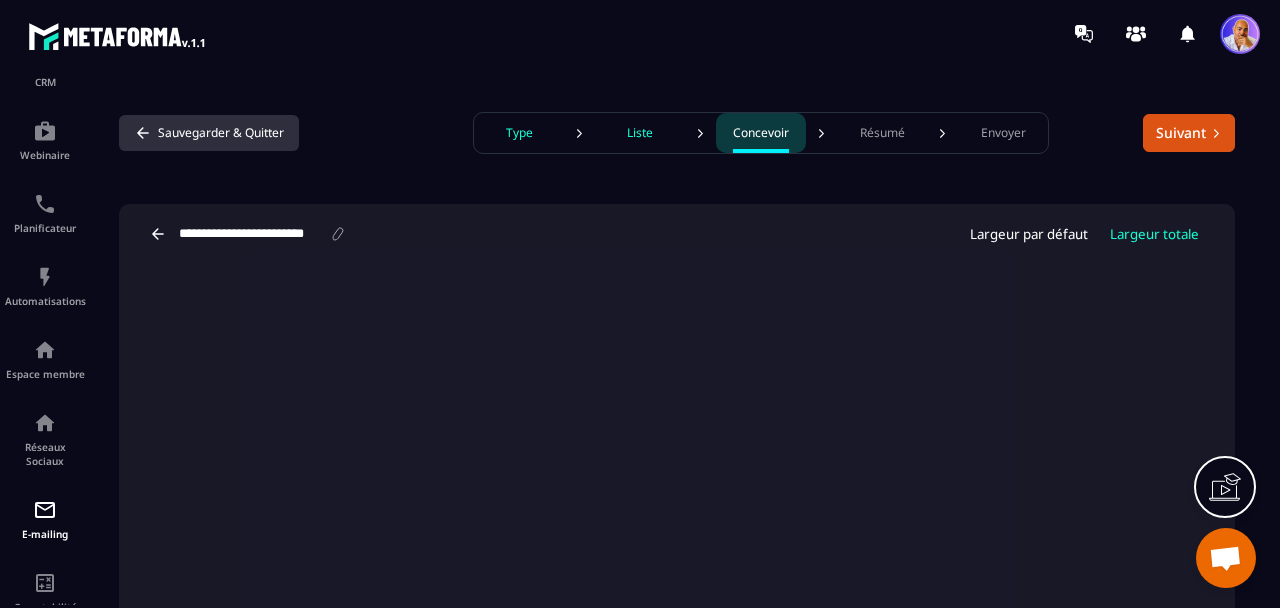 type on "**********" 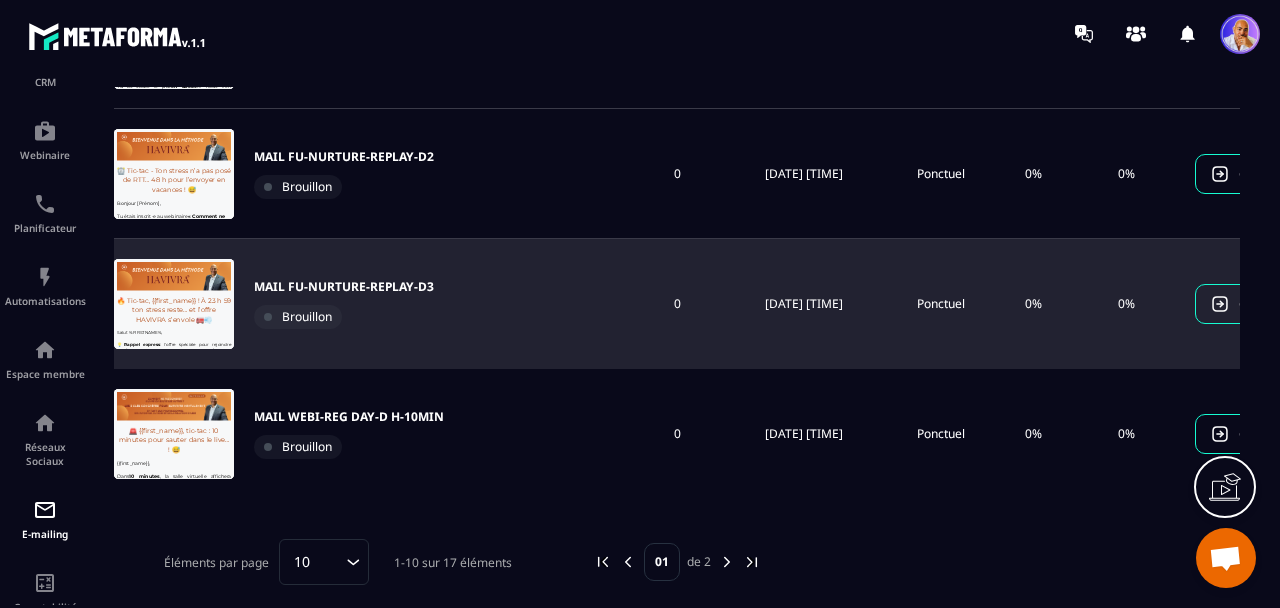 click on "MAIL FU-NURTURE-REPLAY-D3" at bounding box center [344, 287] 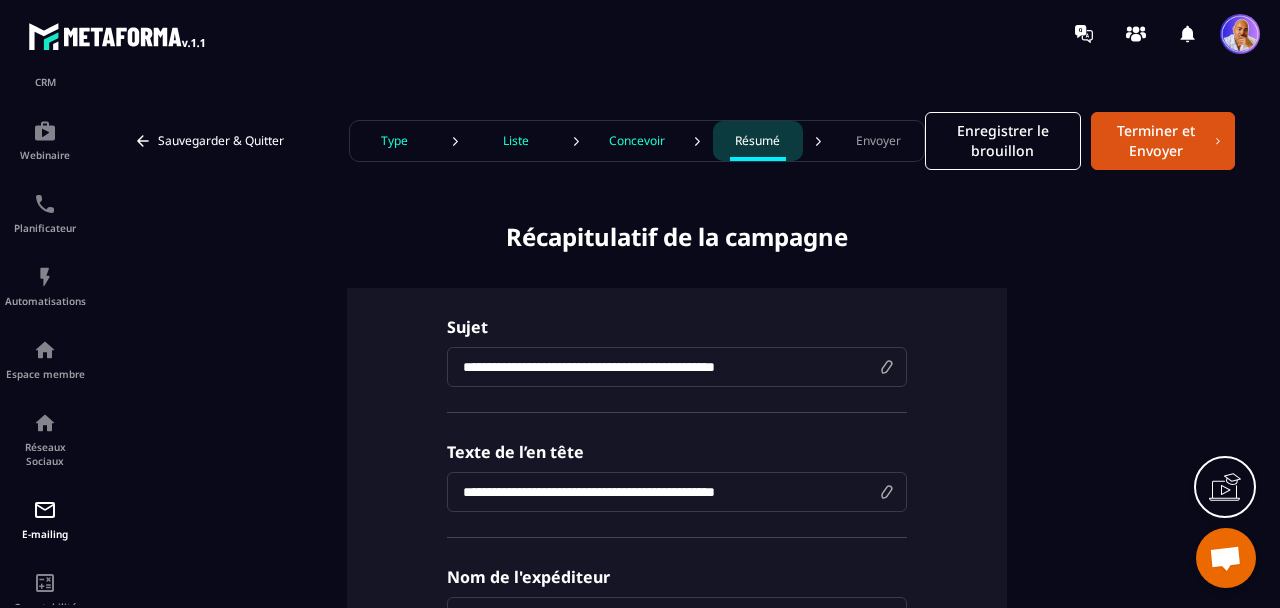 click on "Type" at bounding box center [394, 141] 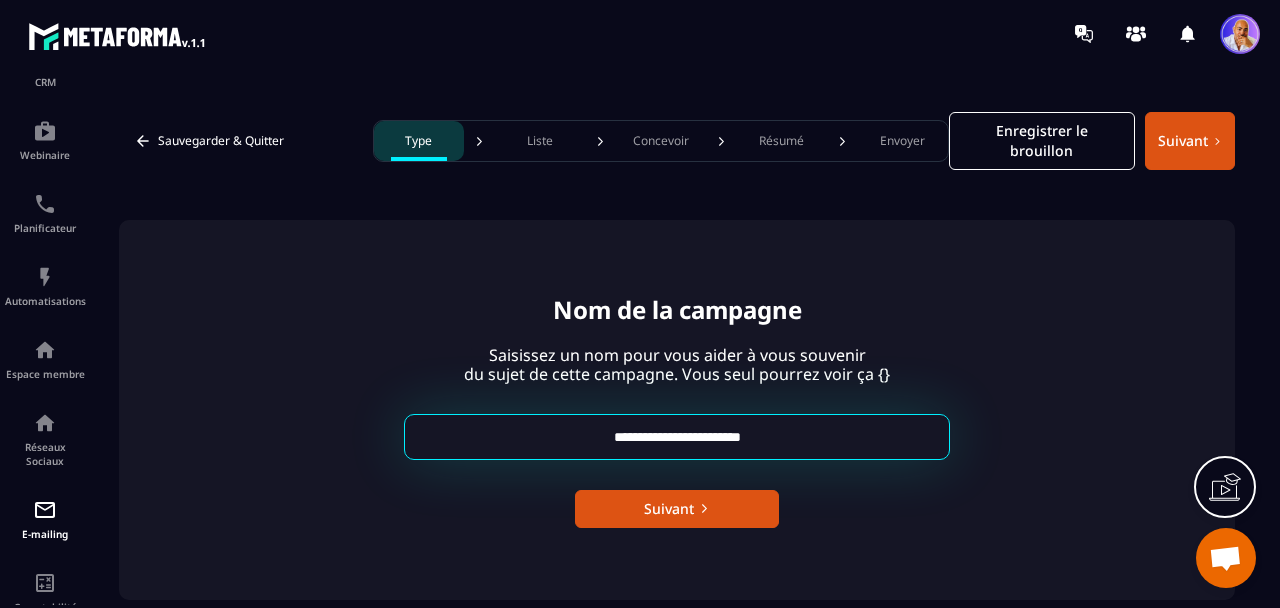 click on "**********" at bounding box center [677, 437] 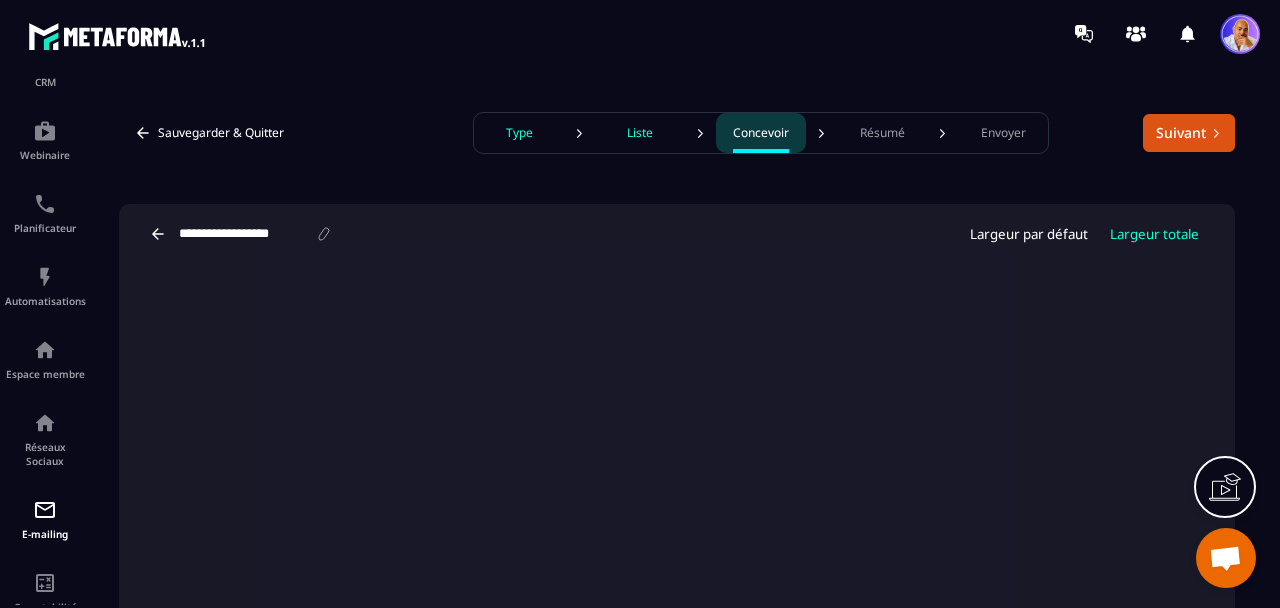 click on "**********" at bounding box center [246, 234] 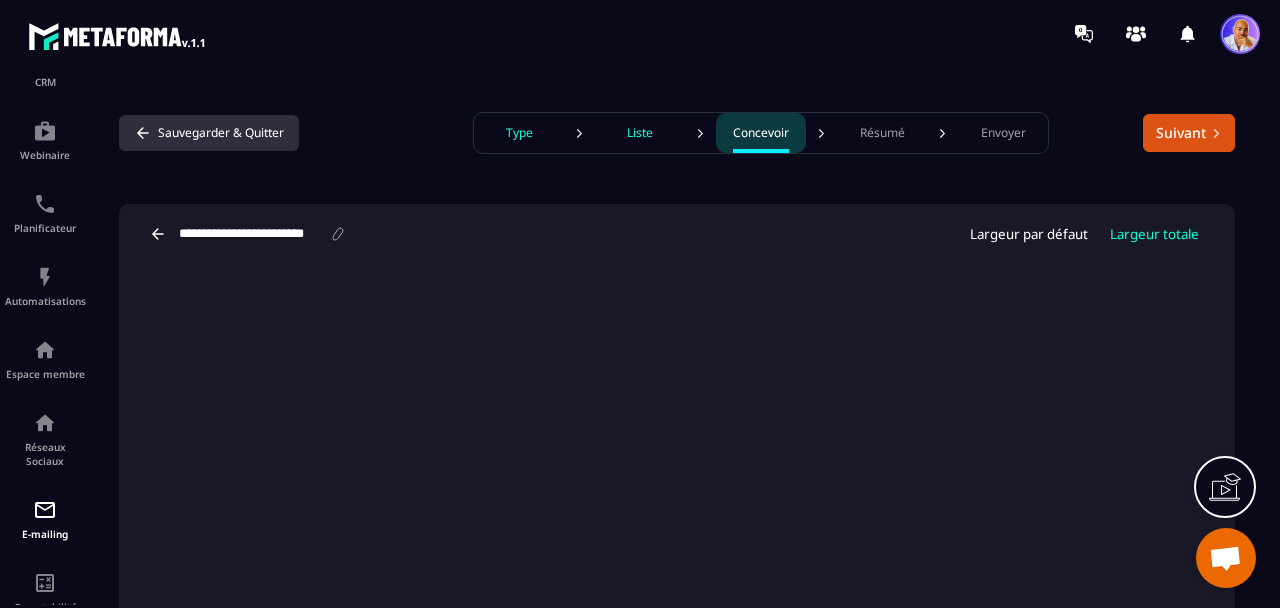 type on "**********" 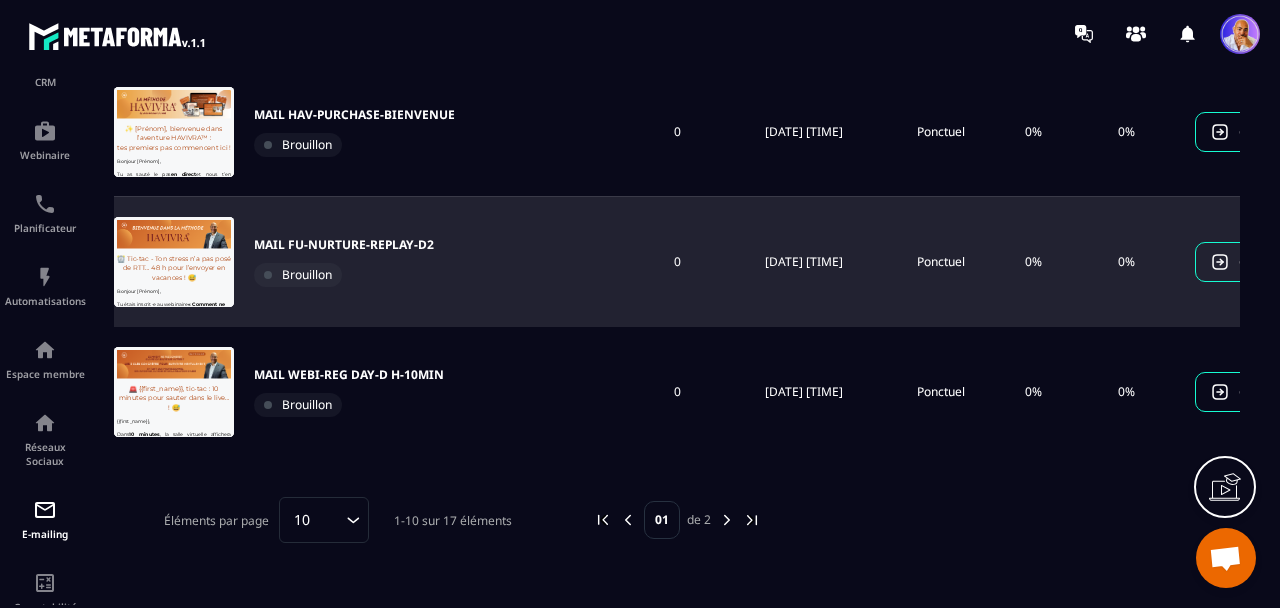 click on "MAIL FU-NURTURE-REPLAY-D2" at bounding box center [344, 245] 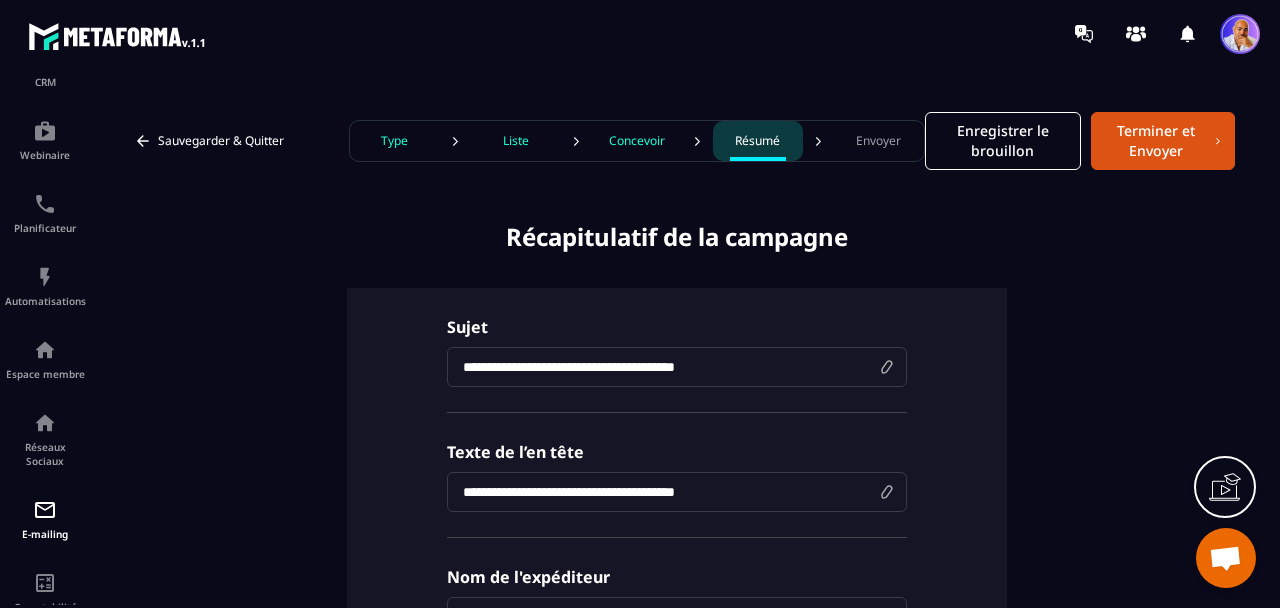click on "Type" at bounding box center [394, 141] 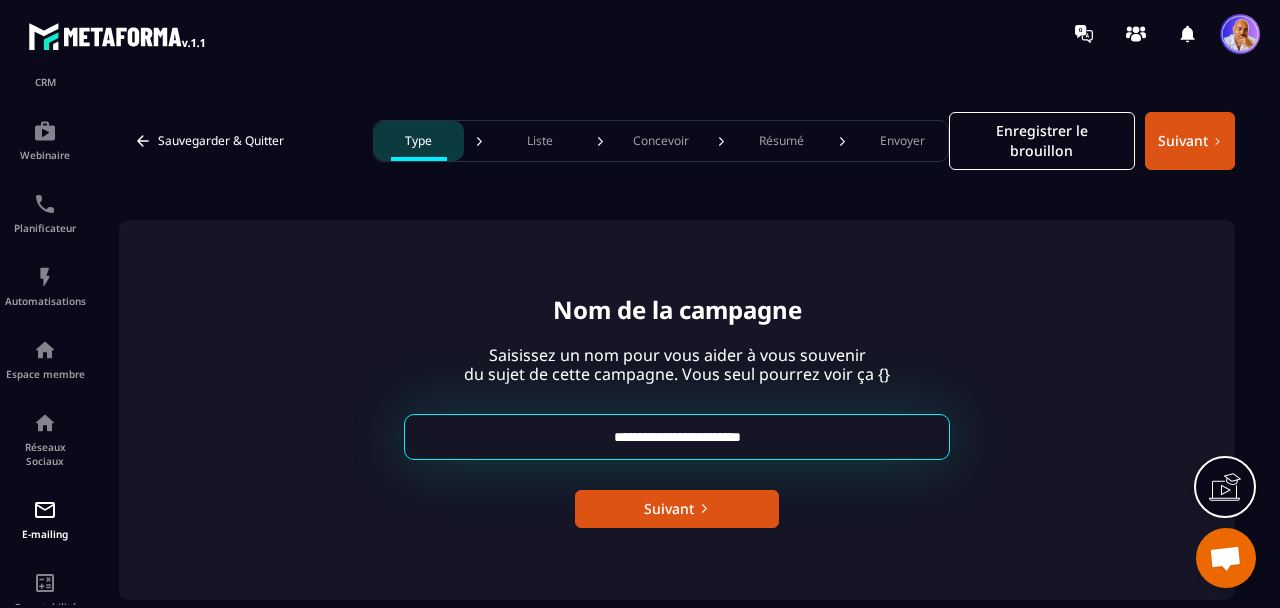 click on "**********" at bounding box center (677, 437) 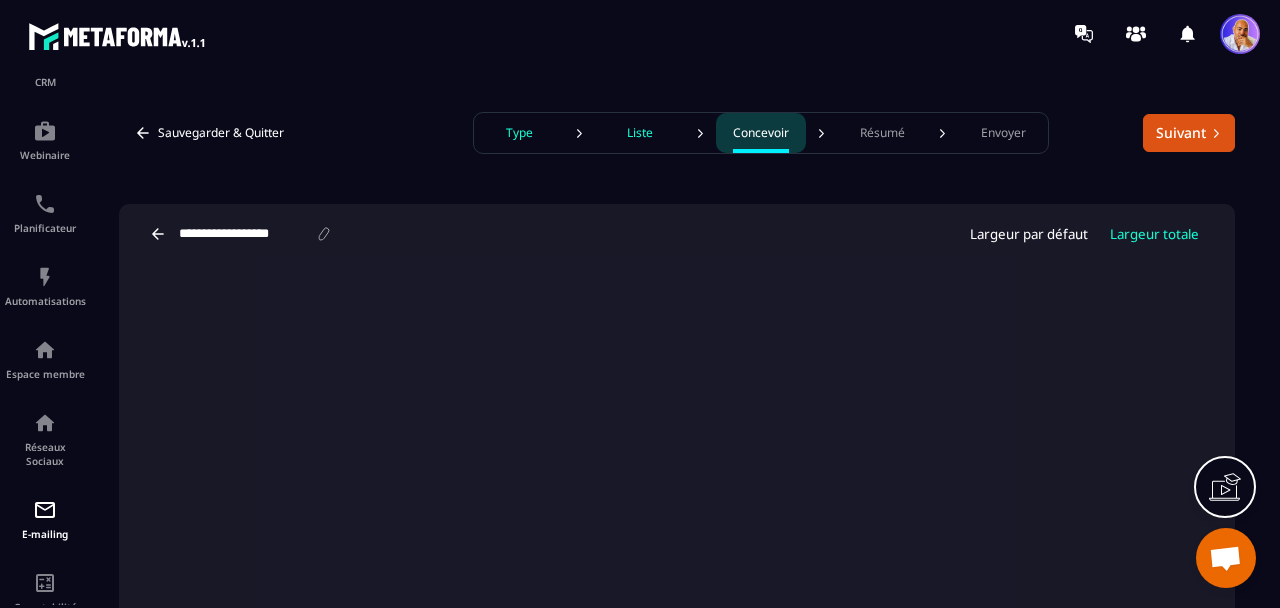click on "**********" at bounding box center (246, 234) 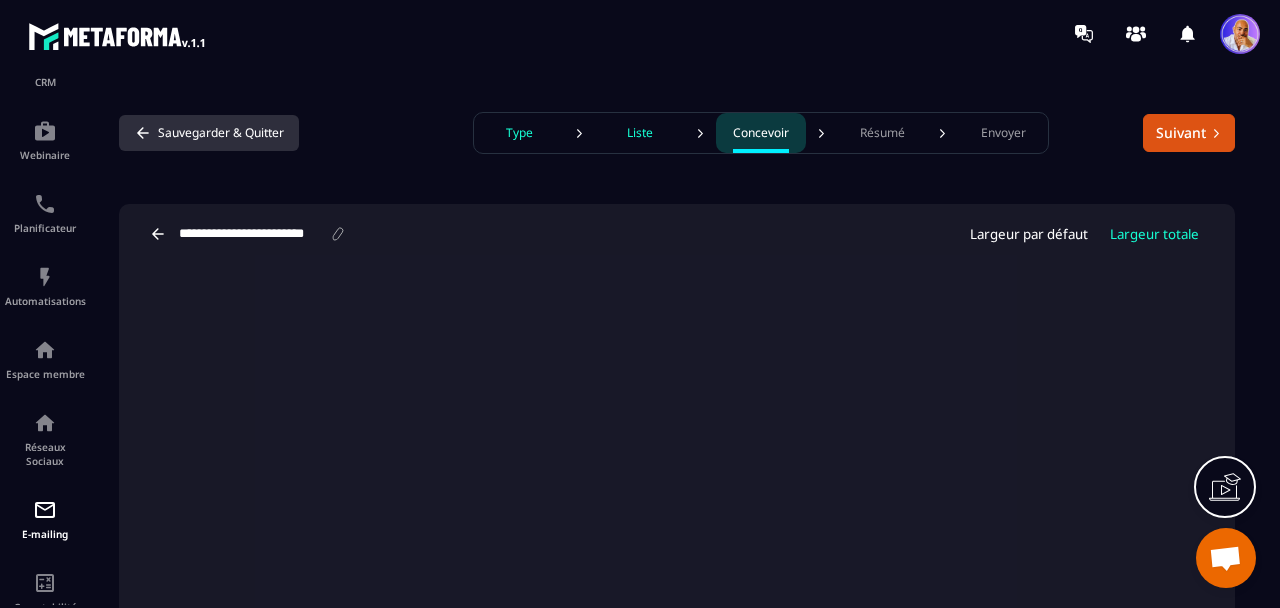 type on "**********" 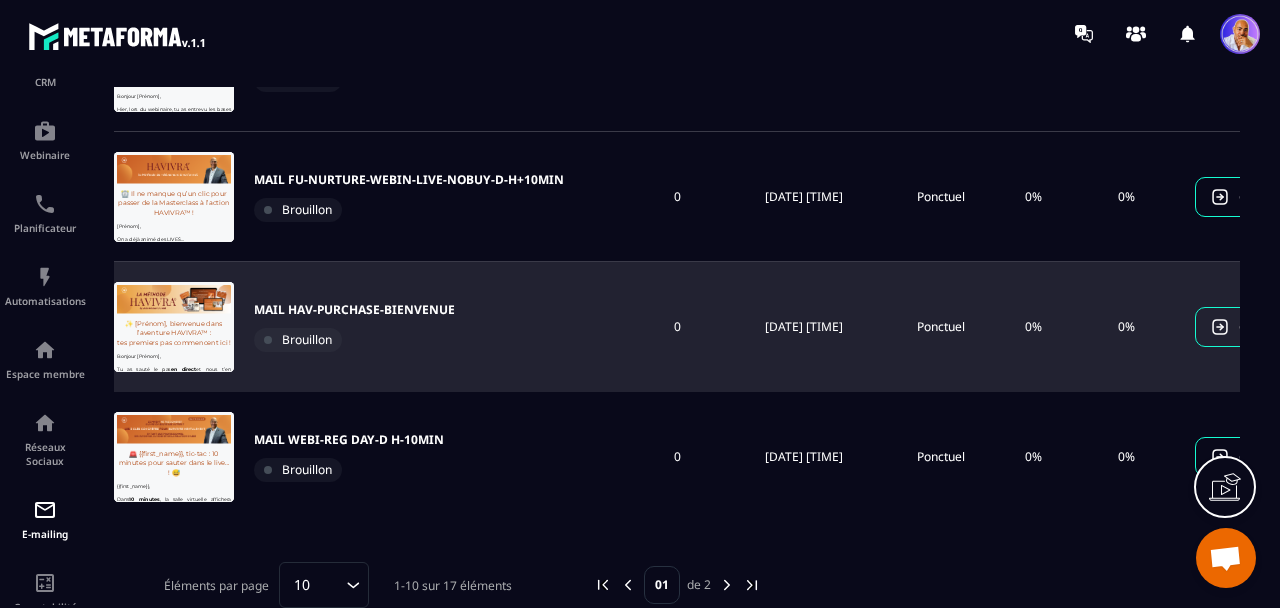 click on "MAIL HAV-PURCHASE-BIENVENUE" at bounding box center (354, 310) 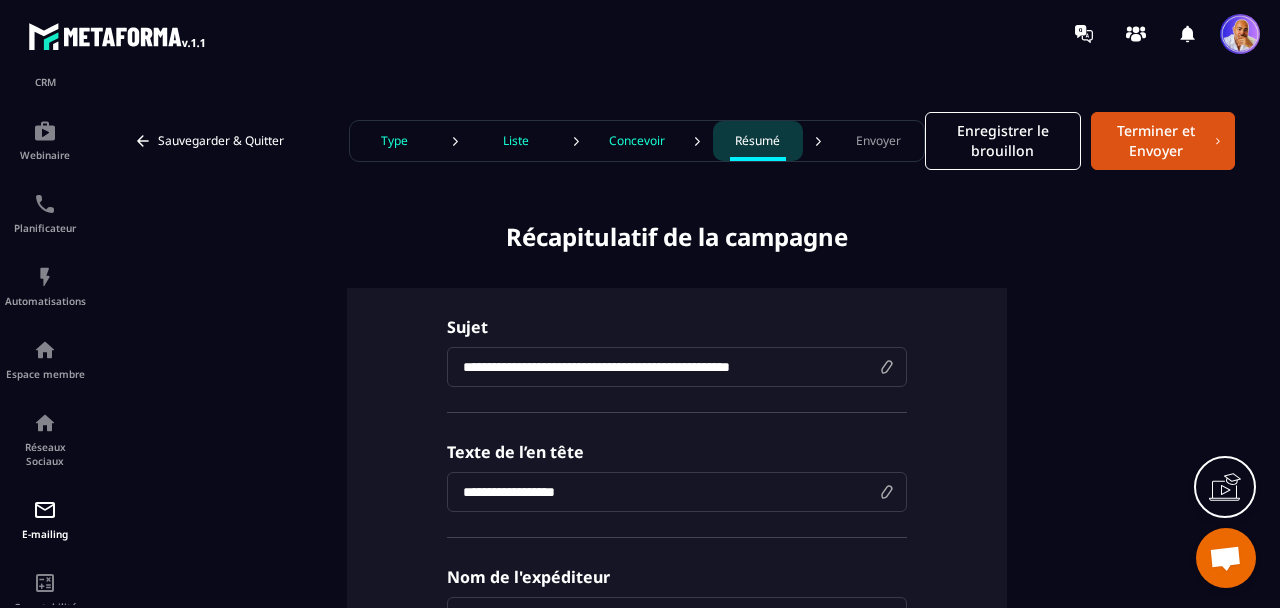 click on "Type" at bounding box center [394, 141] 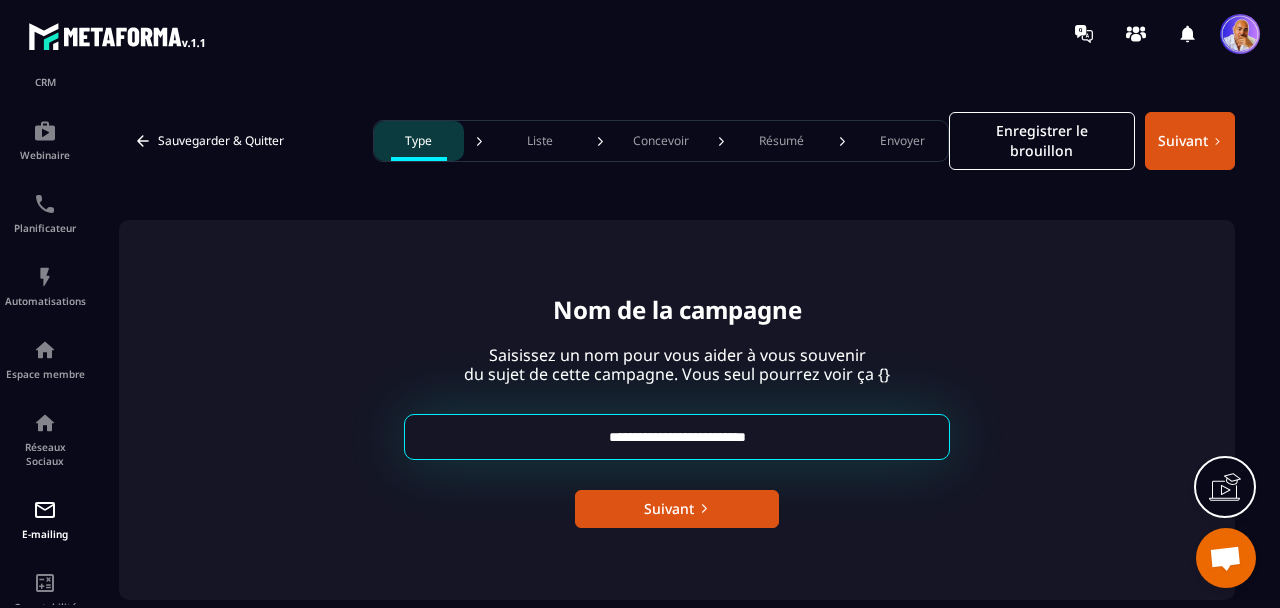 click on "**********" at bounding box center [677, 437] 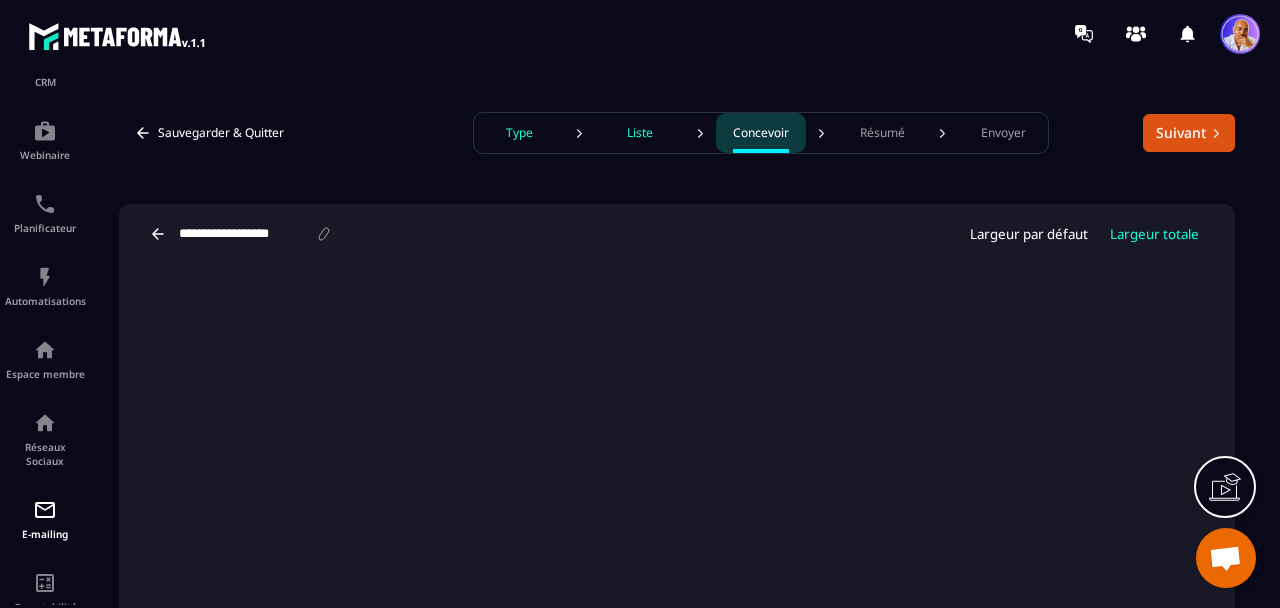 click on "**********" at bounding box center [246, 234] 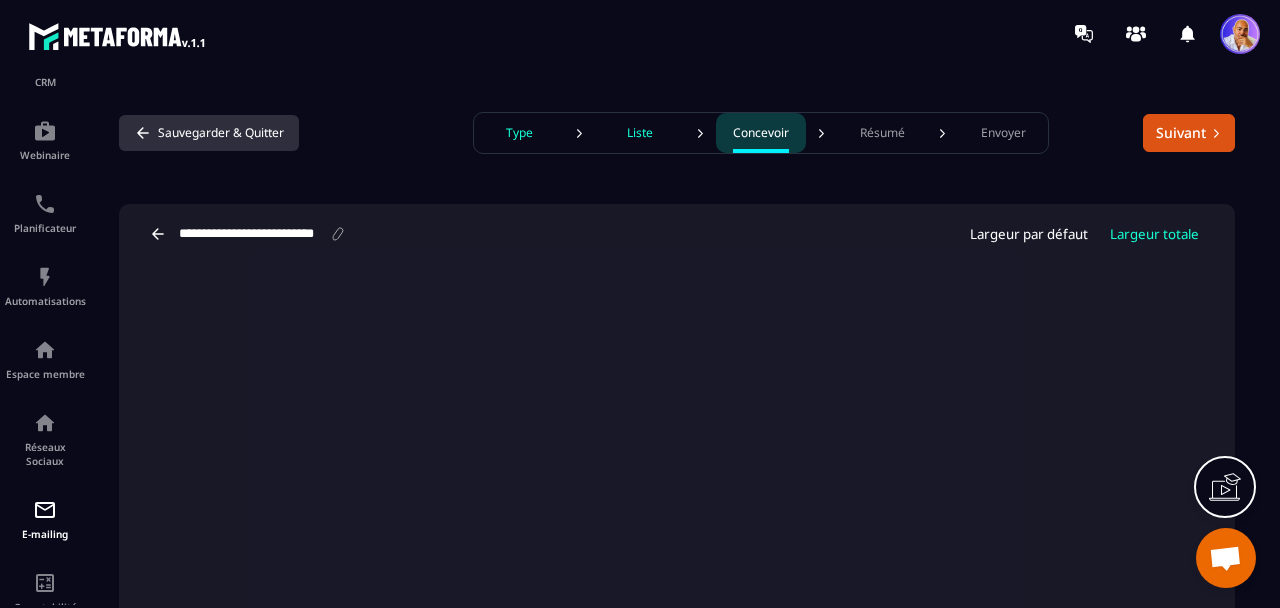 type on "**********" 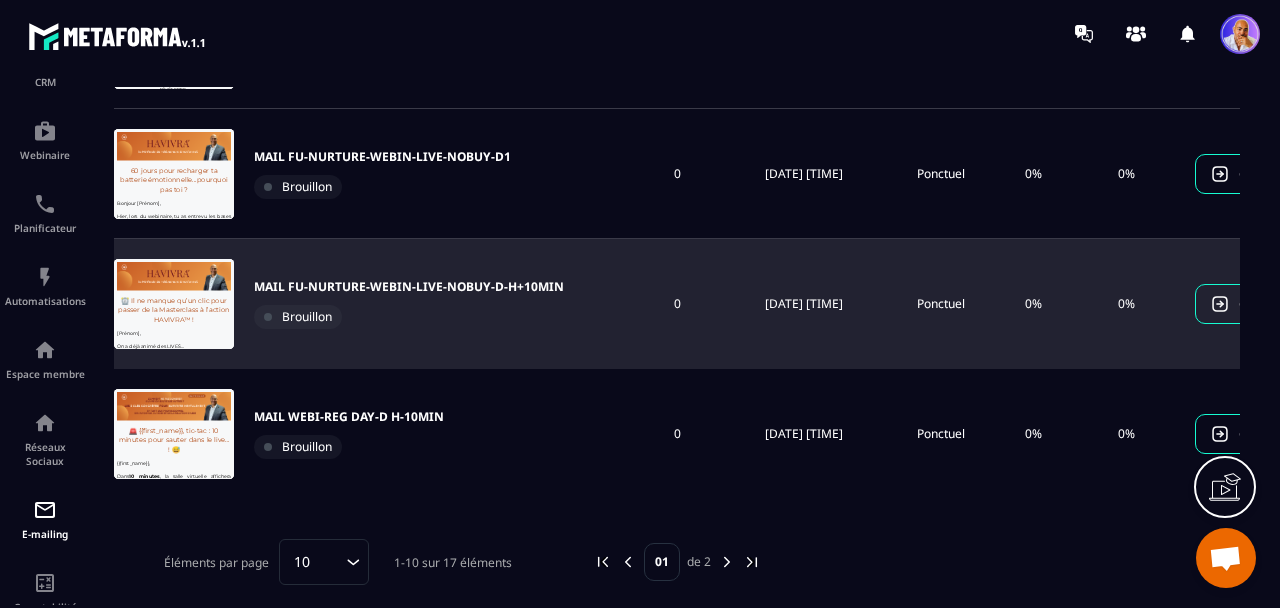click on "MAIL FU-NURTURE-WEBIN-LIVE-NOBUY-D-H+10MIN" at bounding box center [409, 287] 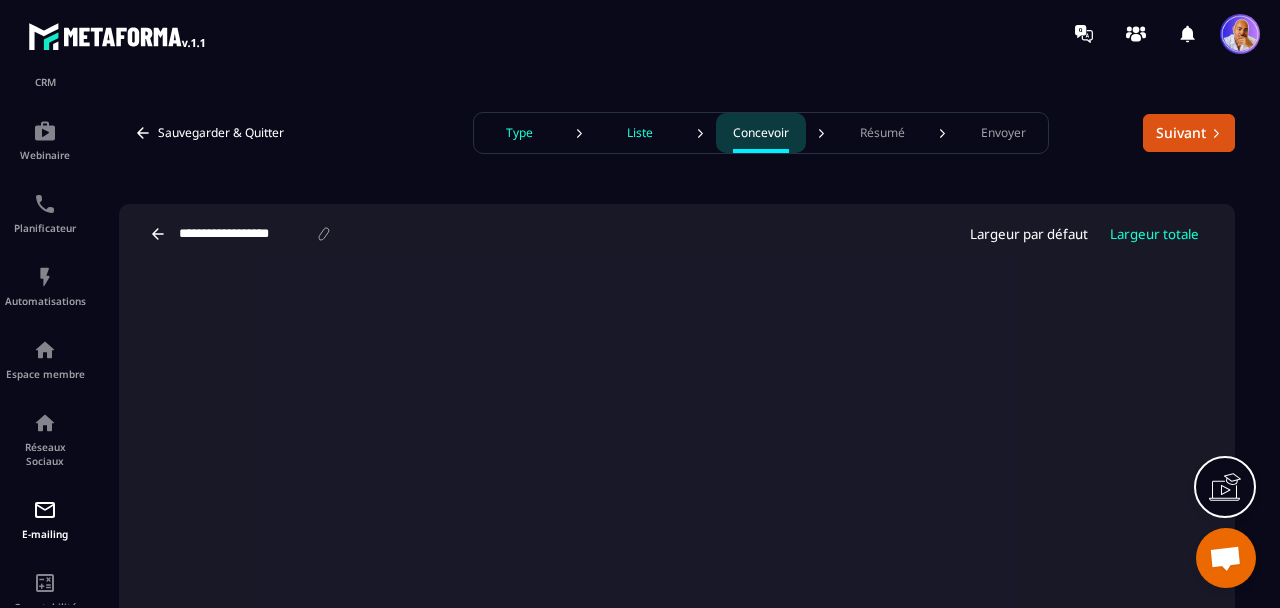 click on "Type" at bounding box center (519, 133) 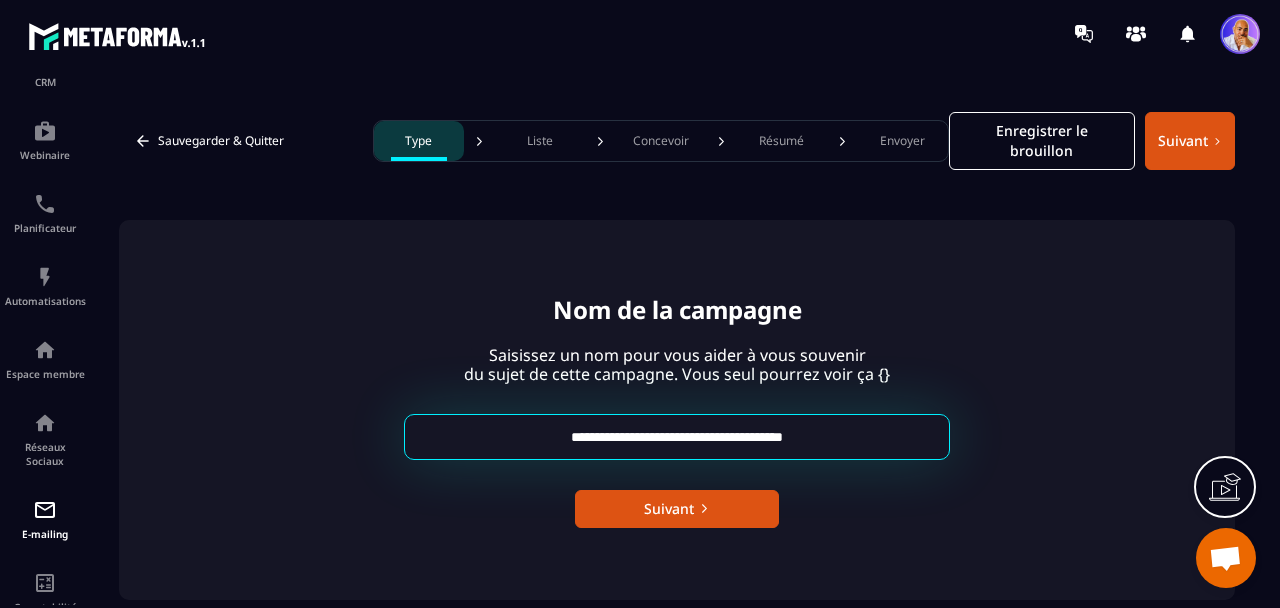 click on "**********" at bounding box center (677, 437) 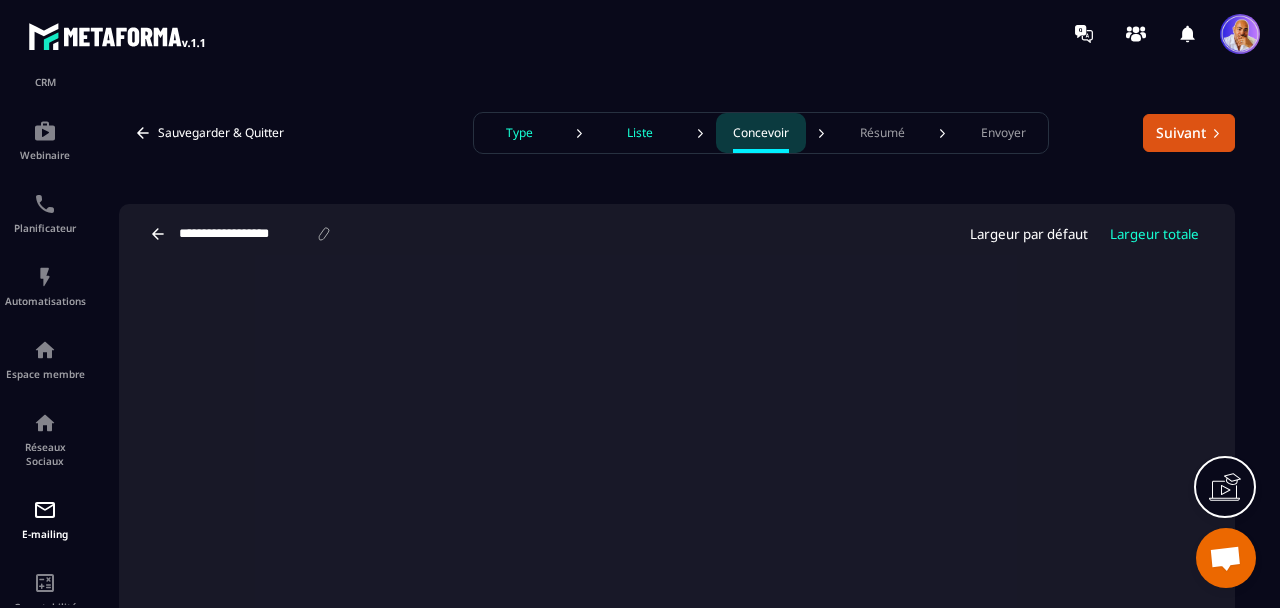 click on "**********" at bounding box center [246, 234] 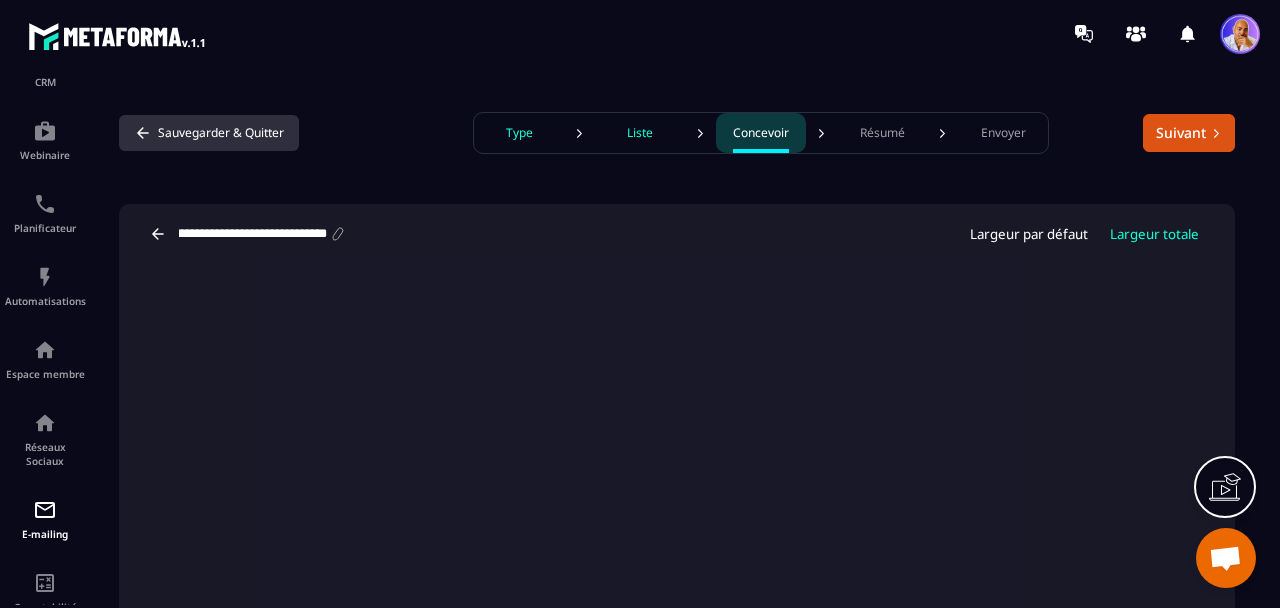 type on "**********" 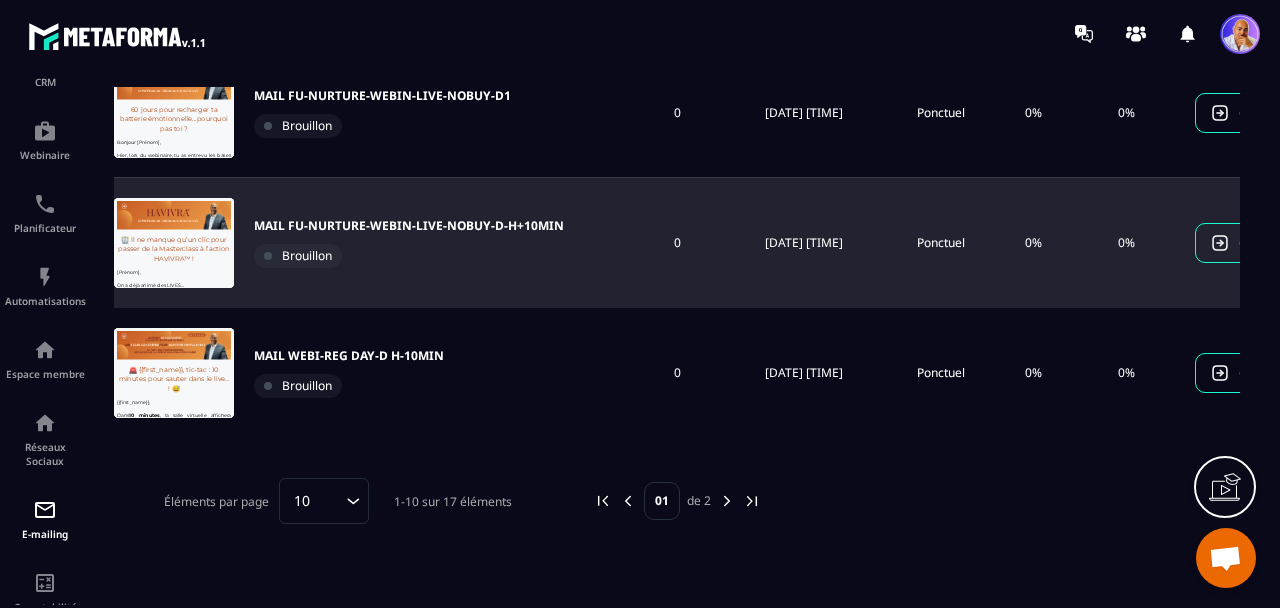 click on "MAIL FU-NURTURE-WEBIN-LIVE-NOBUY-D-H+10MIN" at bounding box center (409, 226) 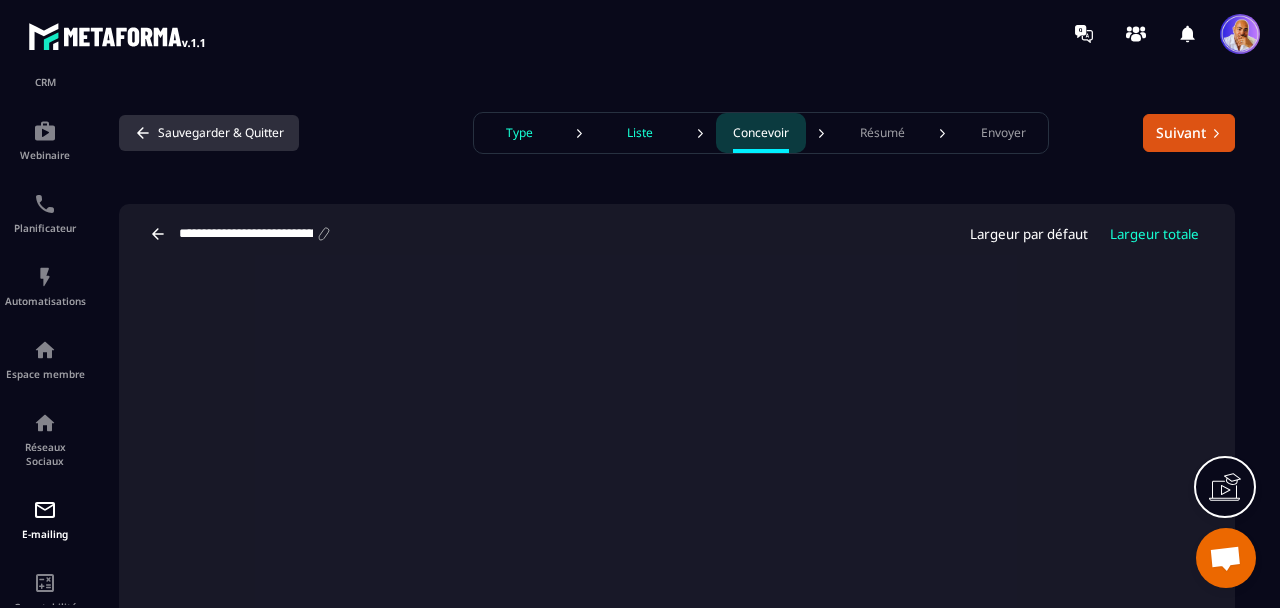 click 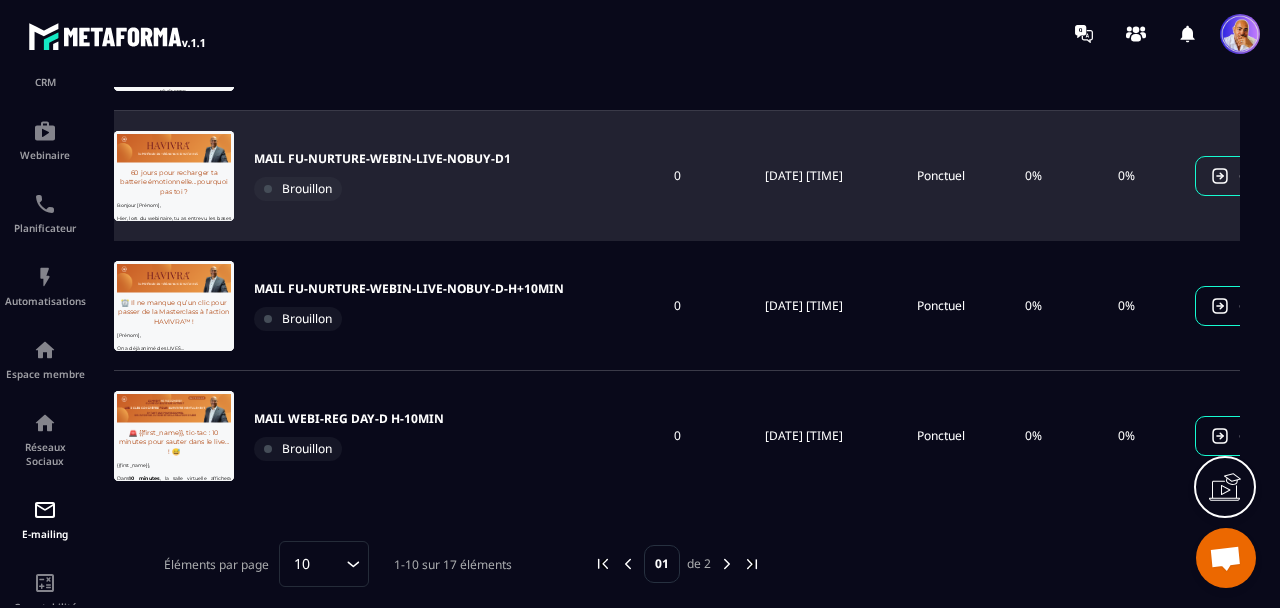 click on "MAIL FU-NURTURE-WEBIN-LIVE-NOBUY-D1" at bounding box center [382, 159] 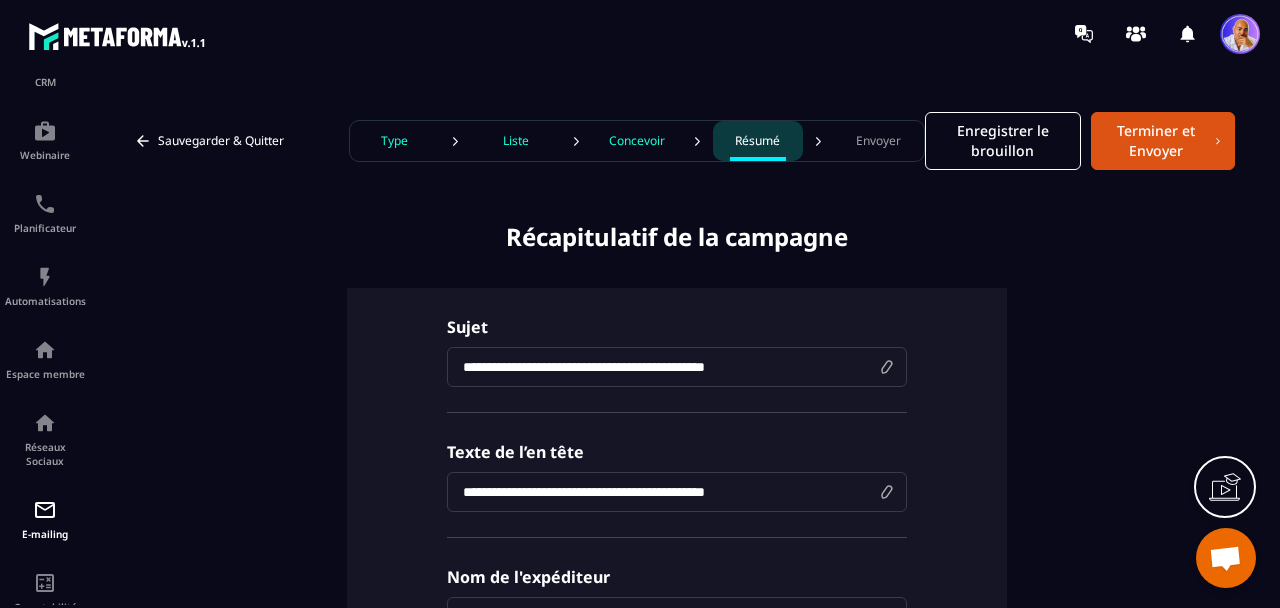 click on "Type" at bounding box center [394, 141] 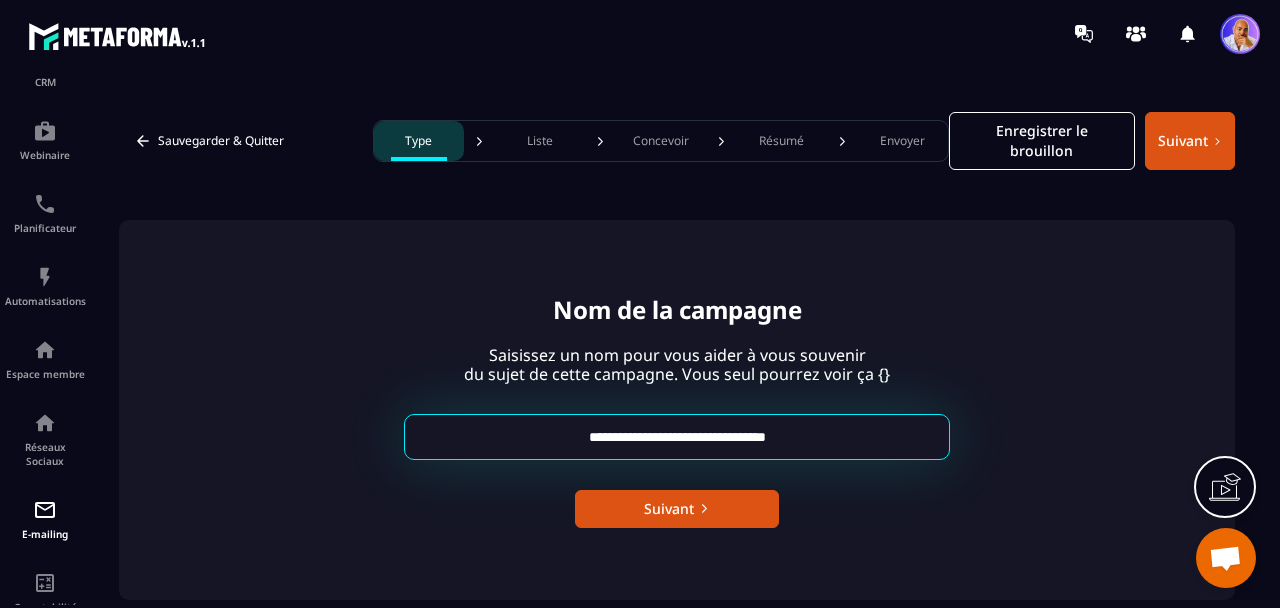 click on "**********" at bounding box center (677, 437) 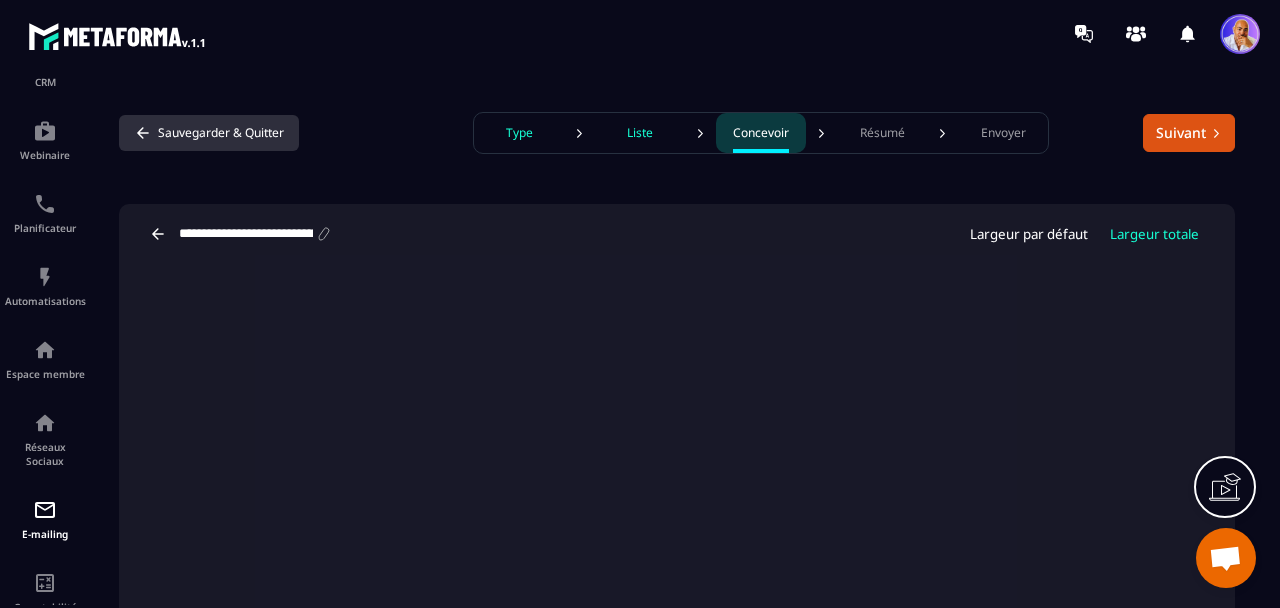 click 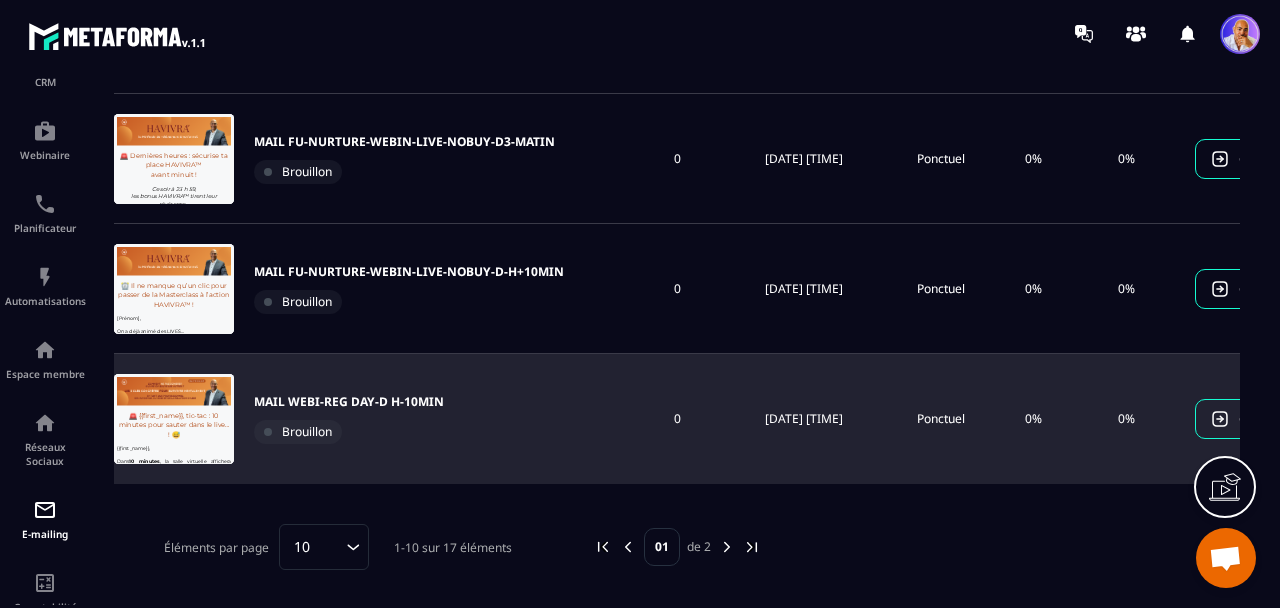 click on "MAIL WEBI-REG DAY-D H-10MIN" at bounding box center (349, 402) 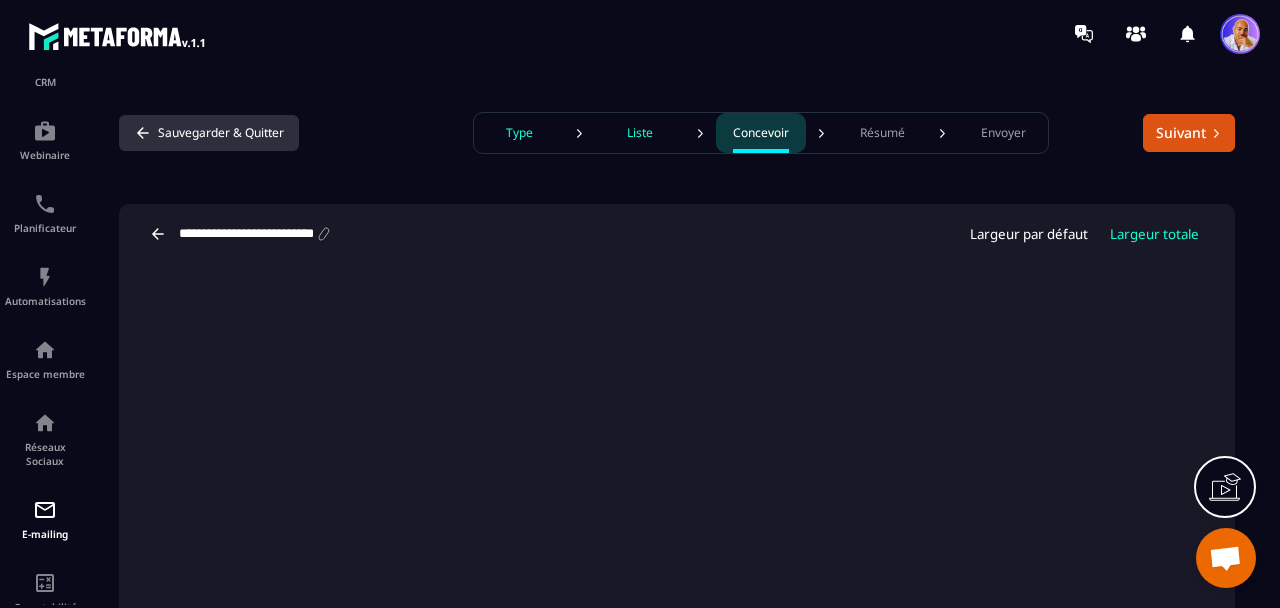 click 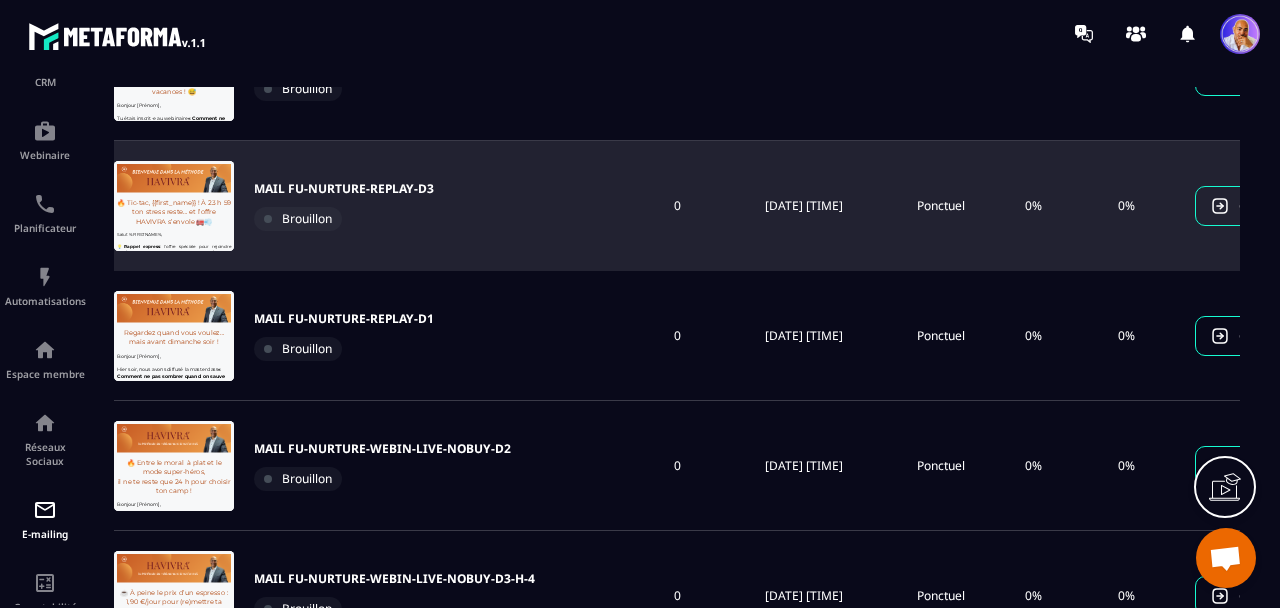 click on "MAIL FU-NURTURE-REPLAY-D3" at bounding box center [344, 189] 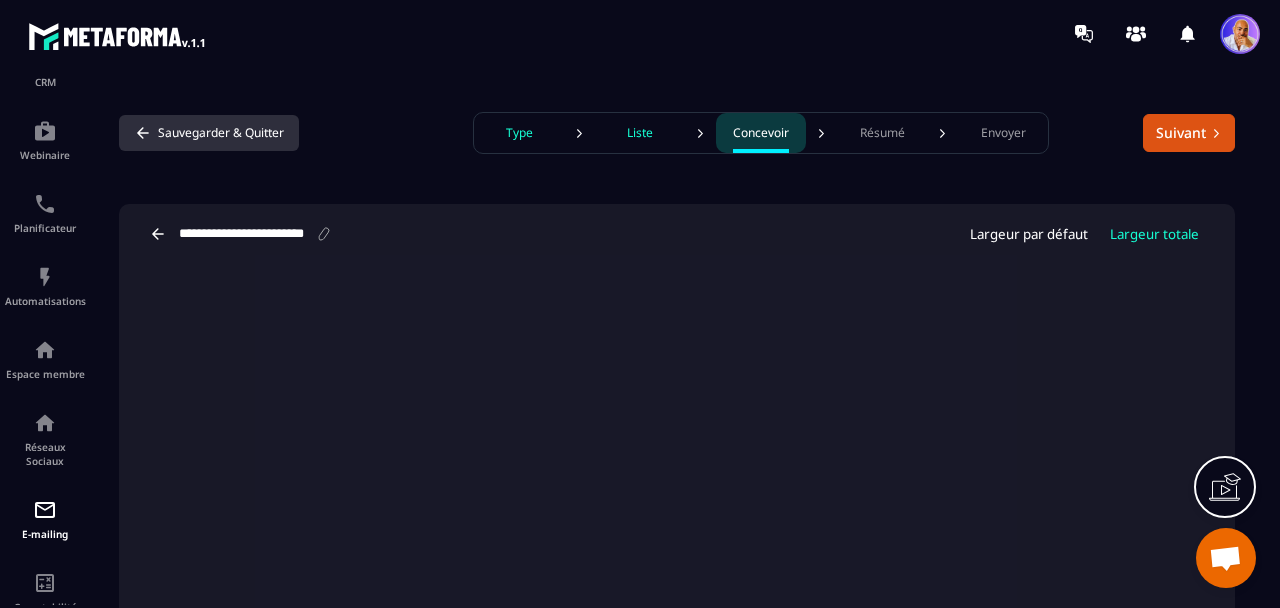 click 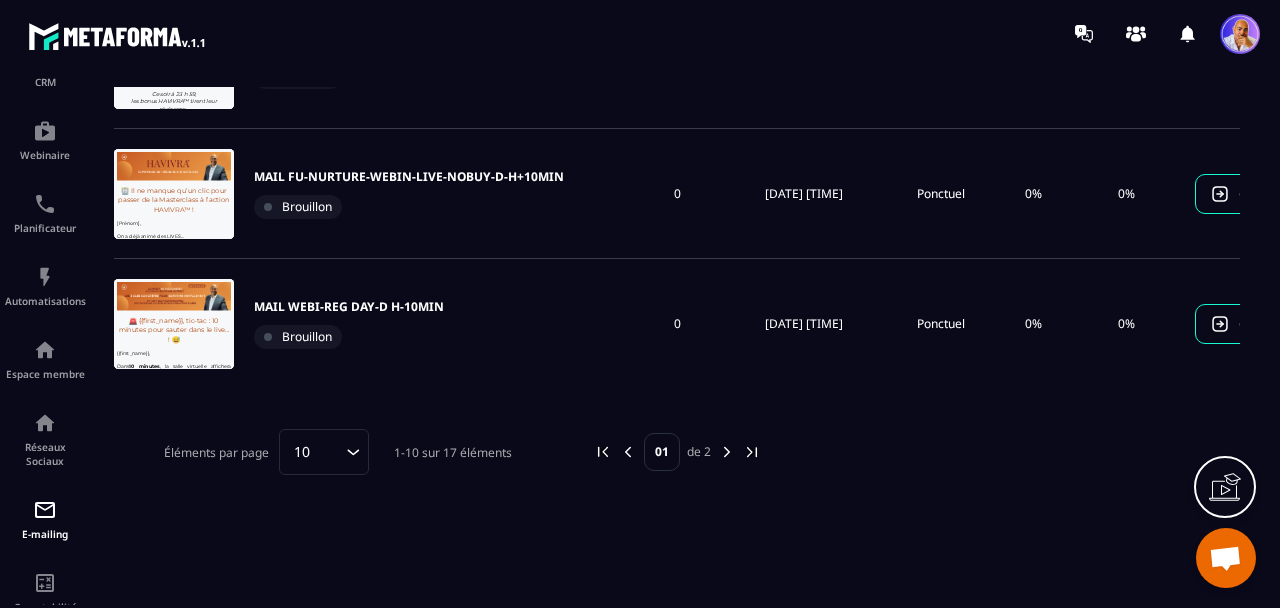 click 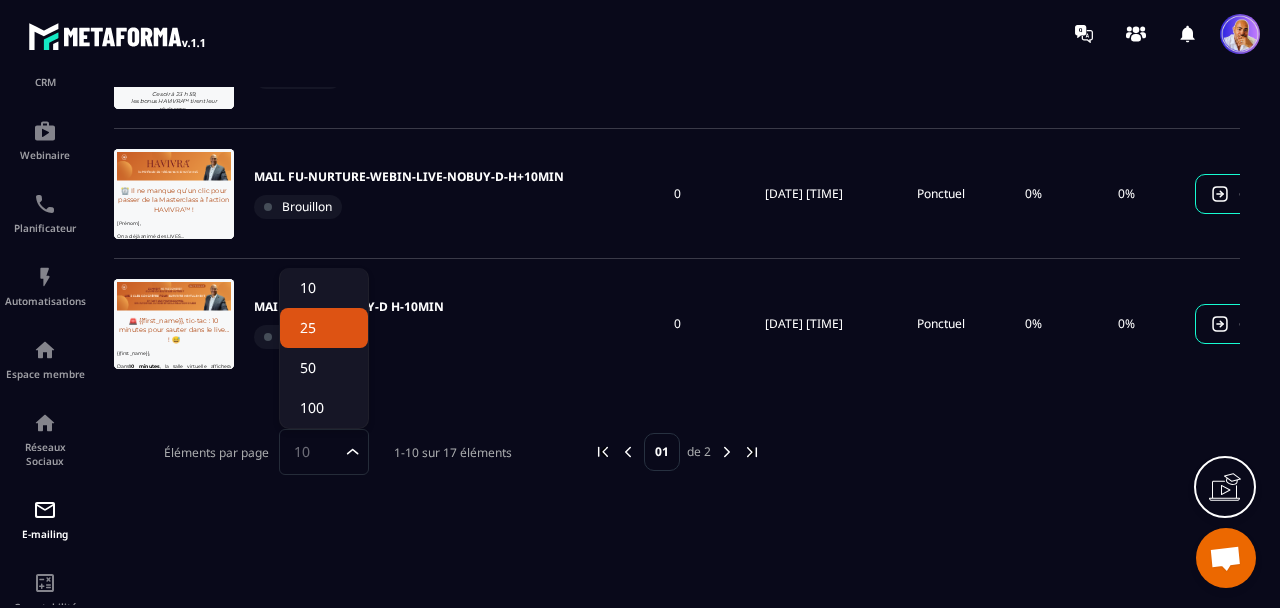 click on "25" 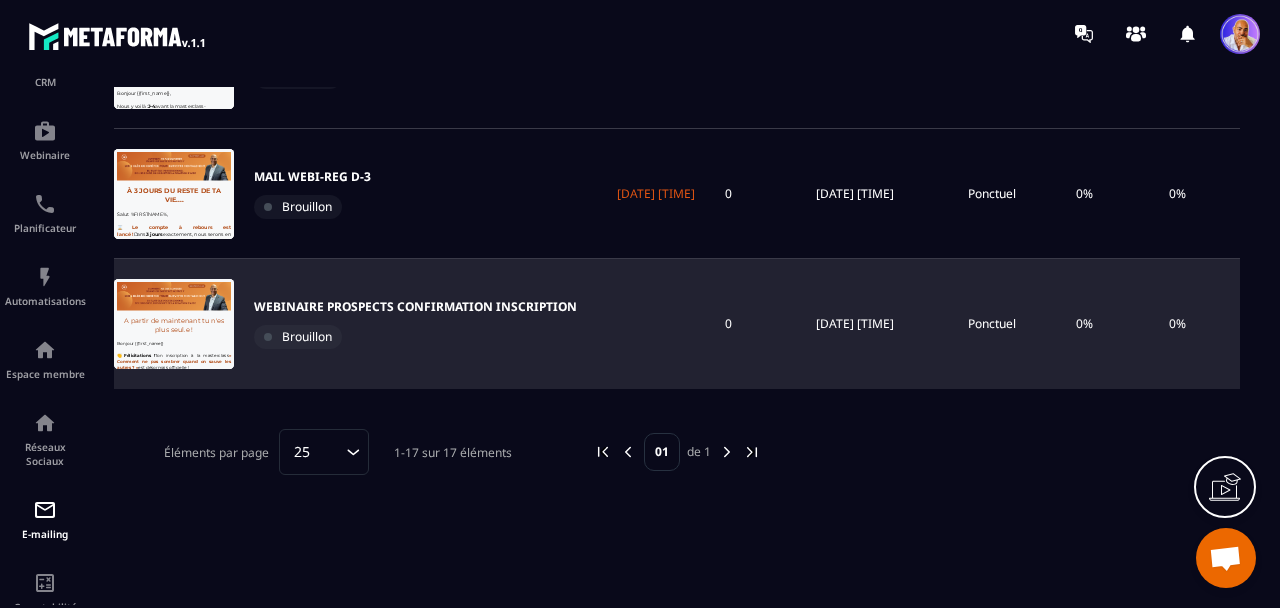 click on "WEBINAIRE PROSPECTS CONFIRMATION INSCRIPTION" at bounding box center [415, 307] 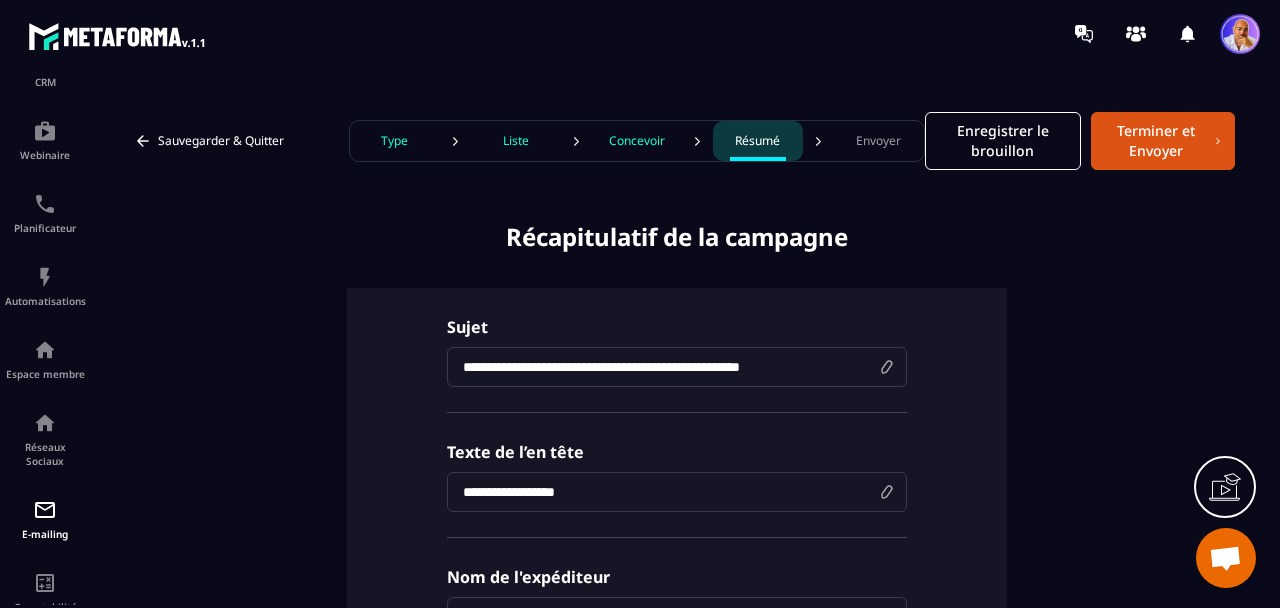 click on "Type" at bounding box center (394, 141) 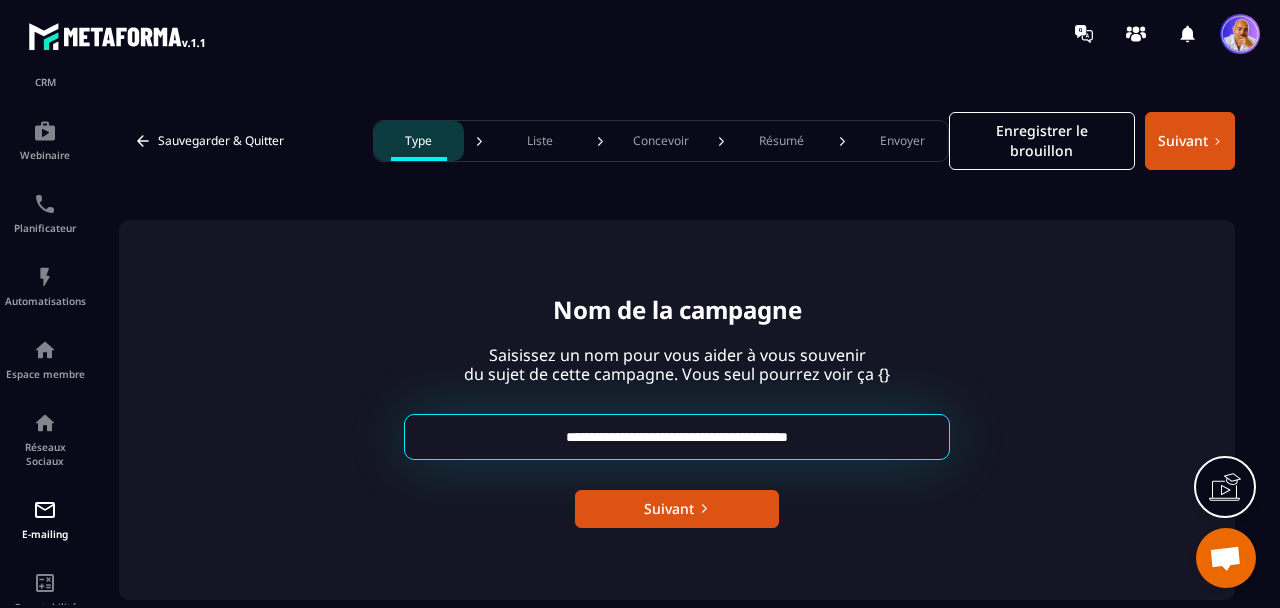 click on "**********" at bounding box center (677, 437) 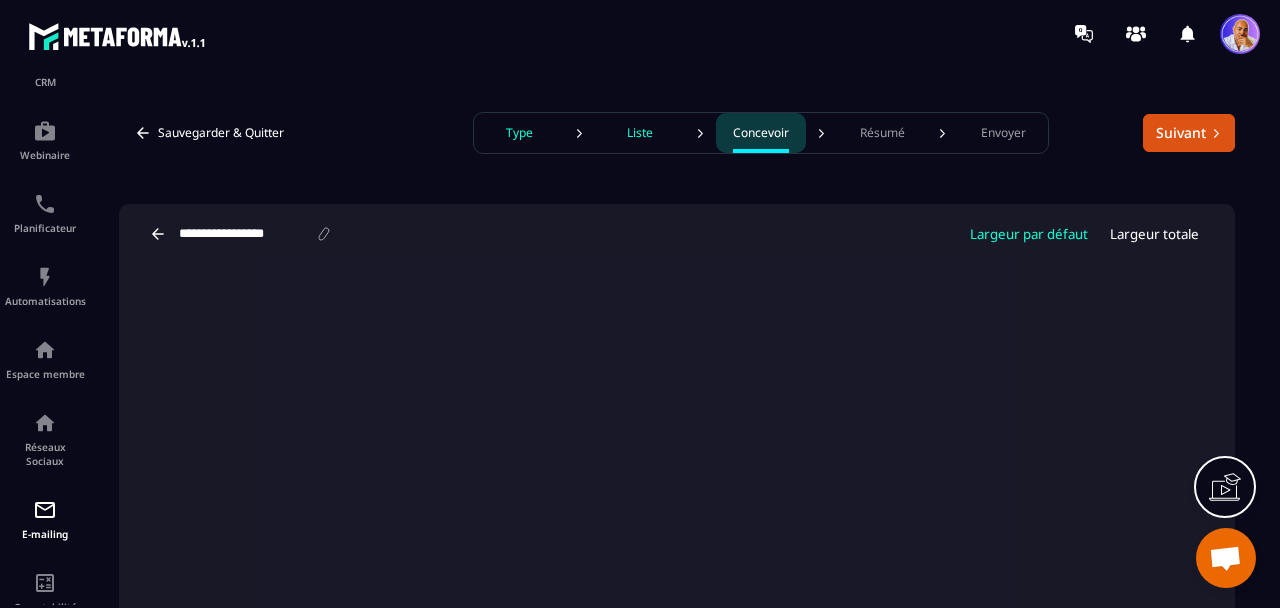 click on "**********" at bounding box center [246, 234] 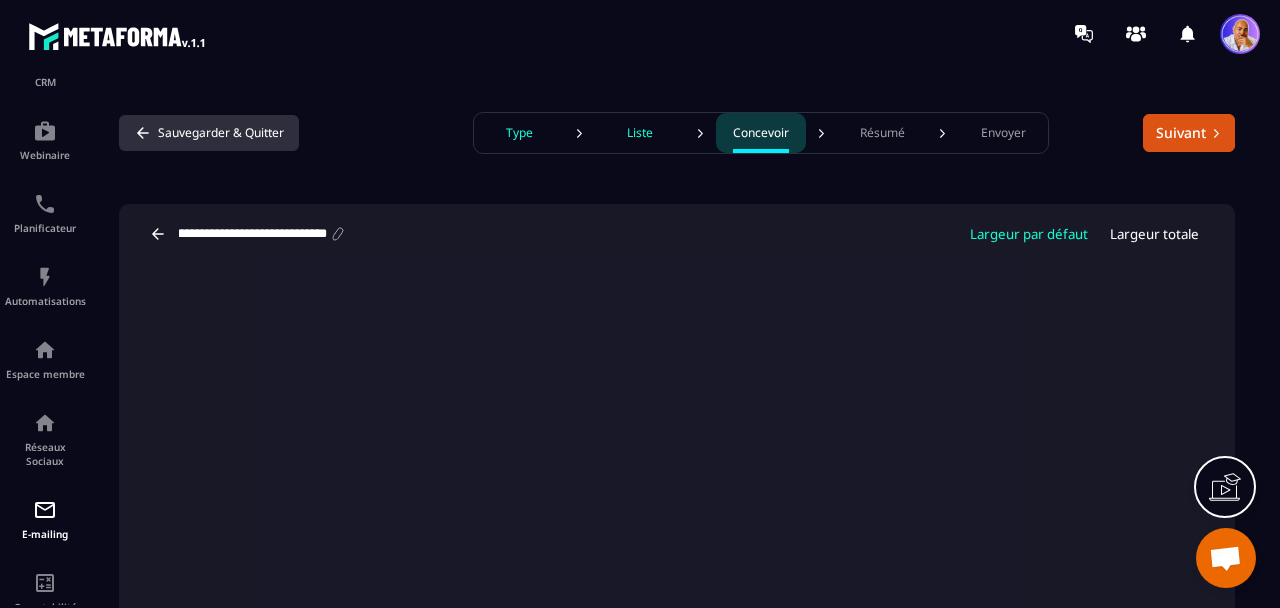 type on "**********" 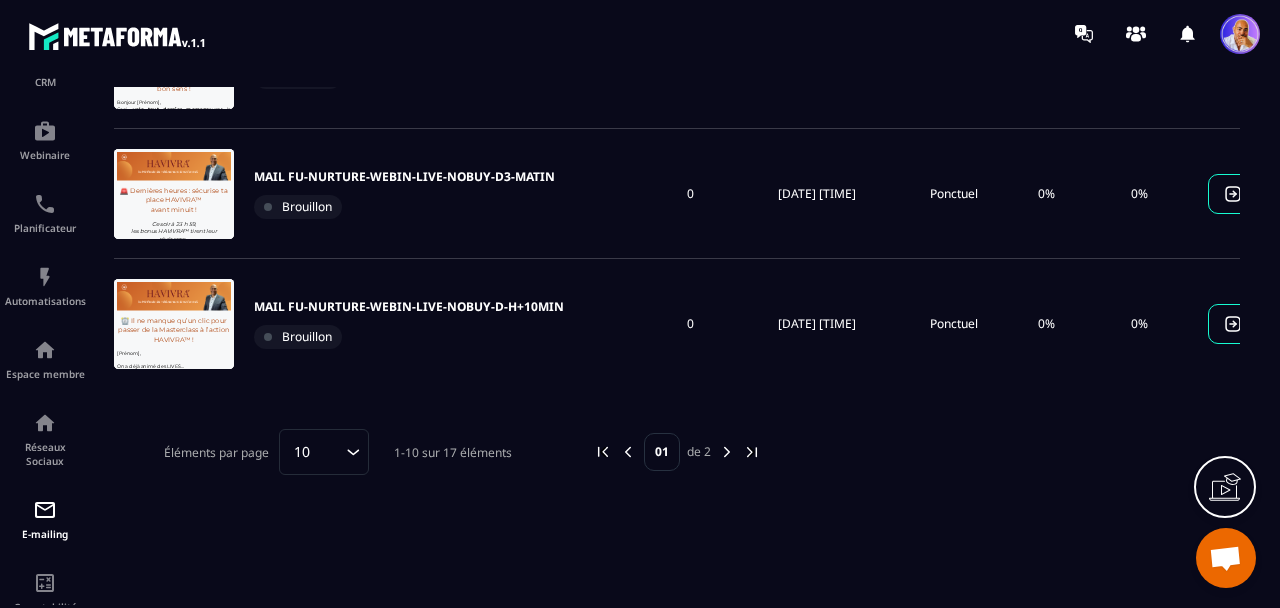 click 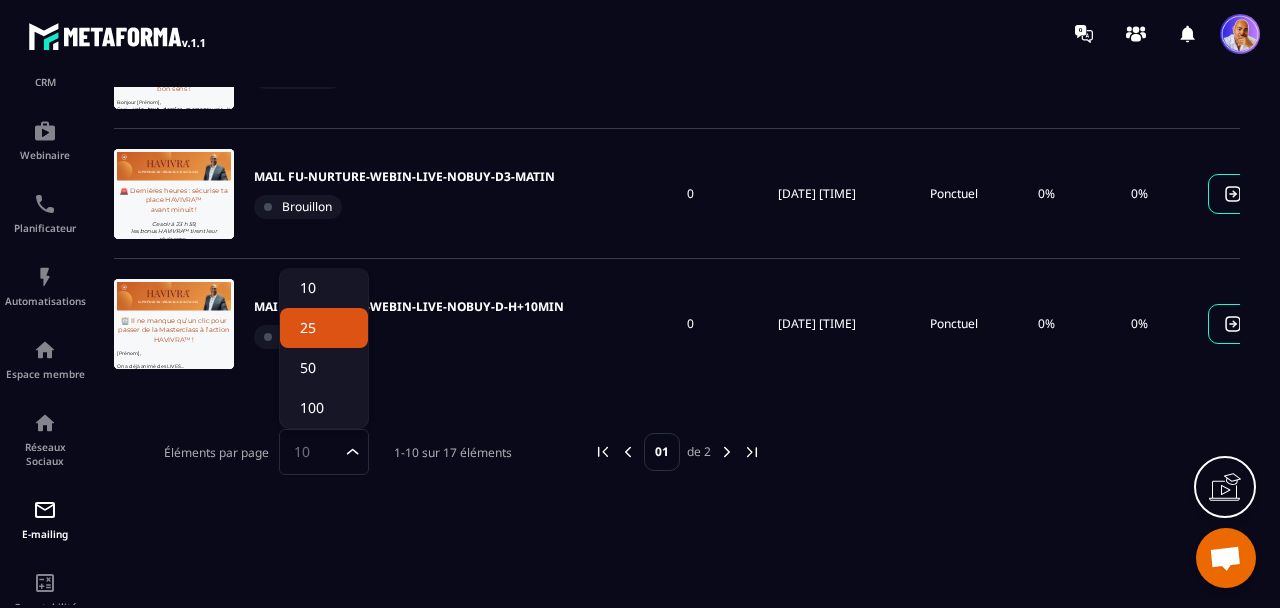click on "25" 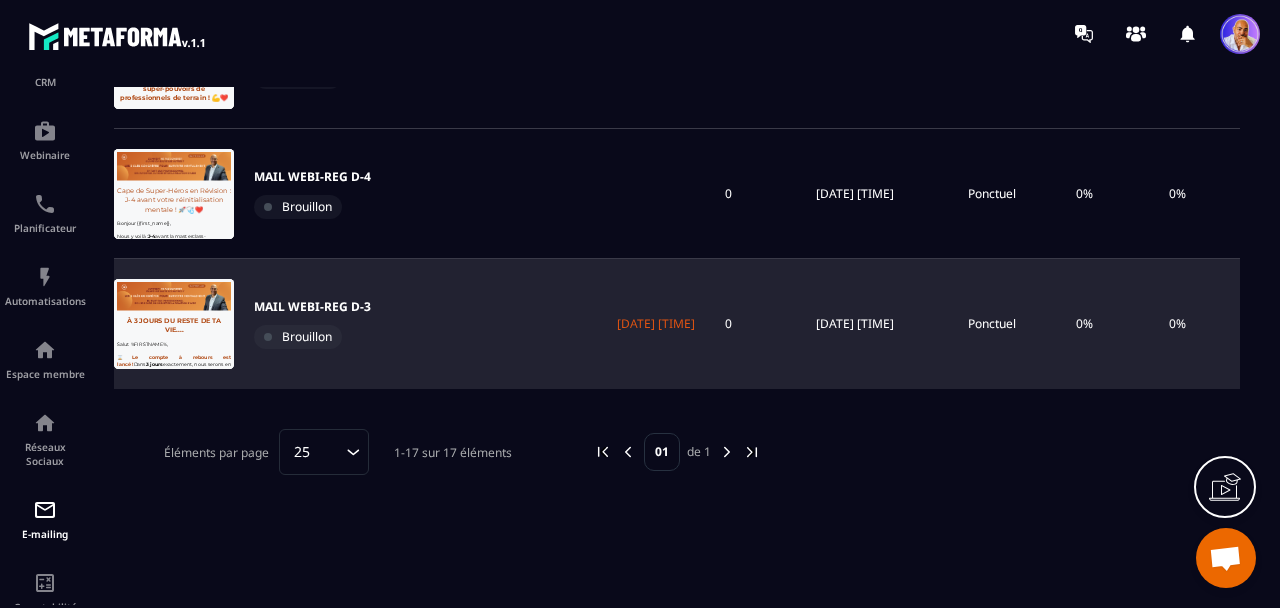 click on "MAIL WEBI-REG D-3" at bounding box center [312, 307] 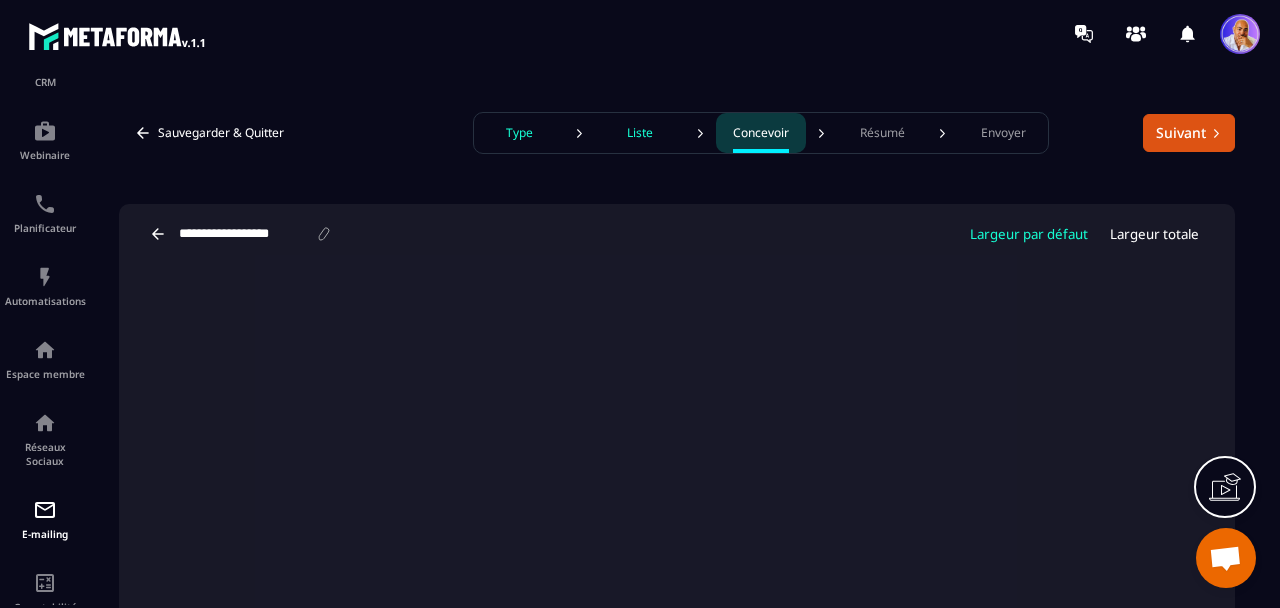 click on "Type" at bounding box center (519, 133) 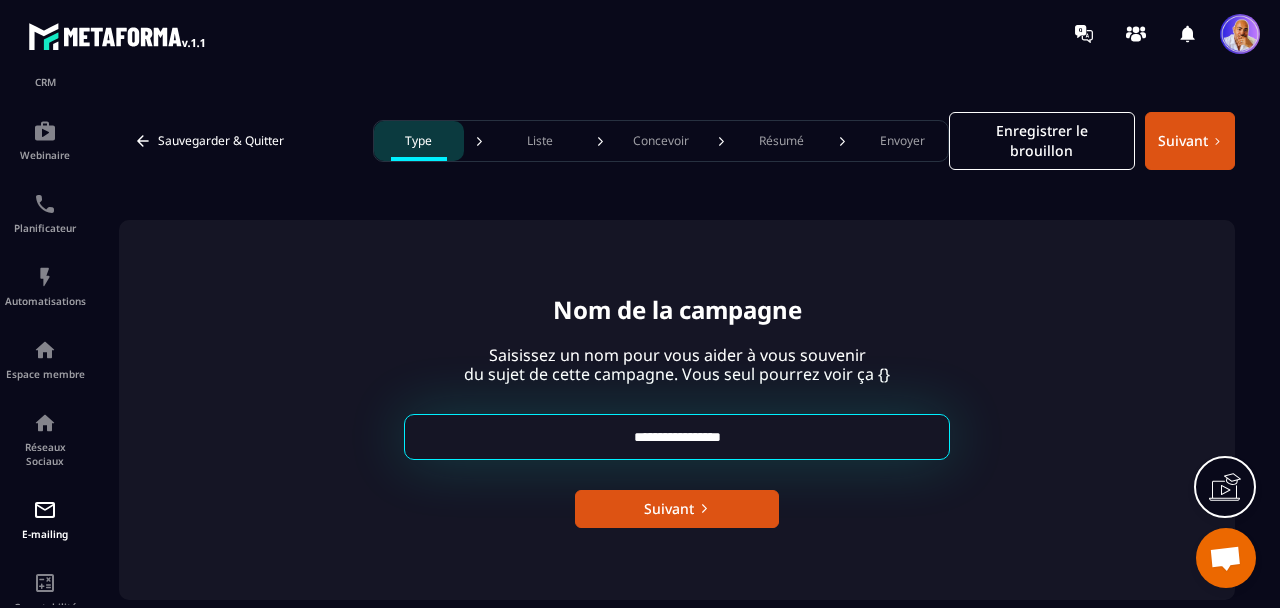 click on "**********" at bounding box center [677, 437] 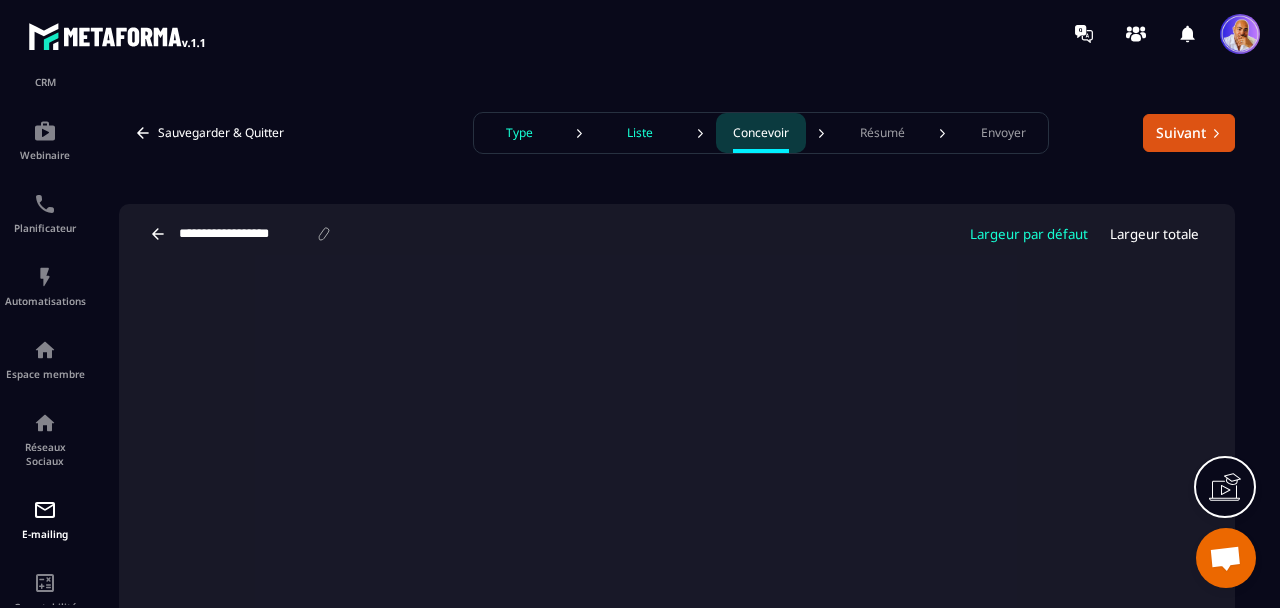 click on "**********" at bounding box center (246, 234) 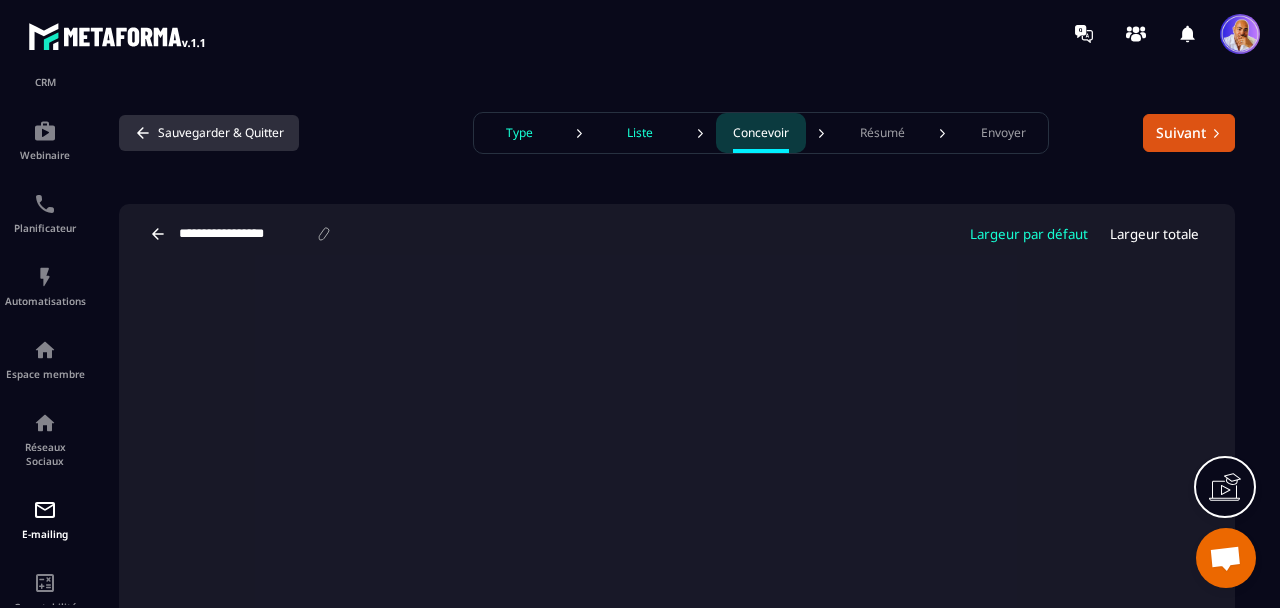 type on "**********" 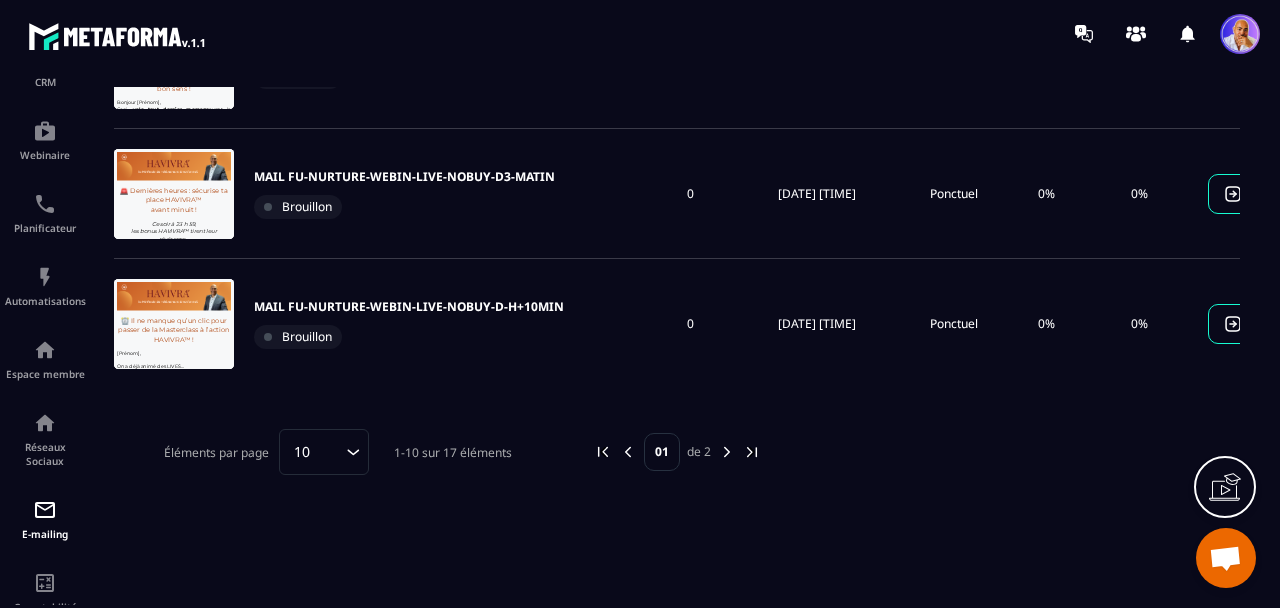 click 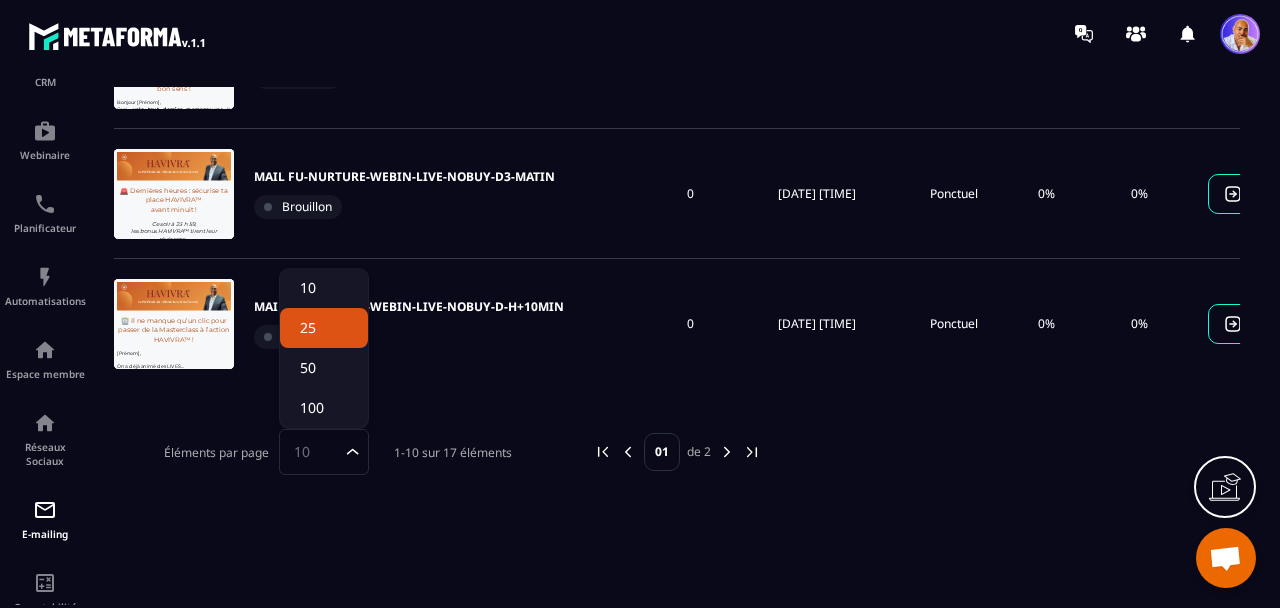 click on "25" 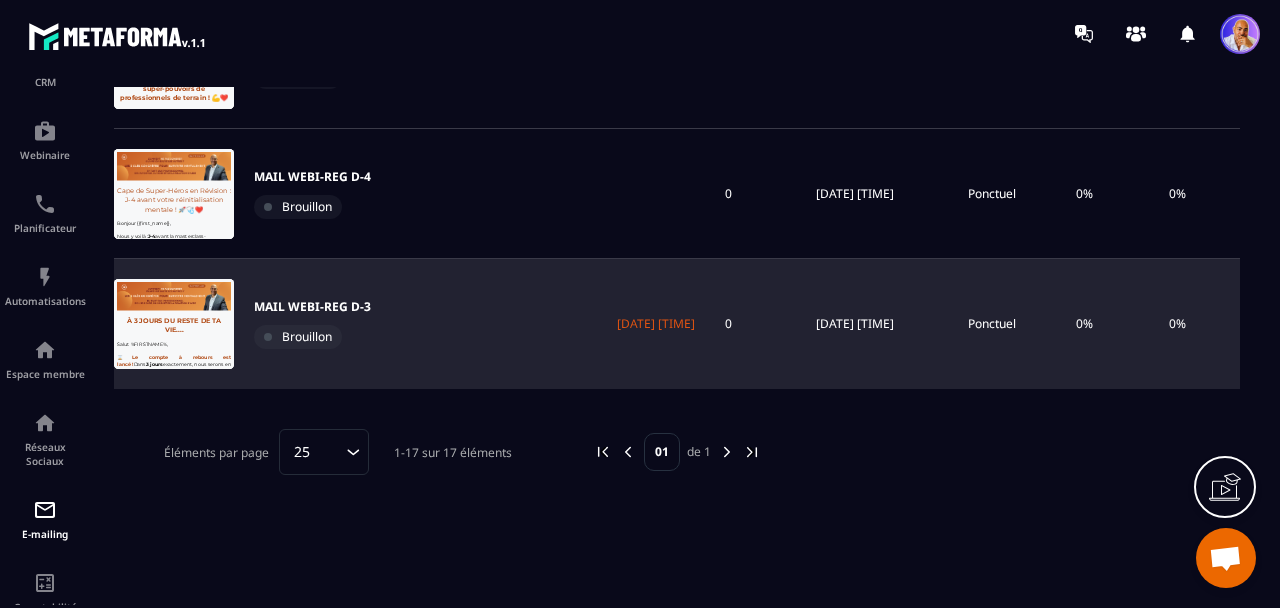 click on "MAIL WEBI-REG D-3" at bounding box center (312, 307) 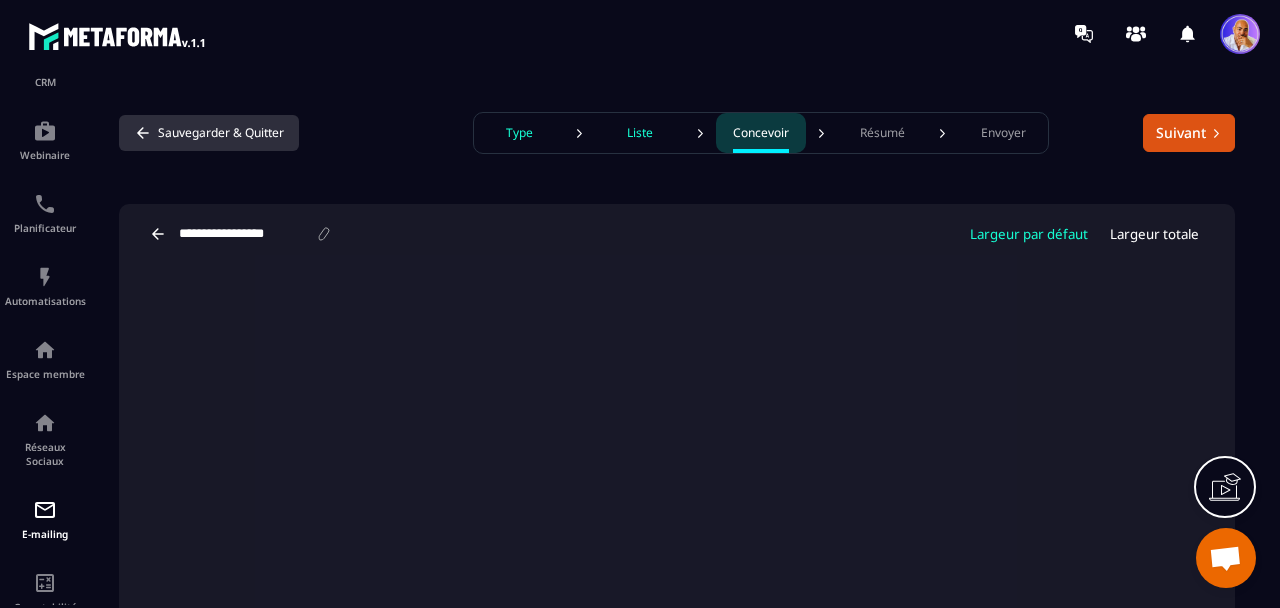 click 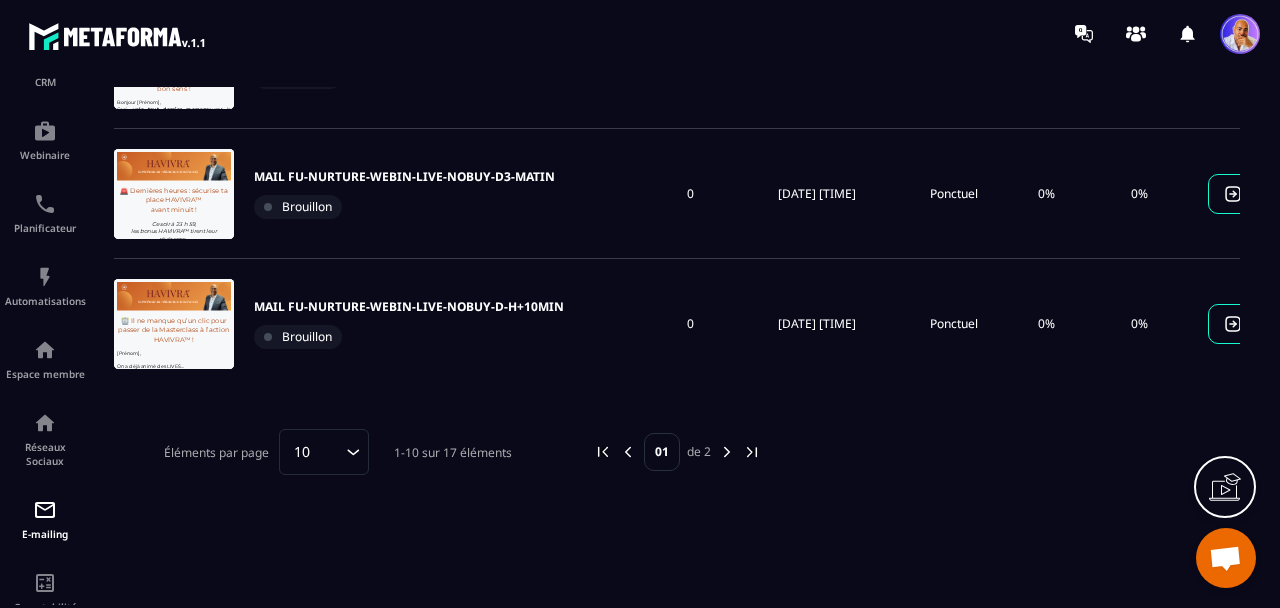 click 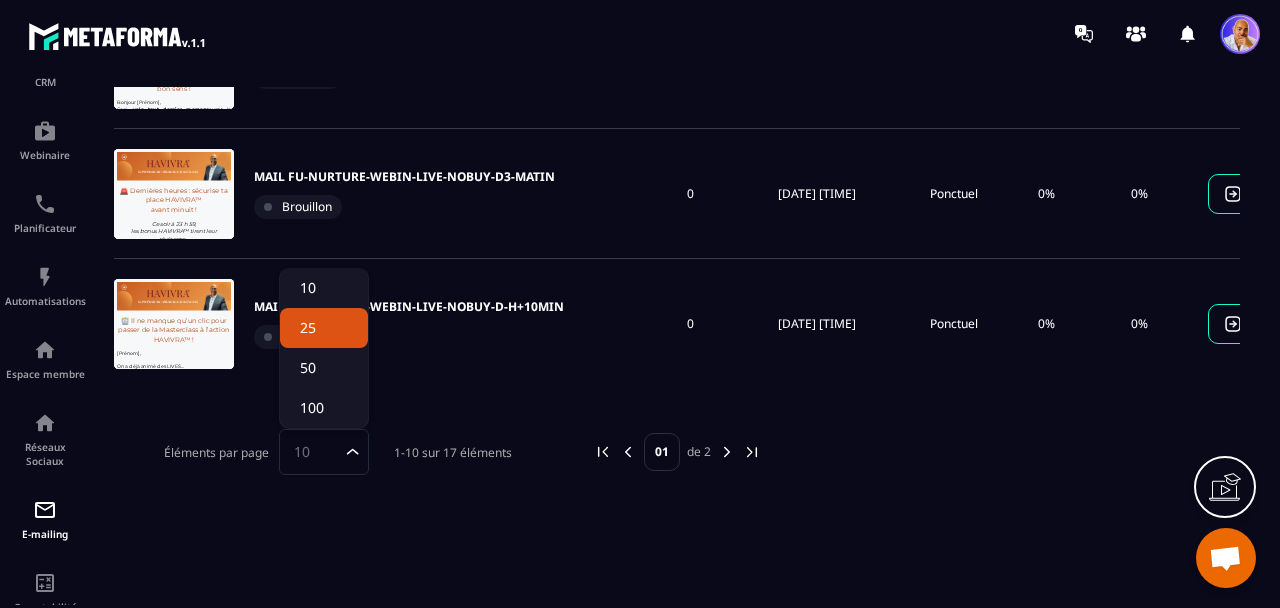 click on "25" 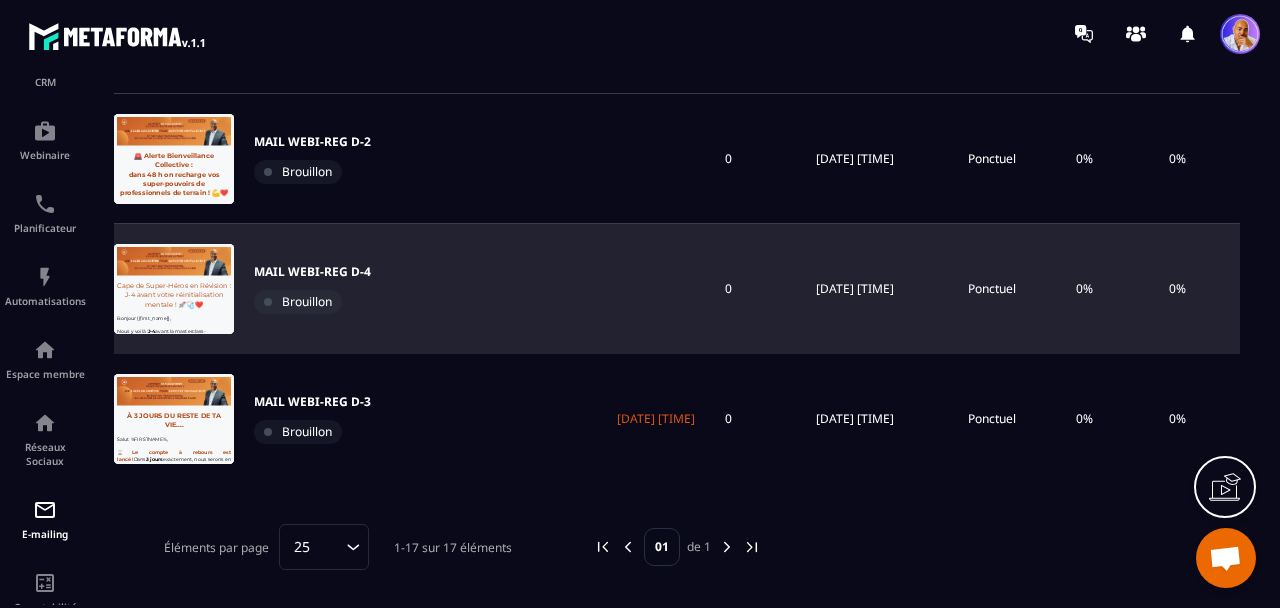 click on "MAIL WEBI-REG D-4 Brouillon" at bounding box center [312, 289] 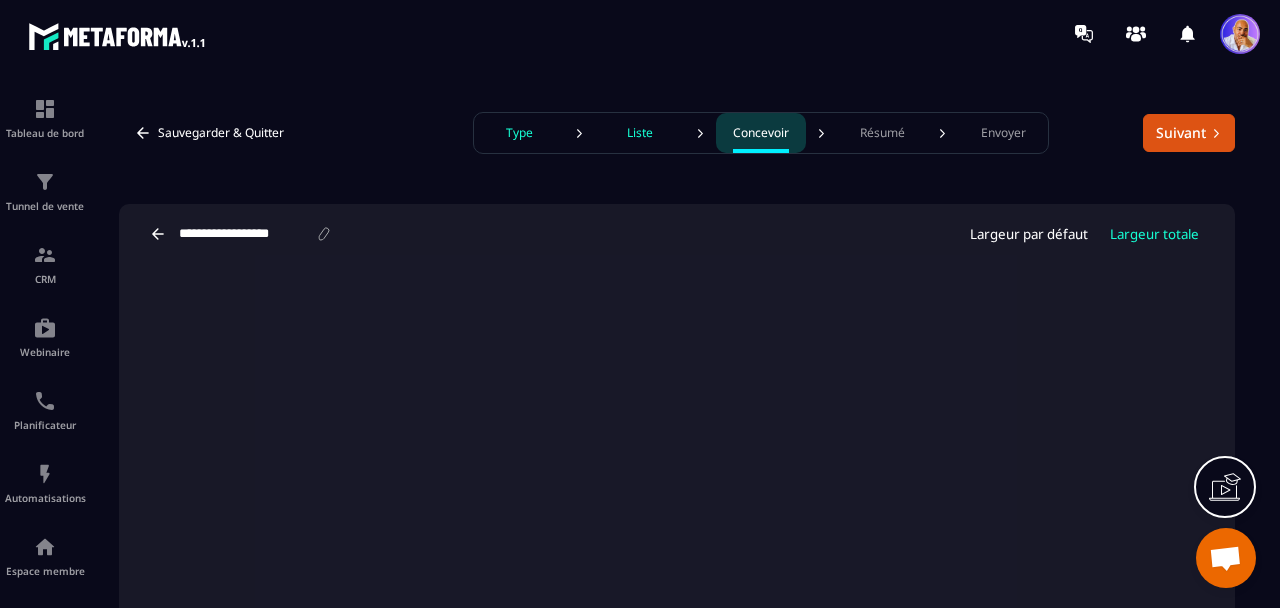 scroll, scrollTop: 0, scrollLeft: 0, axis: both 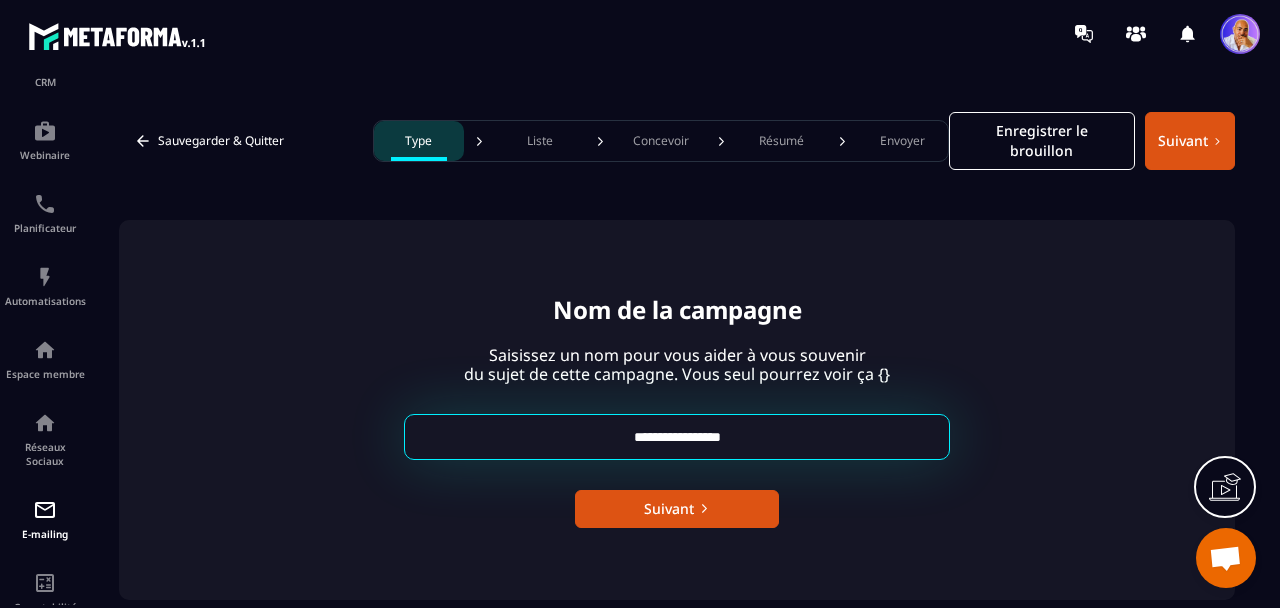 click on "**********" at bounding box center (677, 437) 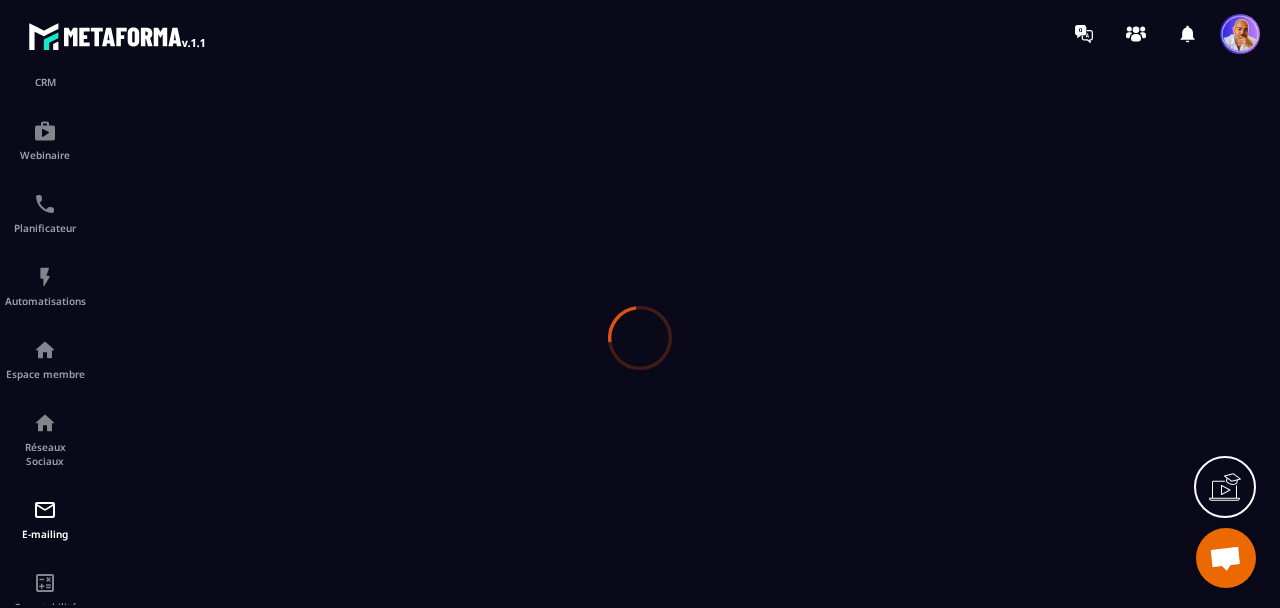 scroll, scrollTop: 0, scrollLeft: 0, axis: both 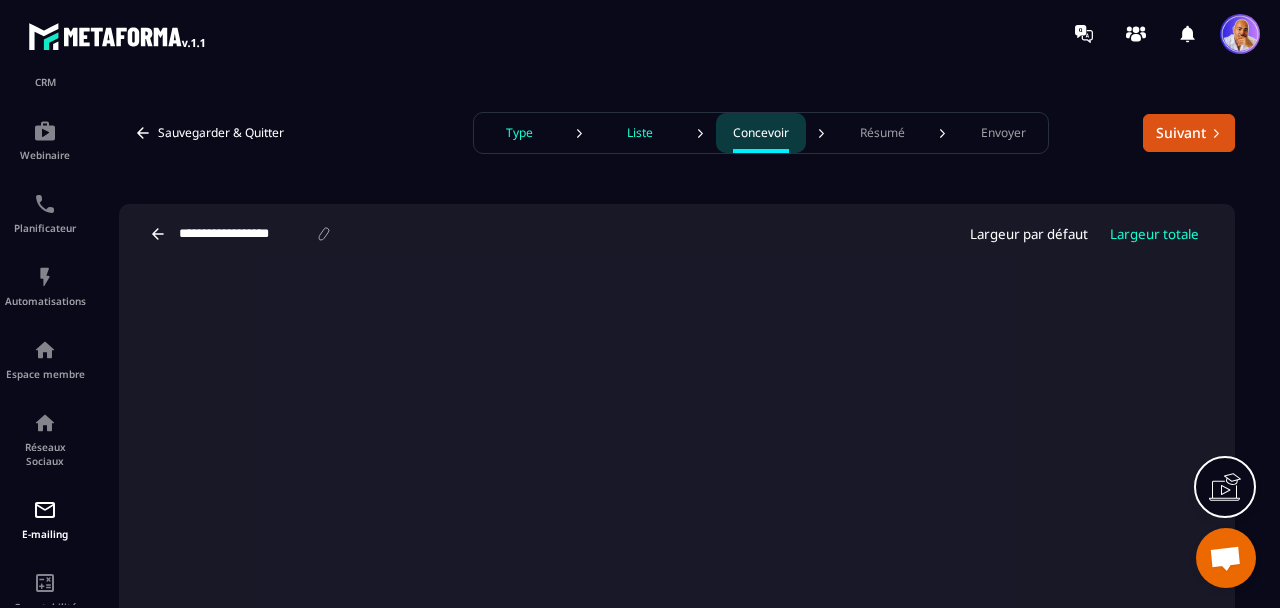 click on "**********" at bounding box center [246, 234] 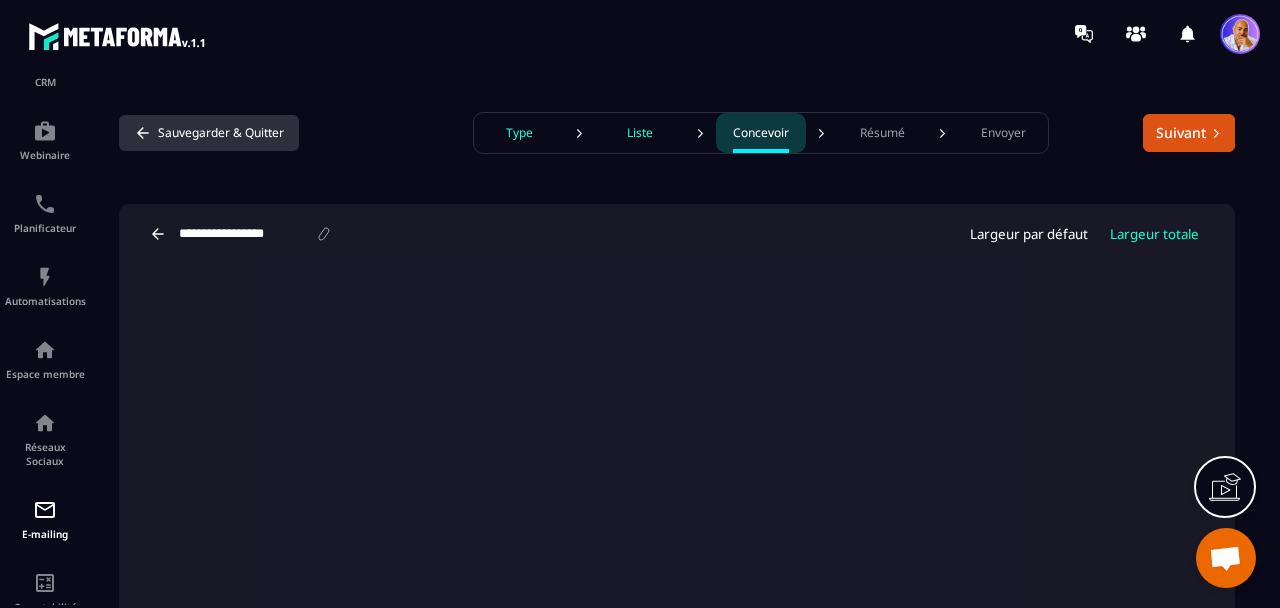 type on "**********" 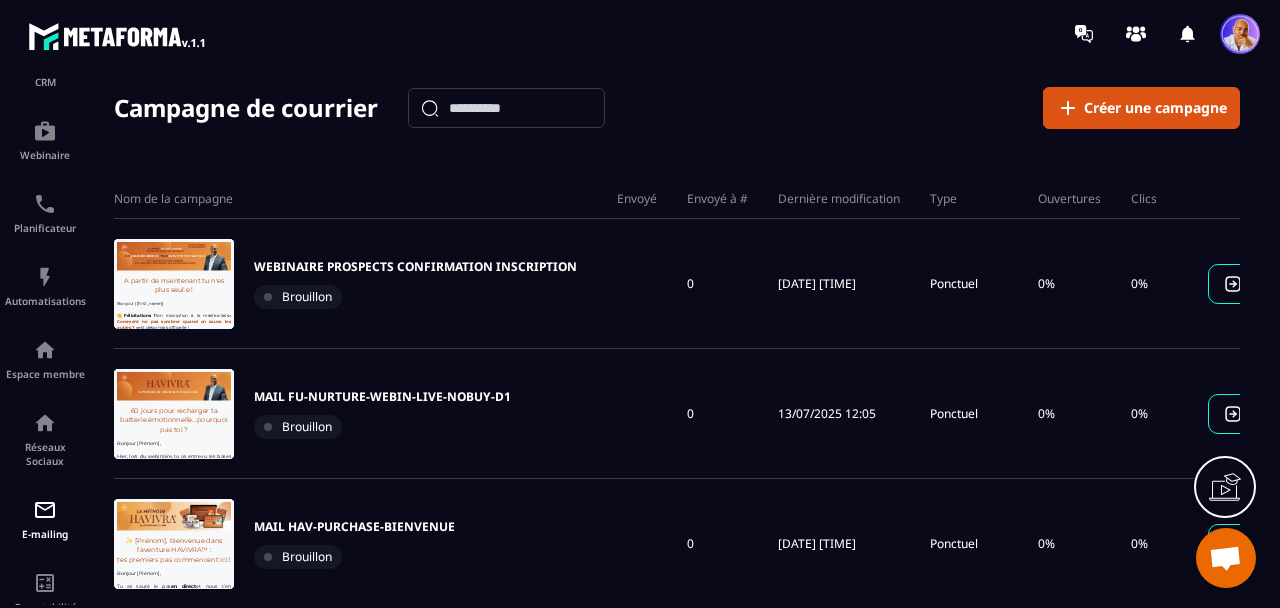 scroll, scrollTop: 0, scrollLeft: 0, axis: both 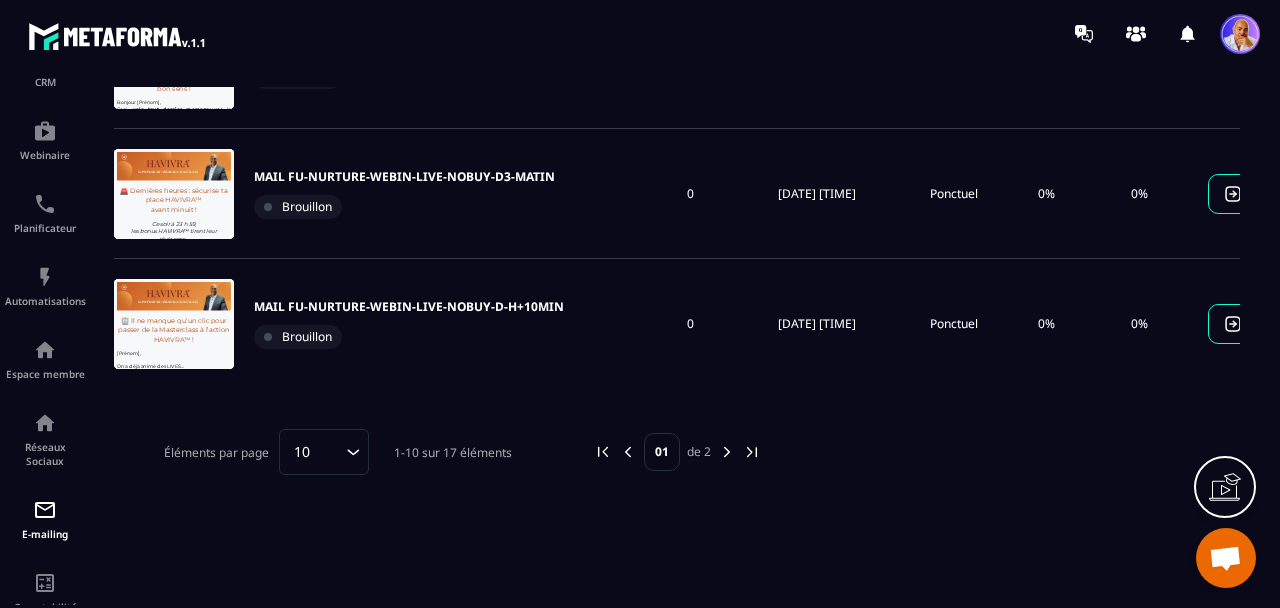 click 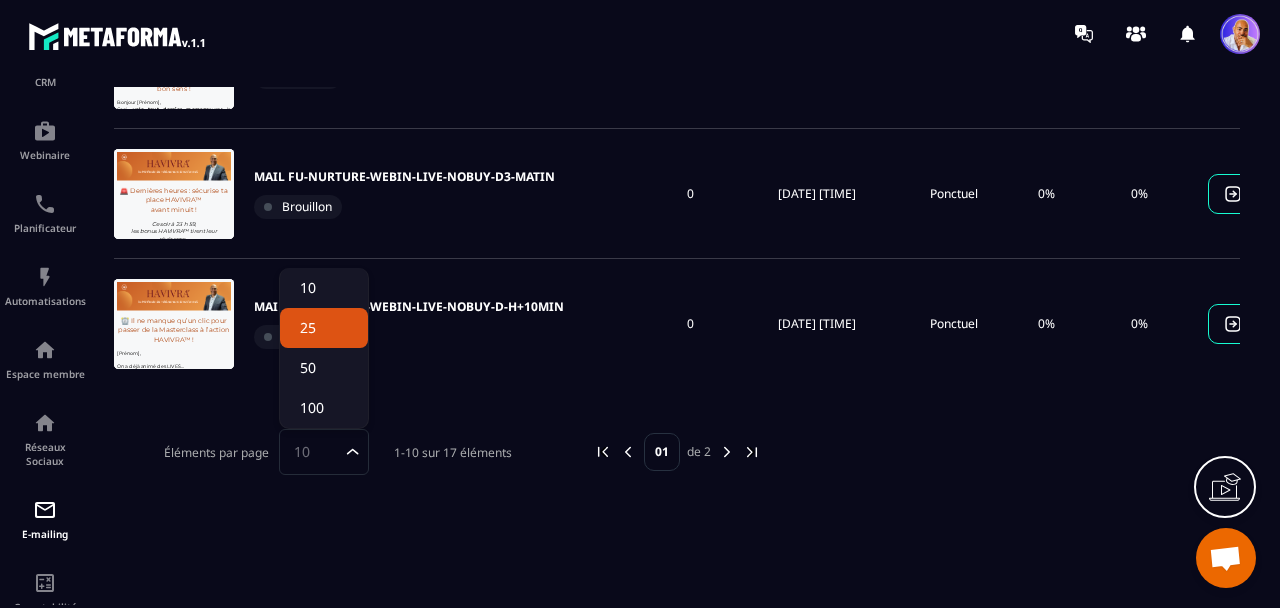 click on "25" 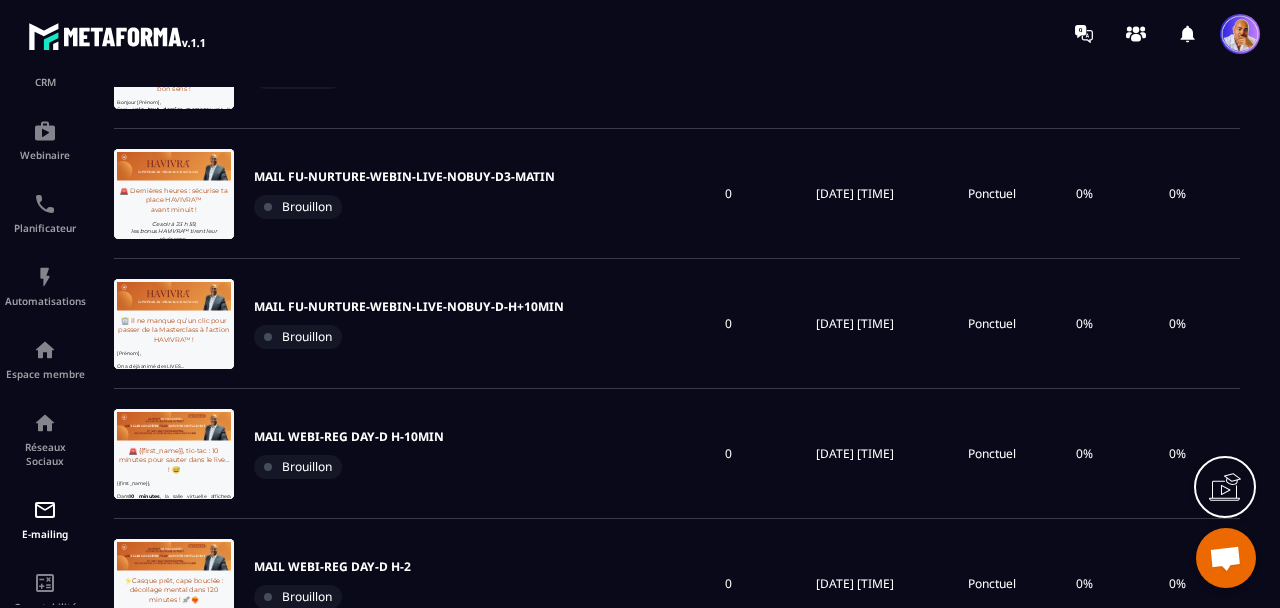 scroll, scrollTop: 0, scrollLeft: 0, axis: both 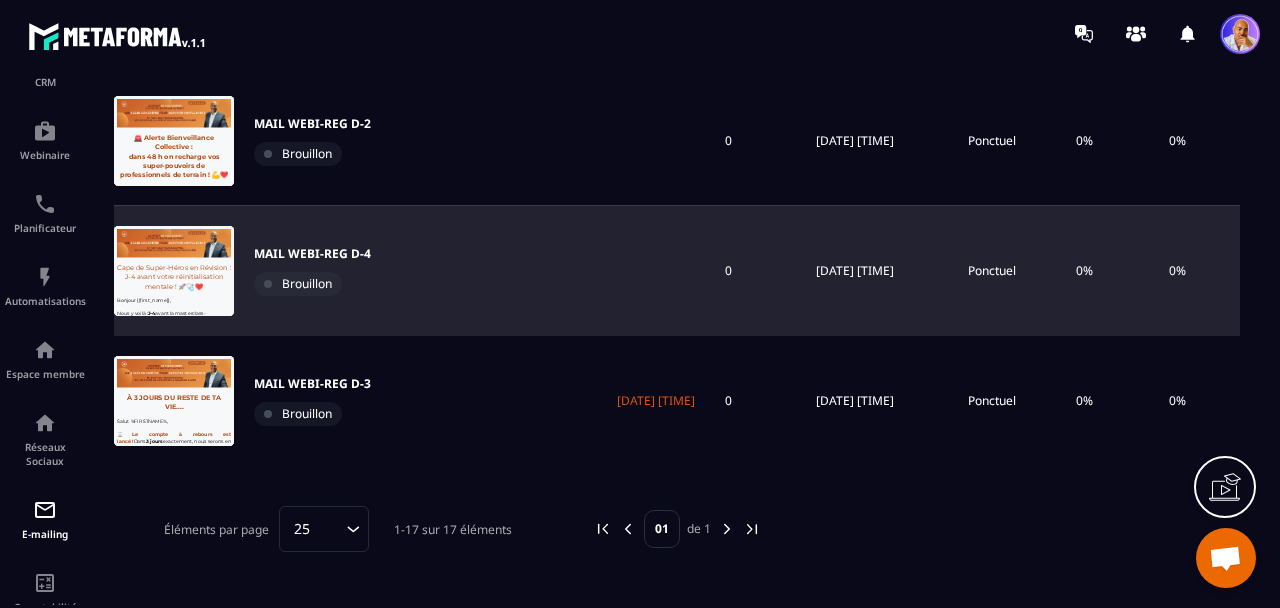 click on "MAIL WEBI-REG D-4" at bounding box center (312, 254) 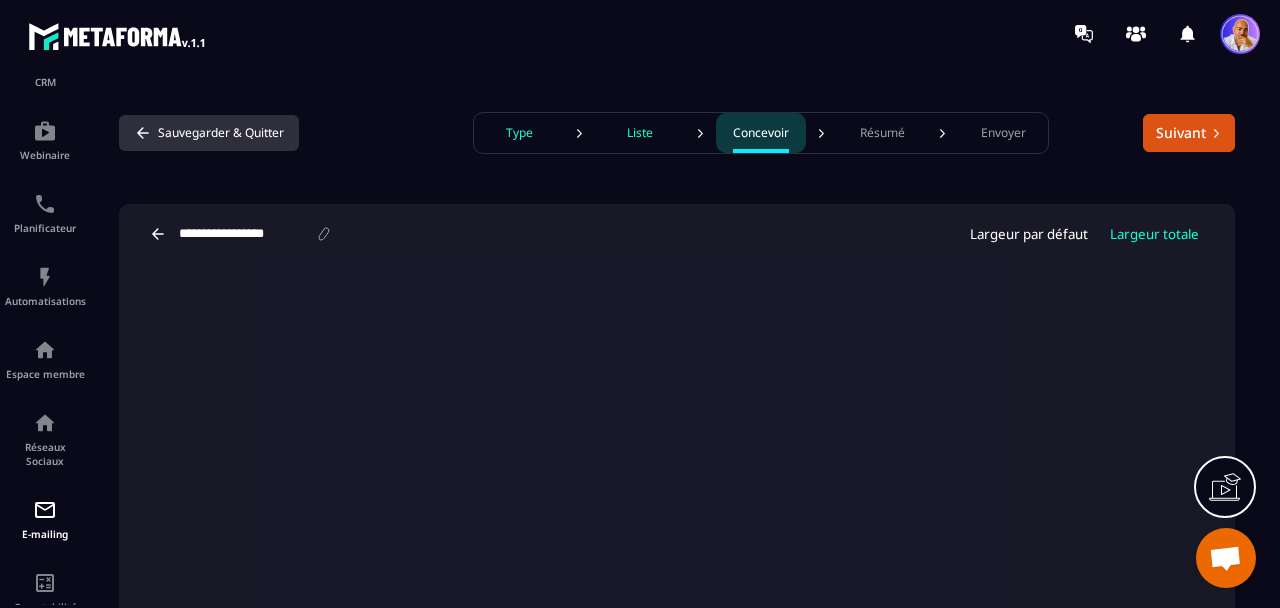 click 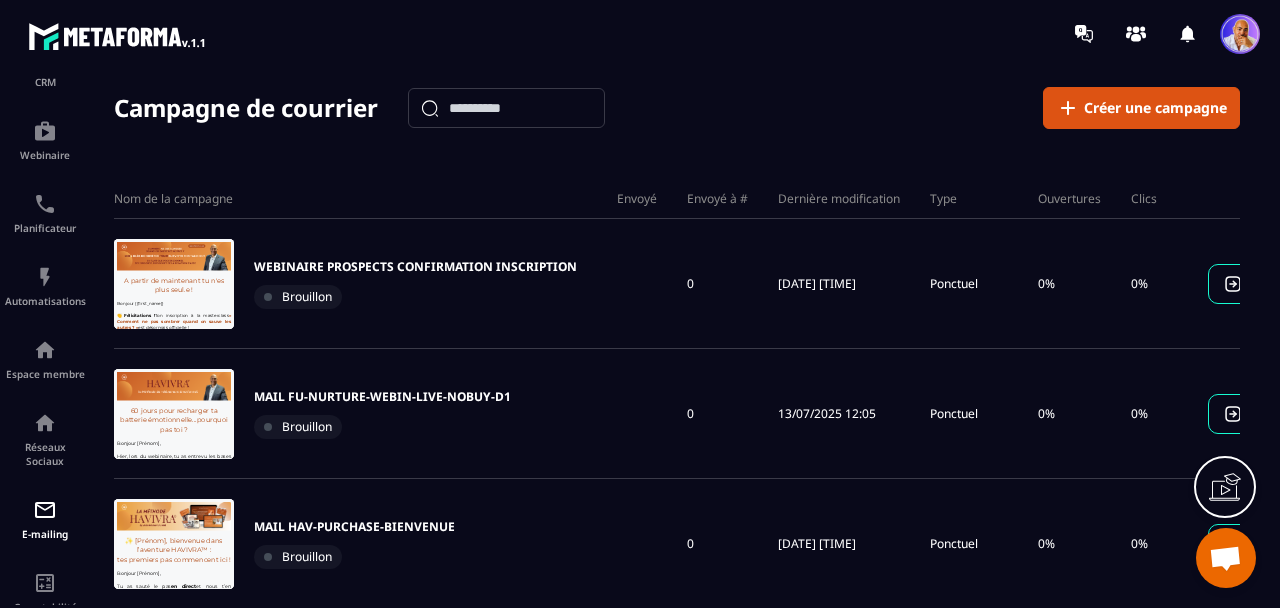 scroll, scrollTop: 0, scrollLeft: 0, axis: both 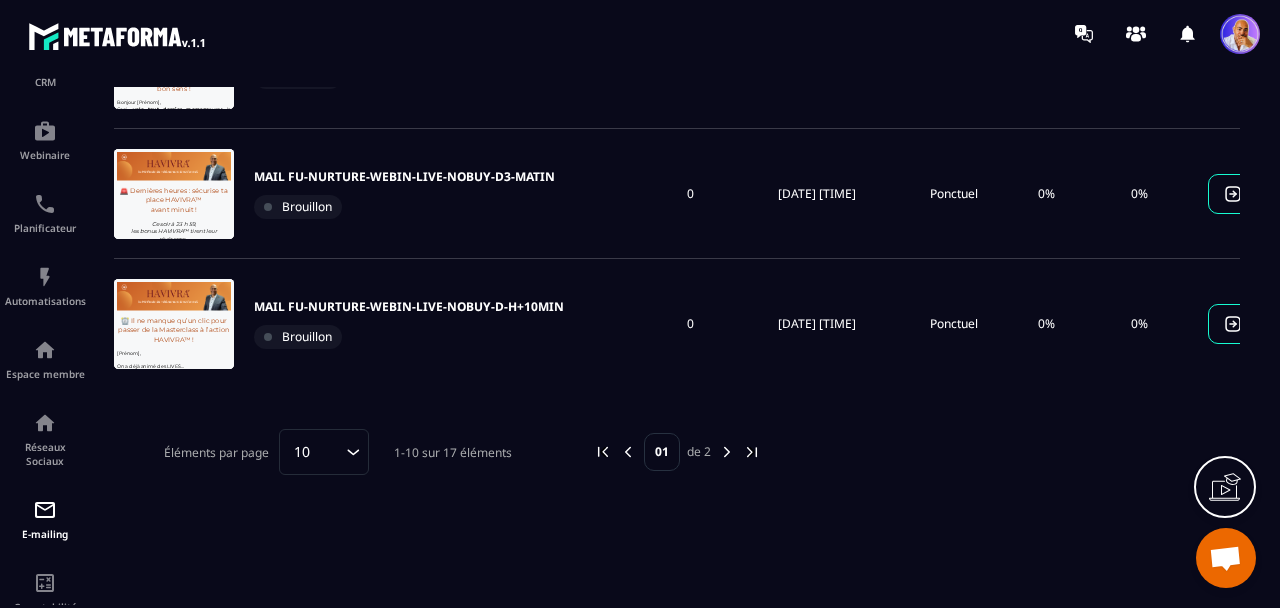 click 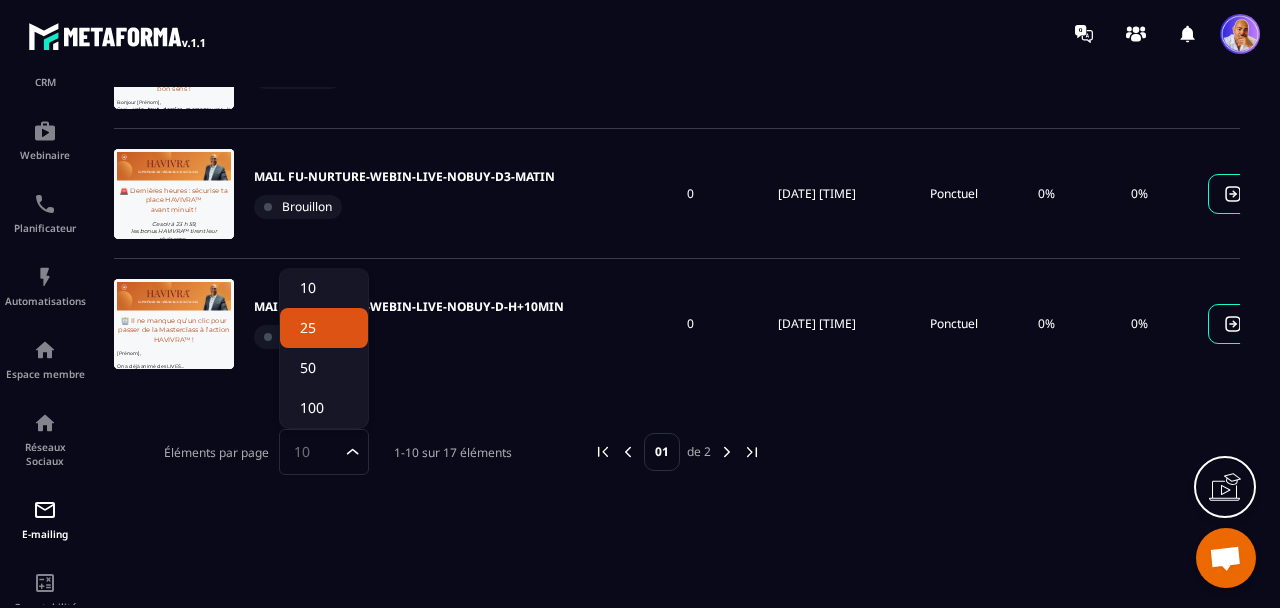 click on "25" 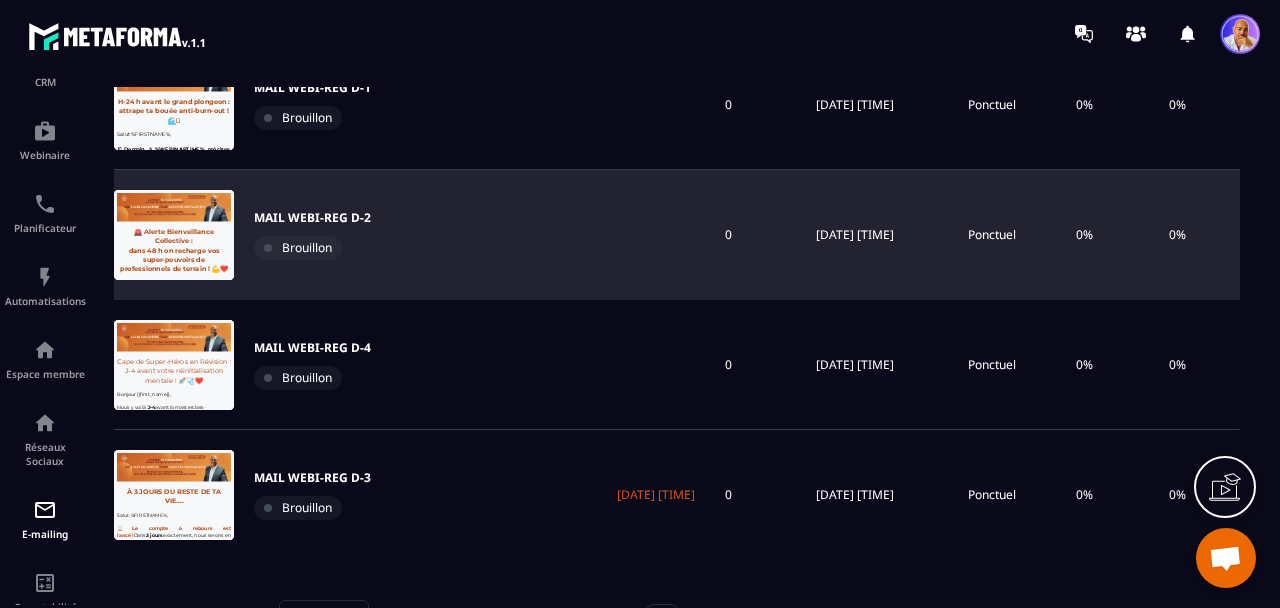 click on "MAIL WEBI-REG D-2" at bounding box center (312, 218) 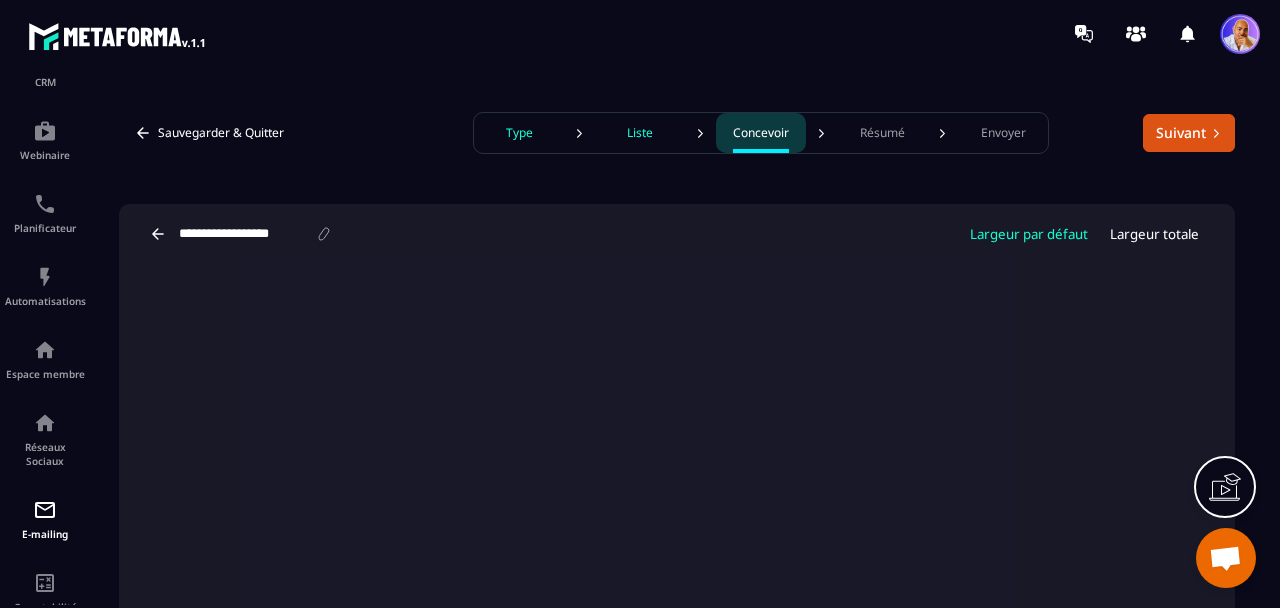 click on "Type" at bounding box center [519, 133] 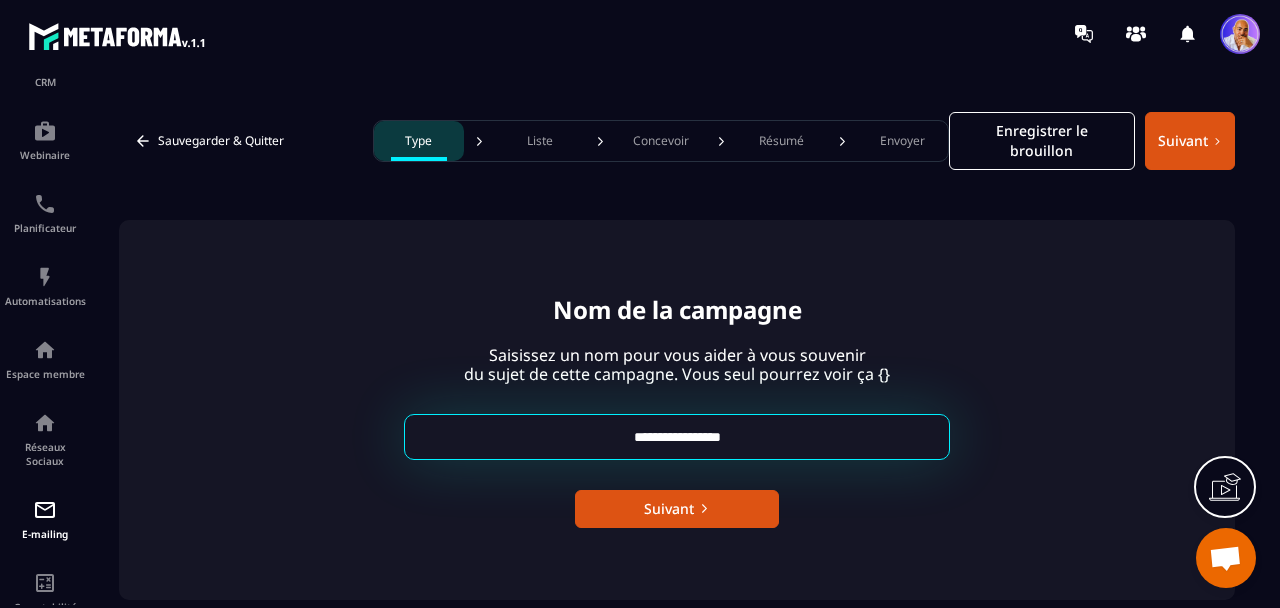 click on "**********" at bounding box center (677, 437) 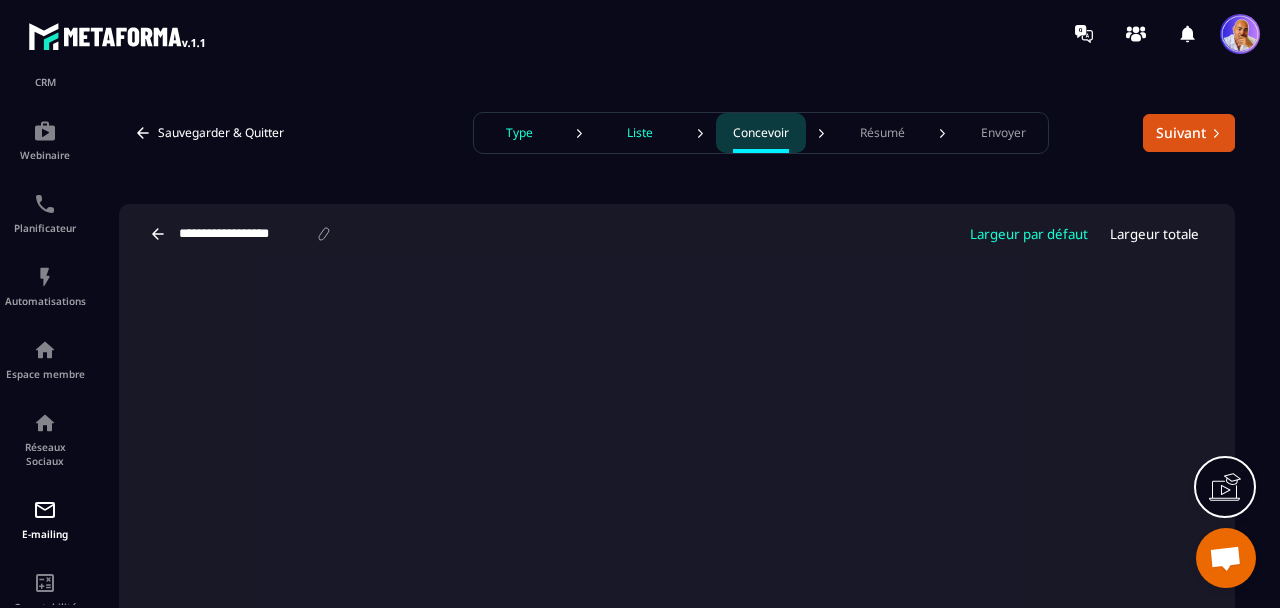 click on "**********" at bounding box center (246, 234) 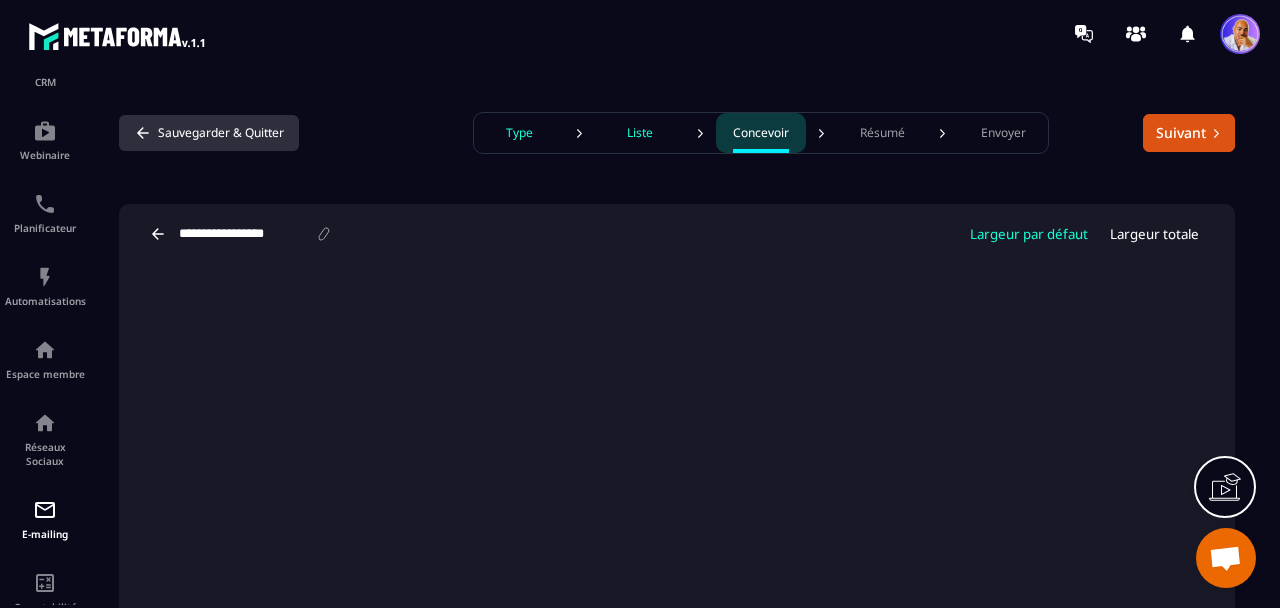 type on "**********" 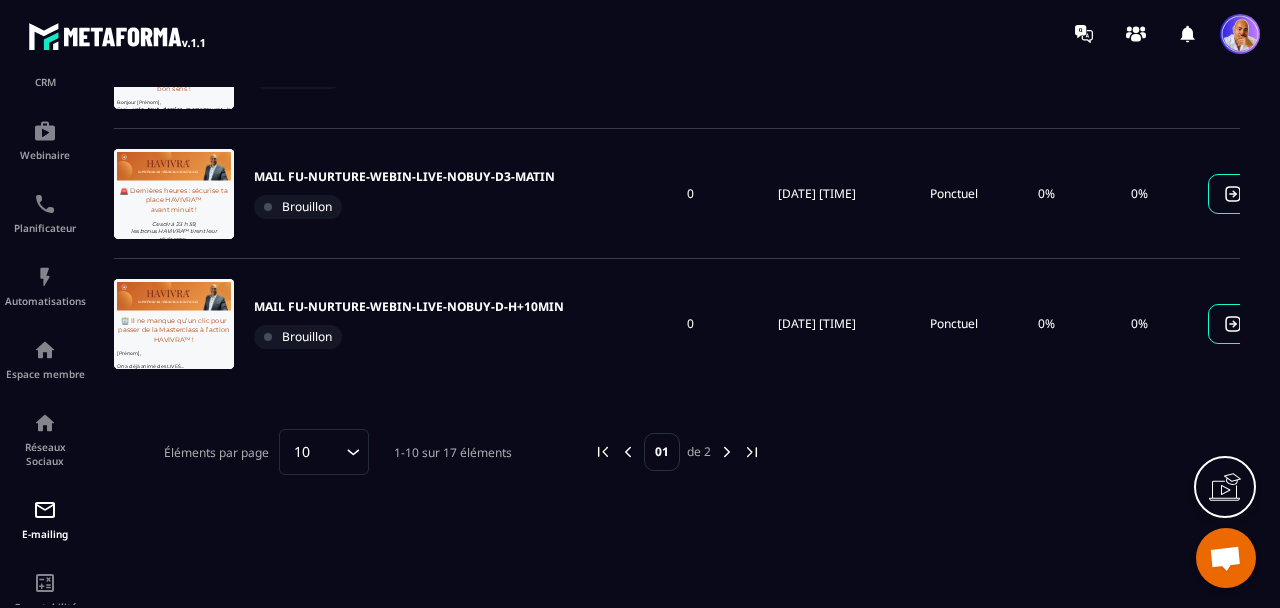click 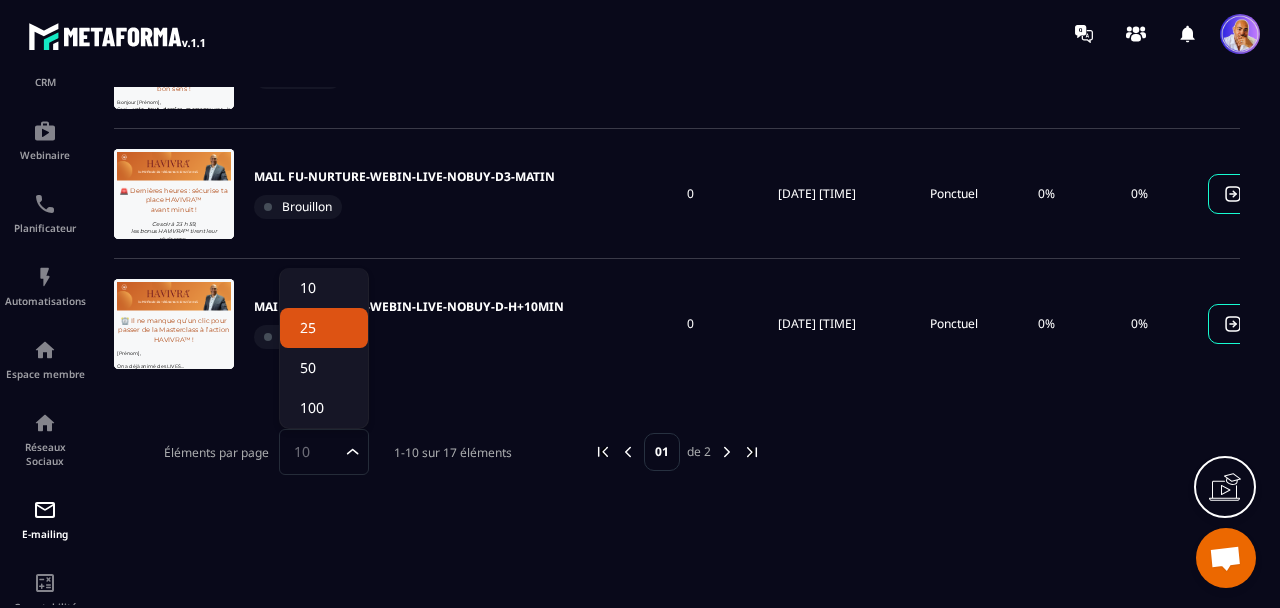 click on "25" 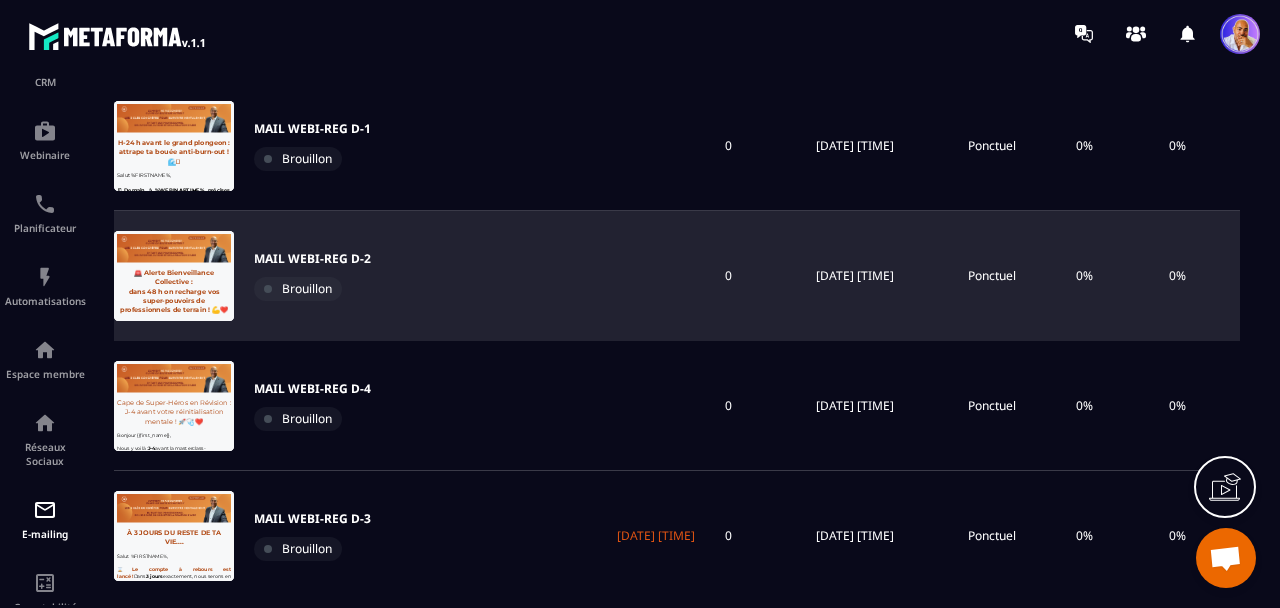 click on "MAIL WEBI-REG D-2 Brouillon" at bounding box center (358, 276) 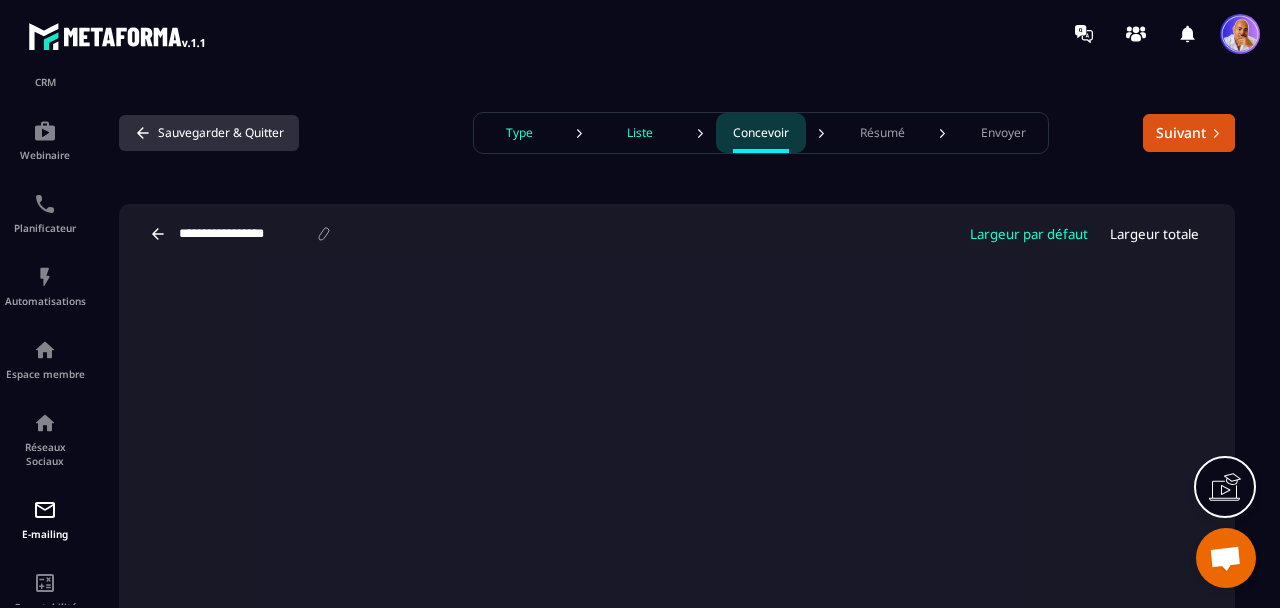 click 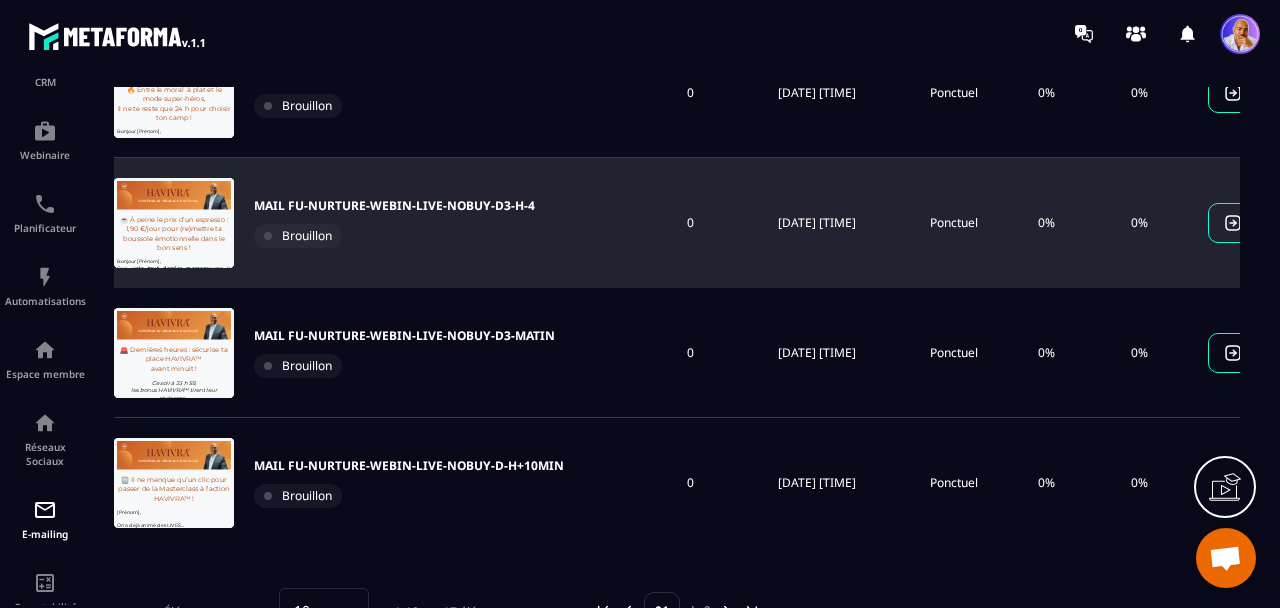 click on "MAIL FU-NURTURE-WEBIN-LIVE-NOBUY-D3-H-4" at bounding box center [394, 206] 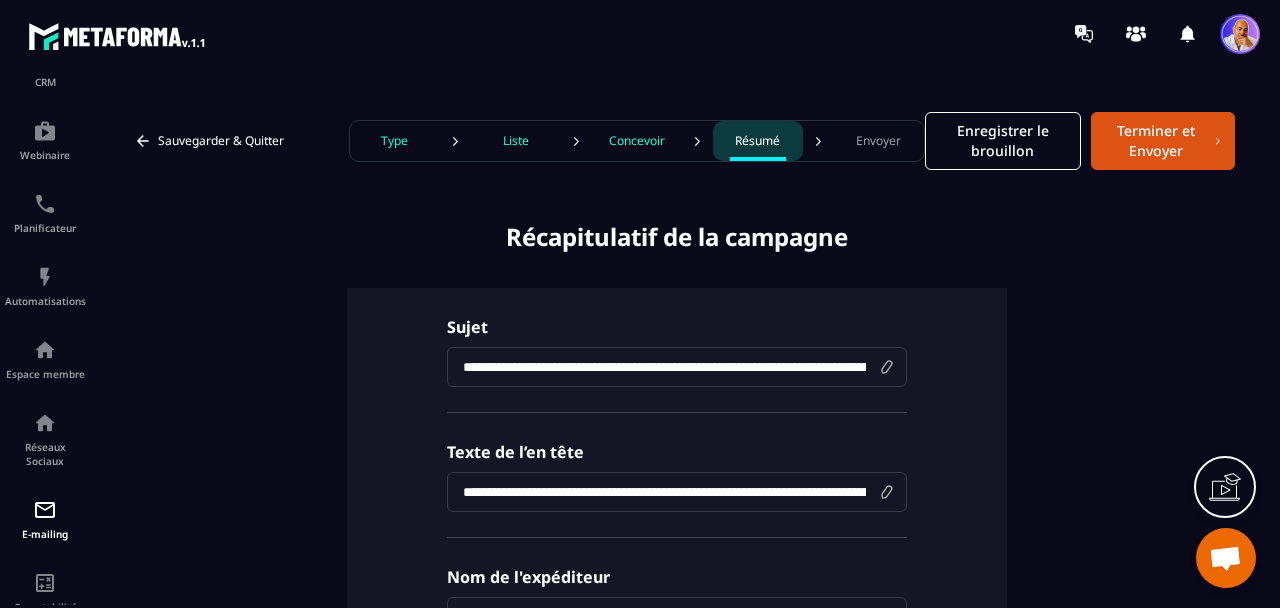 click on "Concevoir" at bounding box center (637, 141) 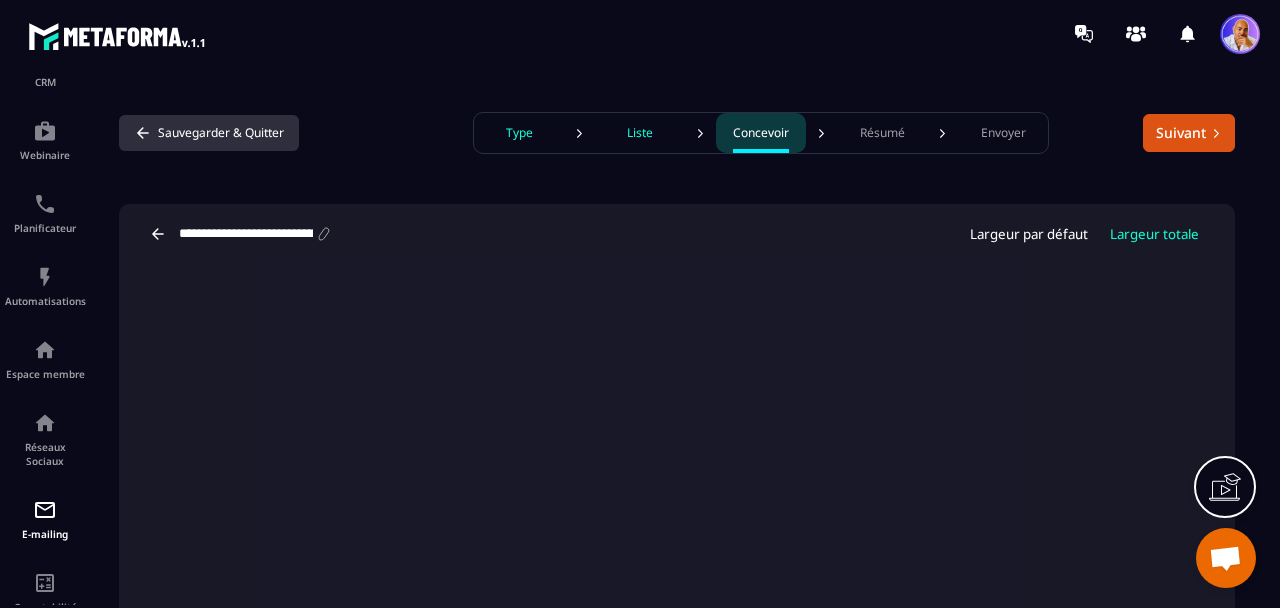 click 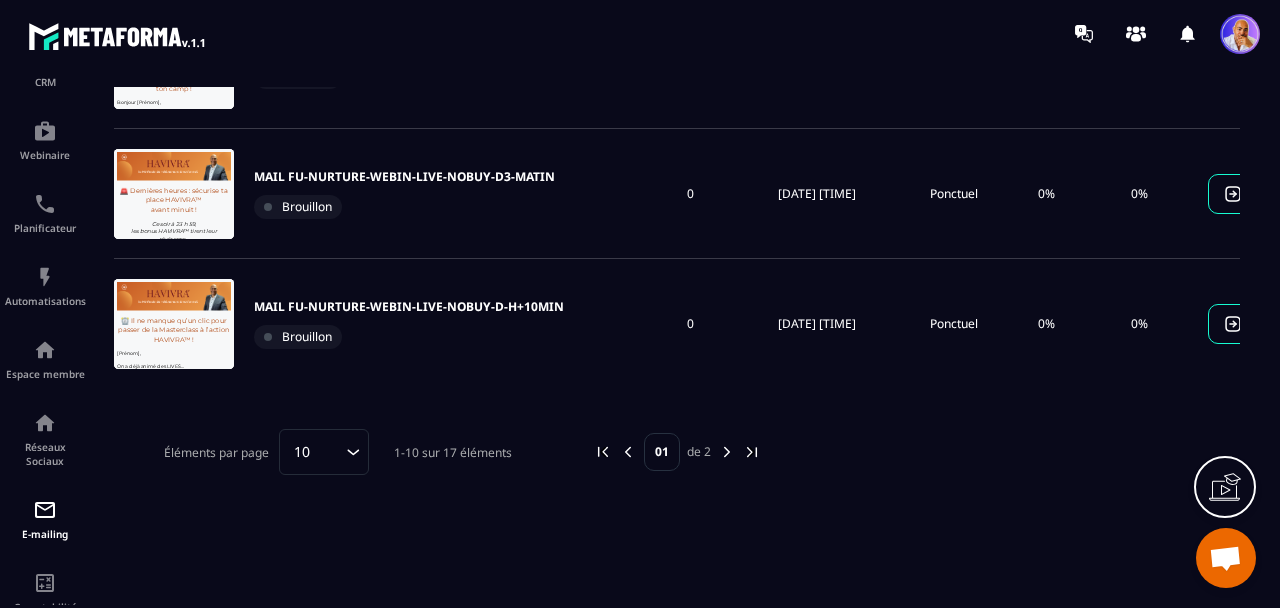 click 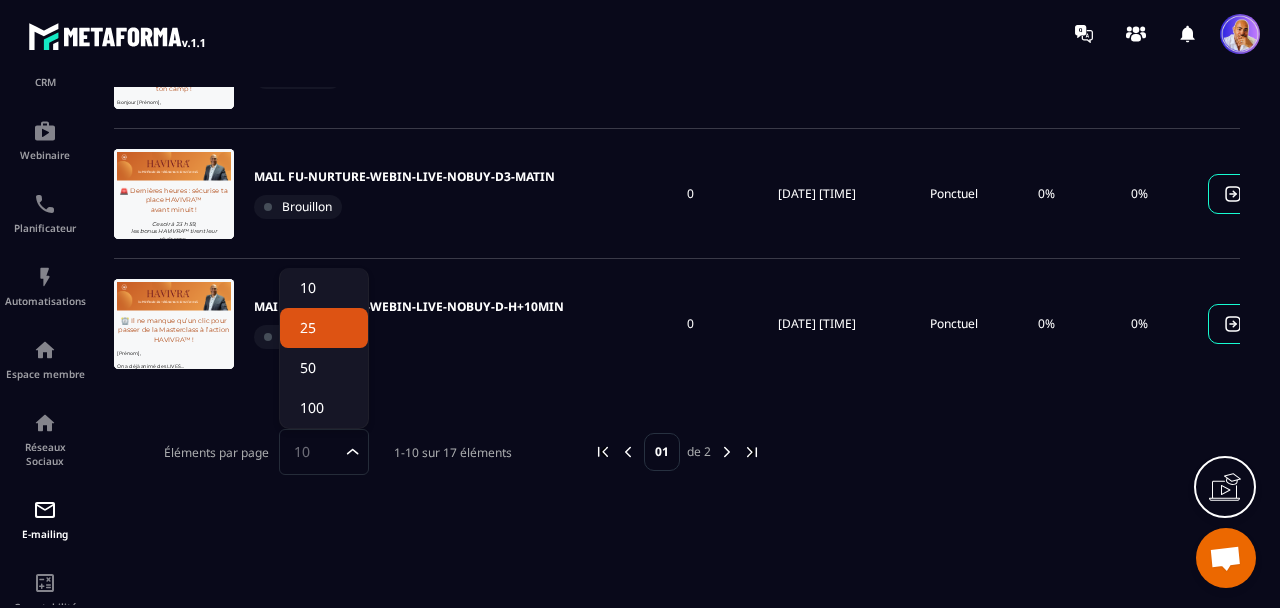 click on "25" 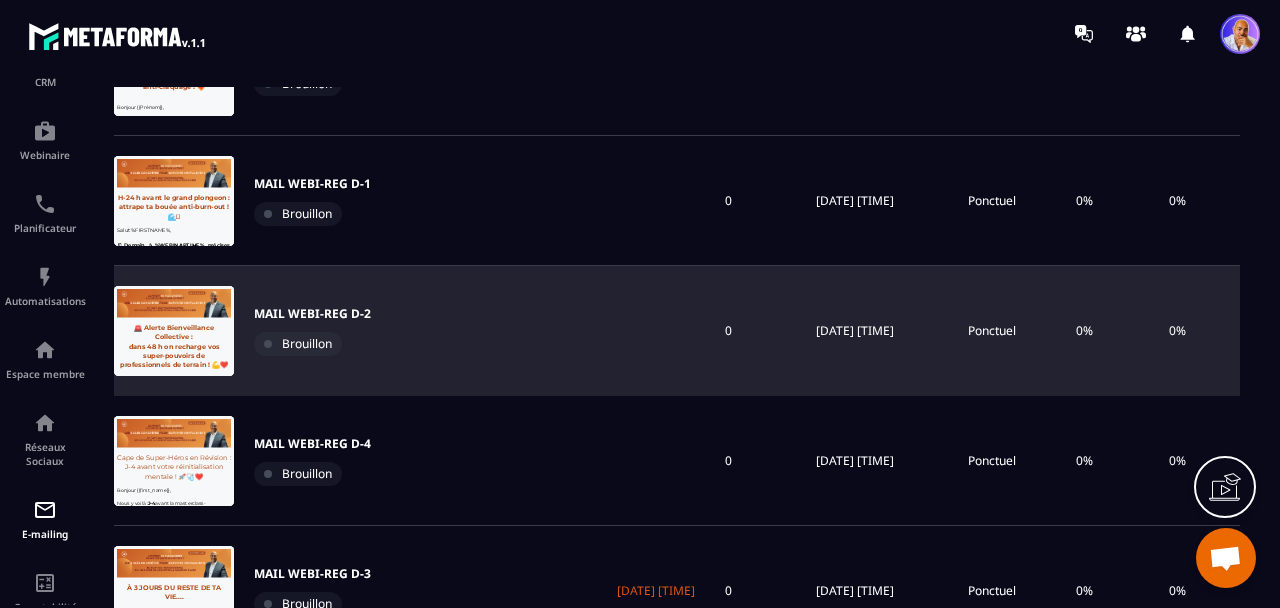 click on "MAIL WEBI-REG D-2" at bounding box center [312, 314] 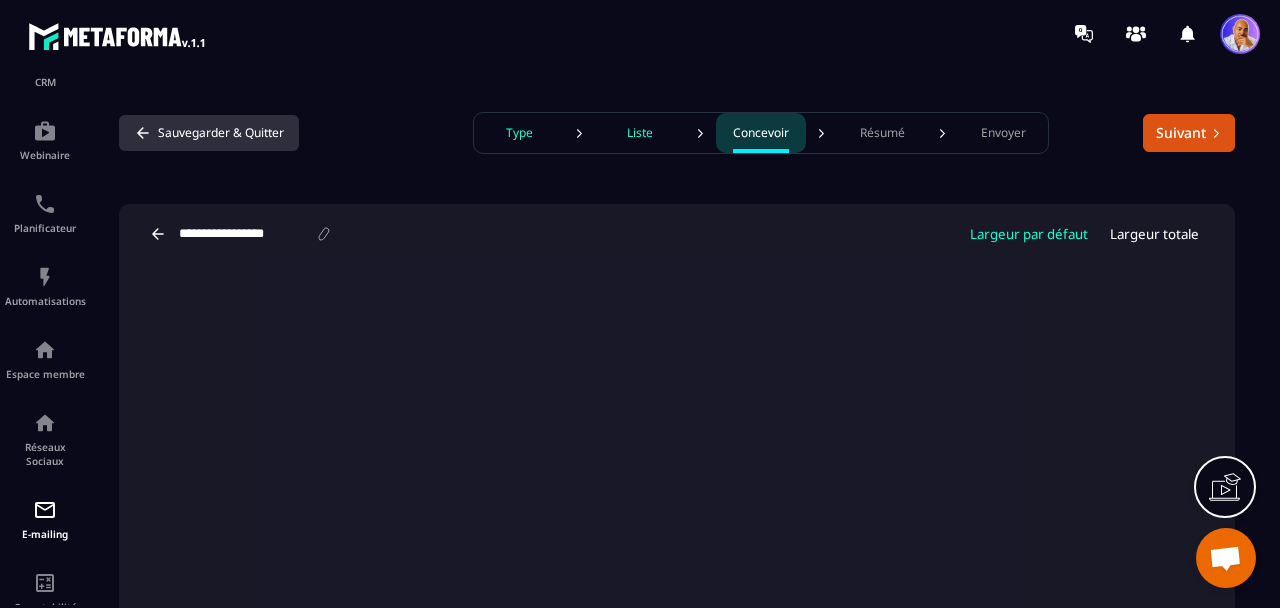 click 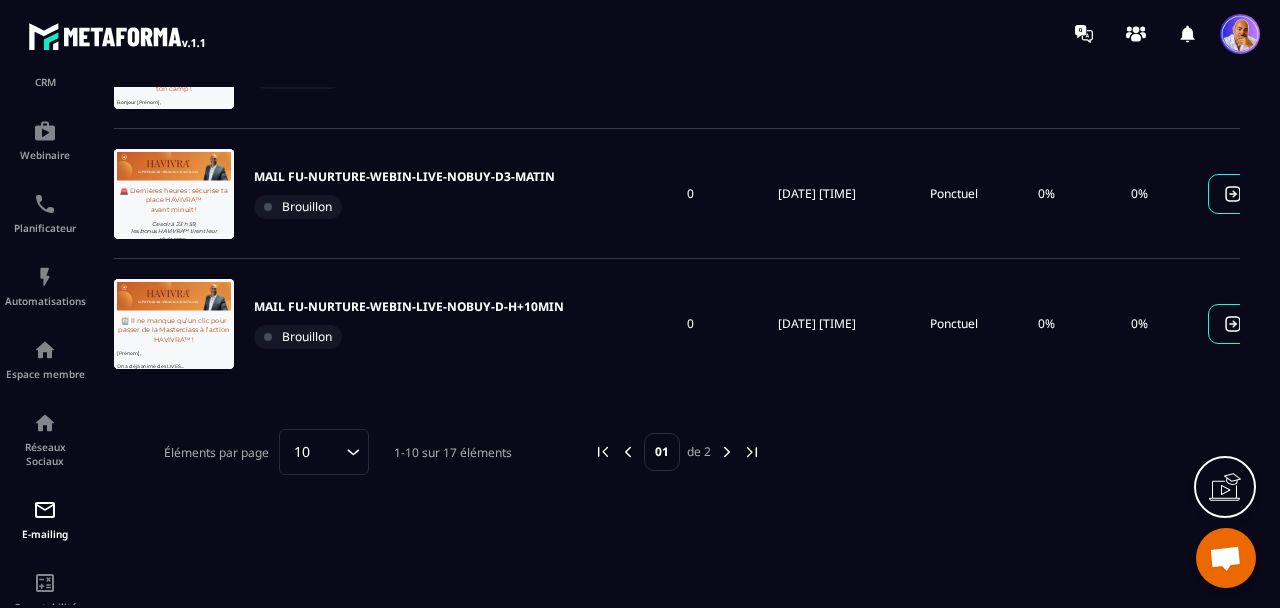 click 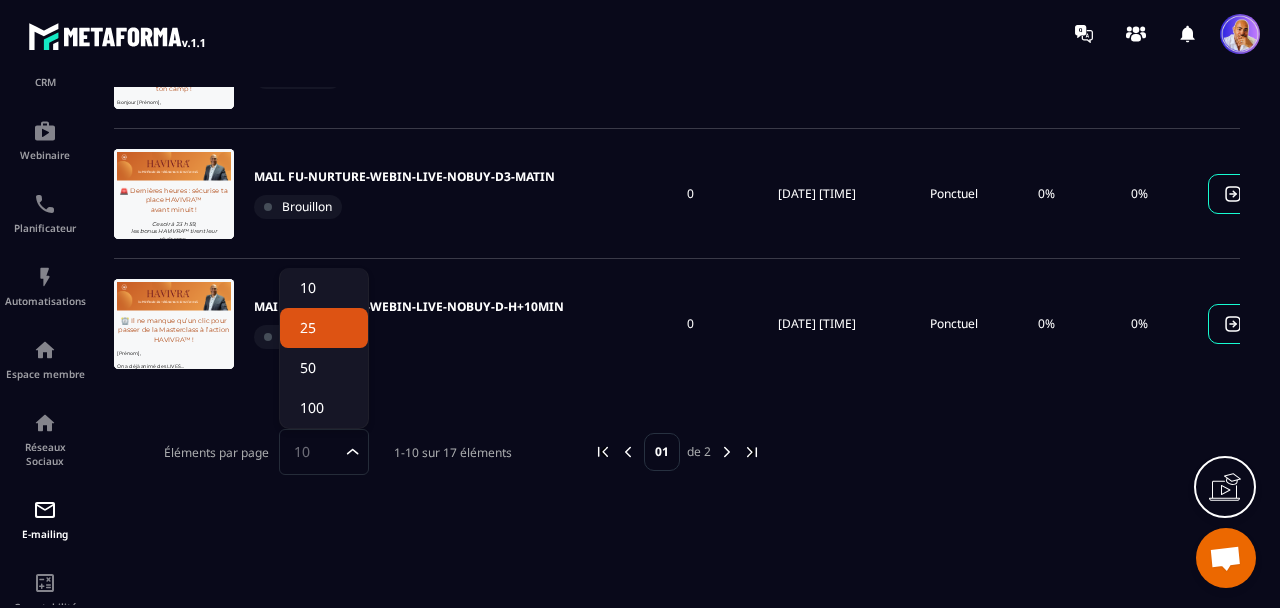 click on "25" 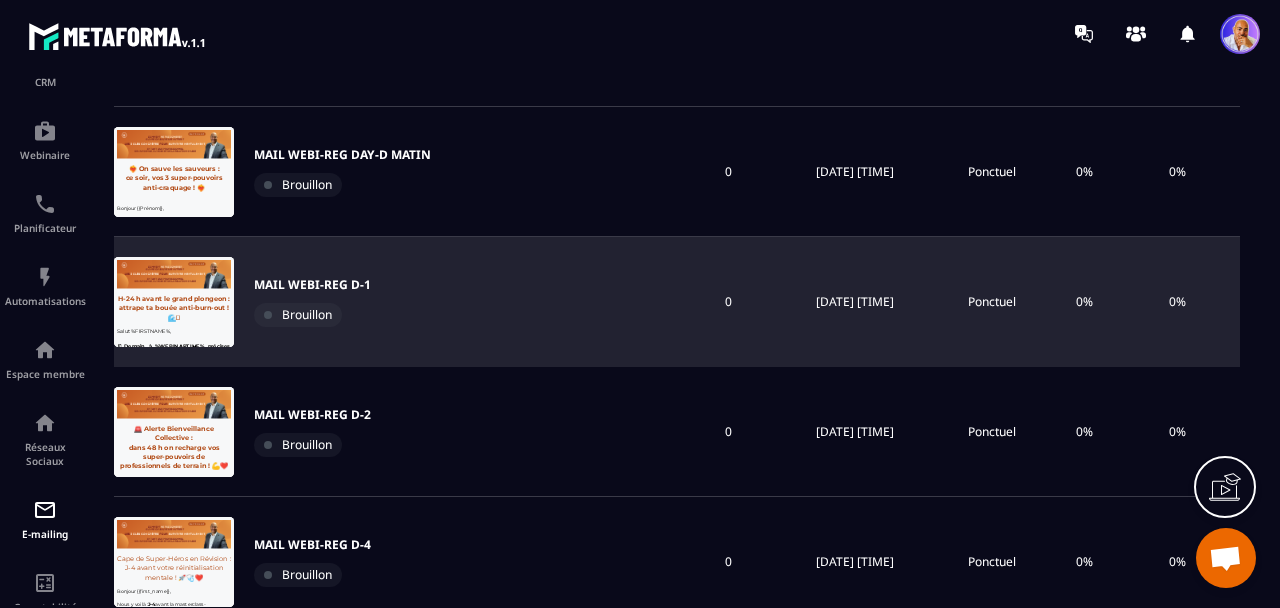 click on "MAIL WEBI-REG D-1" at bounding box center [312, 285] 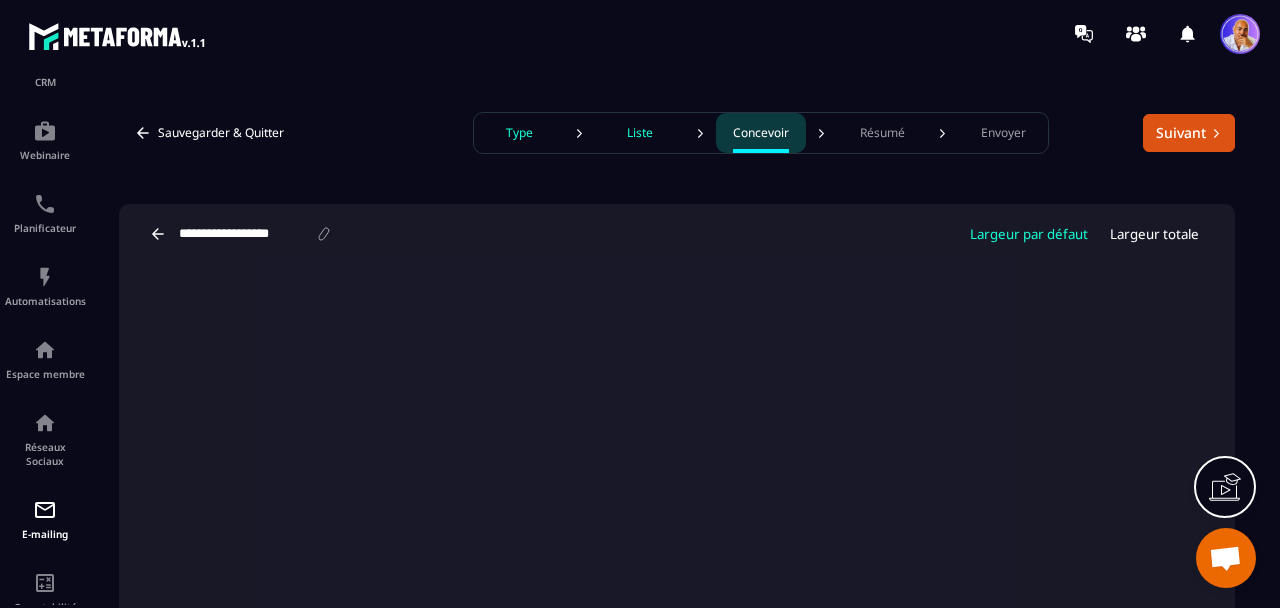 click on "Type" at bounding box center [519, 133] 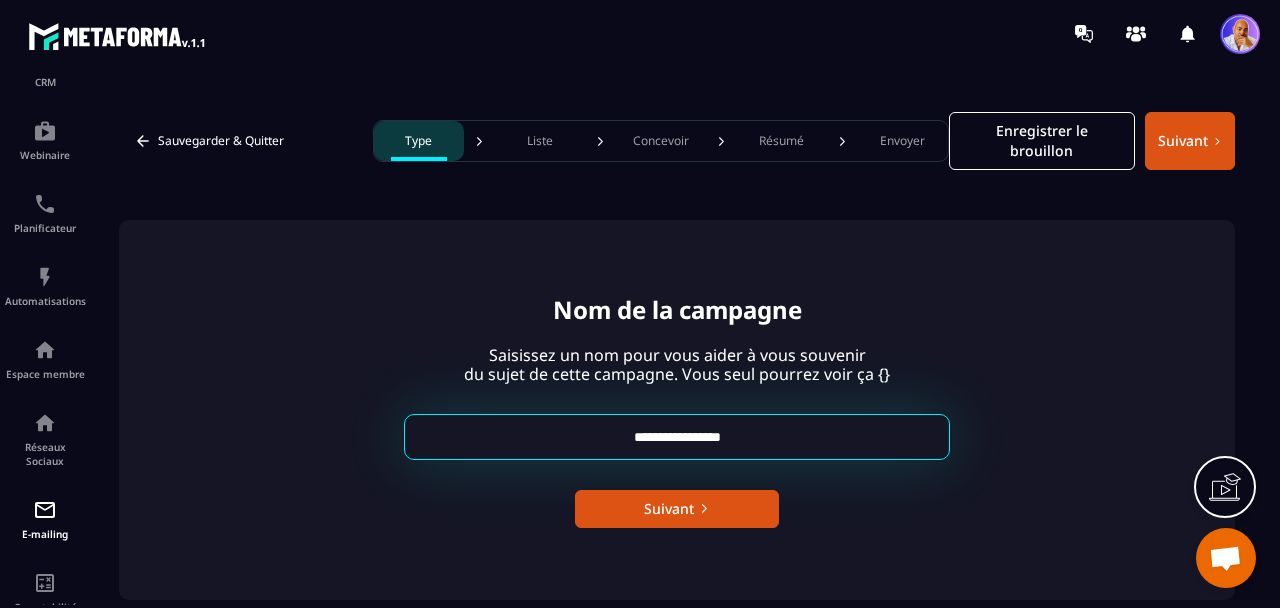 click on "**********" at bounding box center (677, 437) 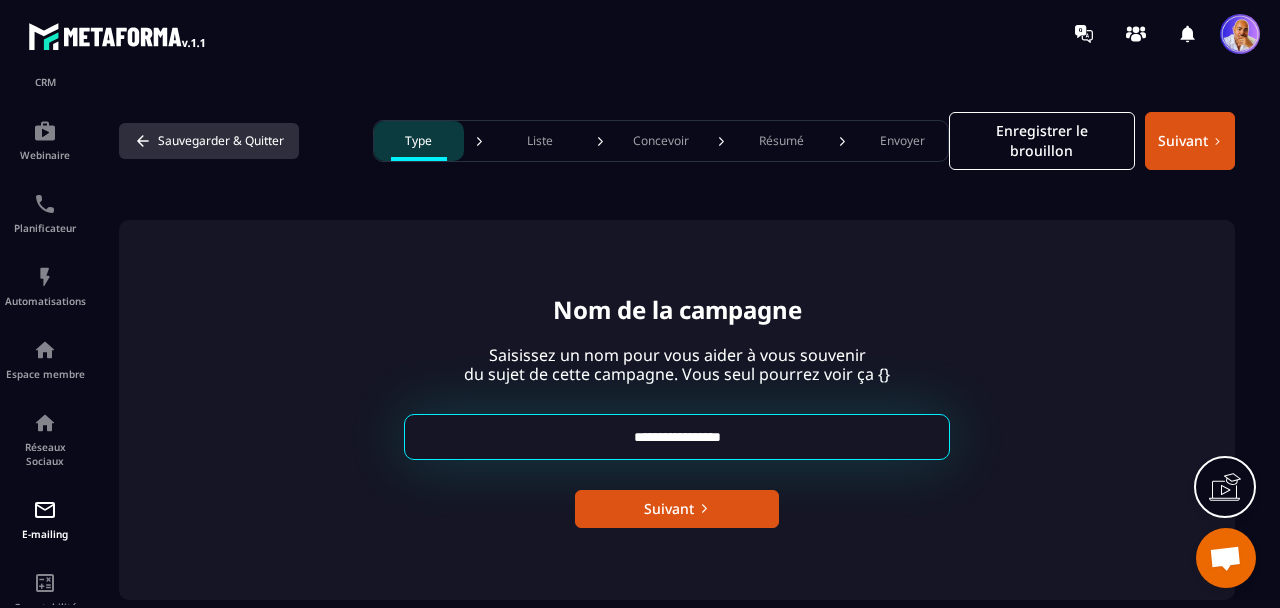 click 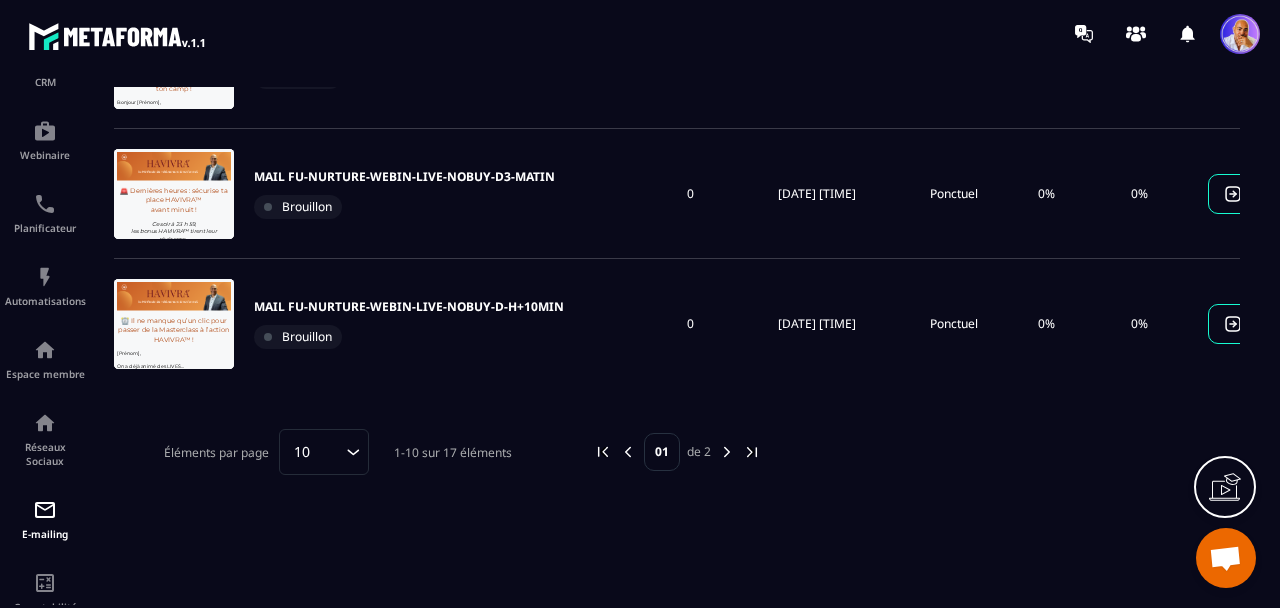 click 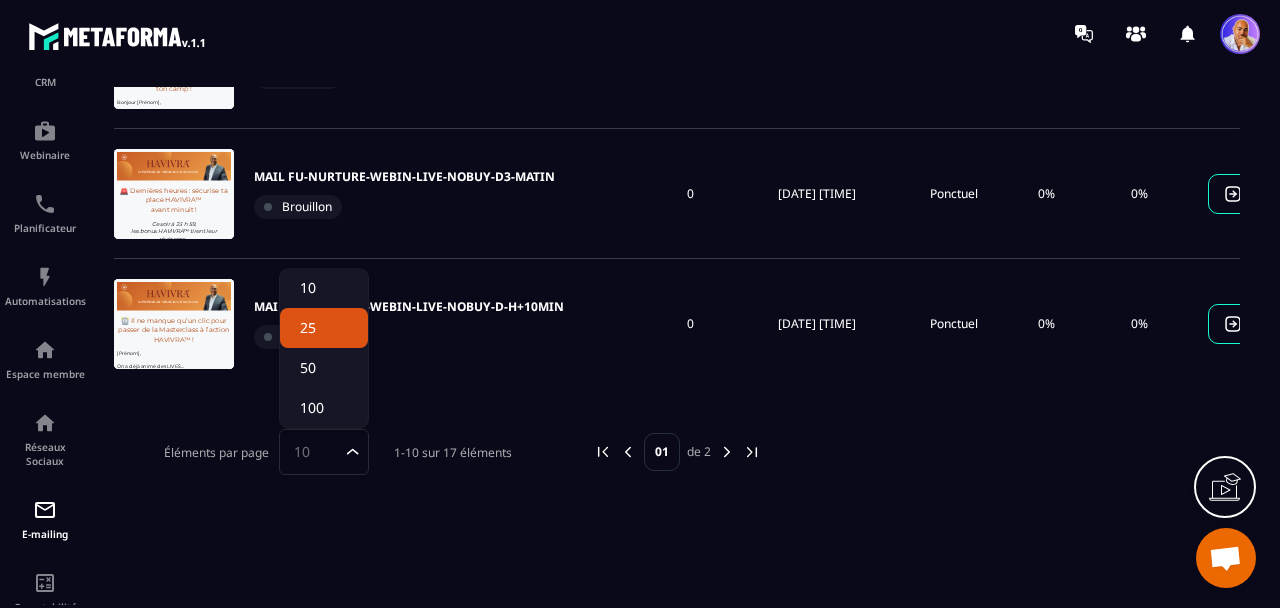 click on "25" 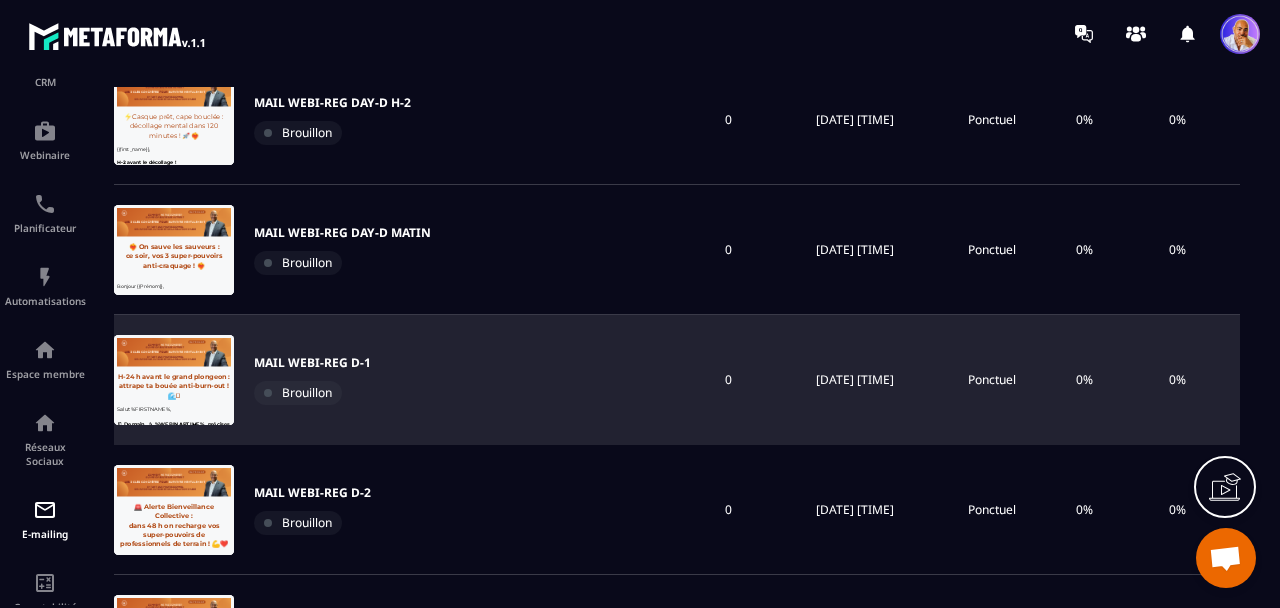 click on "MAIL WEBI-REG D-1 Brouillon" at bounding box center (312, 380) 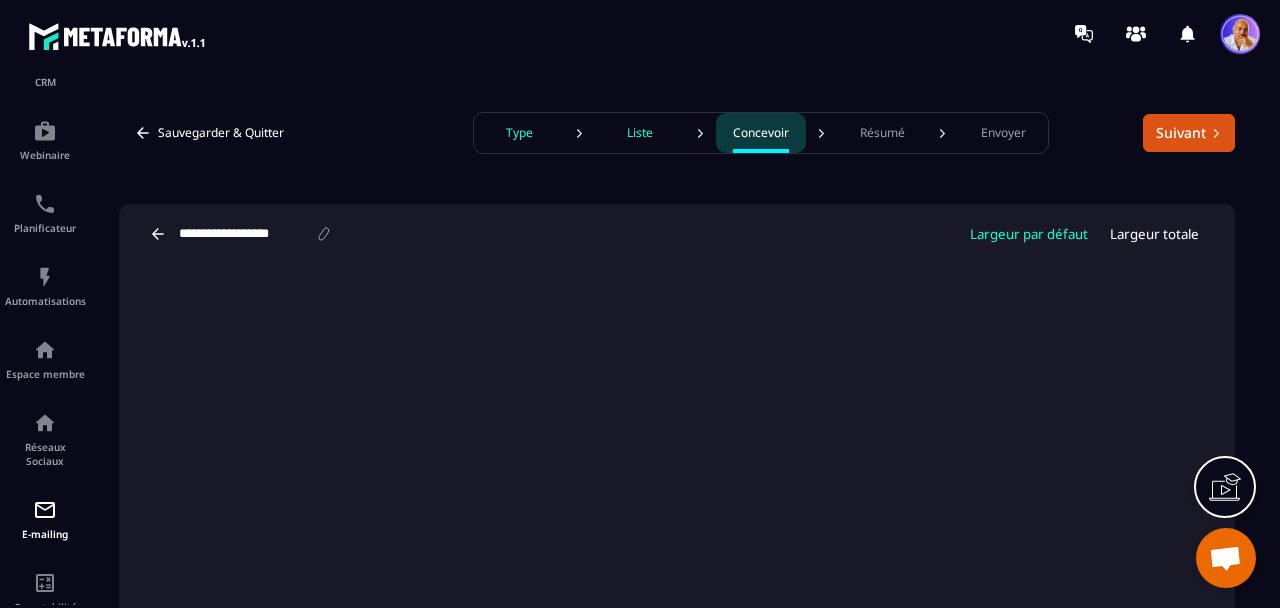 click on "**********" at bounding box center (246, 234) 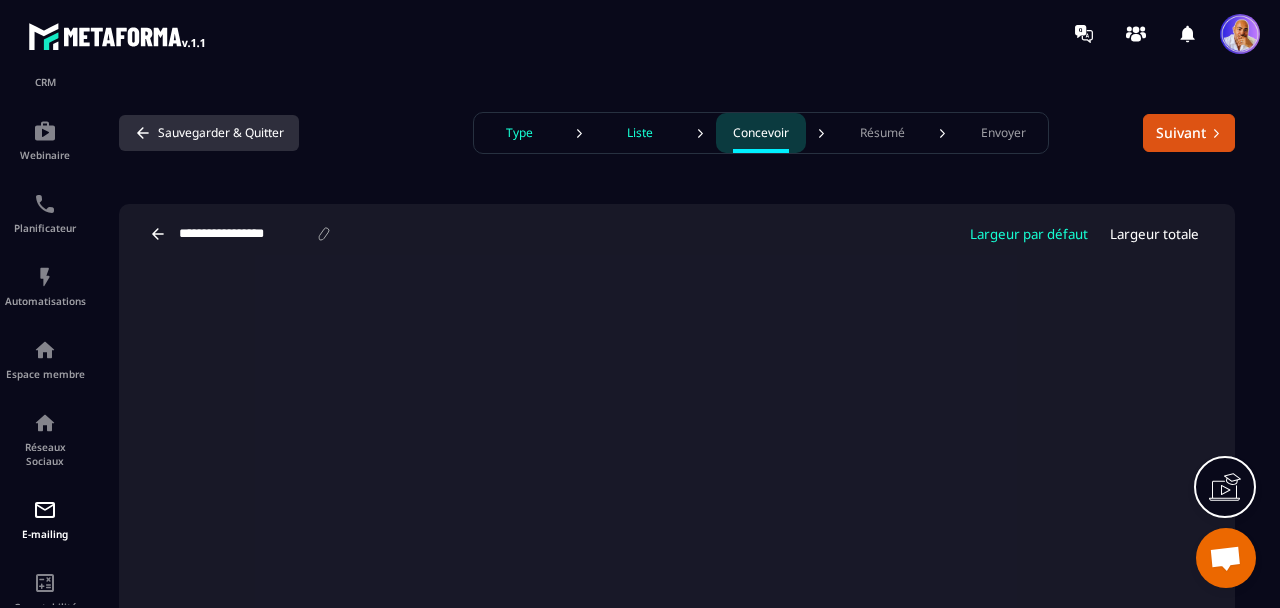 type on "**********" 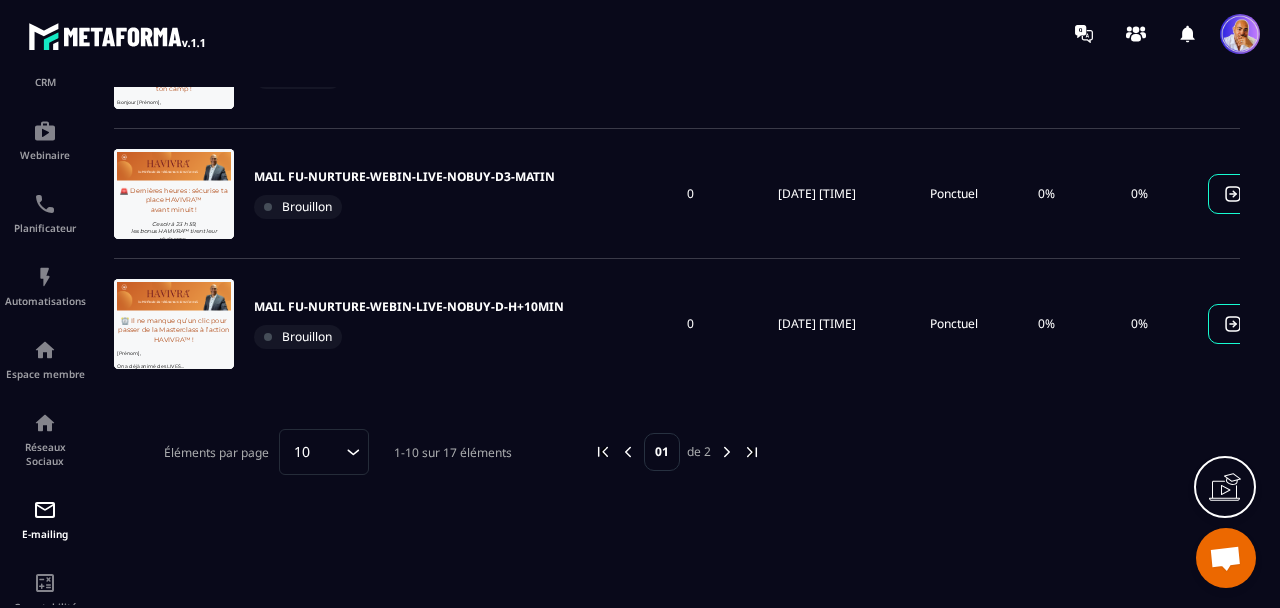 click 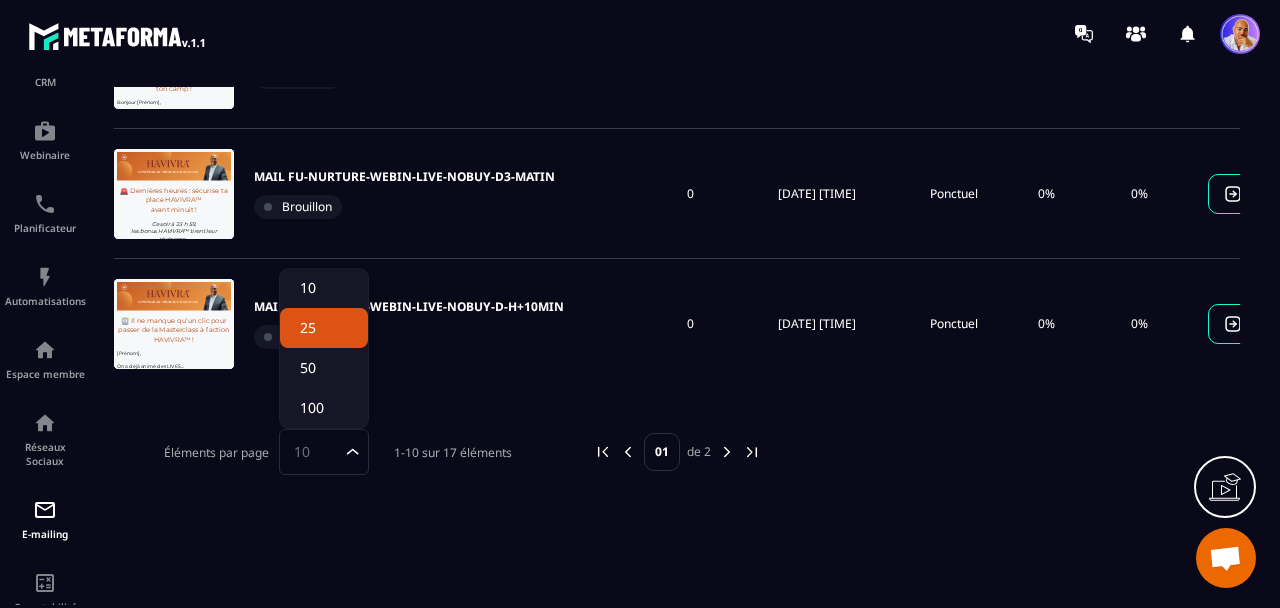 click on "25" 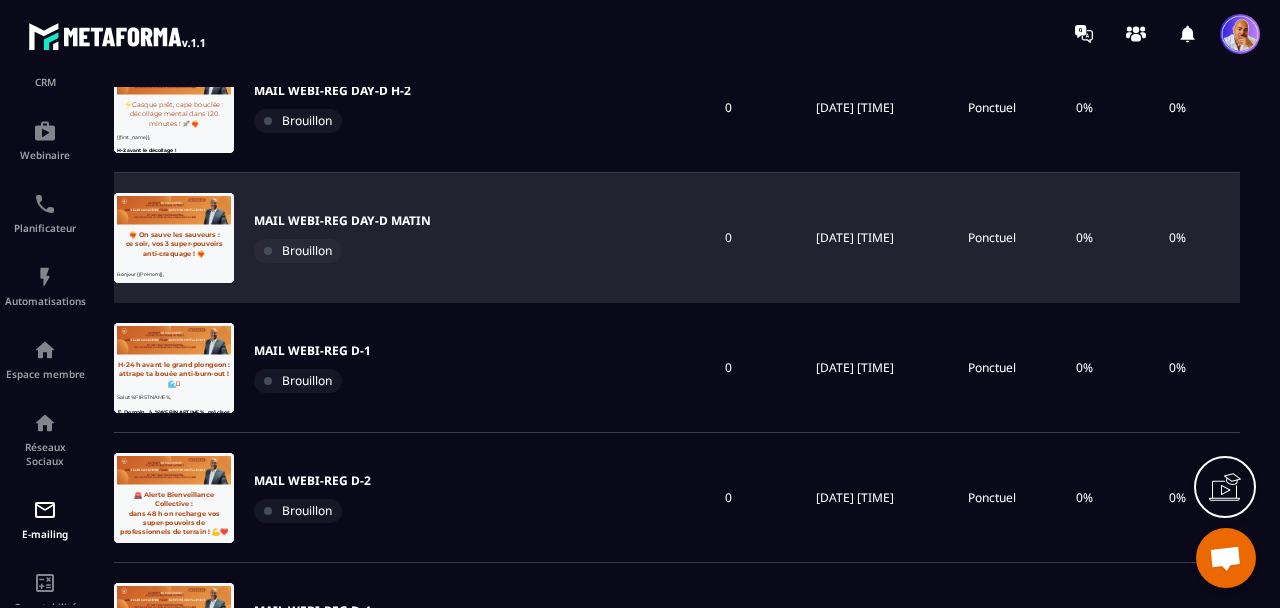 click on "MAIL WEBI-REG DAY-D MATIN" at bounding box center (342, 221) 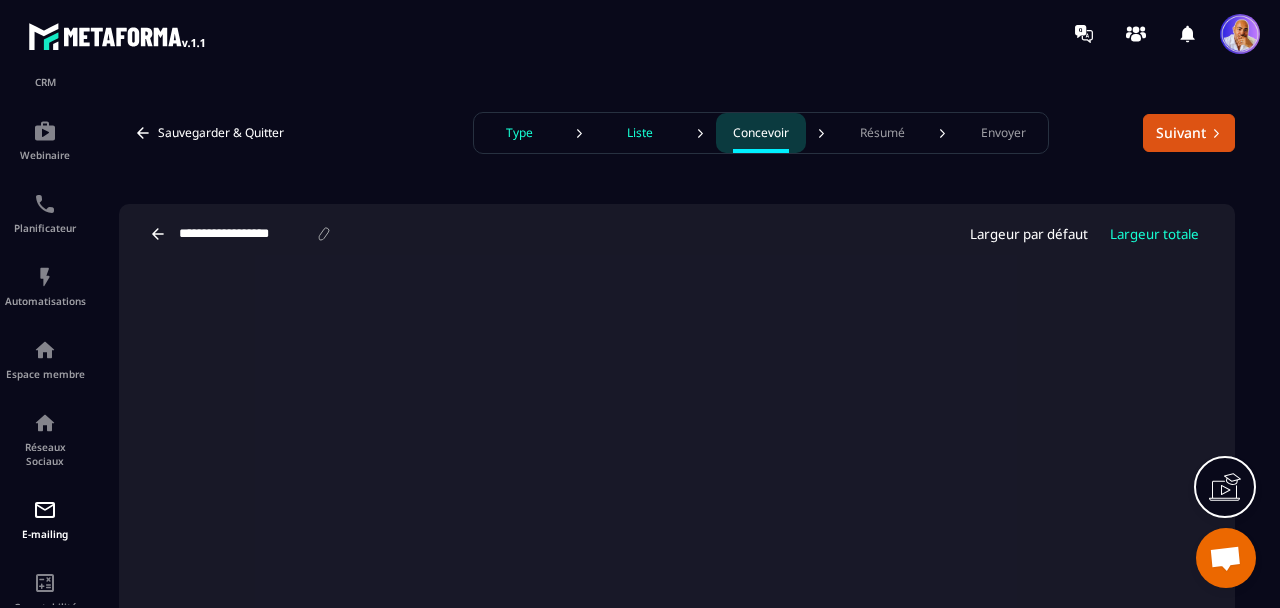 click on "Type" at bounding box center [519, 133] 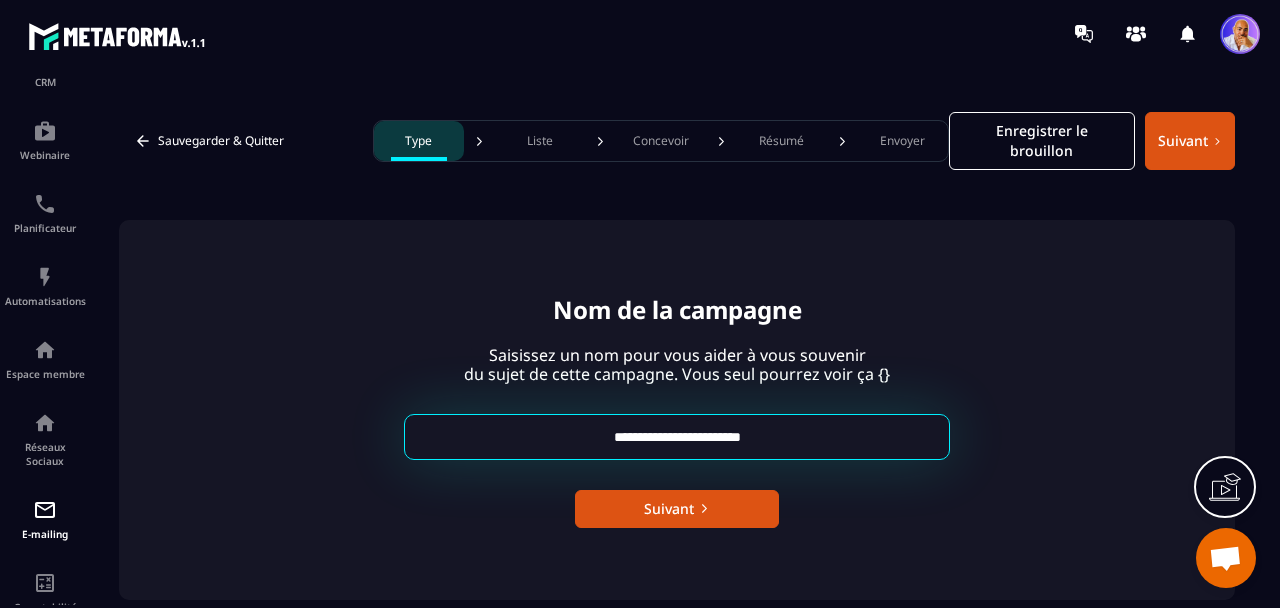 click on "**********" at bounding box center [677, 437] 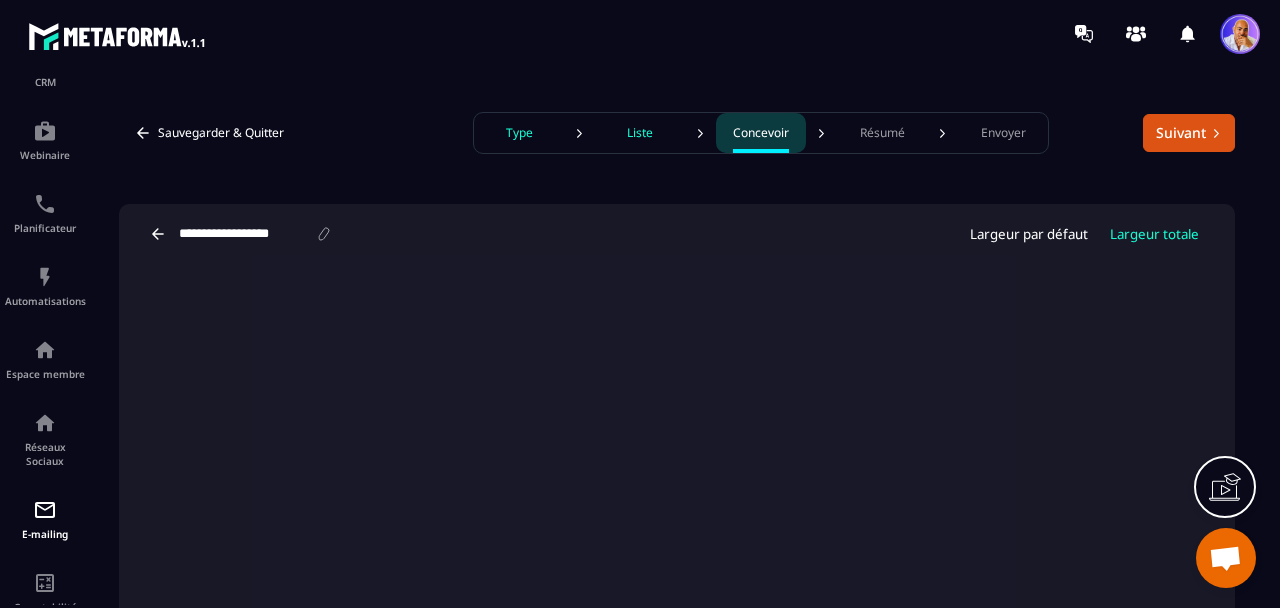 click on "**********" at bounding box center [246, 234] 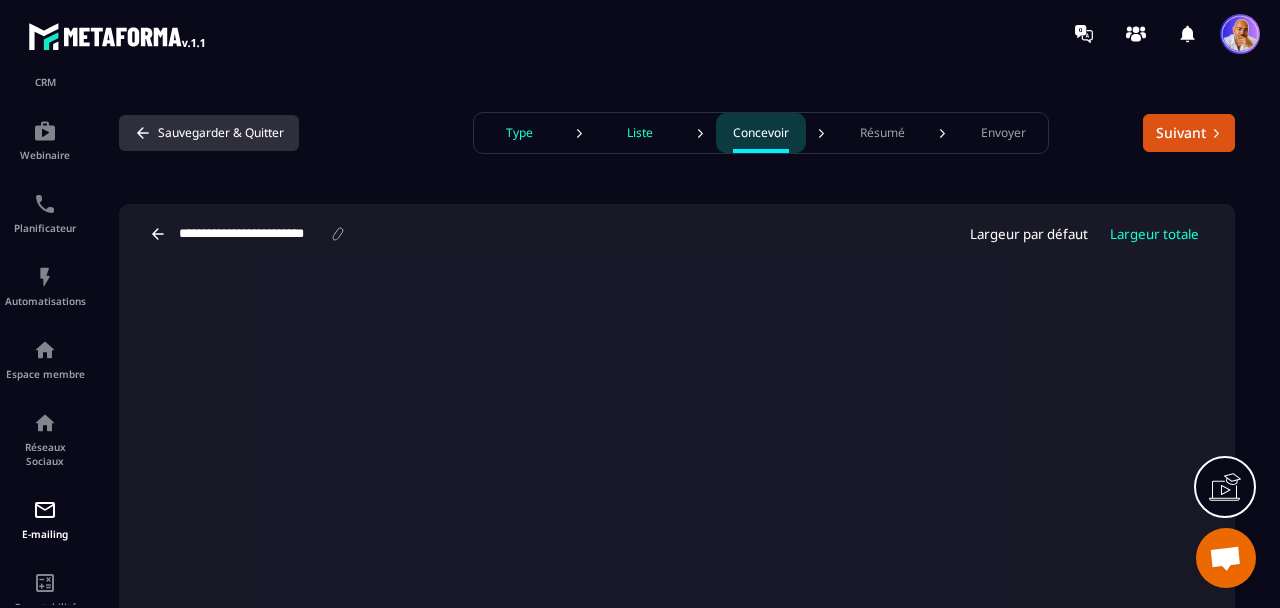 type on "**********" 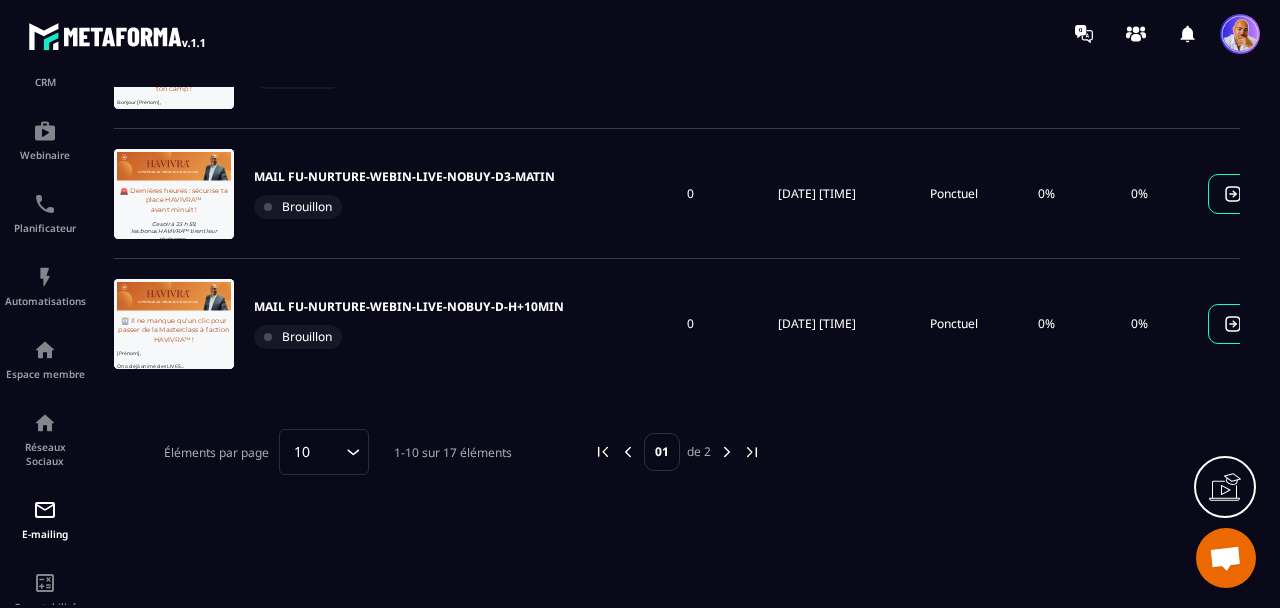 click 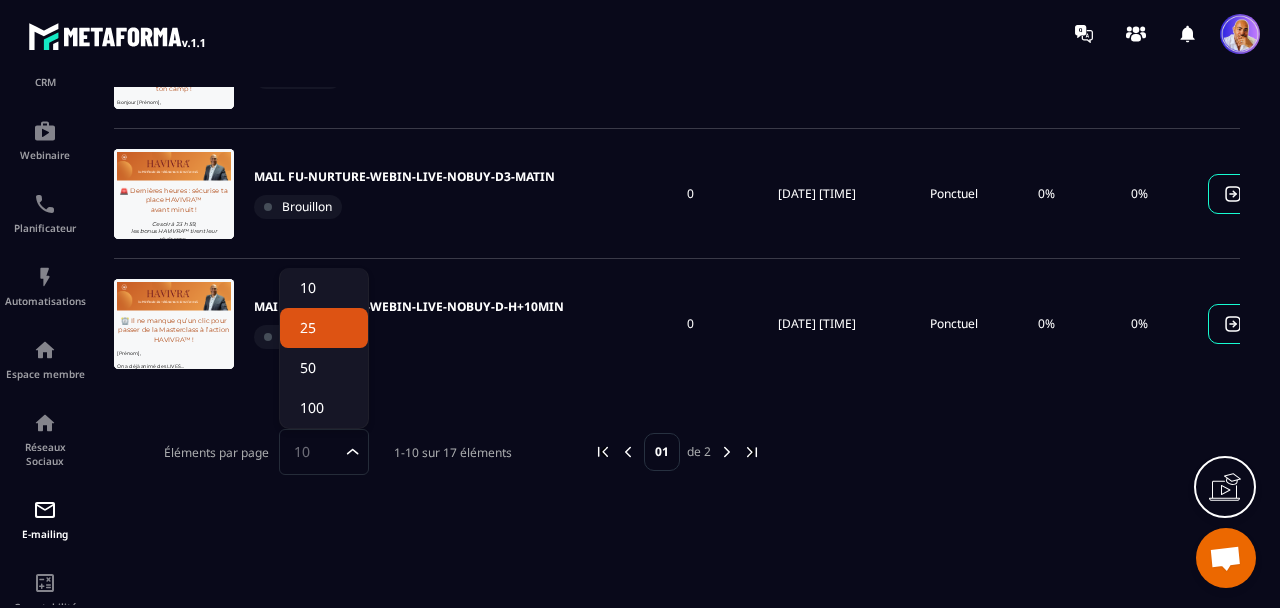 click on "25" 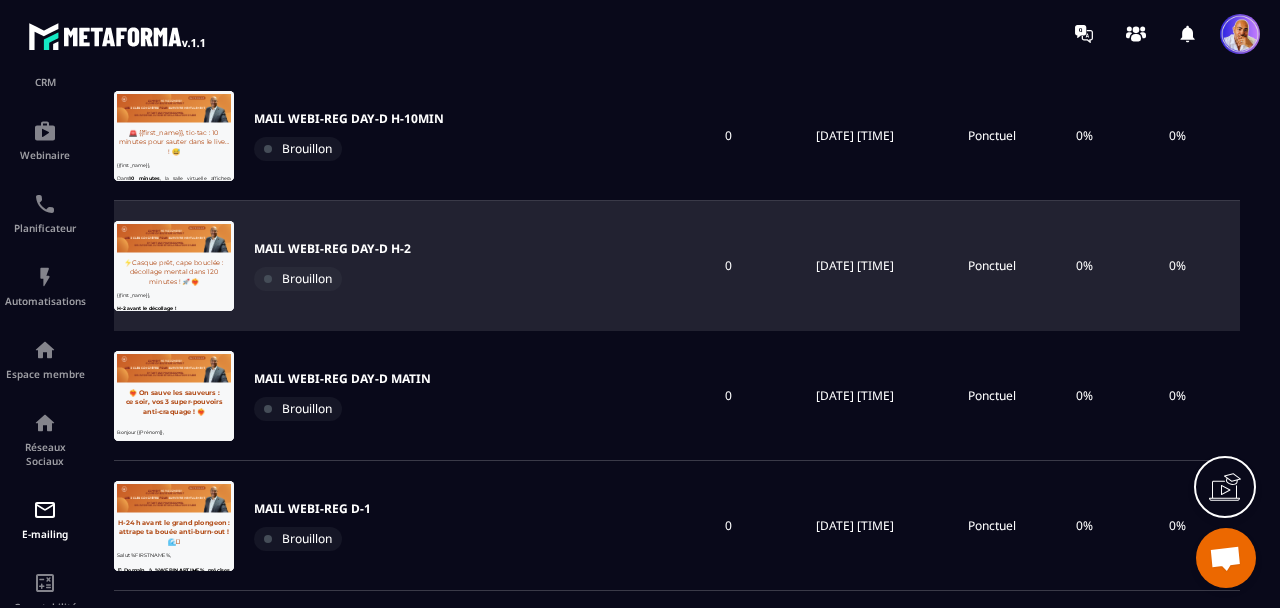 click on "MAIL WEBI-REG DAY-D H-2" at bounding box center (332, 249) 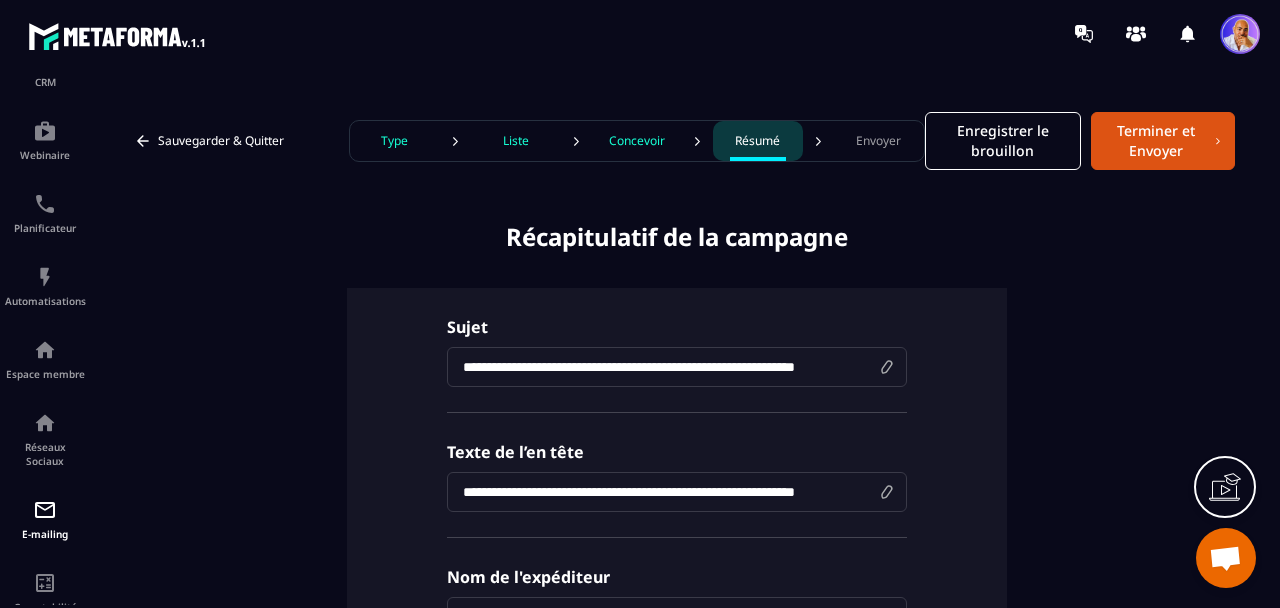 click on "Concevoir" at bounding box center [637, 141] 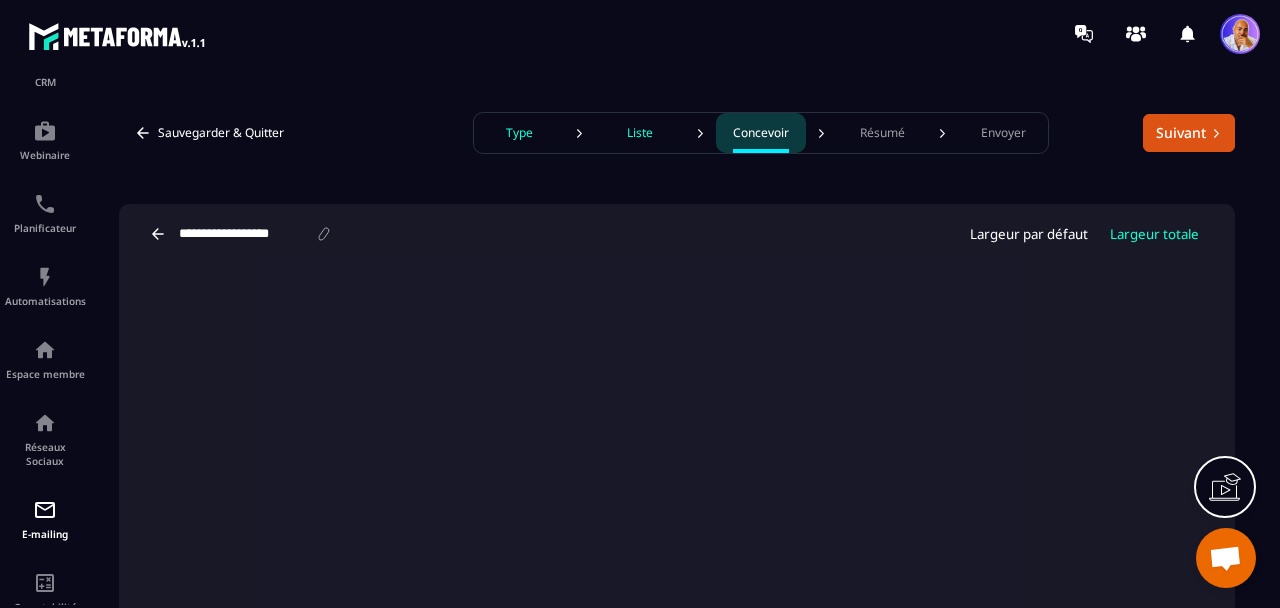 click on "Type" at bounding box center (519, 133) 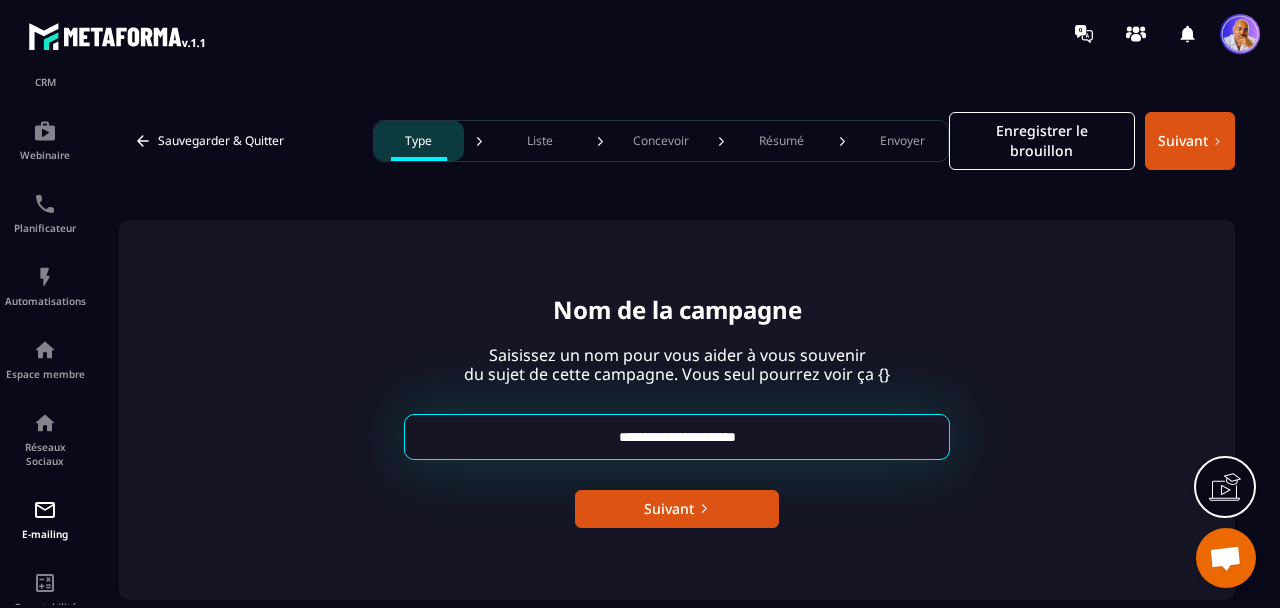 click on "**********" at bounding box center [677, 437] 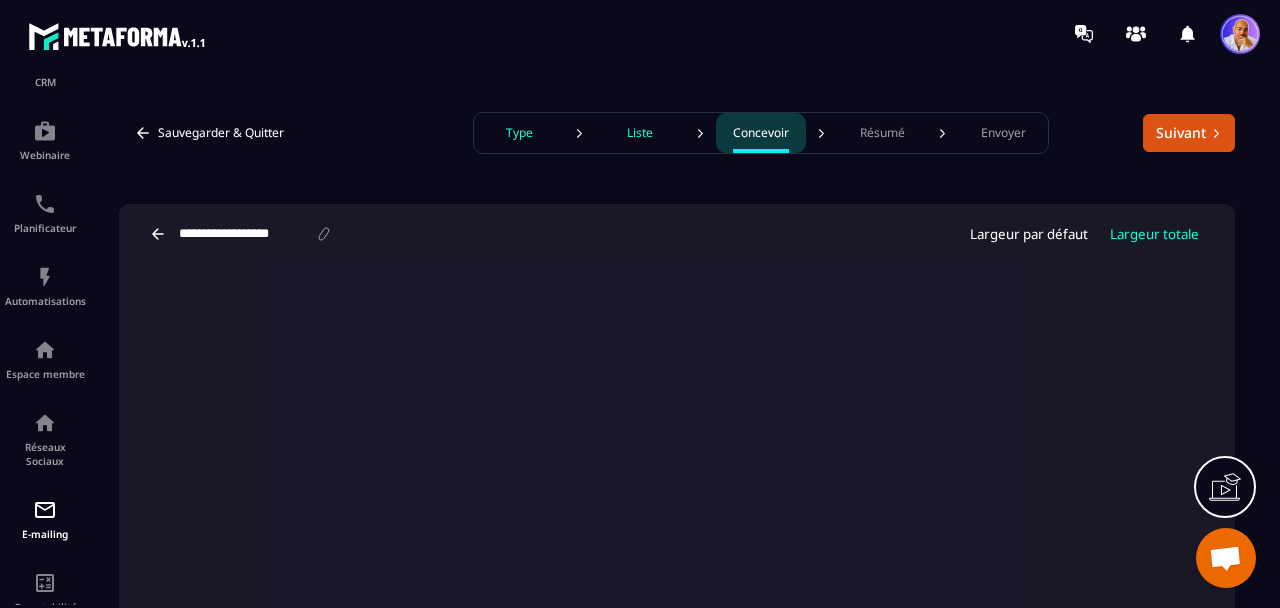 click on "**********" at bounding box center [246, 234] 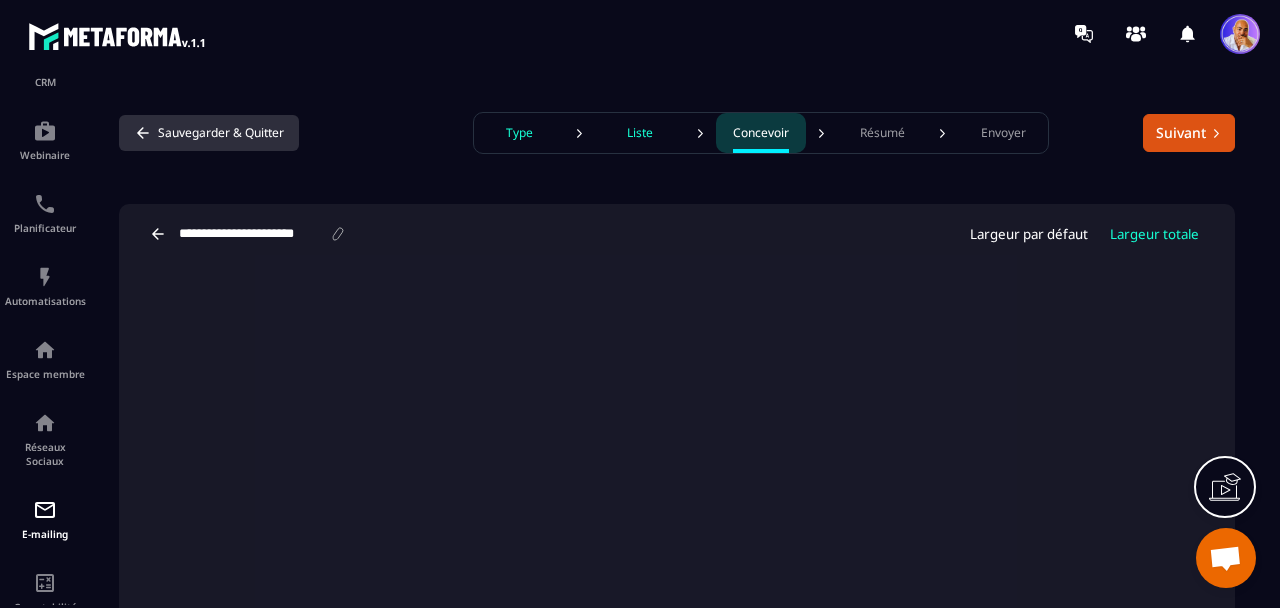 type on "**********" 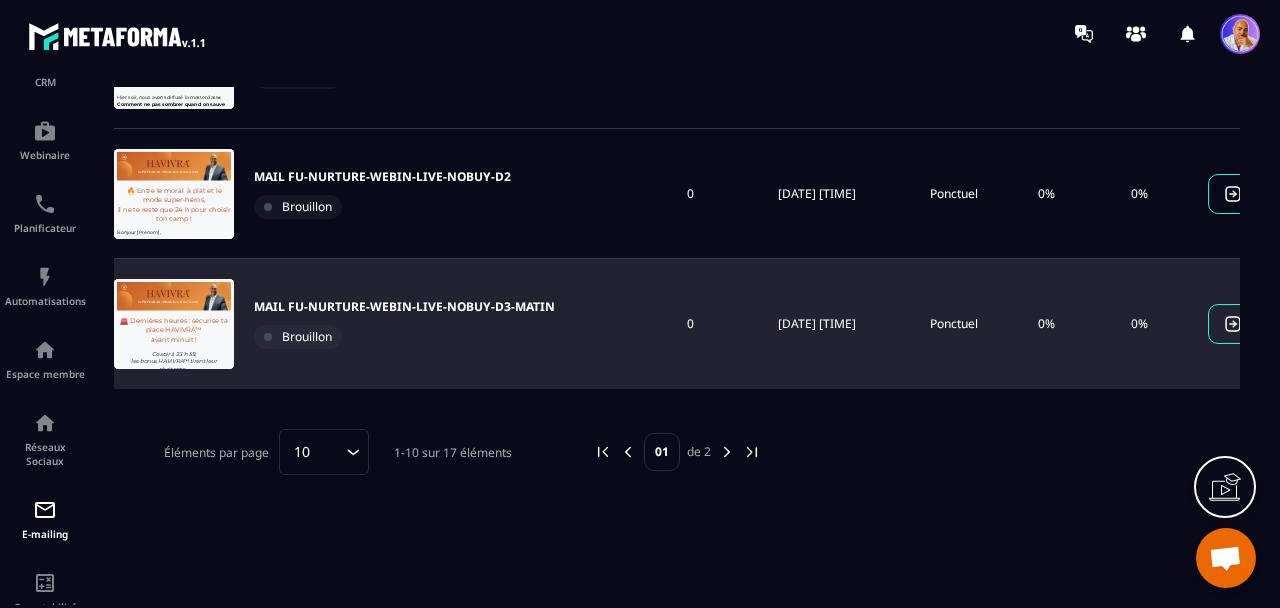 click on "MAIL FU-NURTURE-WEBIN-LIVE-NOBUY-D3-MATIN Brouillon" at bounding box center (358, 324) 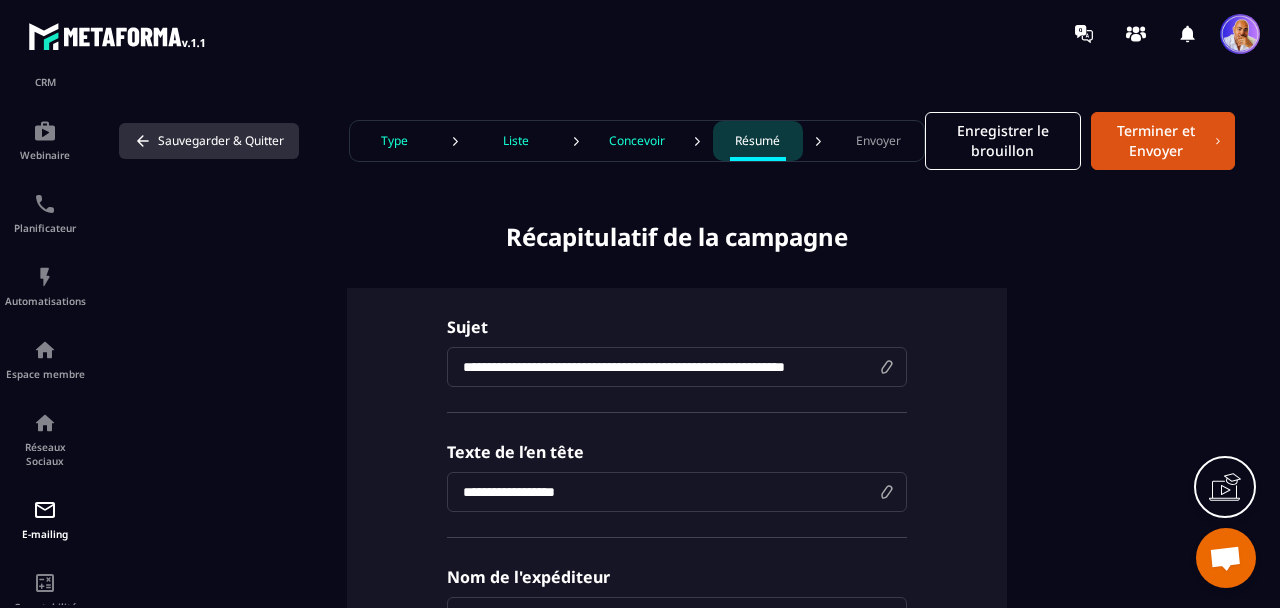click on "Sauvegarder & Quitter" at bounding box center [209, 141] 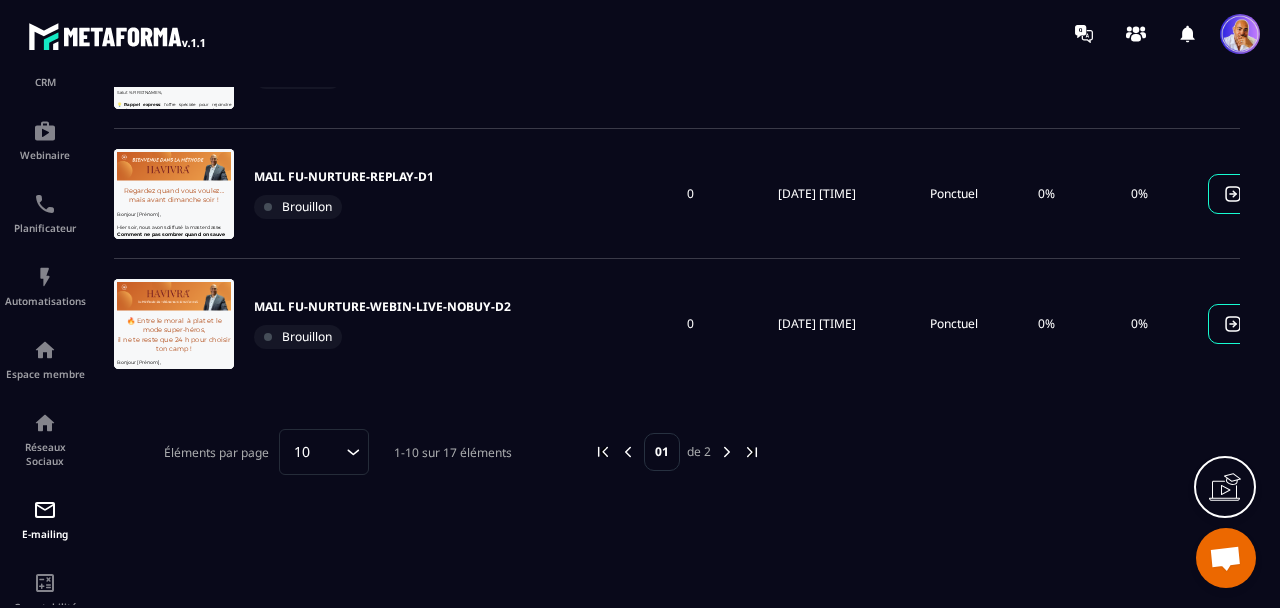 click 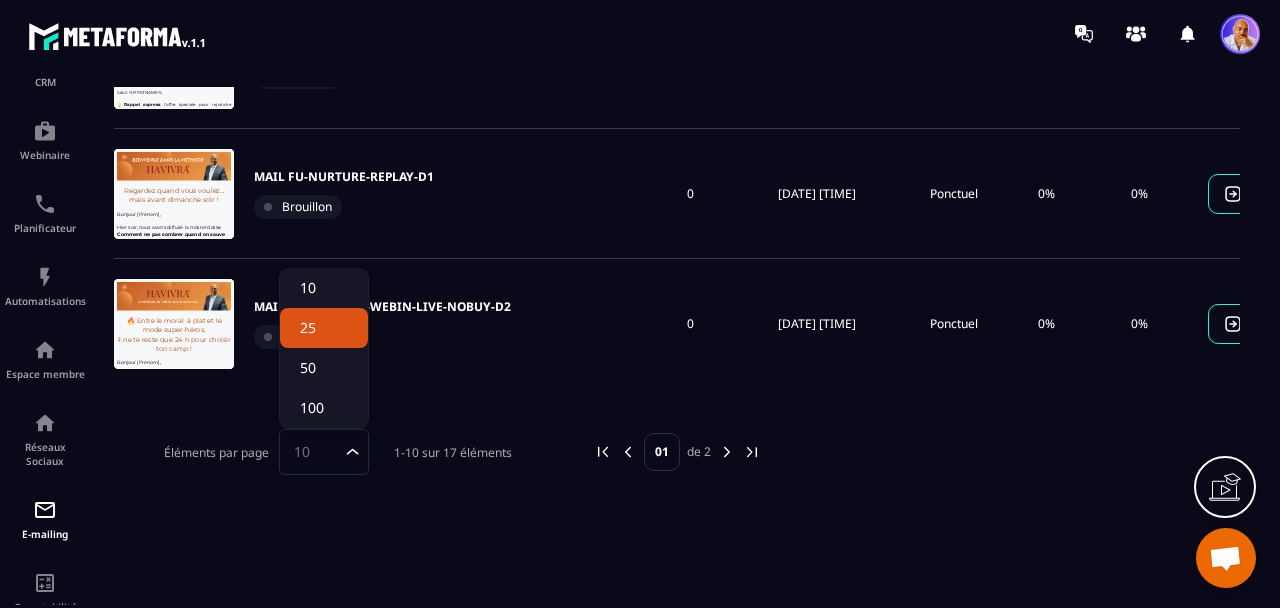 click on "25" 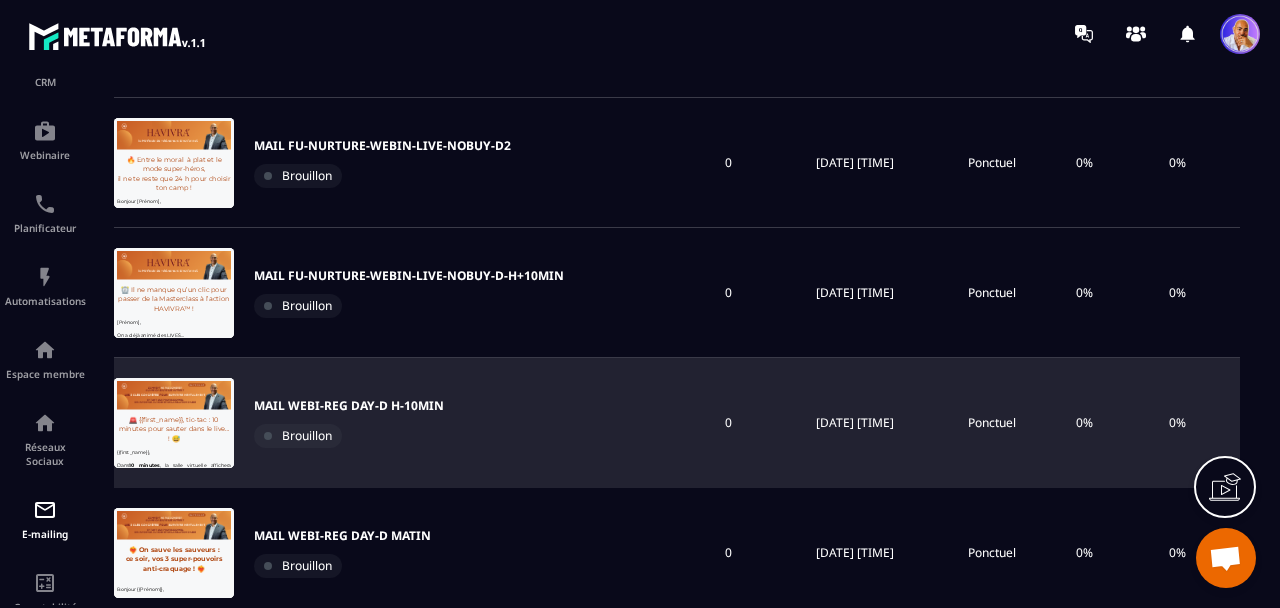 click on "MAIL WEBI-REG DAY-D H-10MIN" at bounding box center [349, 406] 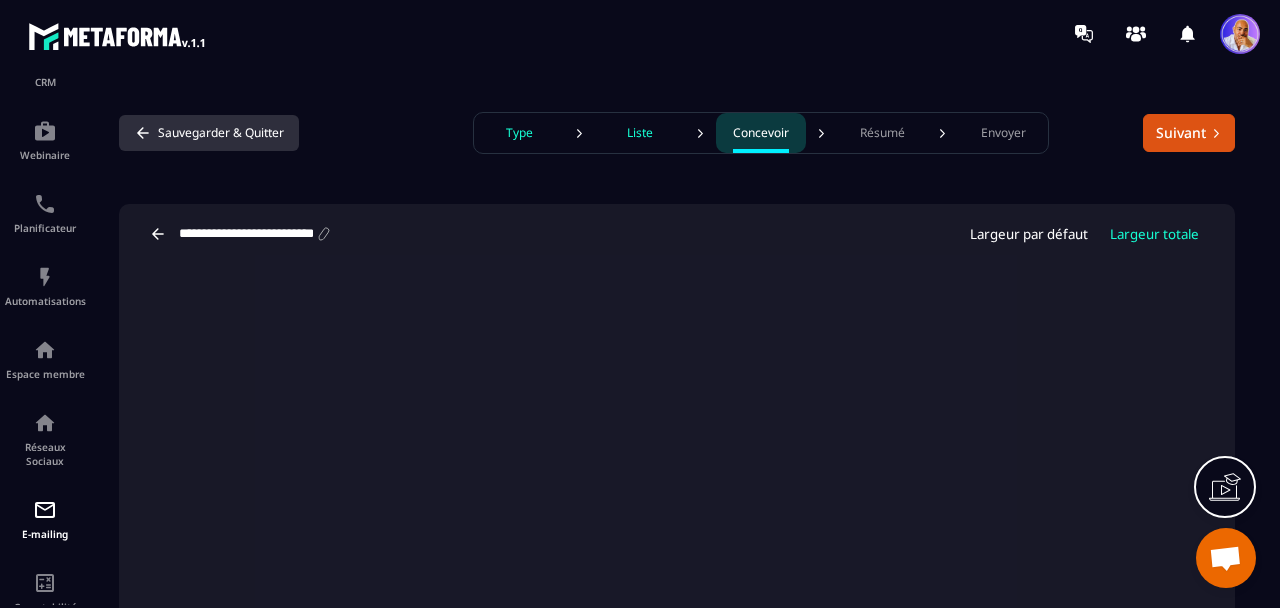 click 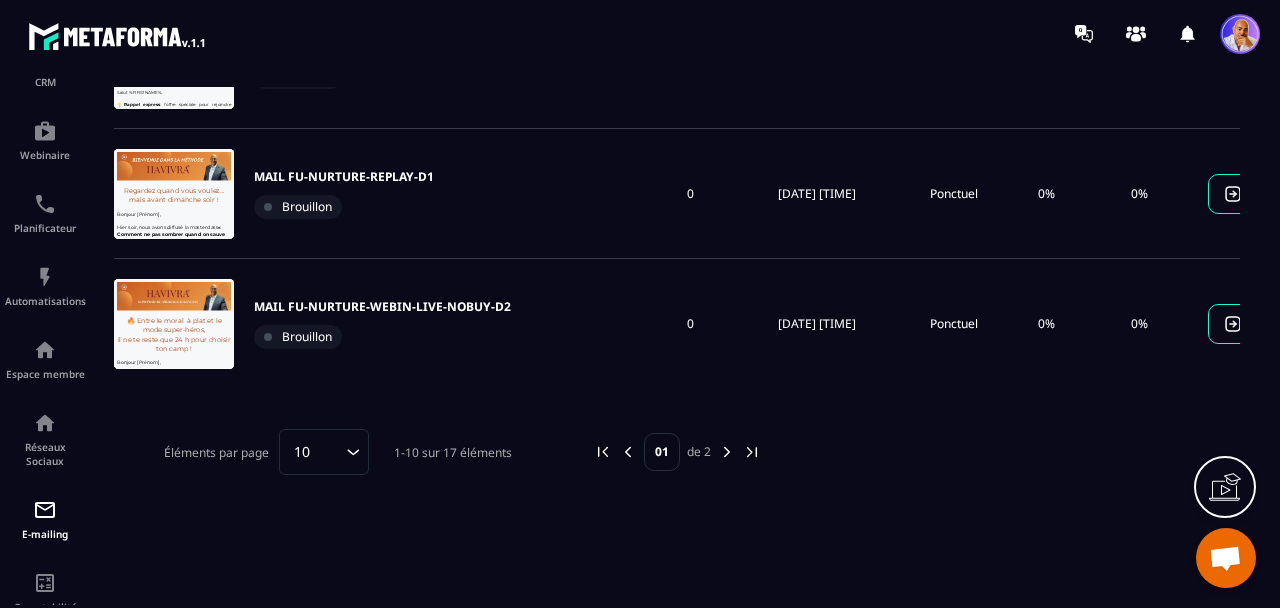 click 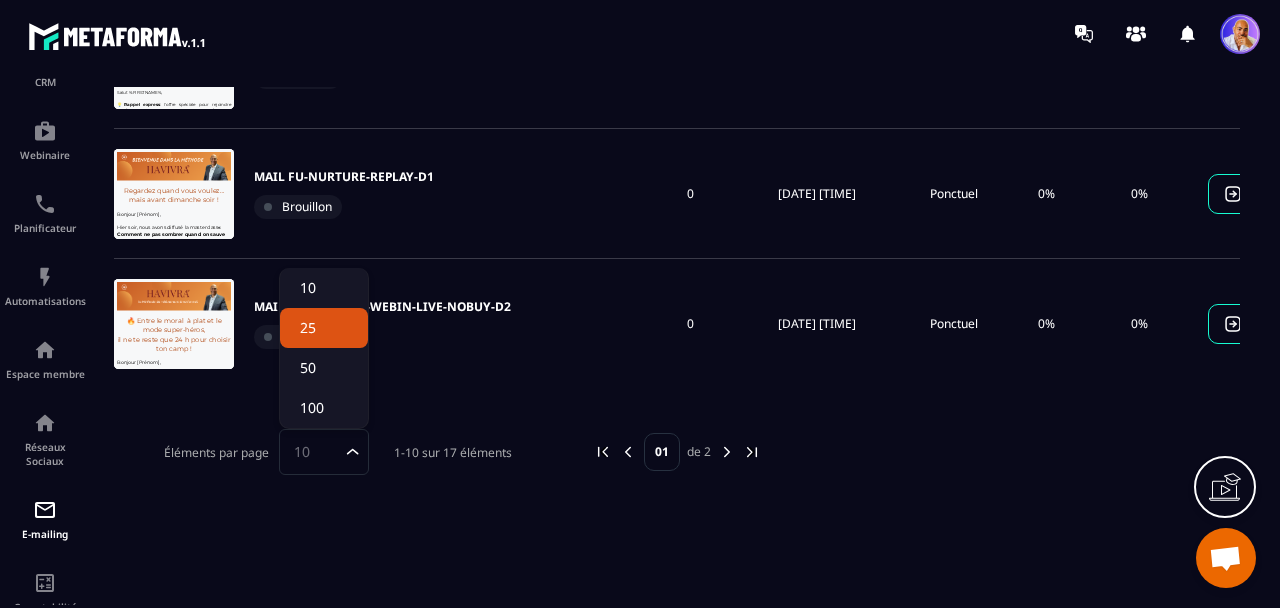 click on "25" 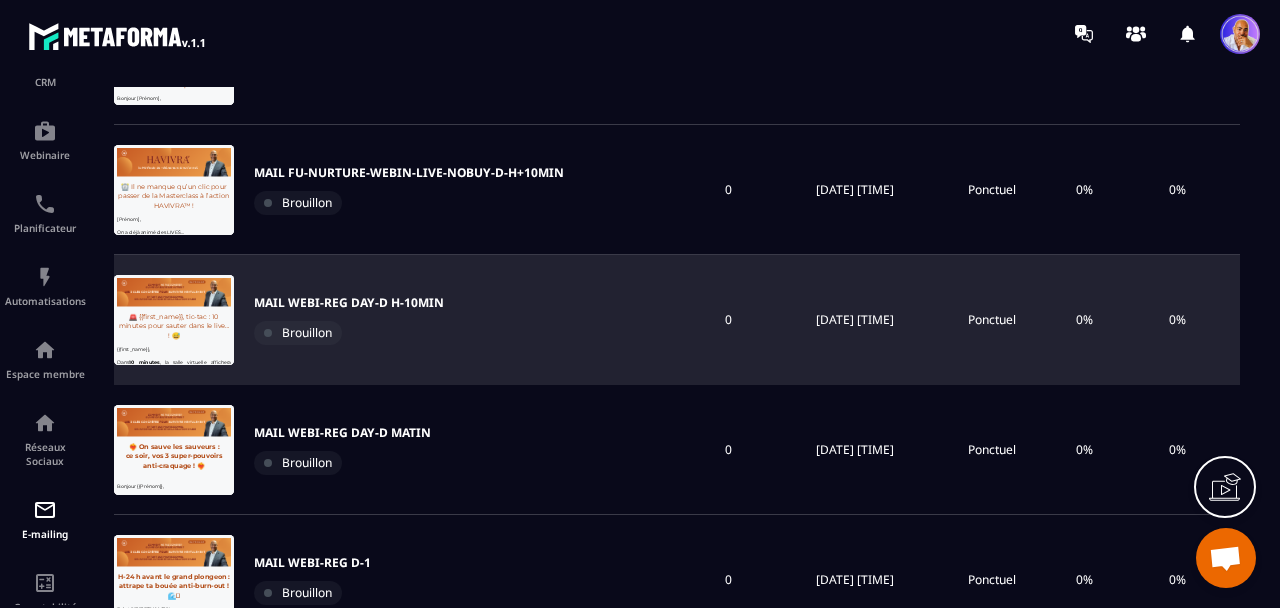 click on "MAIL WEBI-REG DAY-D H-10MIN" at bounding box center (349, 303) 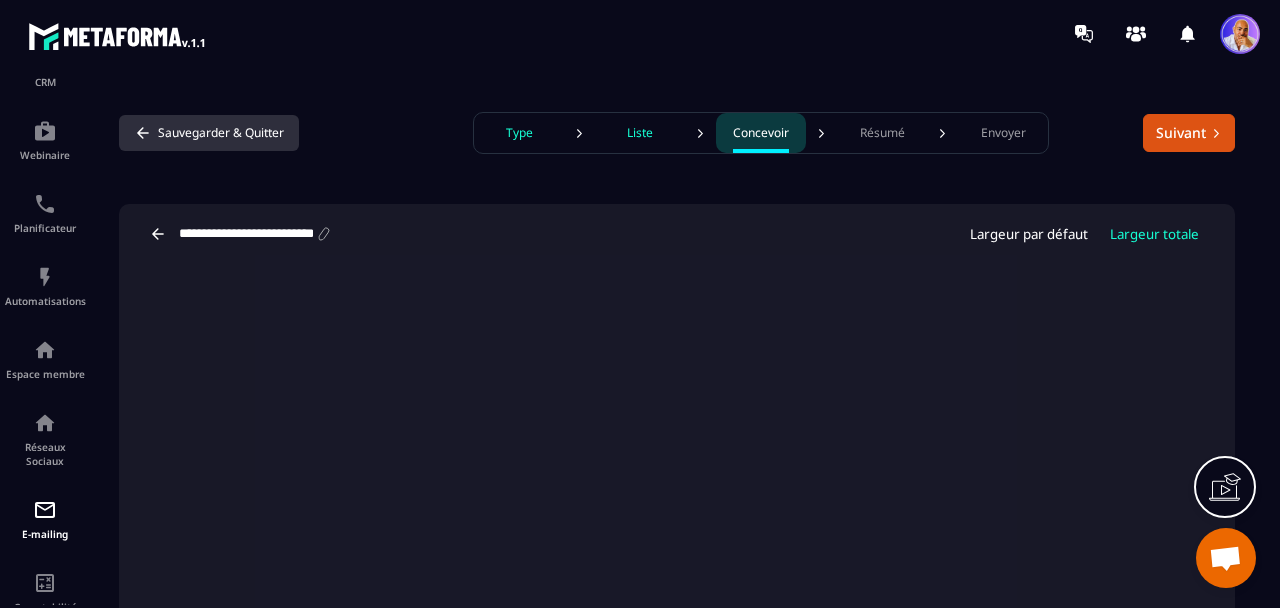 click 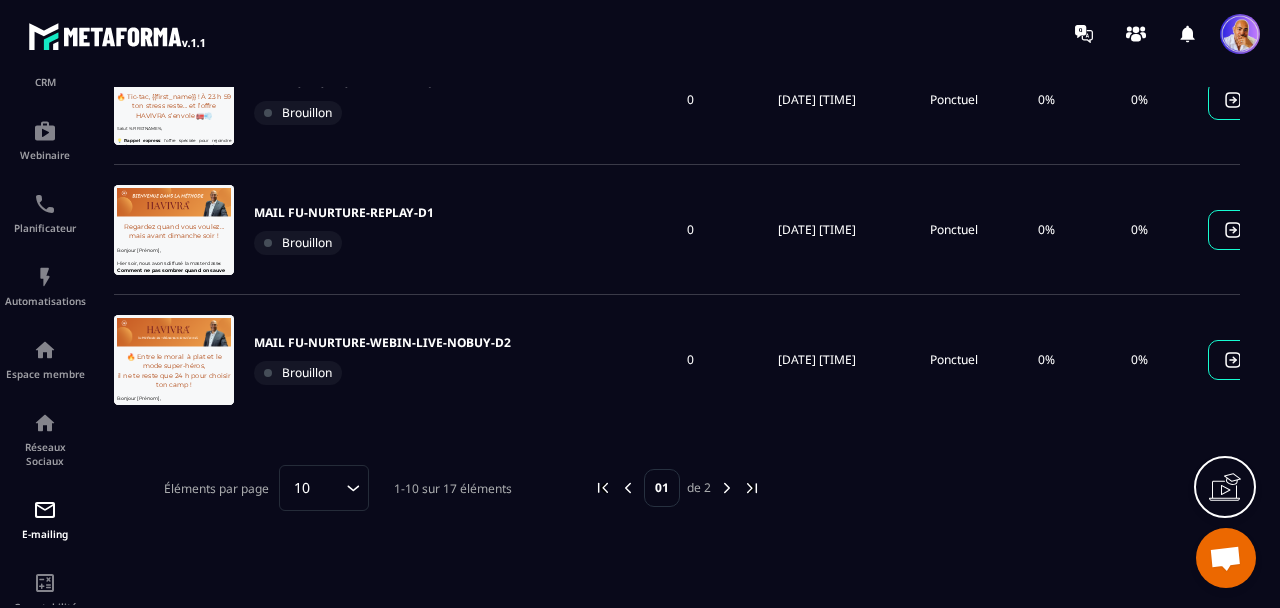 click 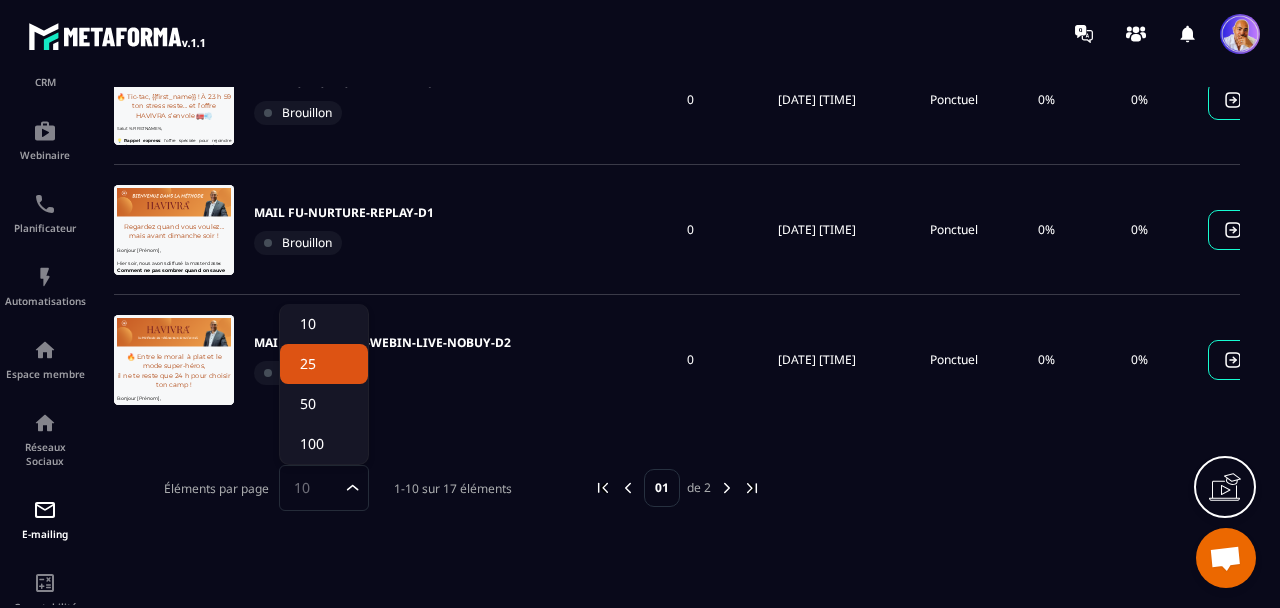 click on "25" 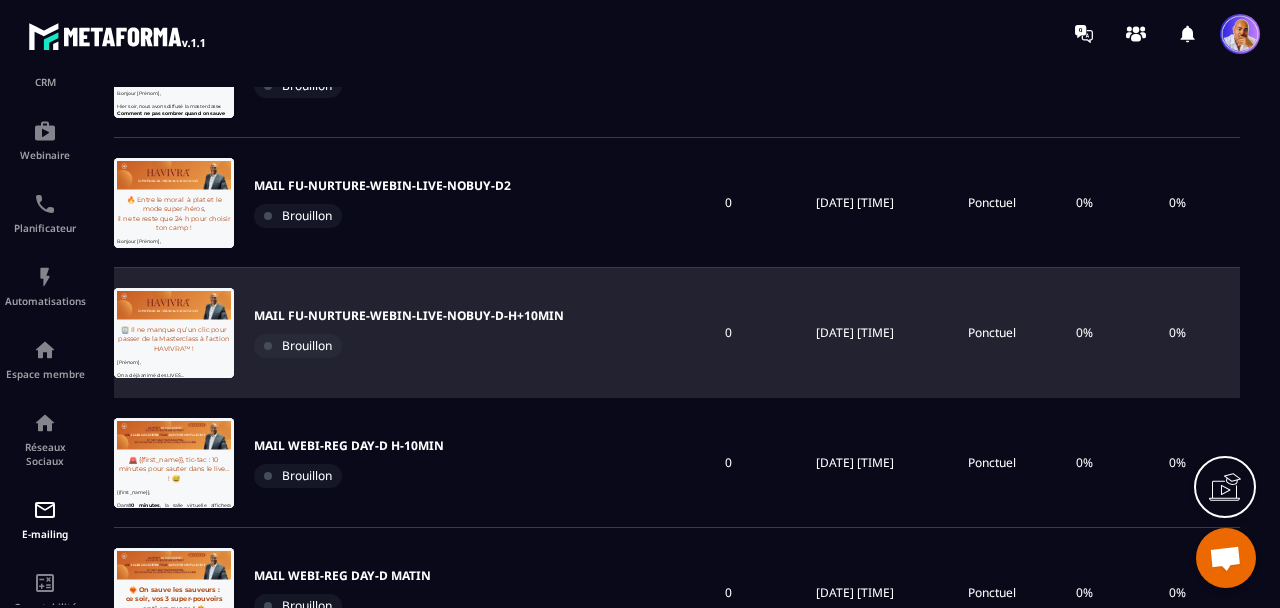 click on "MAIL FU-NURTURE-WEBIN-LIVE-NOBUY-D-H+10MIN" at bounding box center [409, 316] 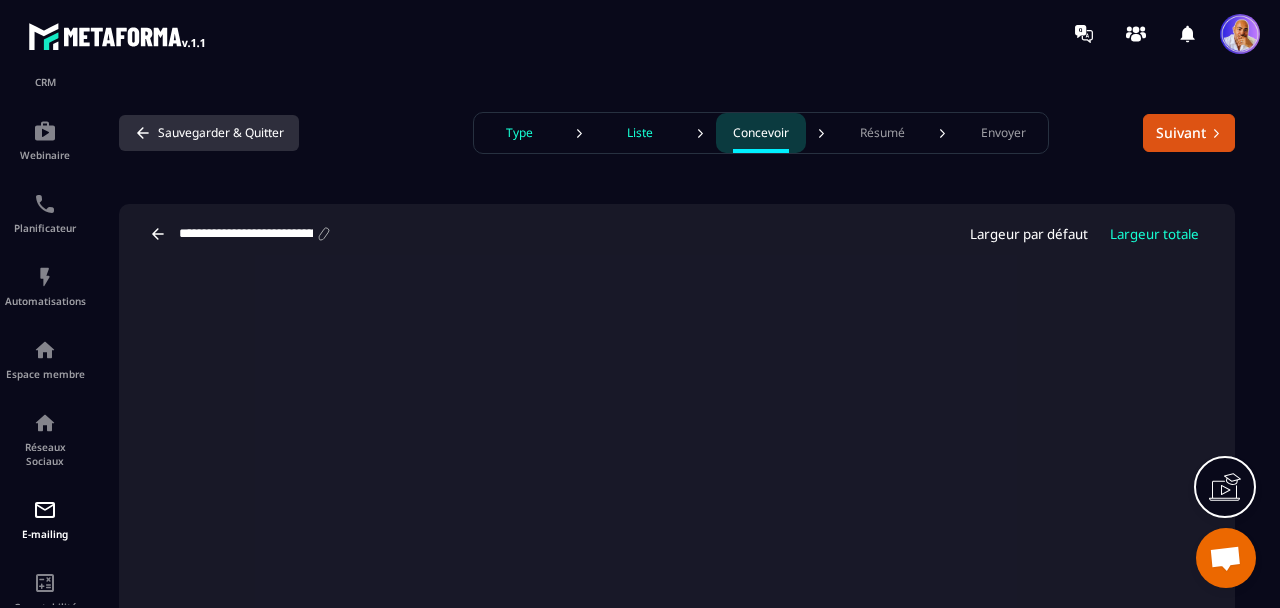 click 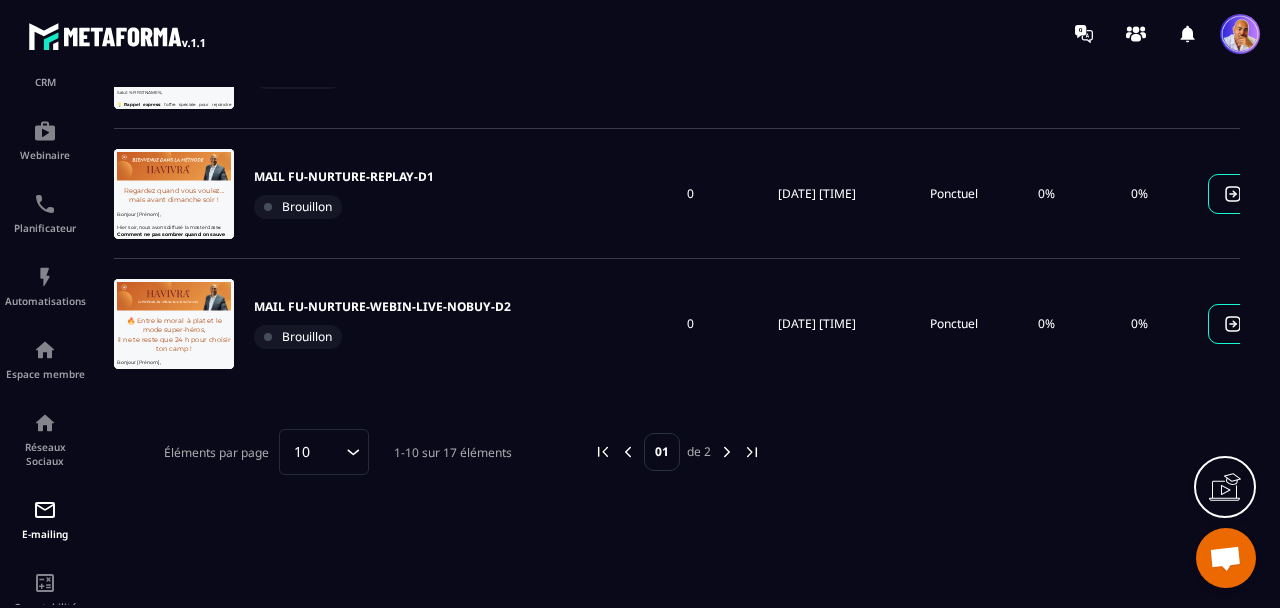 click 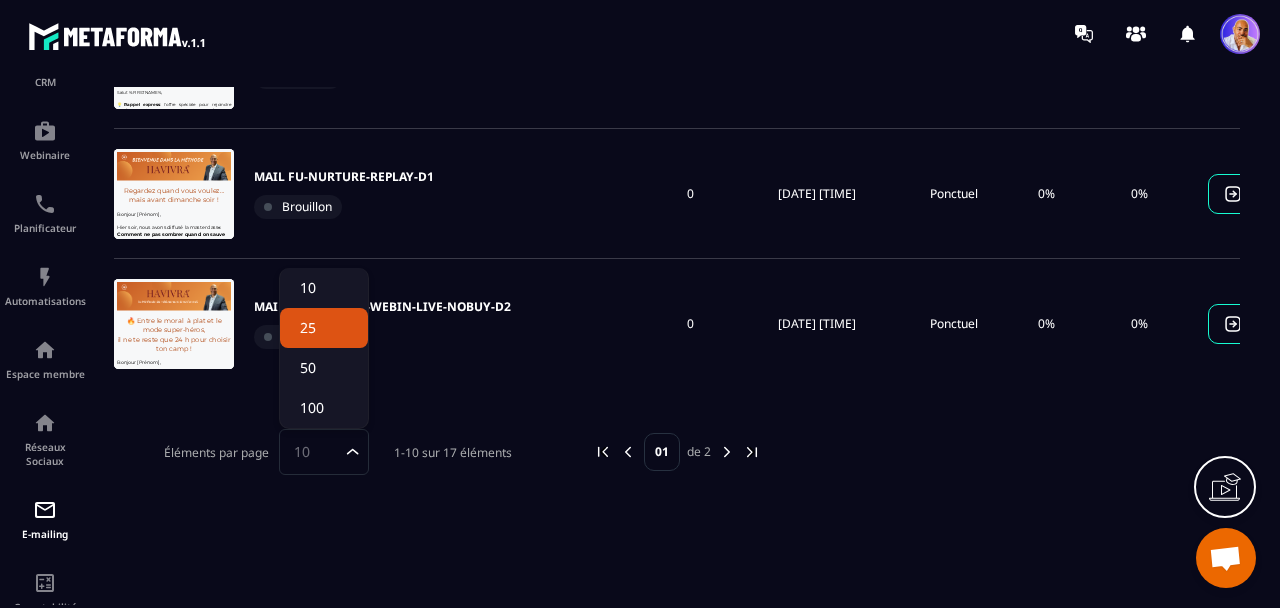 click on "25" 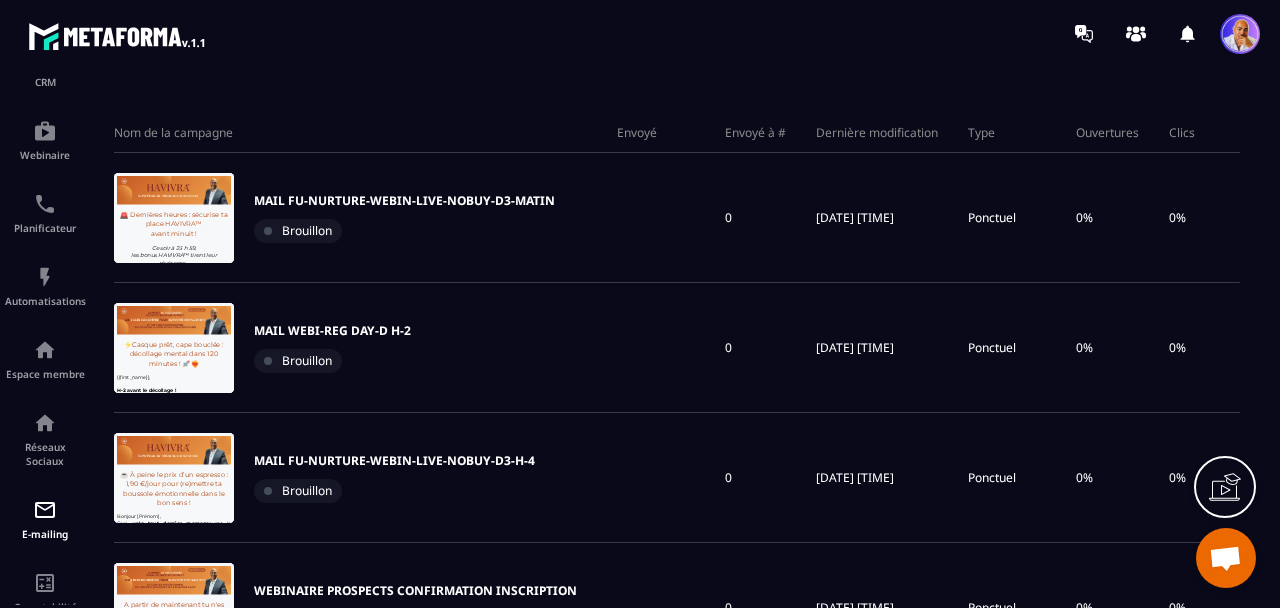 scroll, scrollTop: 0, scrollLeft: 0, axis: both 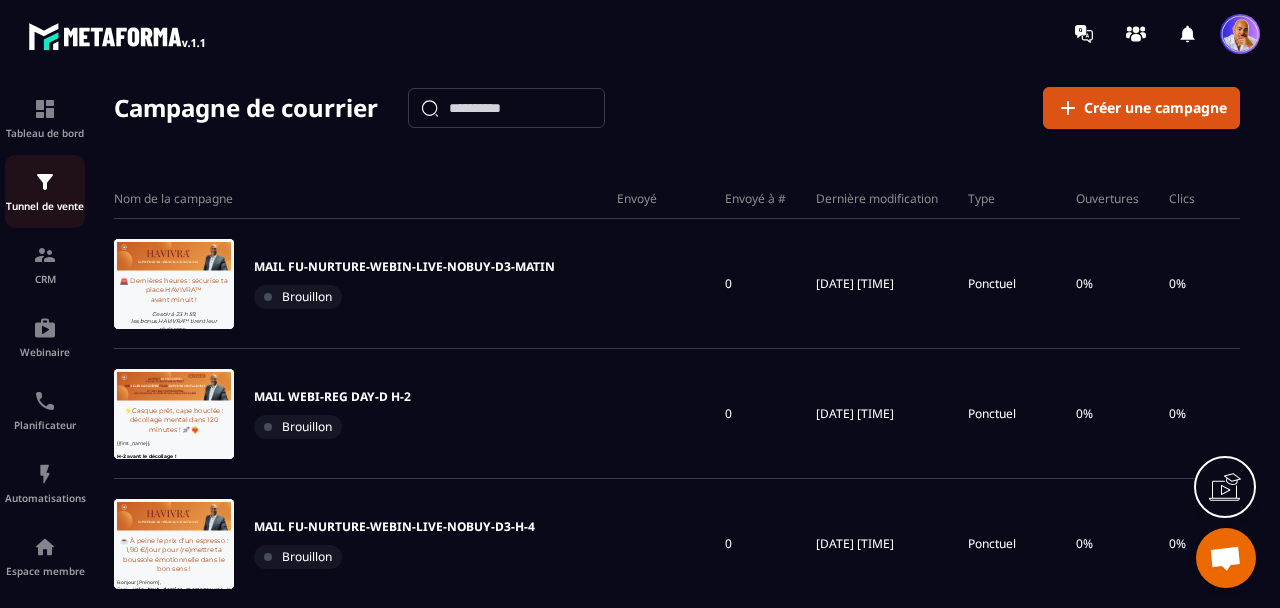 click at bounding box center [45, 182] 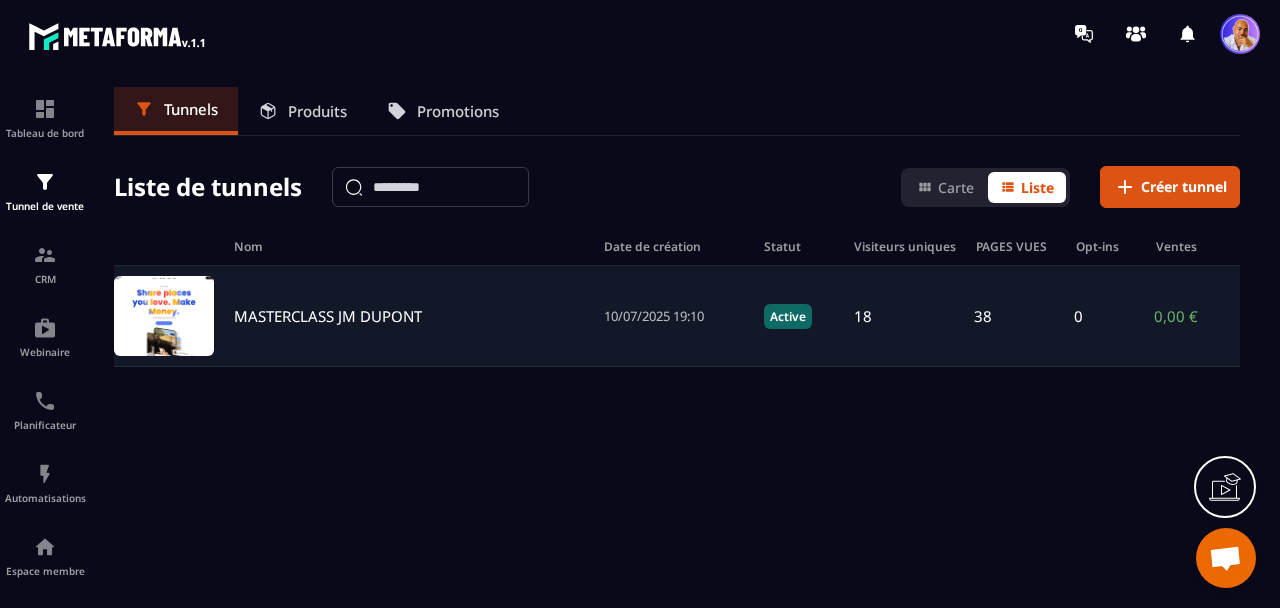 click on "MASTERCLASS JM DUPONT" at bounding box center (328, 316) 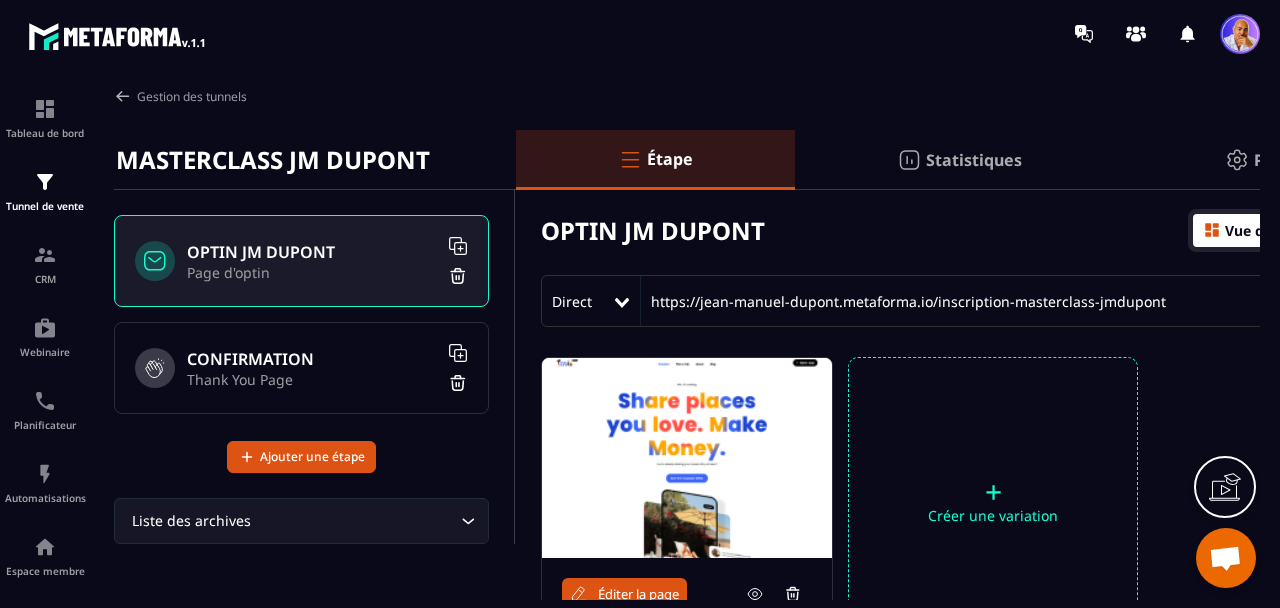 click on "Thank You Page" at bounding box center [312, 379] 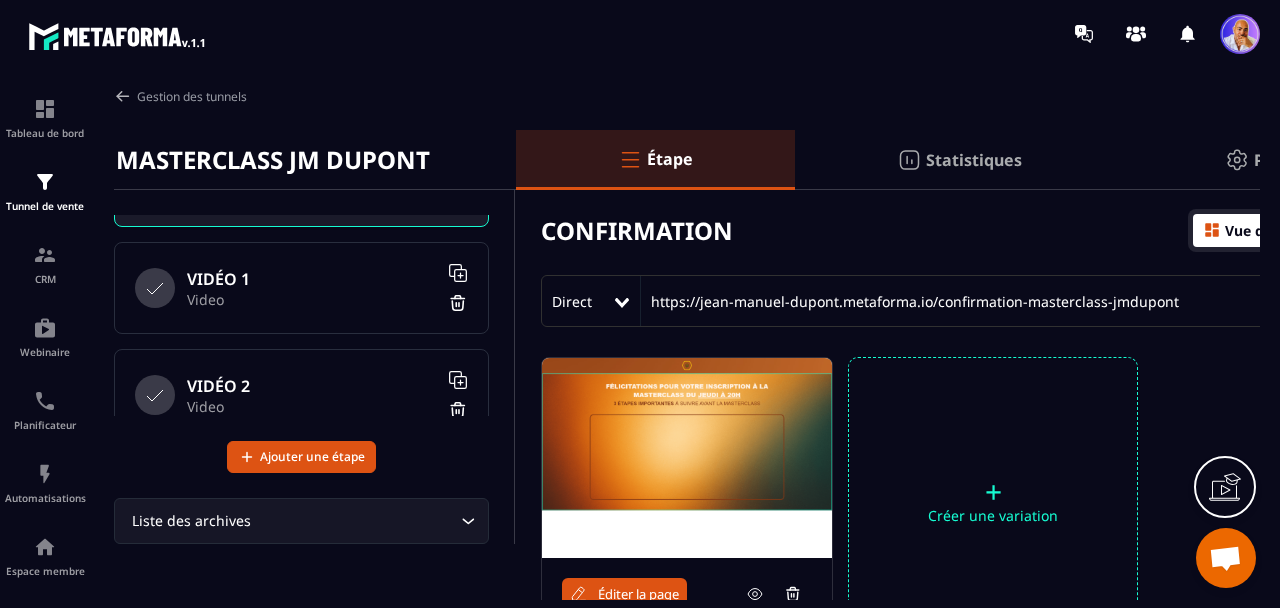 scroll, scrollTop: 202, scrollLeft: 0, axis: vertical 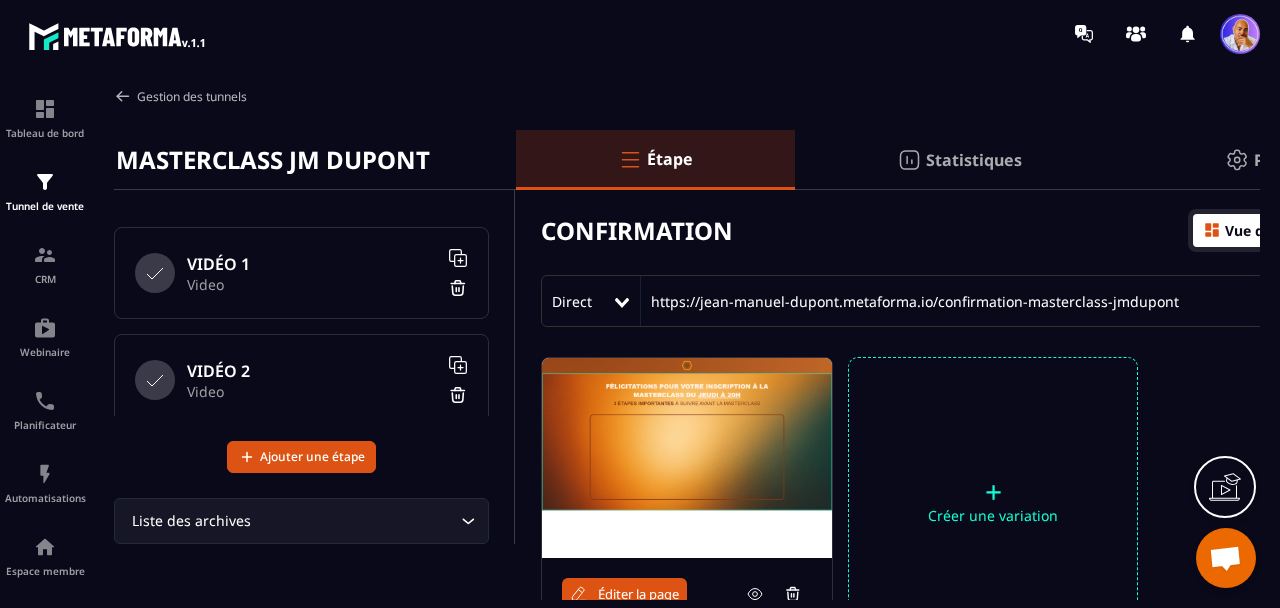 click at bounding box center [123, 96] 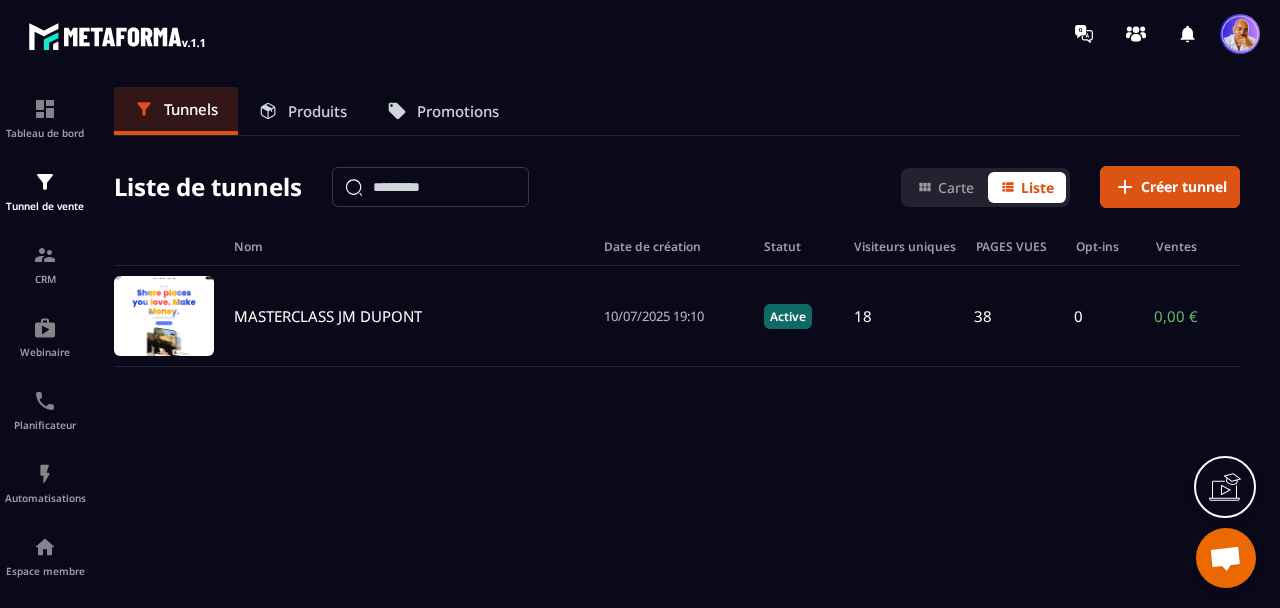 click on "Produits" at bounding box center [317, 111] 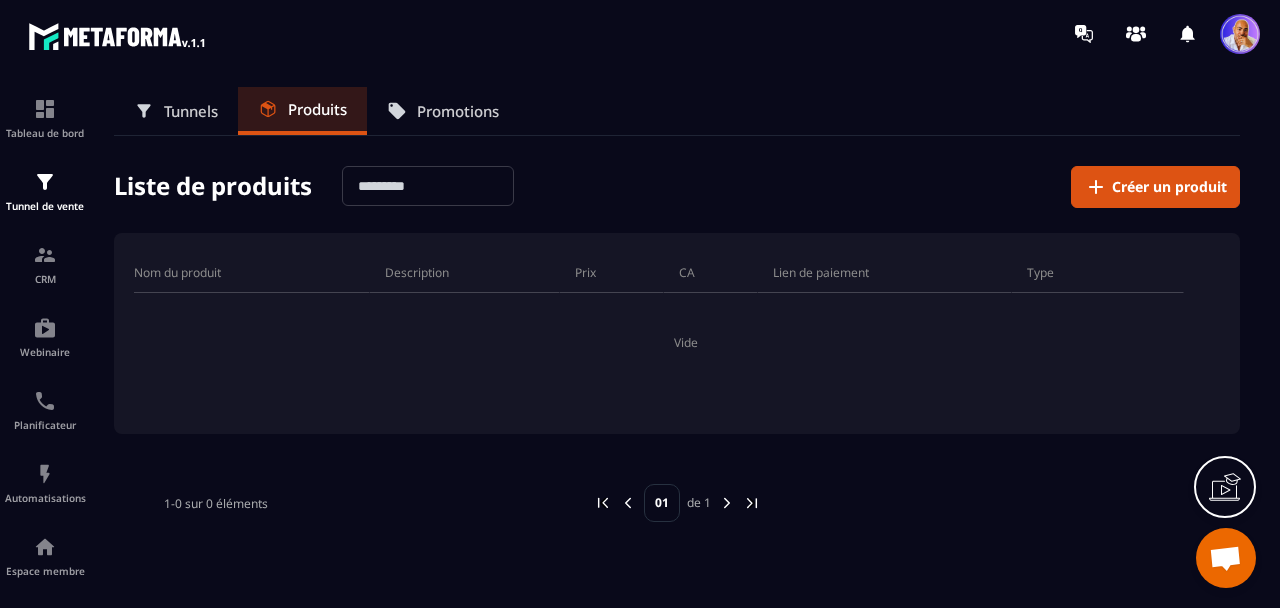 click on "Tunnels" at bounding box center (191, 111) 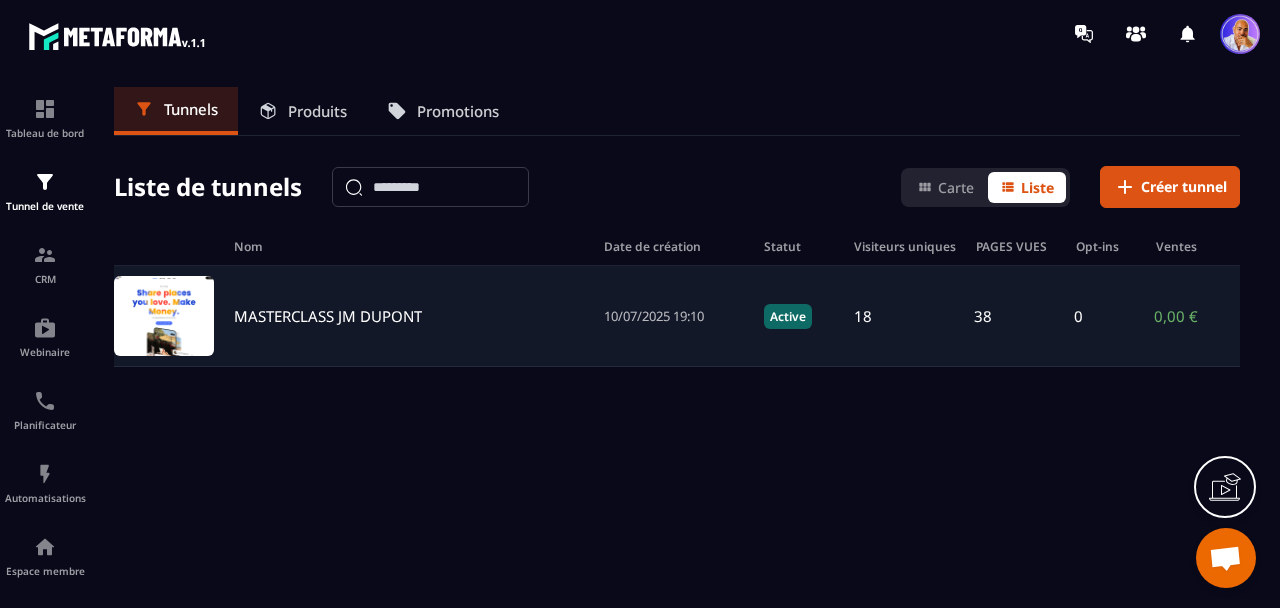 click on "38" at bounding box center (983, 316) 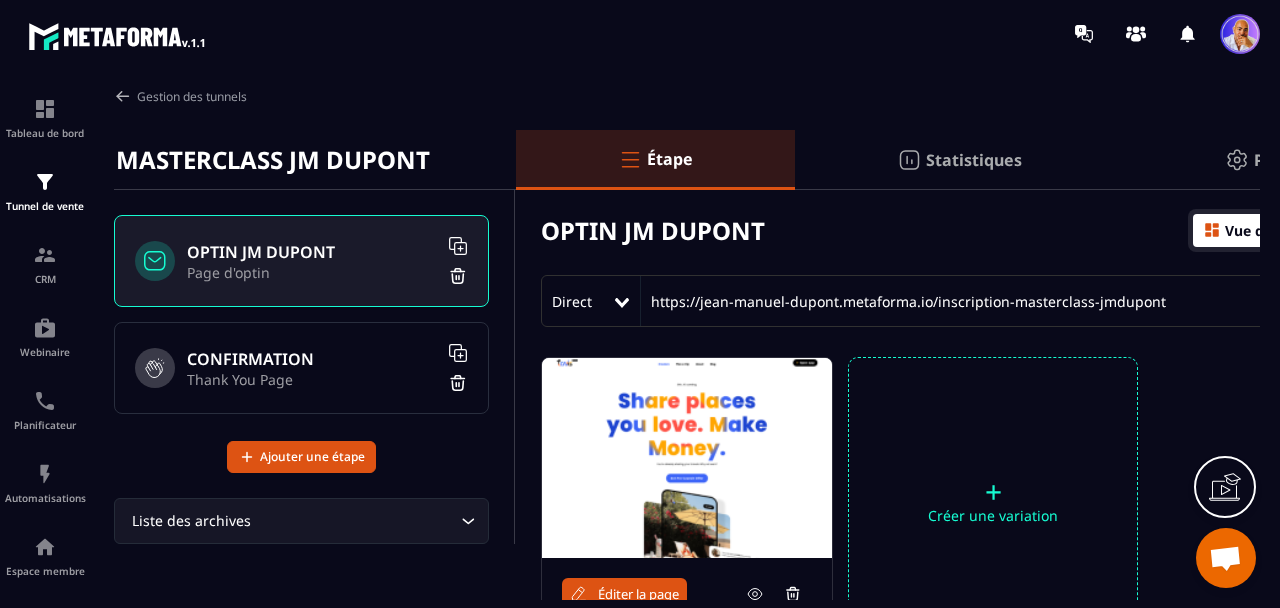 click on "Page d'optin" at bounding box center (312, 272) 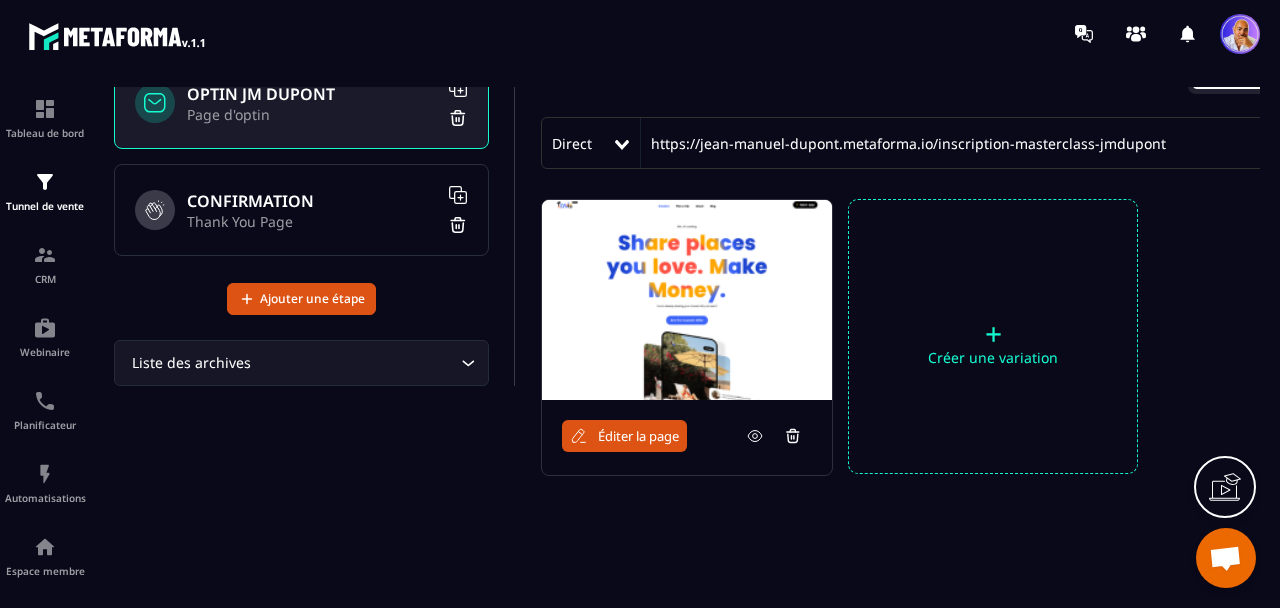 scroll, scrollTop: 177, scrollLeft: 0, axis: vertical 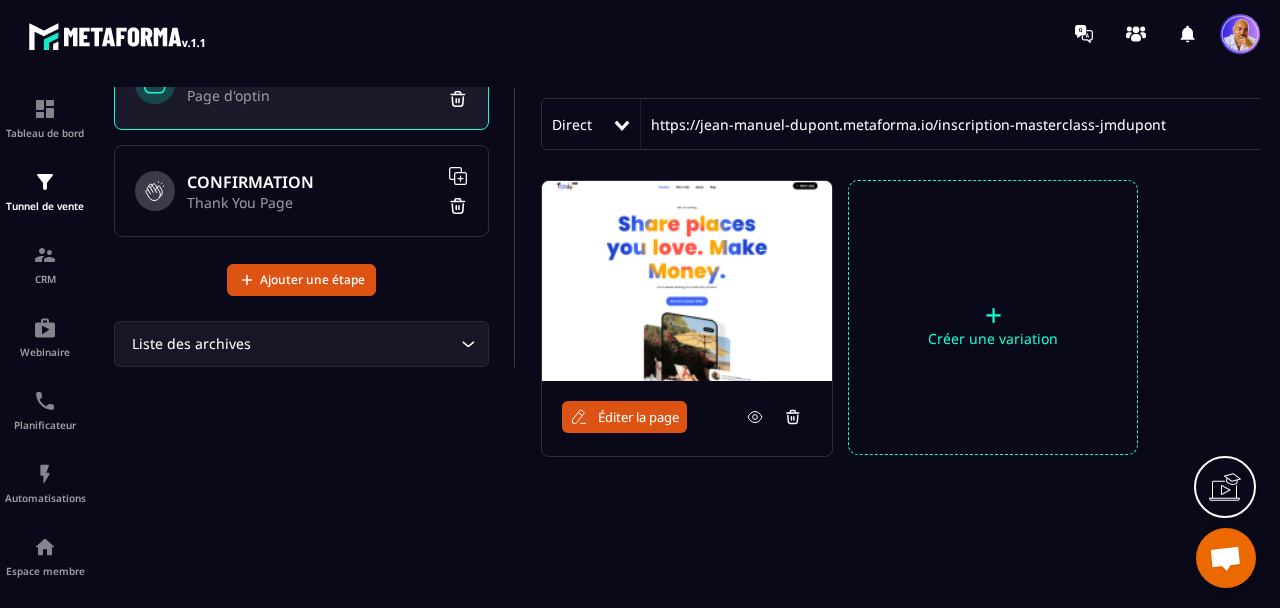 click at bounding box center [687, 281] 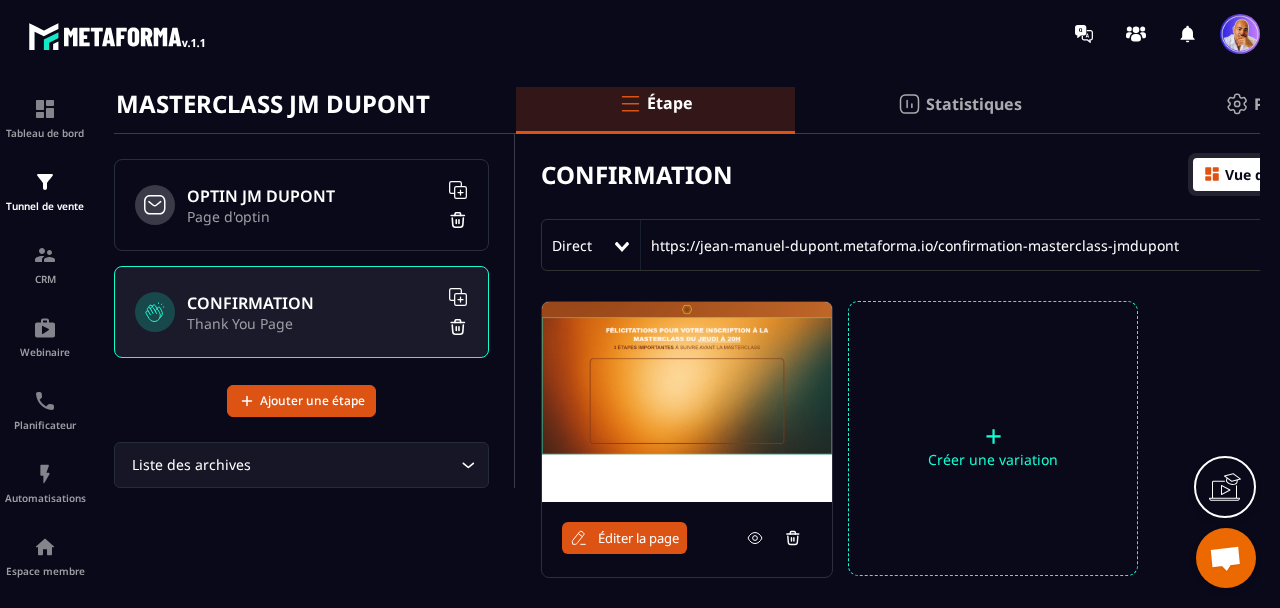scroll, scrollTop: 58, scrollLeft: 0, axis: vertical 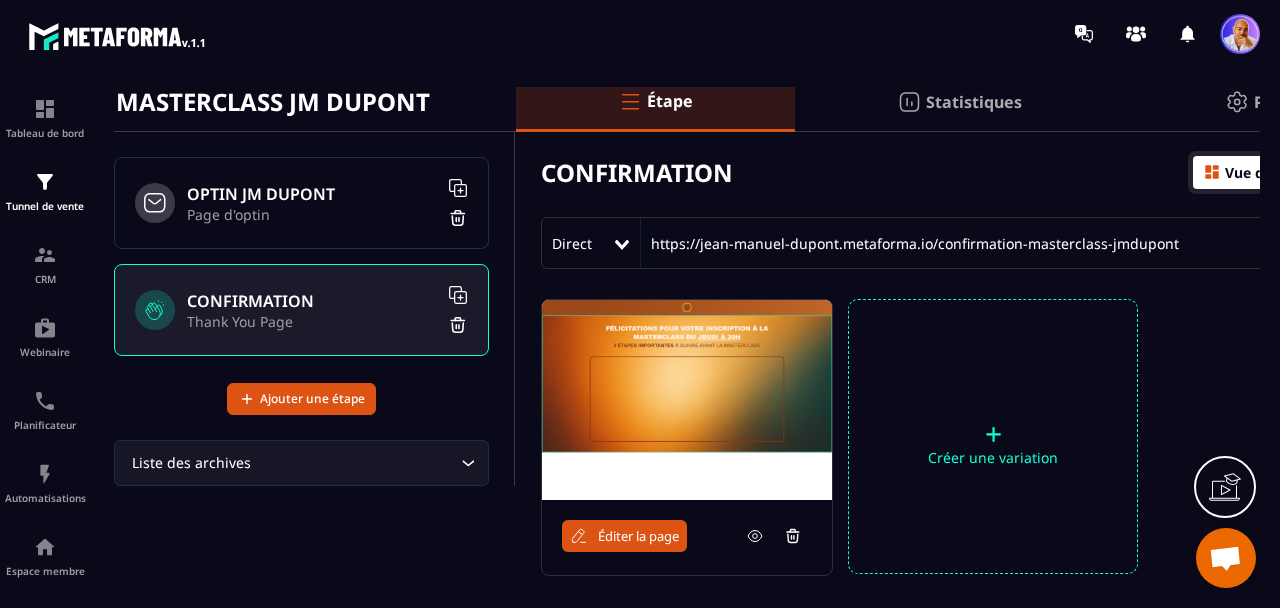 click at bounding box center [687, 400] 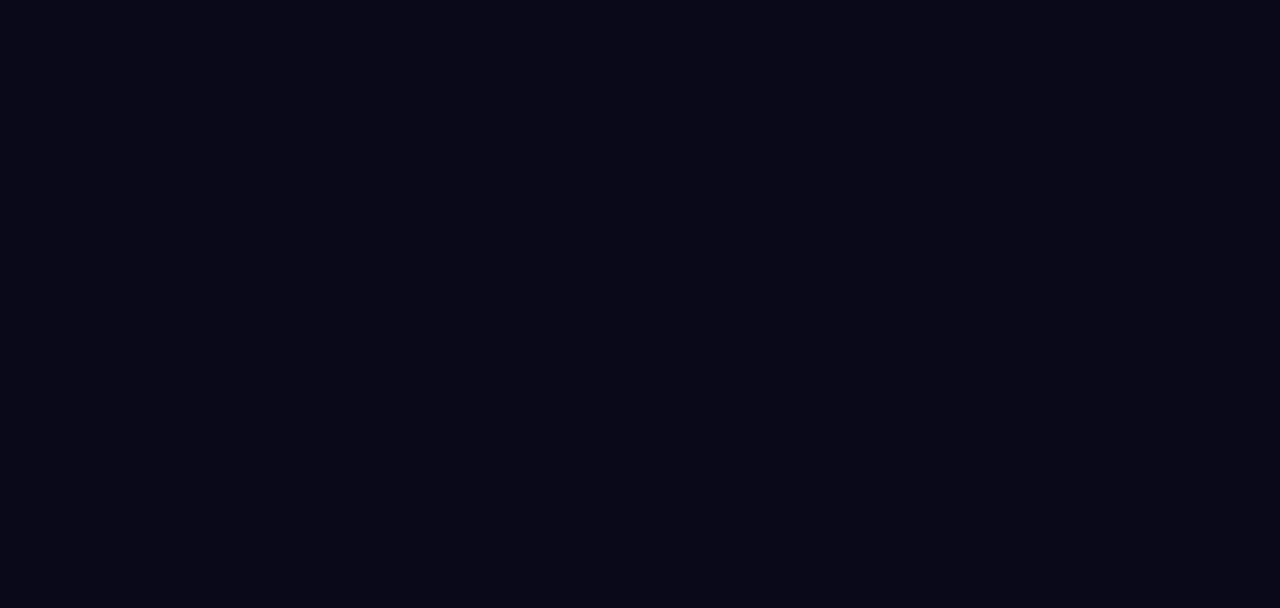 scroll, scrollTop: 0, scrollLeft: 0, axis: both 